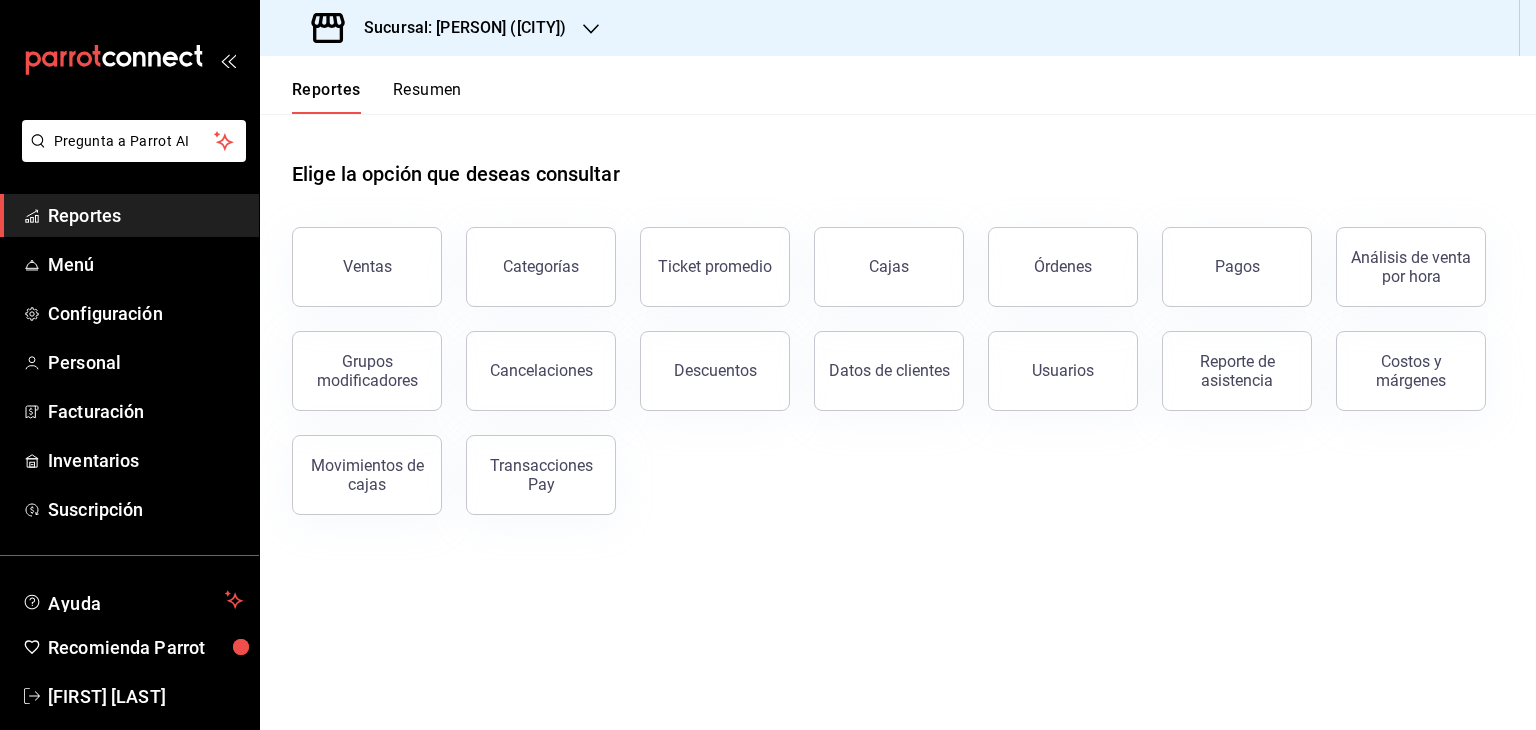 scroll, scrollTop: 0, scrollLeft: 0, axis: both 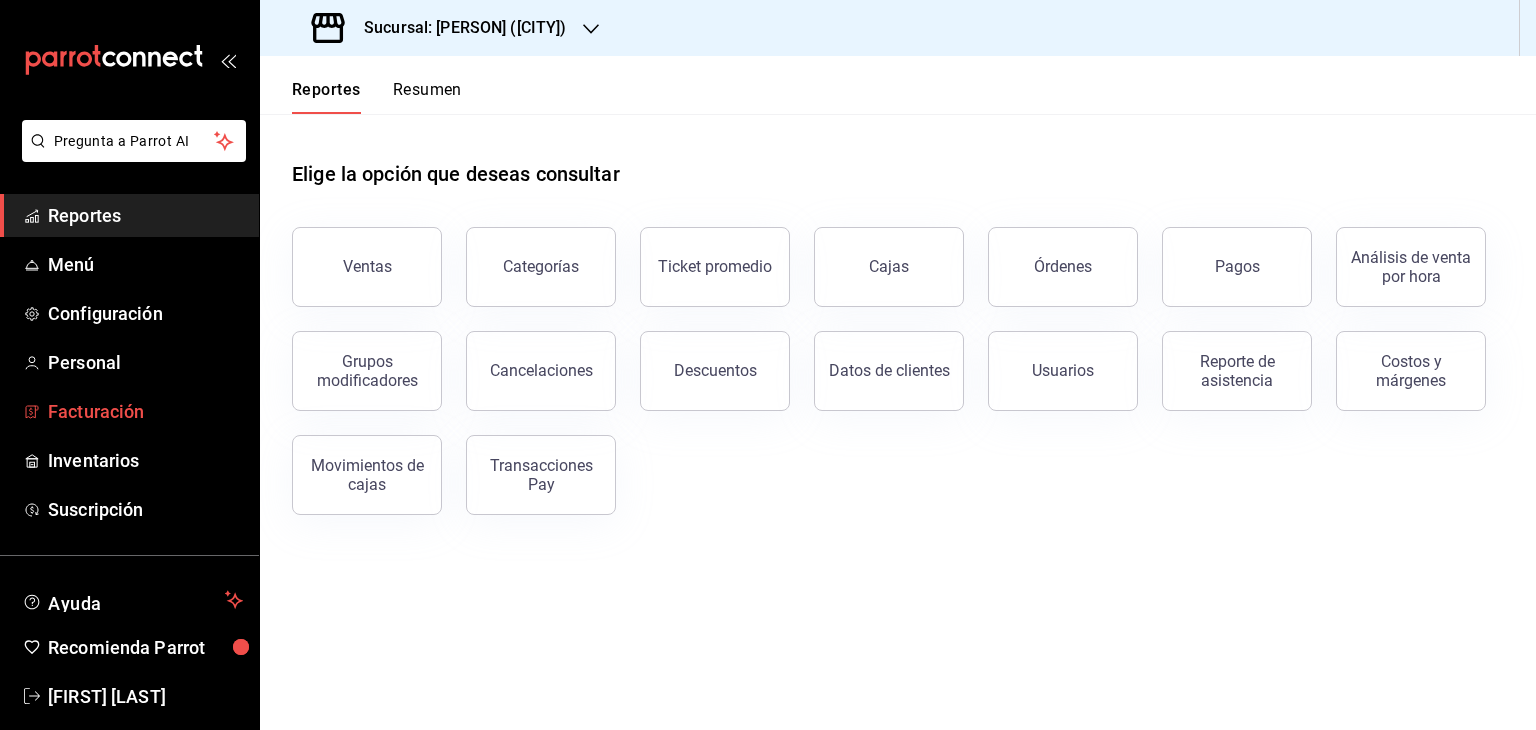 click on "Facturación" at bounding box center (145, 411) 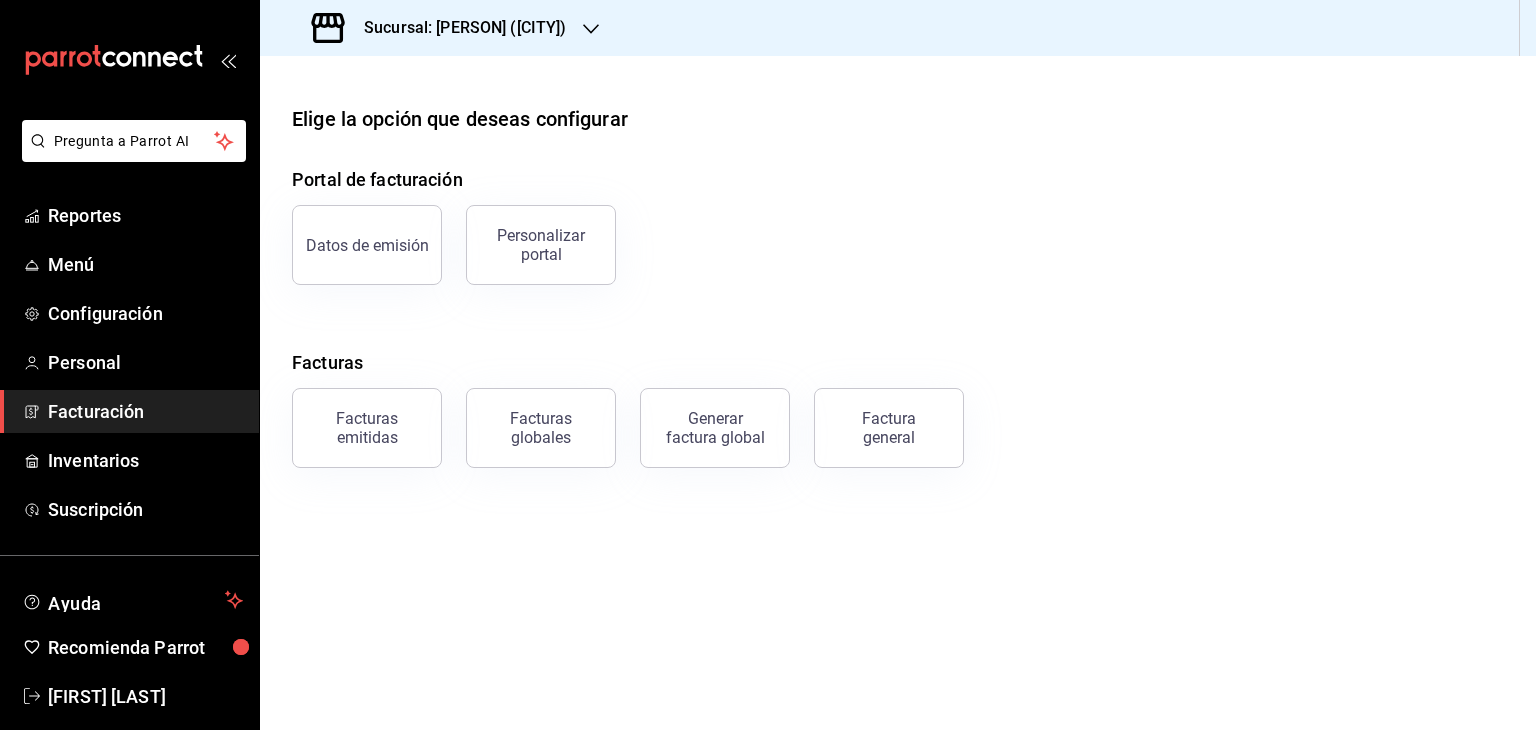 click on "Facturación" at bounding box center [145, 411] 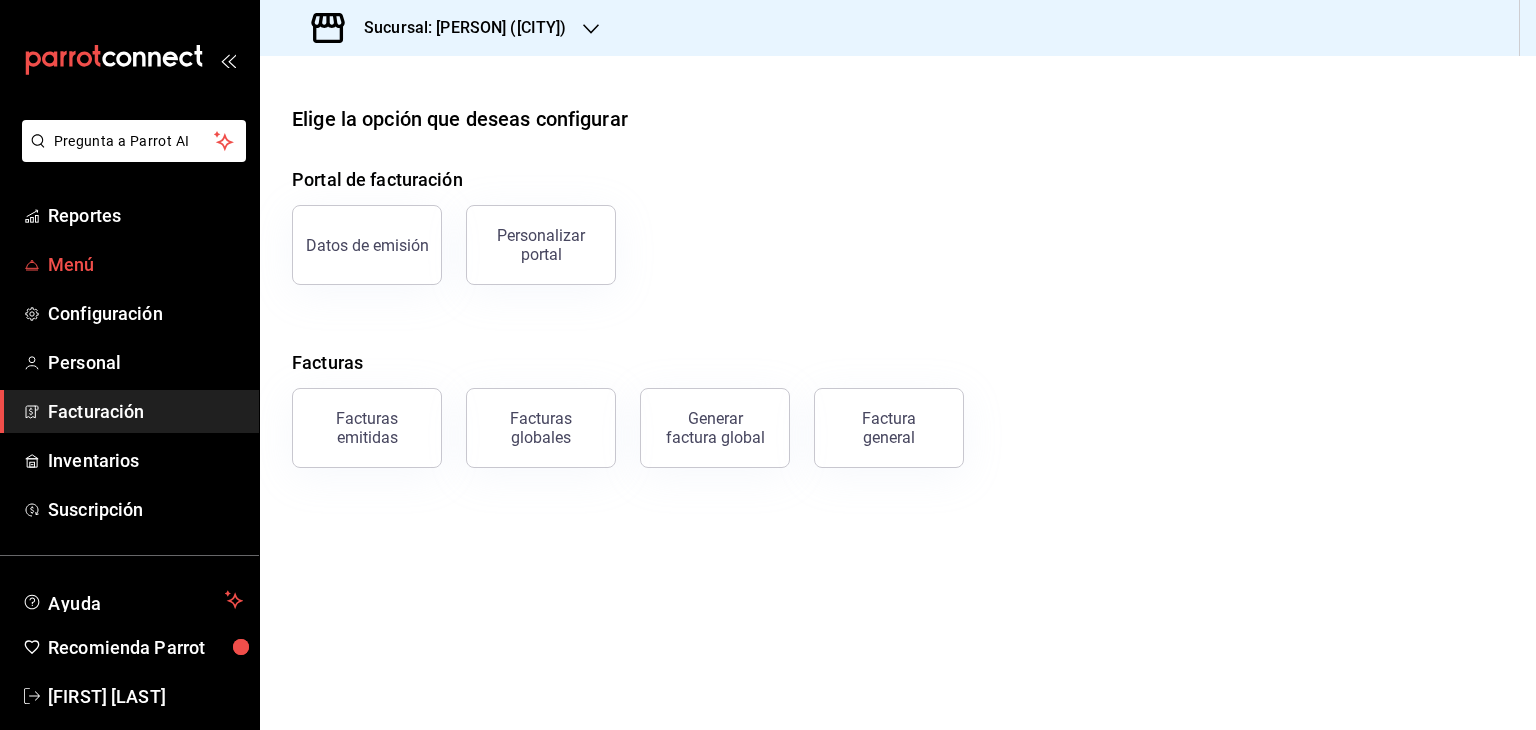 scroll, scrollTop: 0, scrollLeft: 0, axis: both 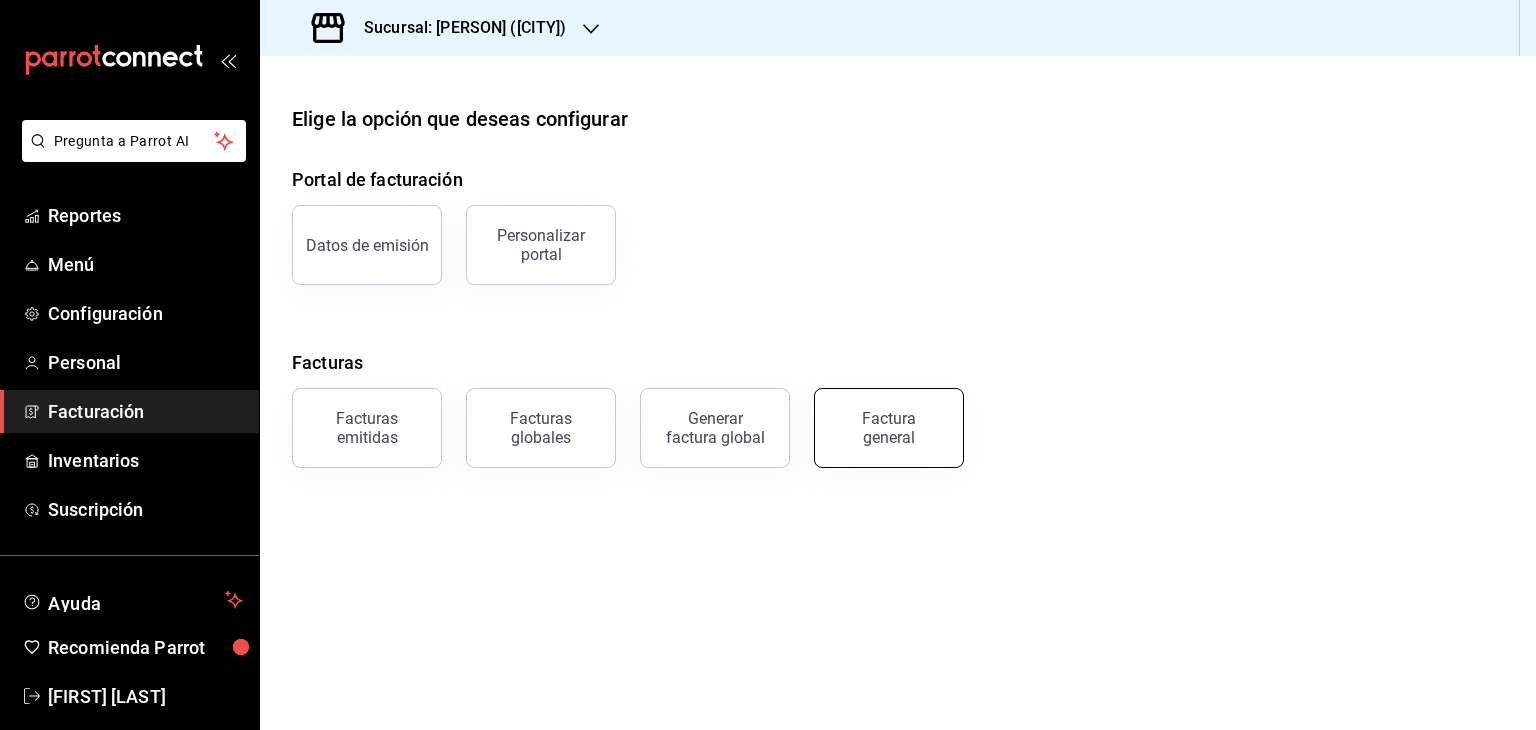 click on "Factura general" at bounding box center [889, 428] 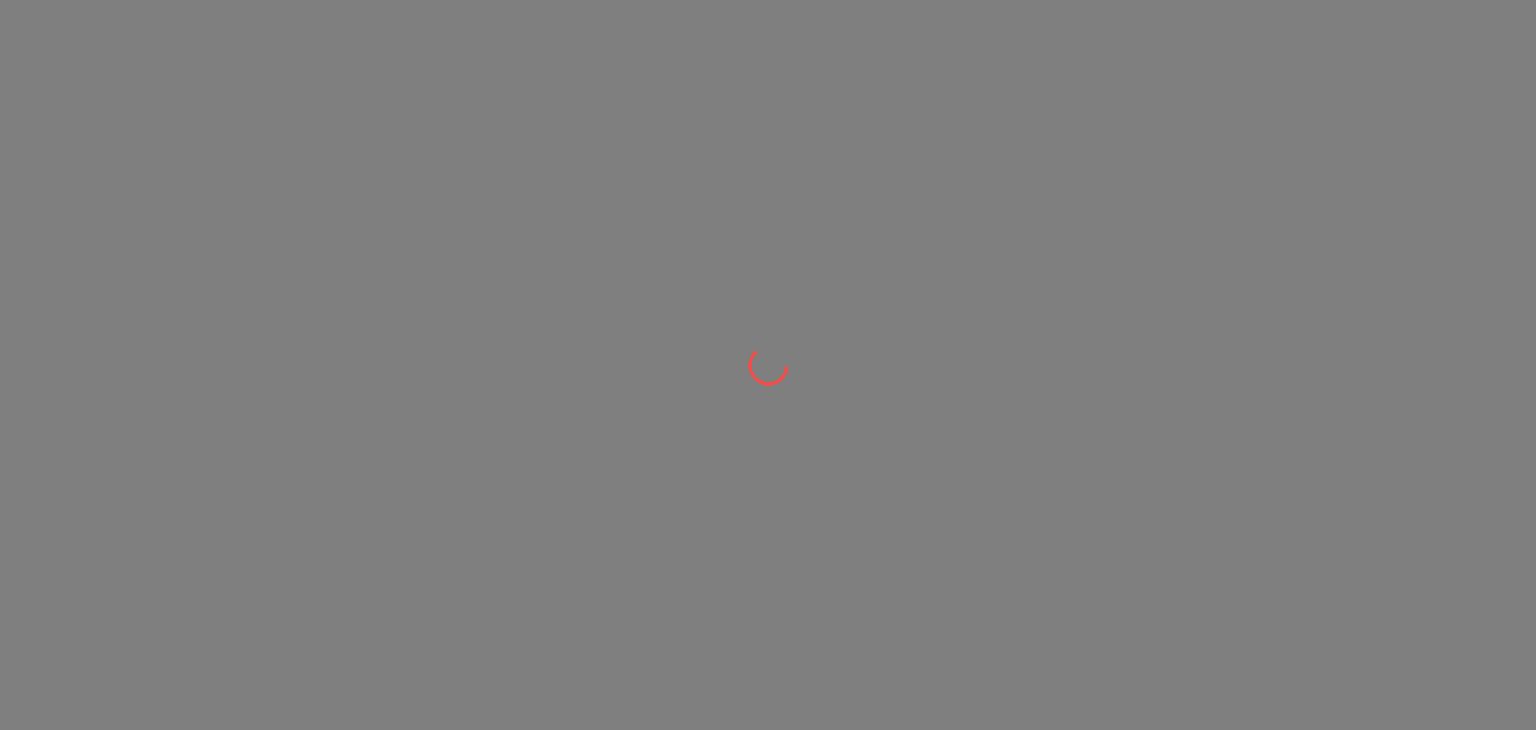 scroll, scrollTop: 0, scrollLeft: 0, axis: both 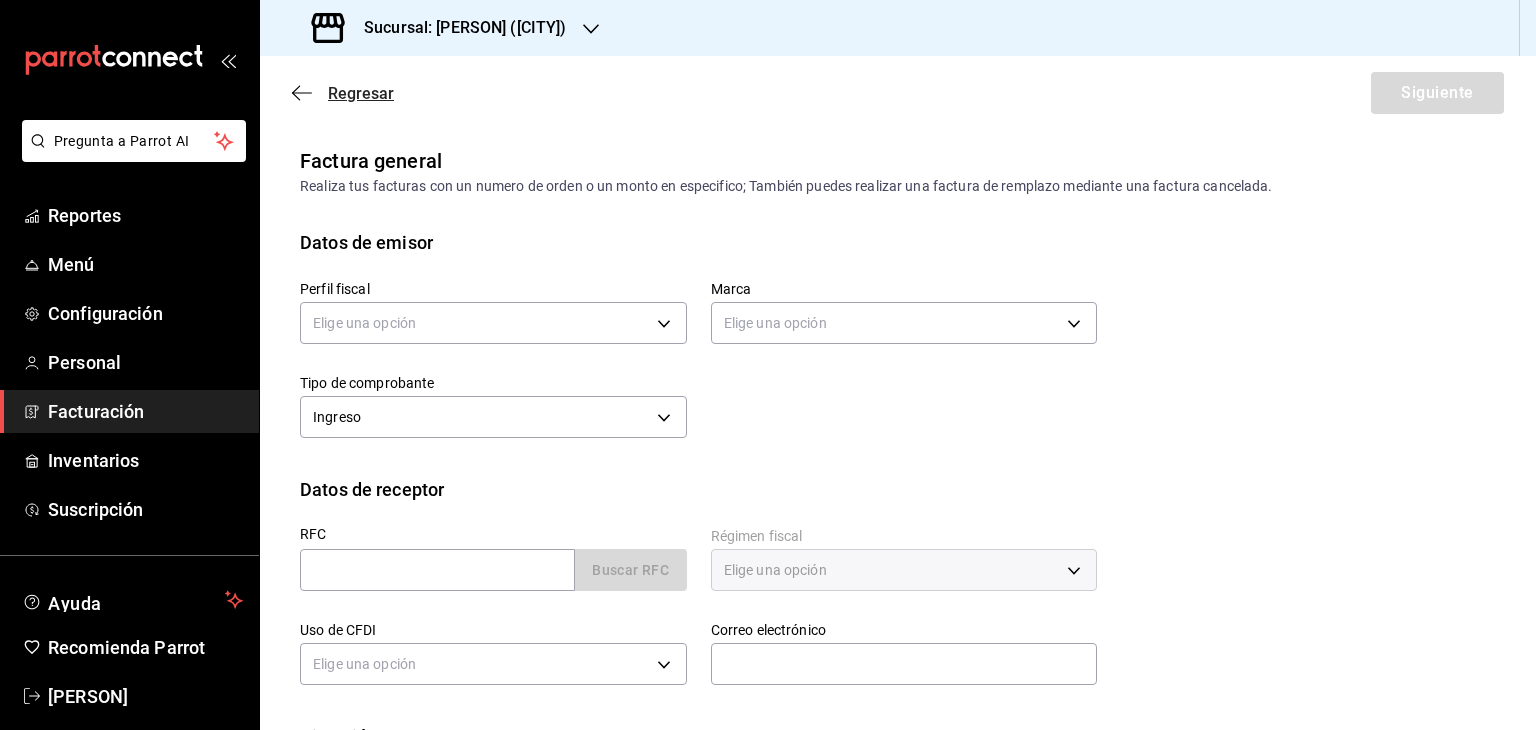 click on "Regresar" at bounding box center [361, 93] 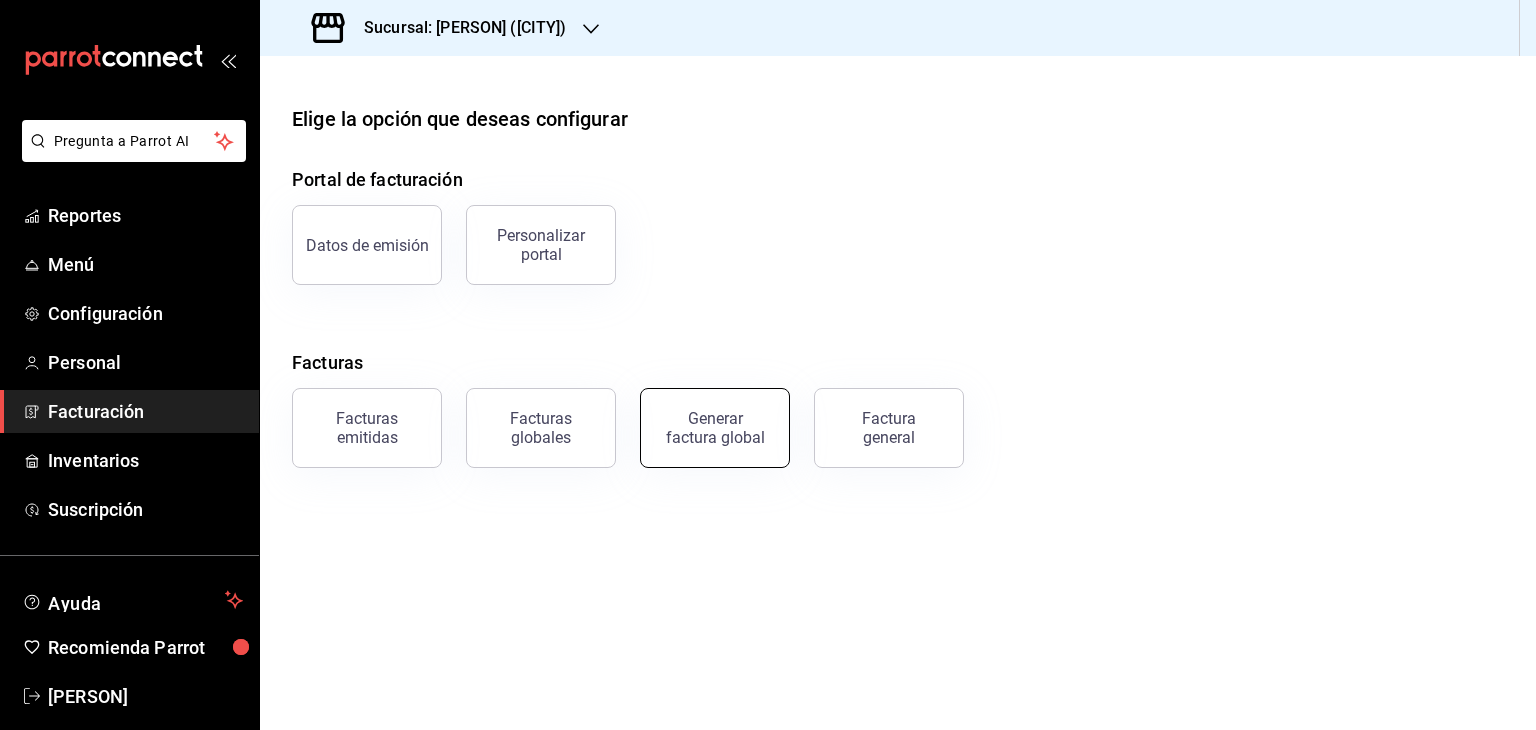 click on "Generar factura global" at bounding box center (715, 428) 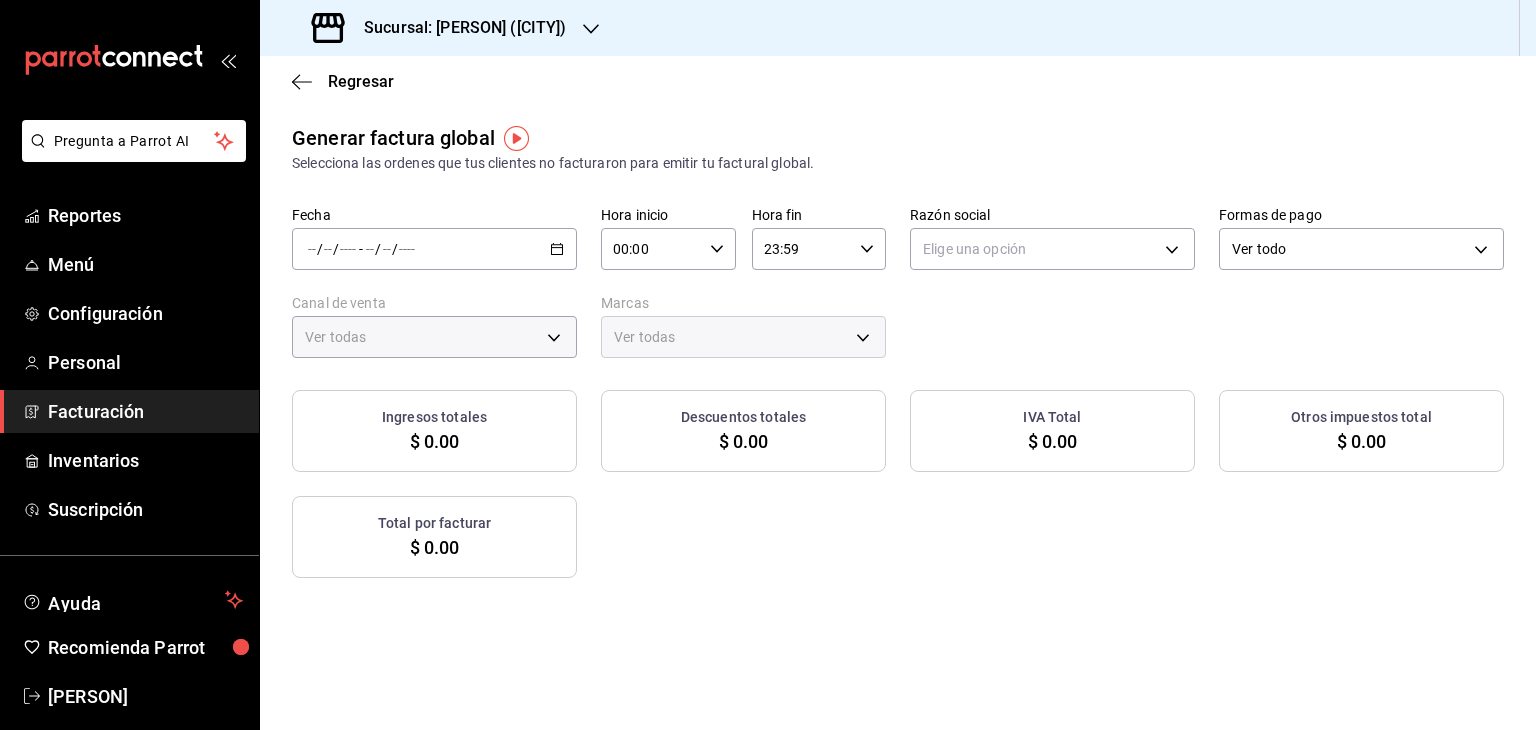 type on "PARROT,UBER_EATS,RAPPI,DIDI_FOOD,ONLINE" 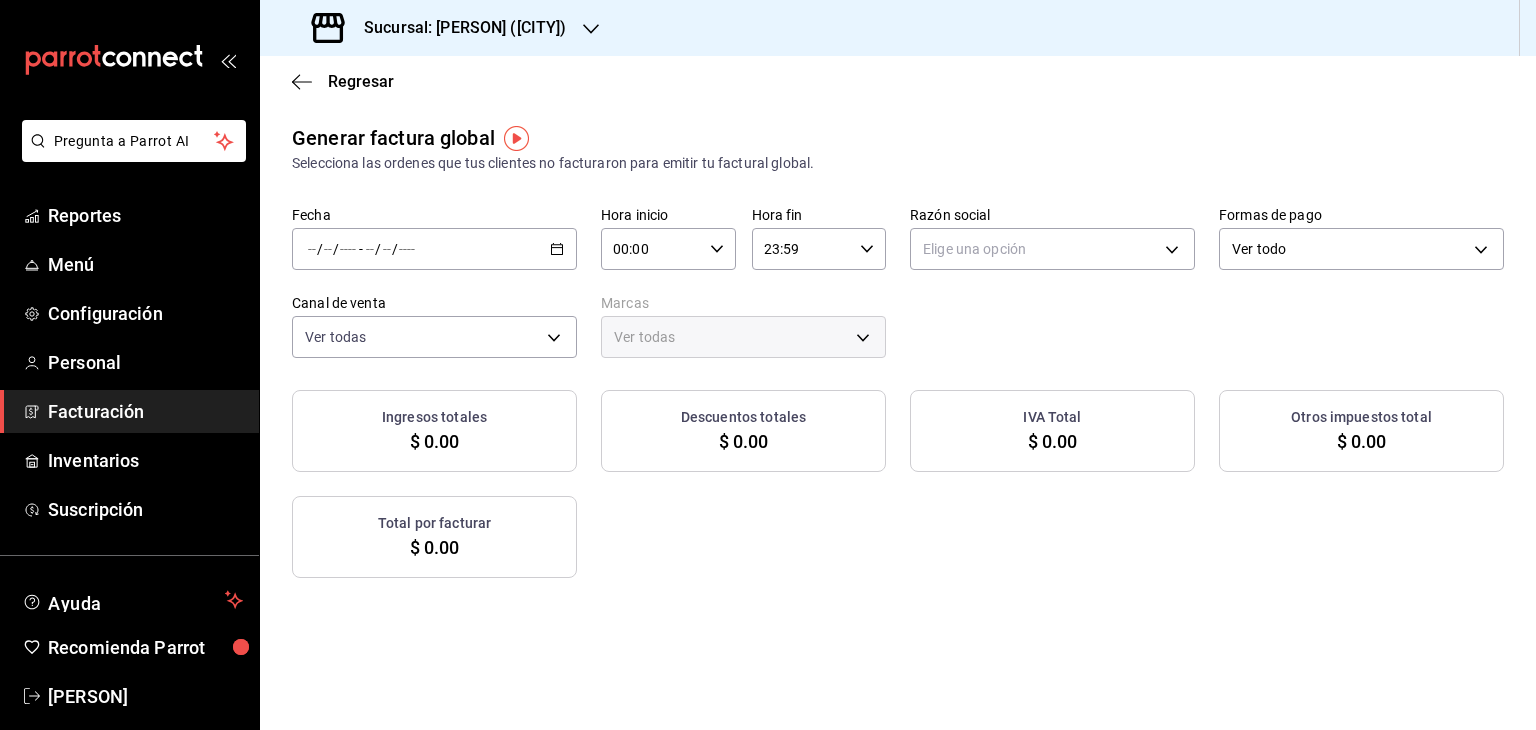 click 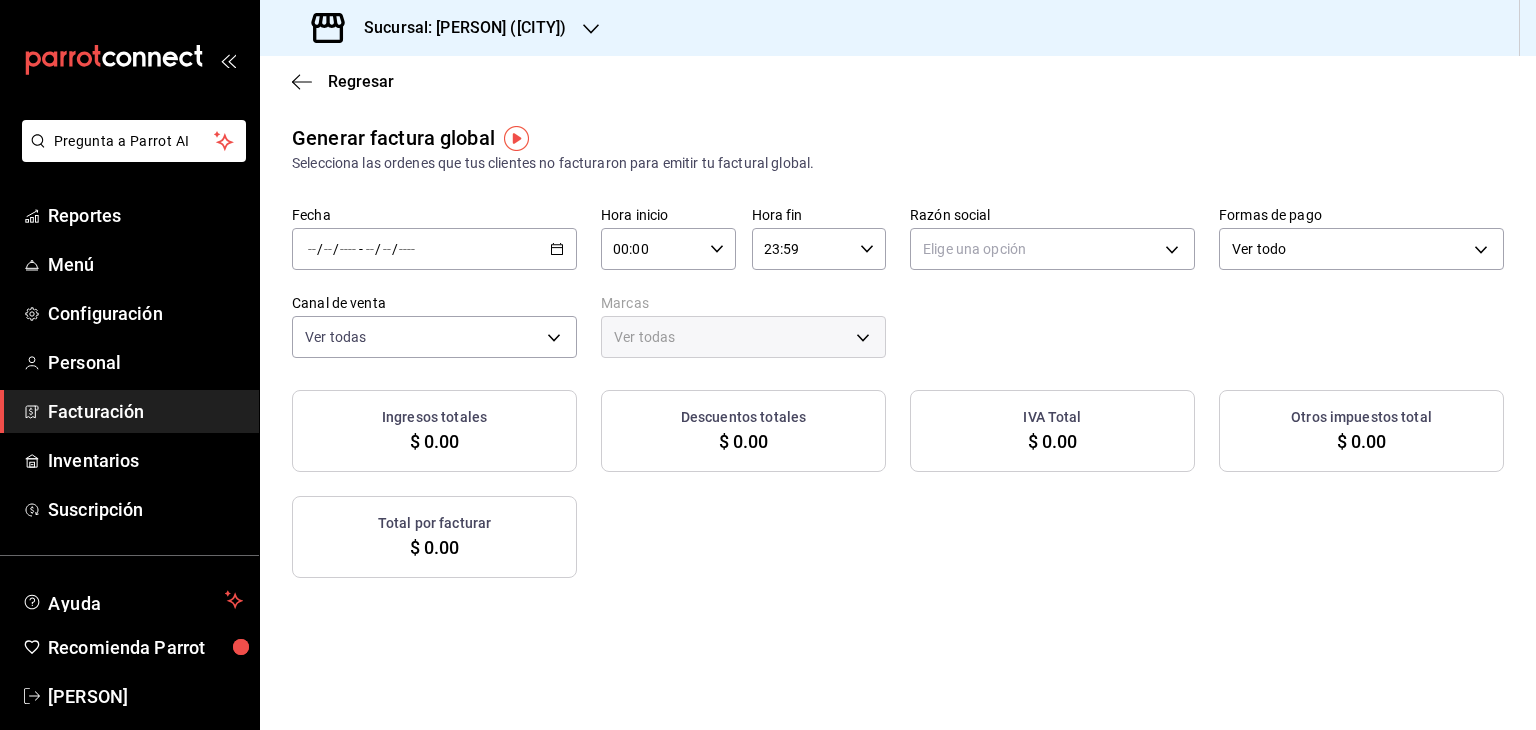 click on "/ / - / /" at bounding box center (434, 249) 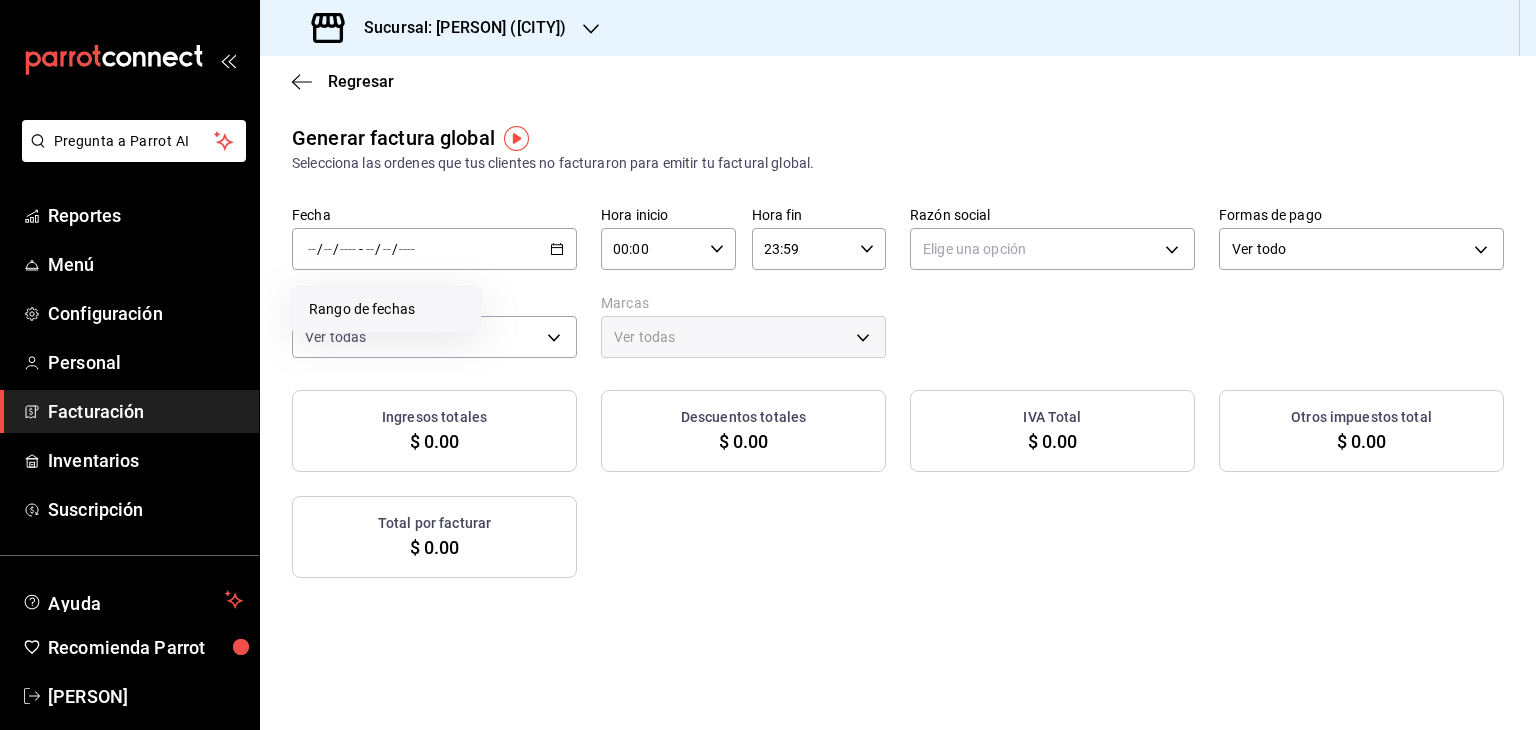 click on "Rango de fechas" at bounding box center (386, 309) 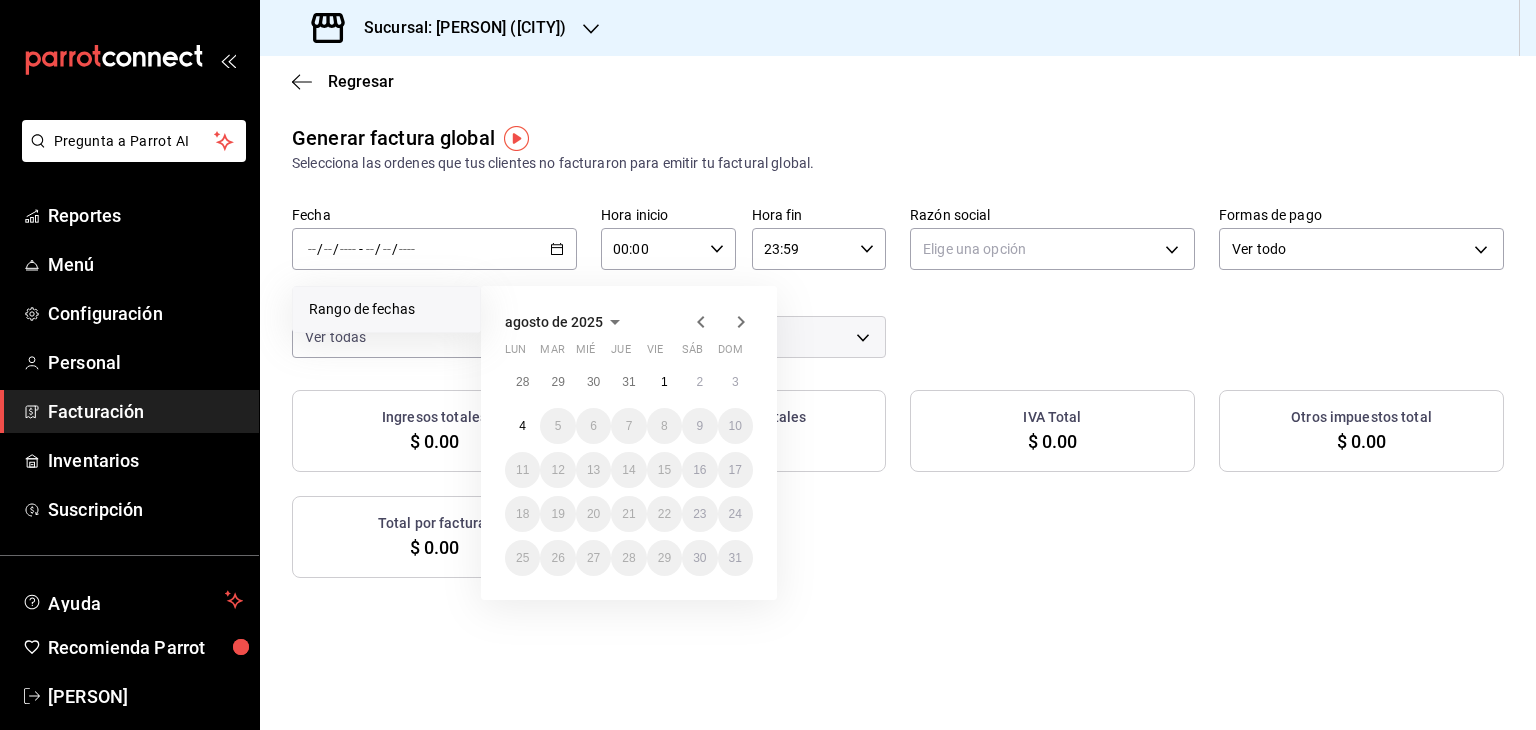 click 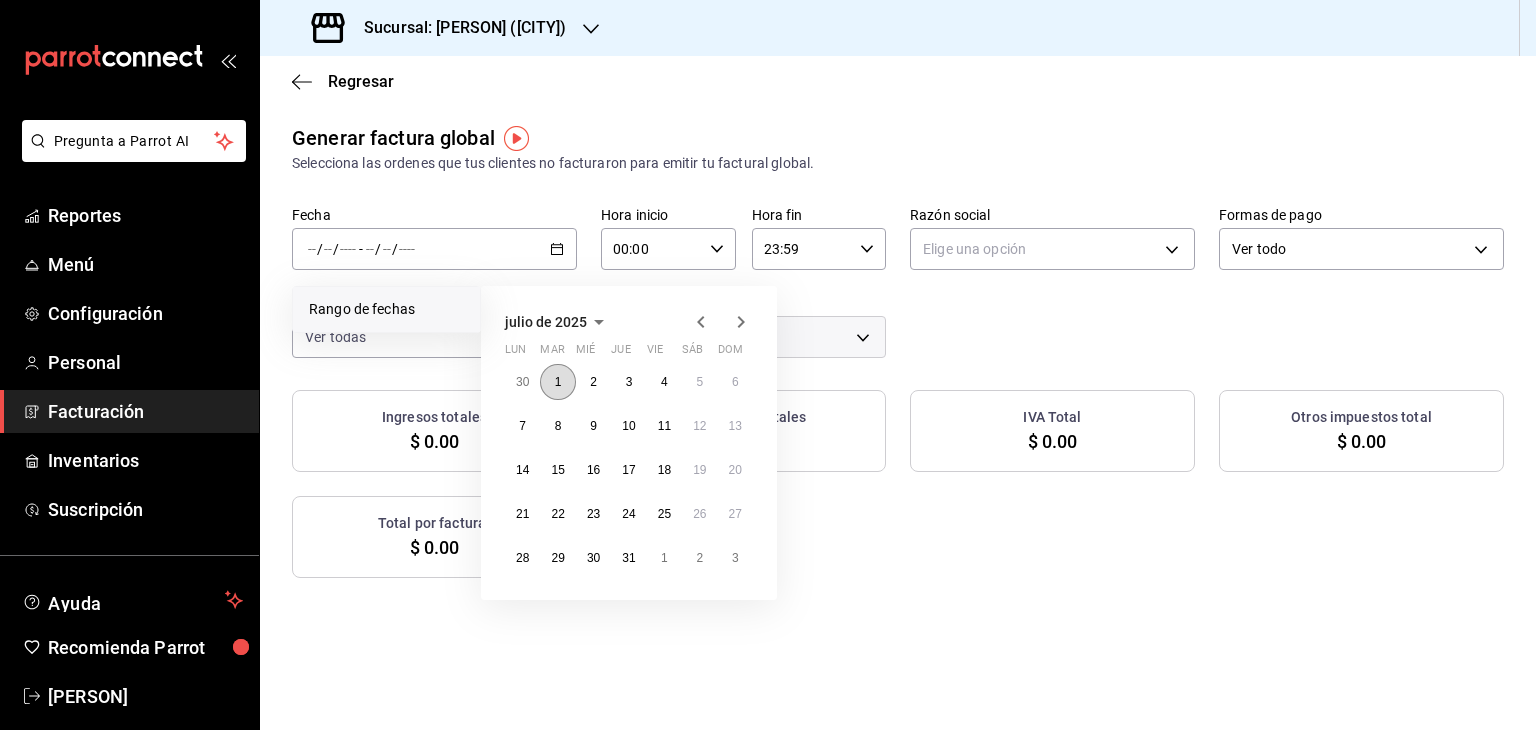 click on "1" at bounding box center (558, 382) 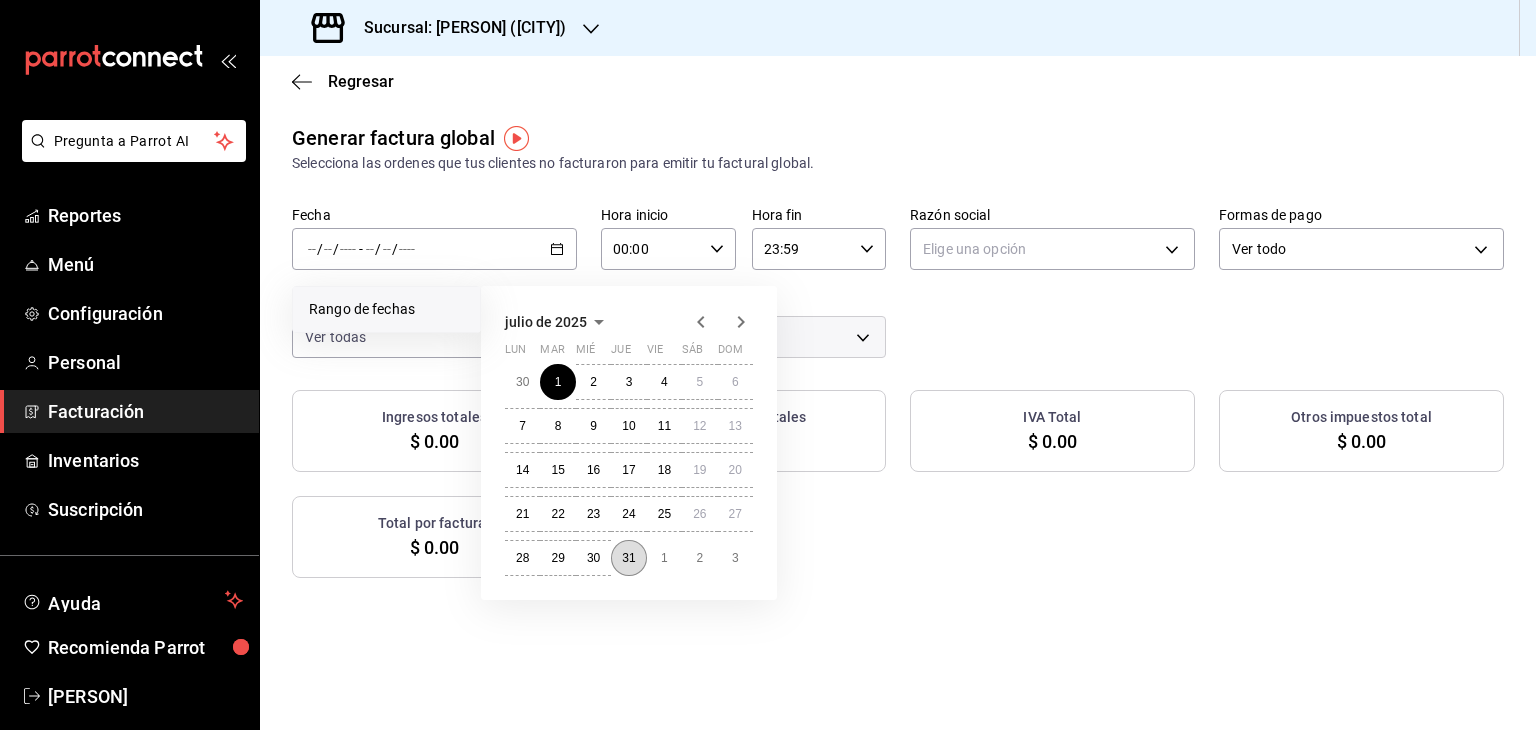 click on "31" at bounding box center (628, 558) 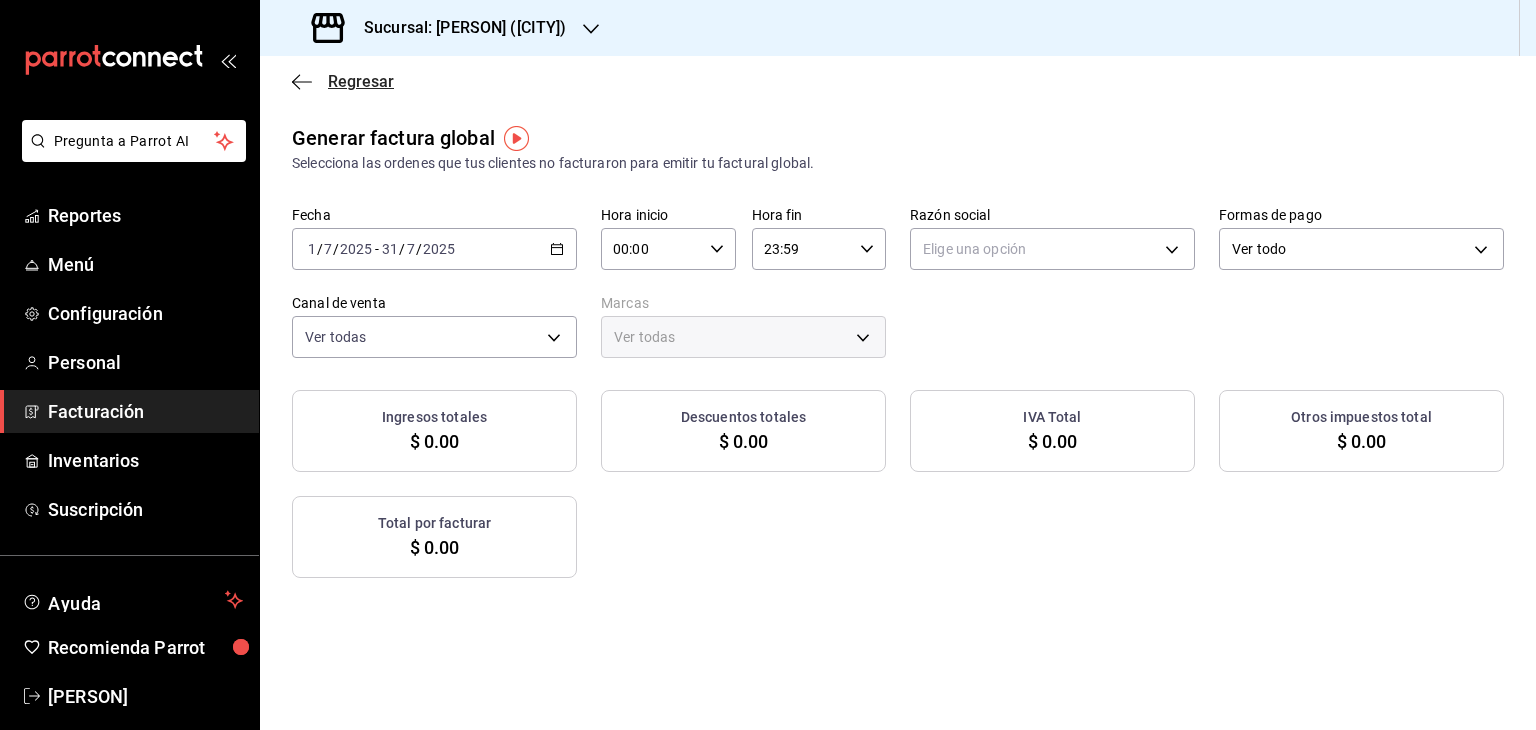 click on "Regresar" at bounding box center (361, 81) 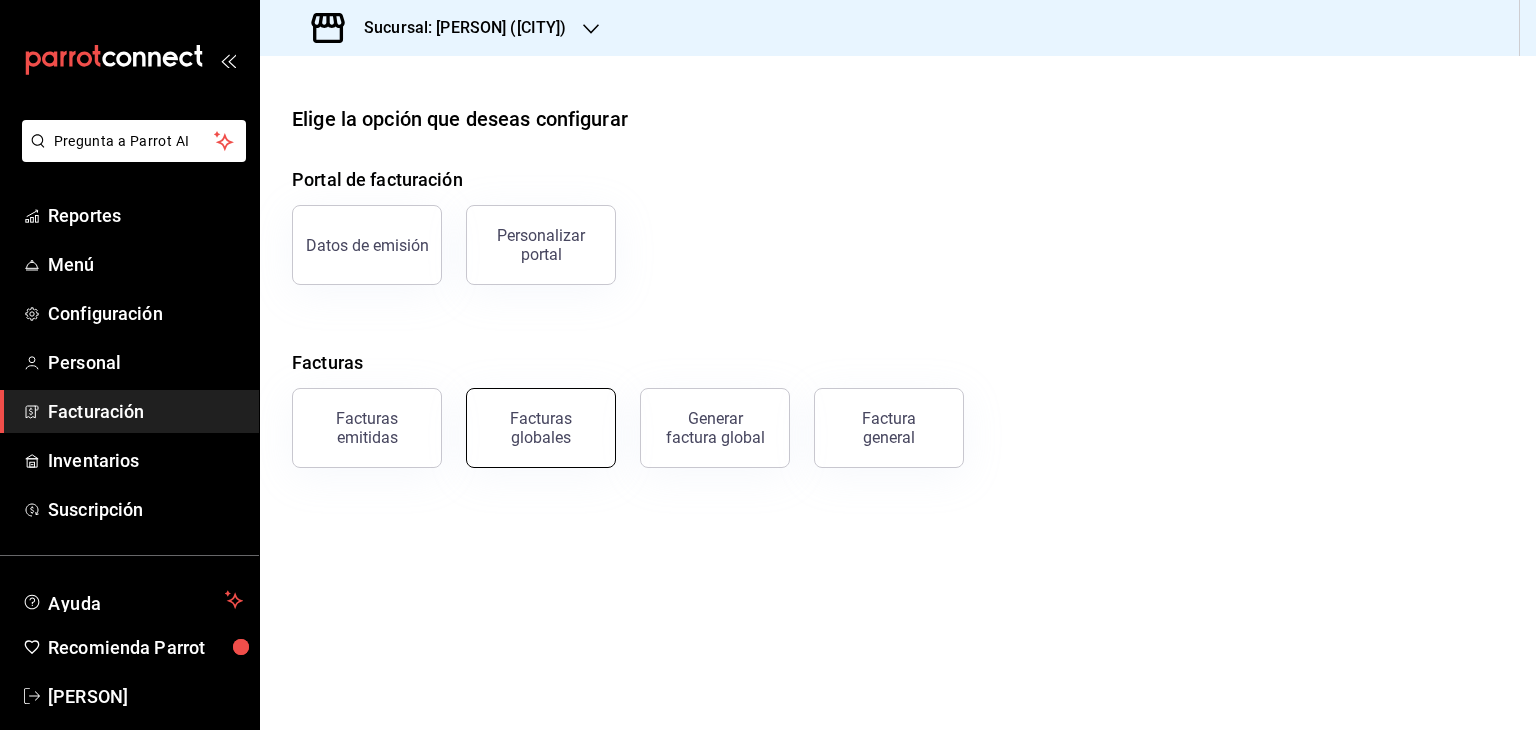 click on "Facturas globales" at bounding box center (541, 428) 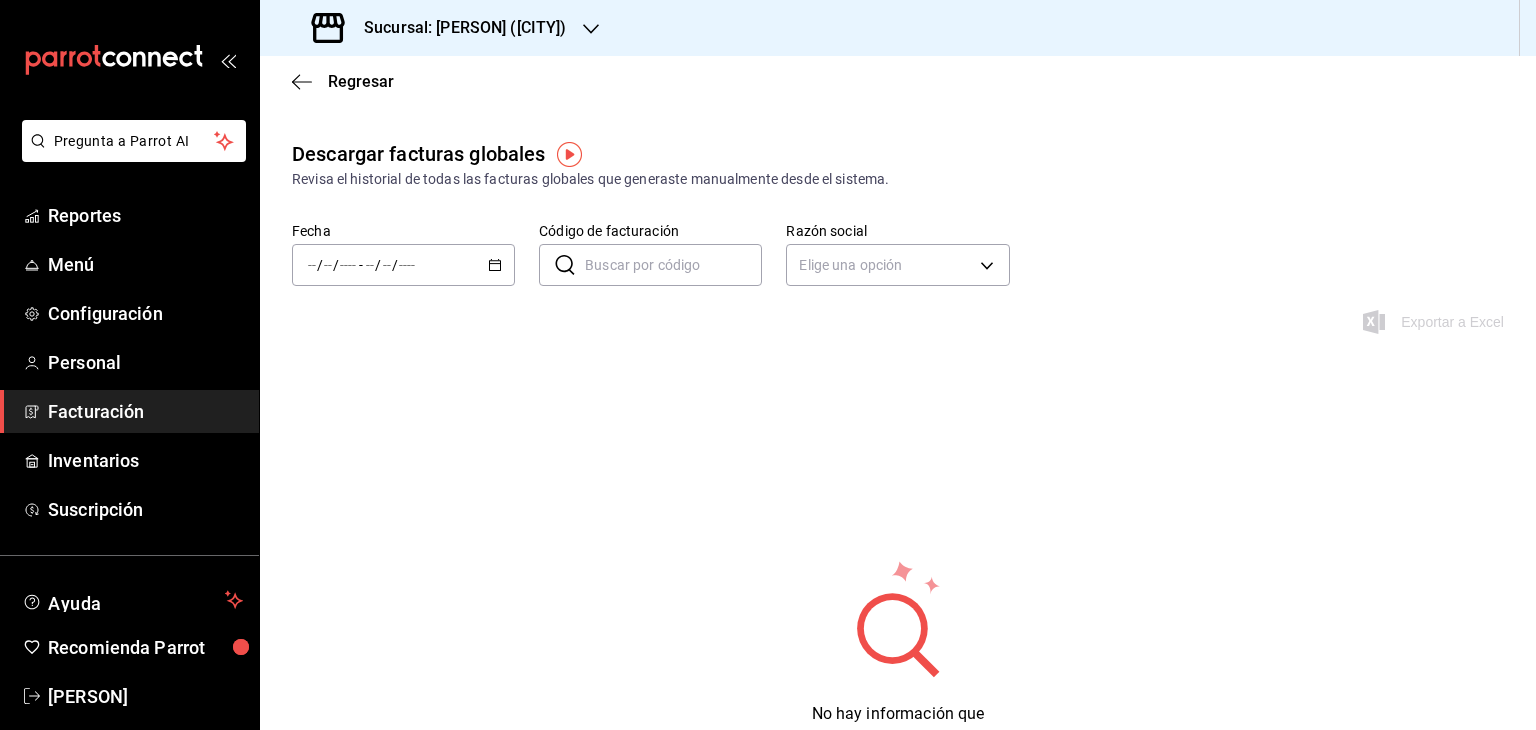 click 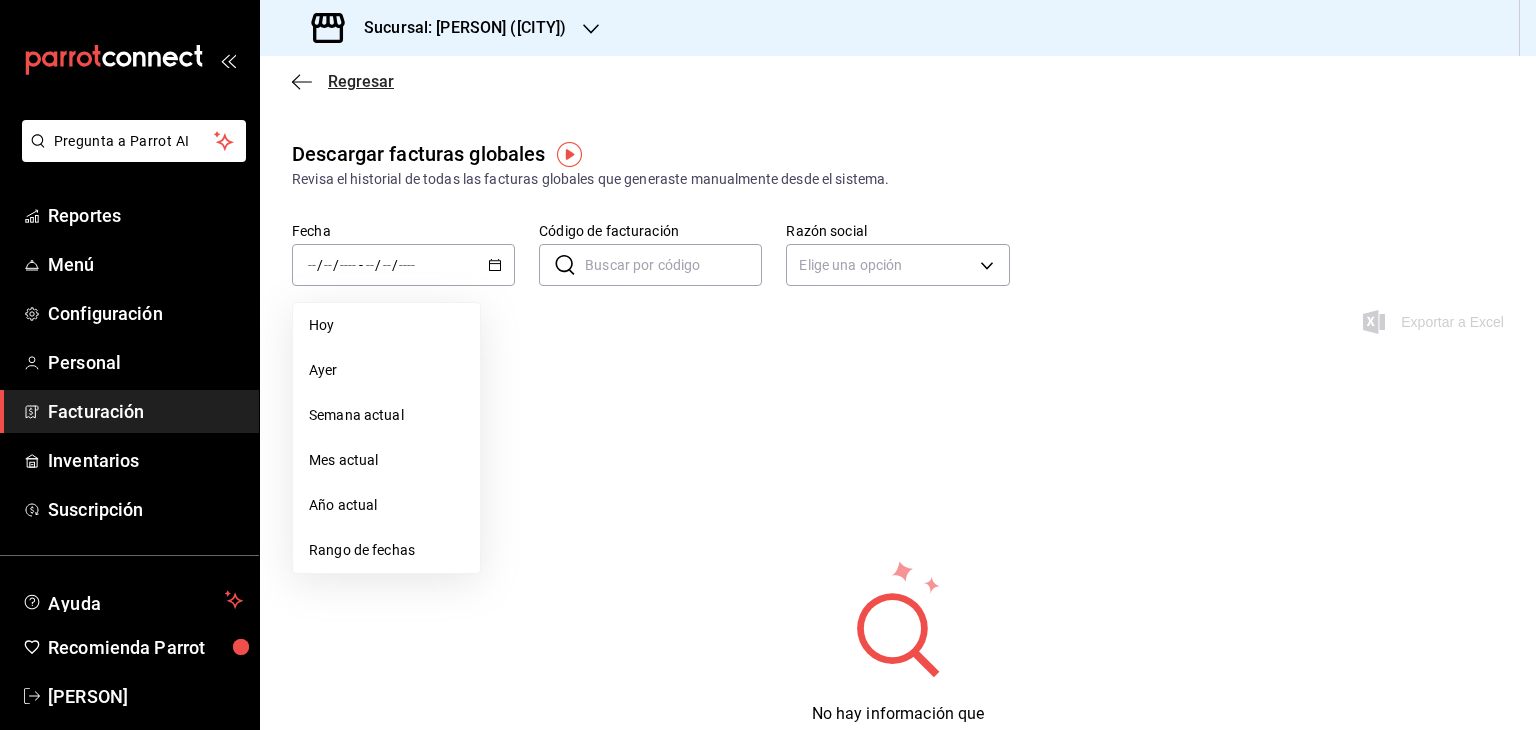 click on "Regresar" at bounding box center (361, 81) 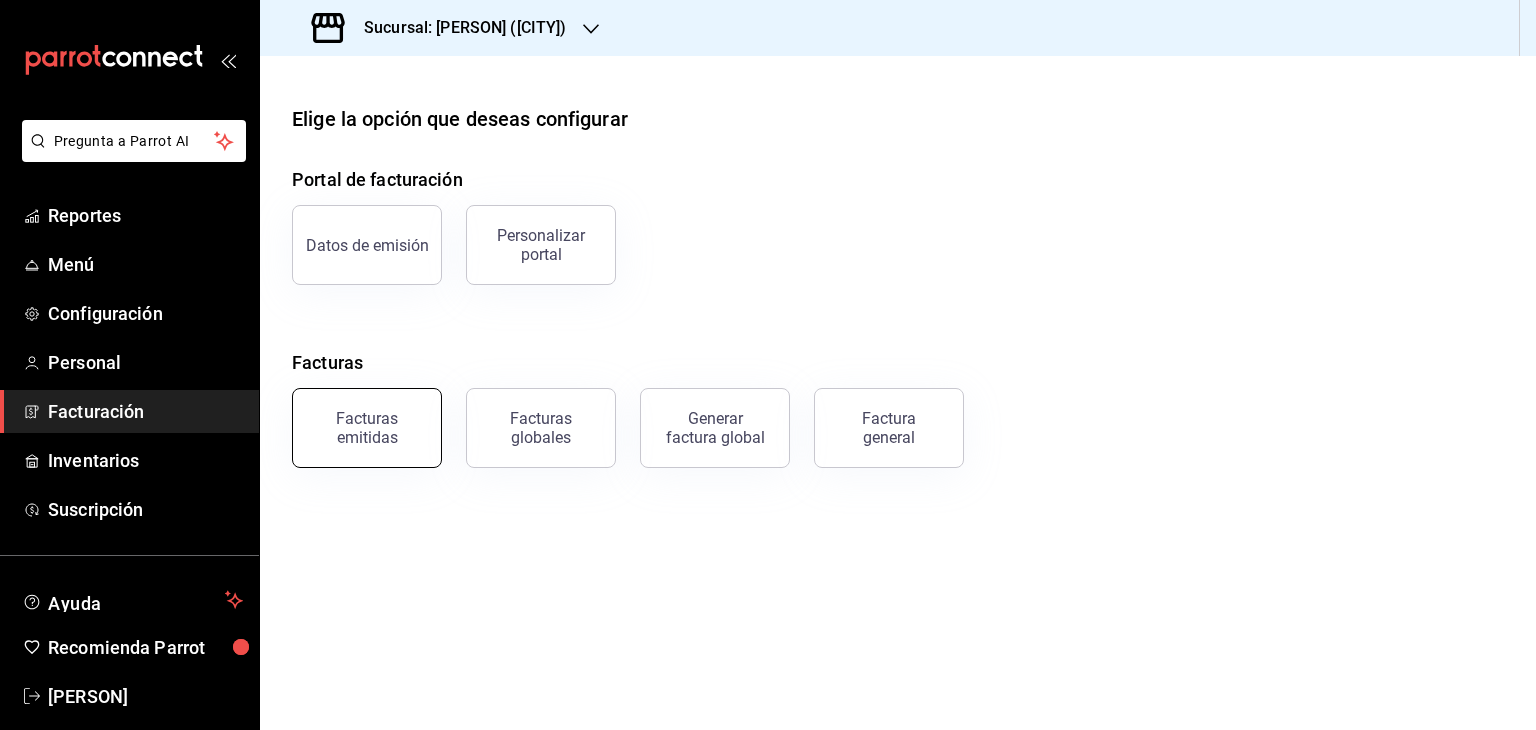 click on "Facturas emitidas" at bounding box center (367, 428) 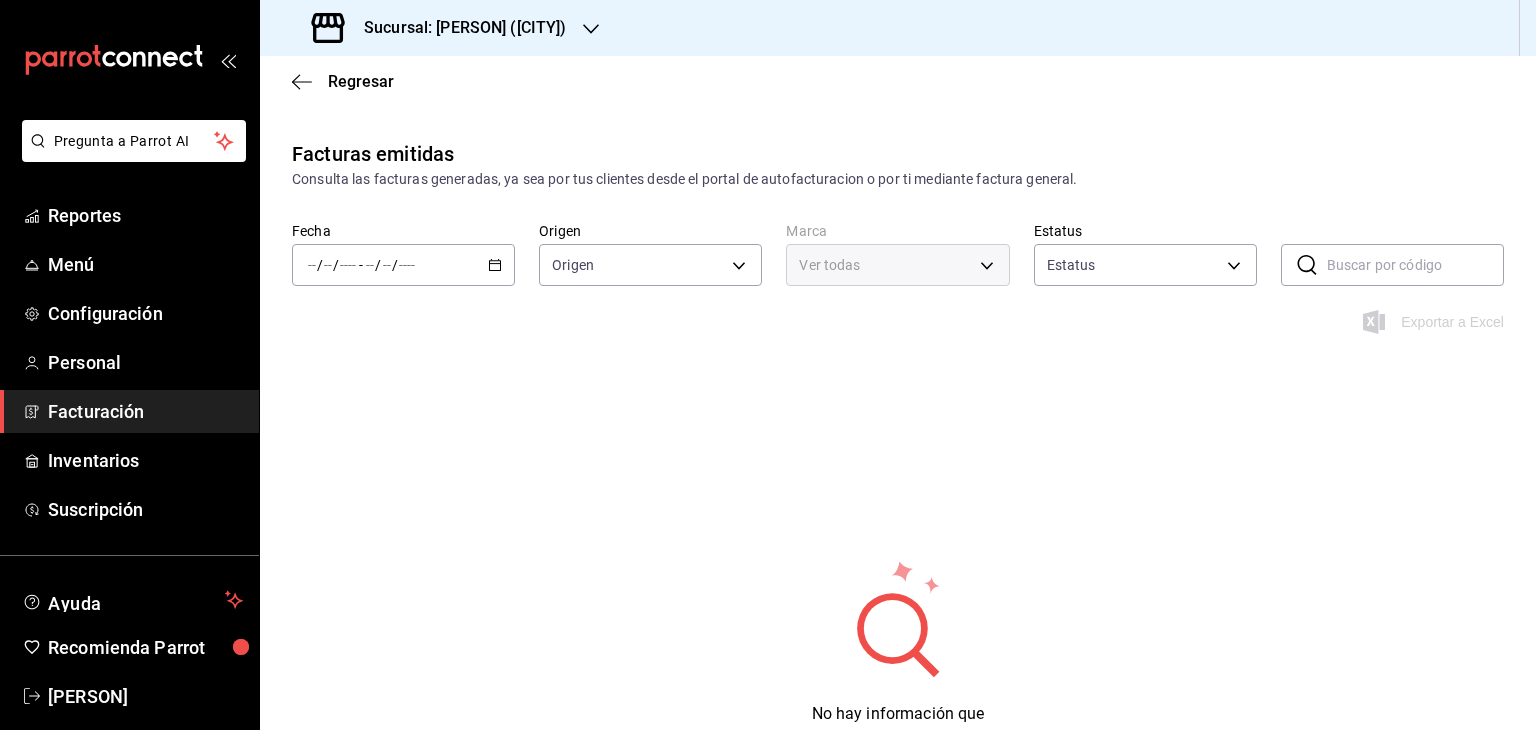 type on "ORDER_INVOICE,GENERAL_INVOICE" 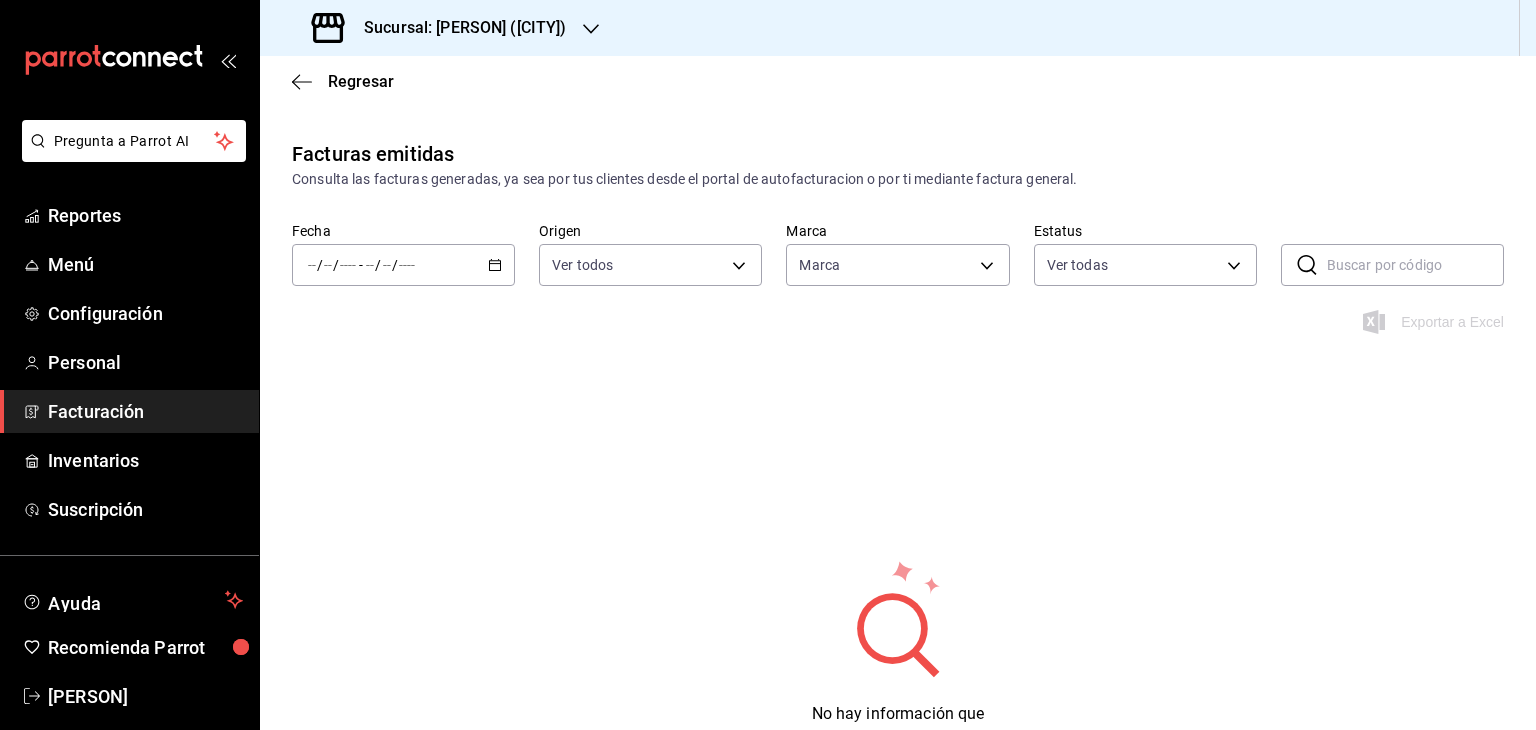 type on "9d857179-f675-4b4b-a0fb-66a1373ffd7d" 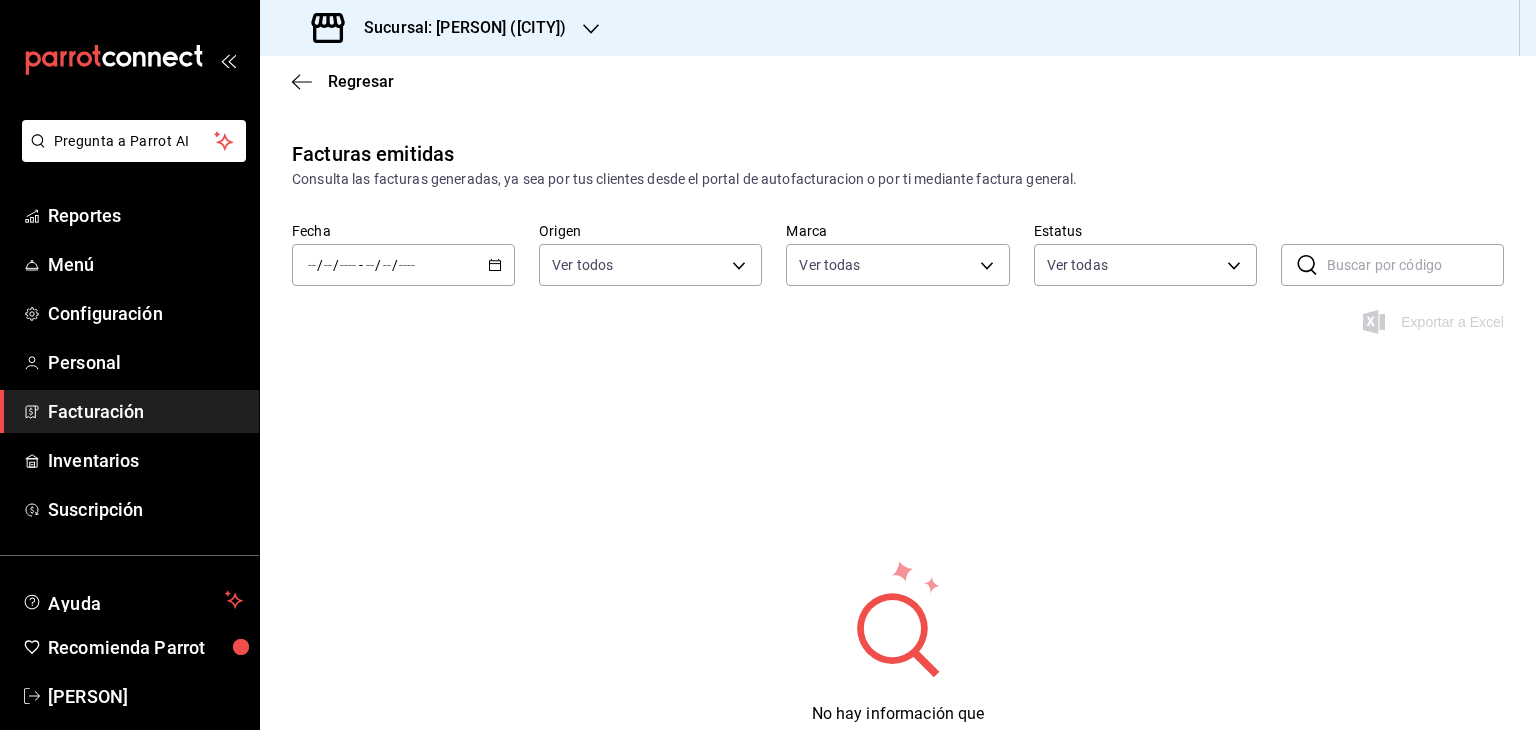 click 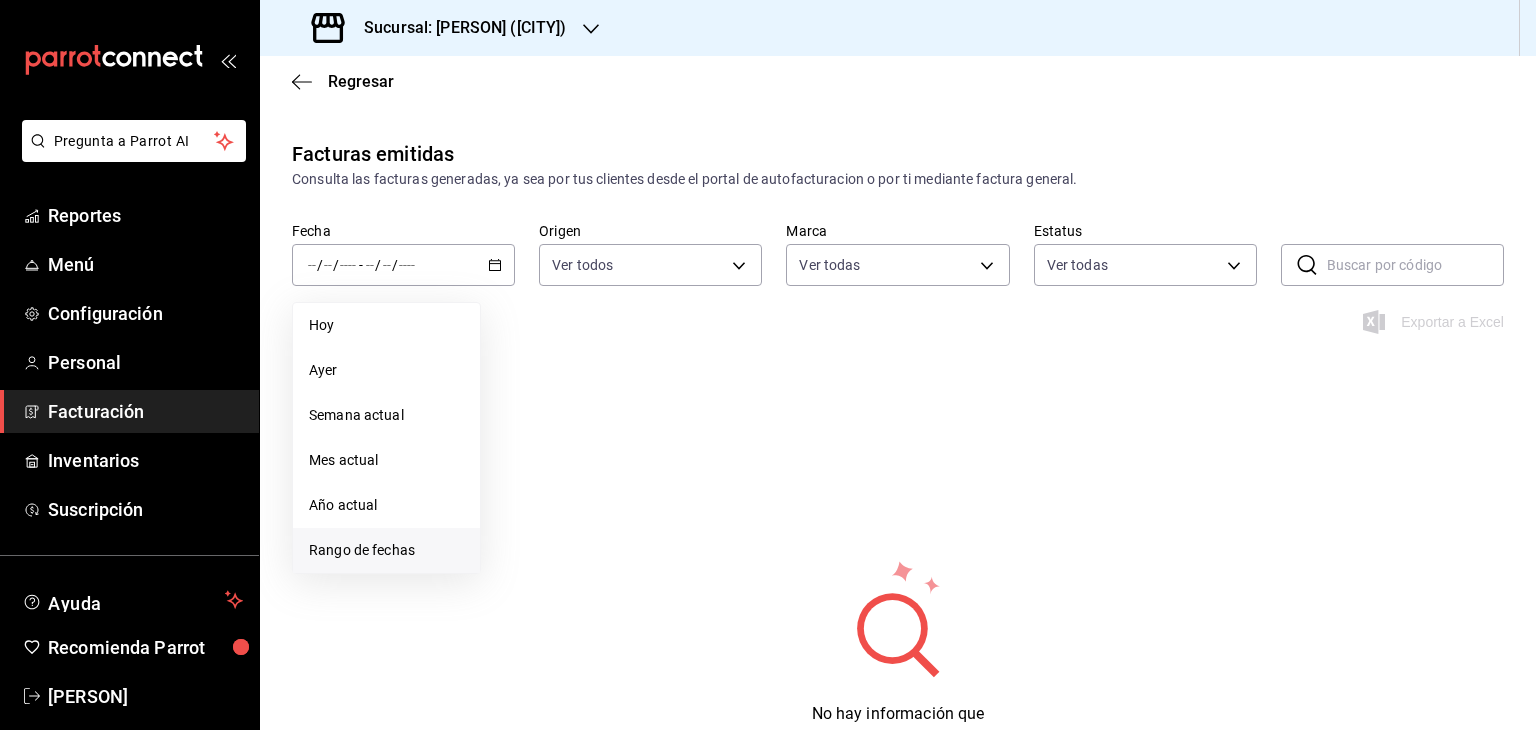 click on "Rango de fechas" at bounding box center [386, 550] 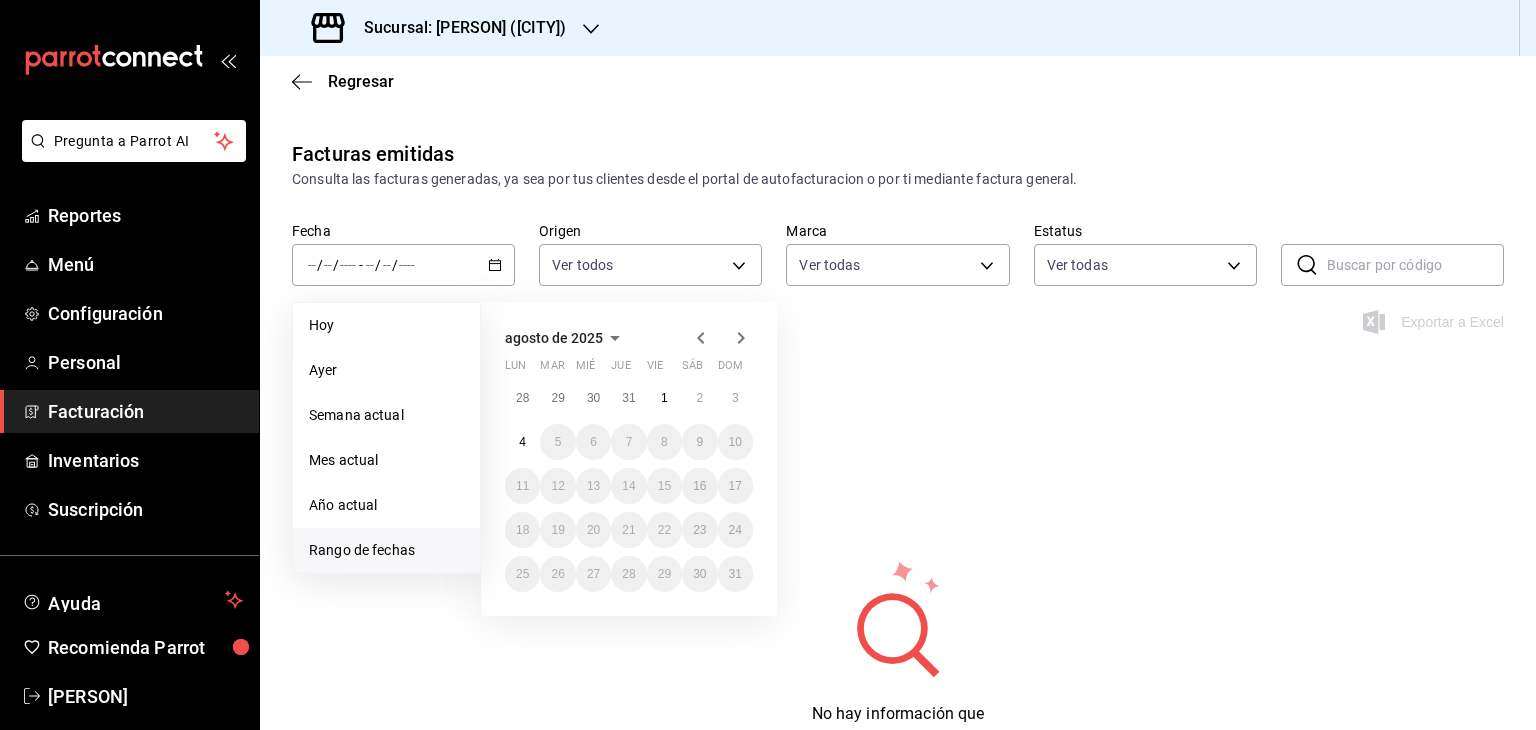 click 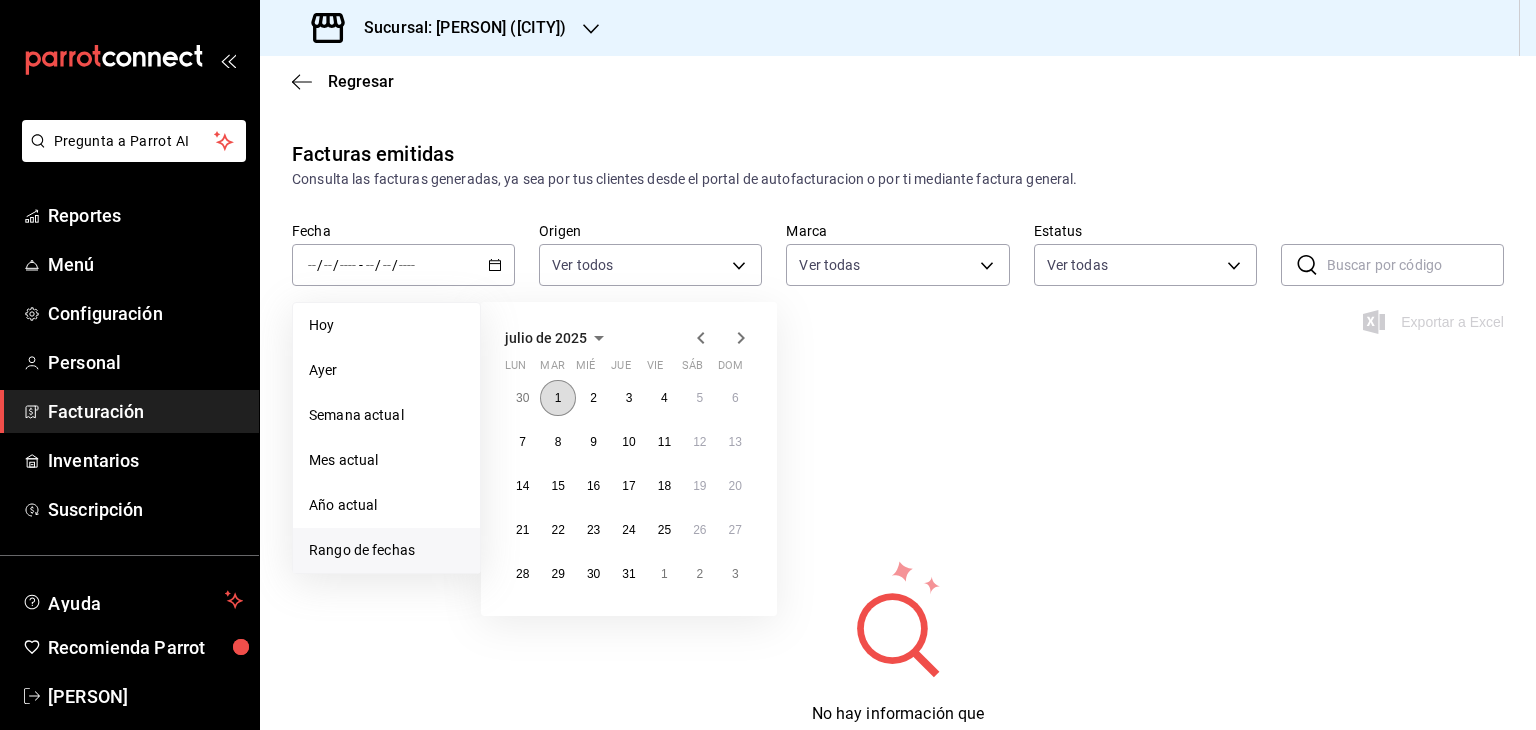 click on "1" at bounding box center (557, 398) 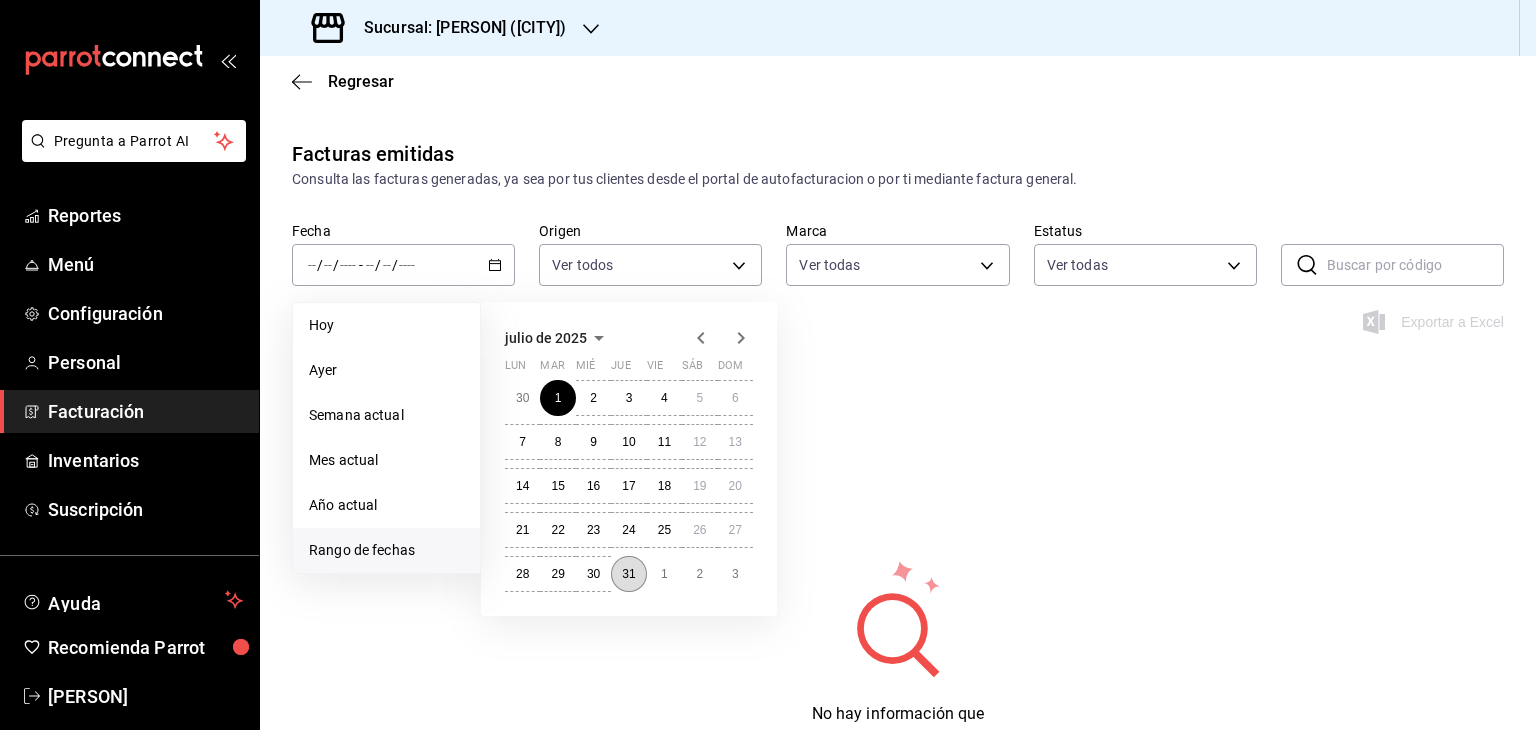 click on "31" at bounding box center (628, 574) 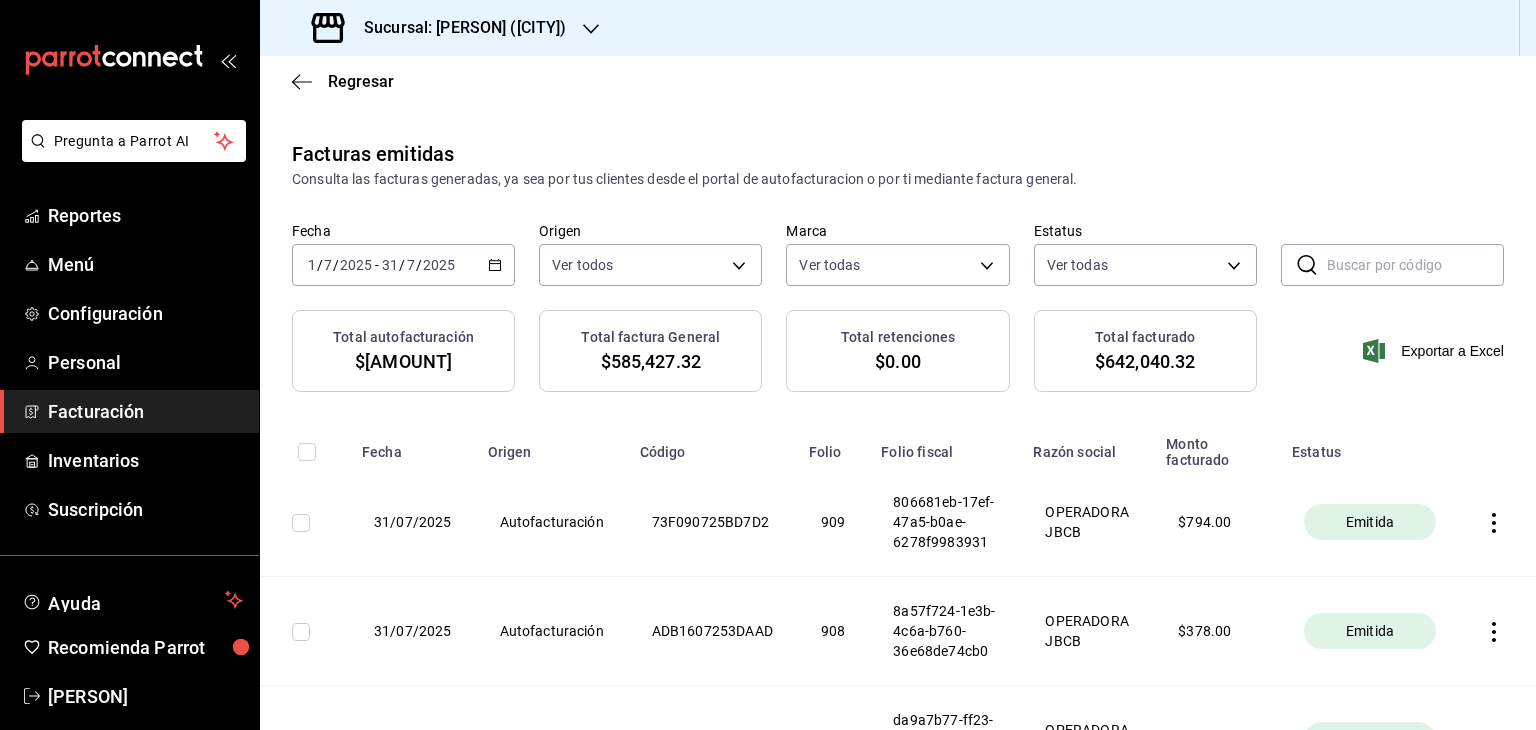 click 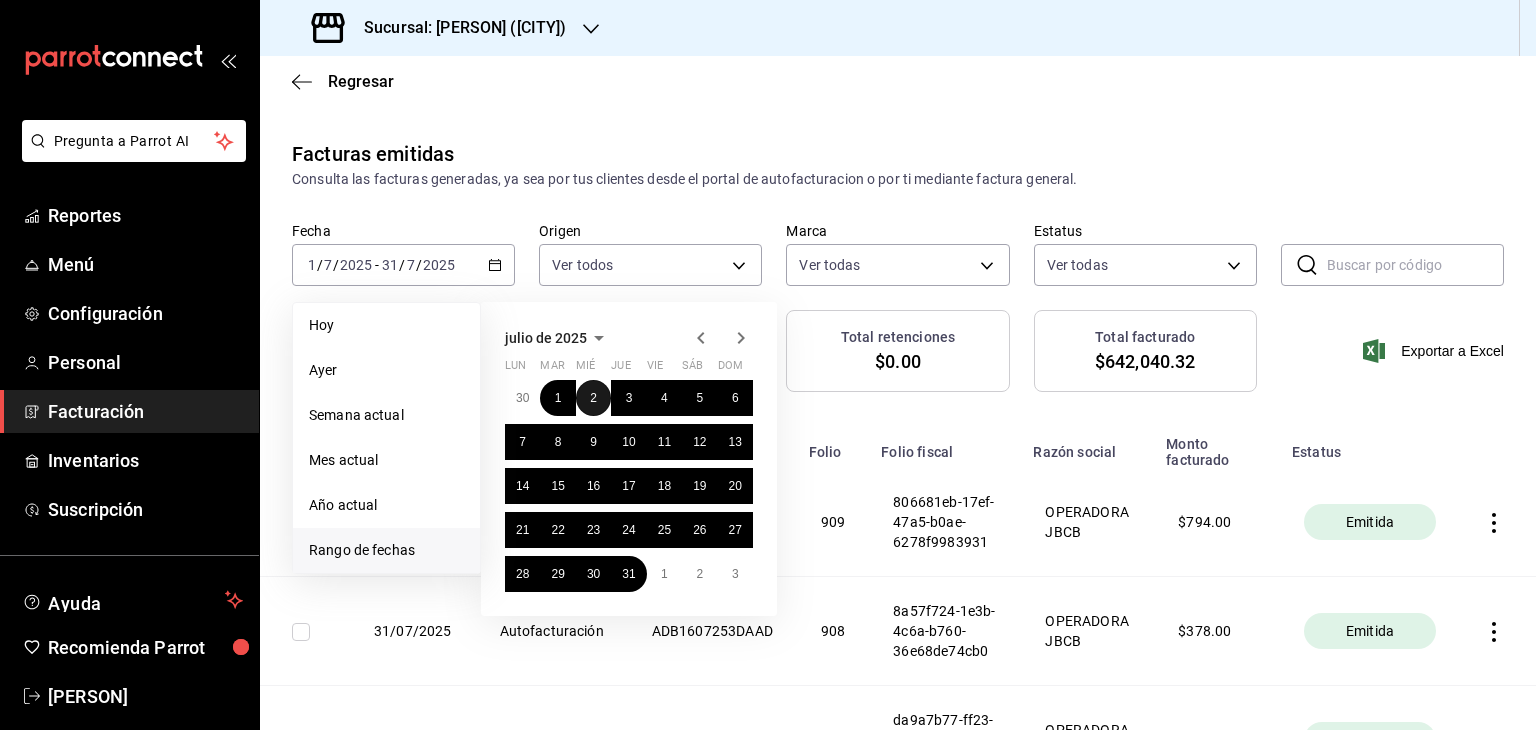 click on "2" at bounding box center [593, 398] 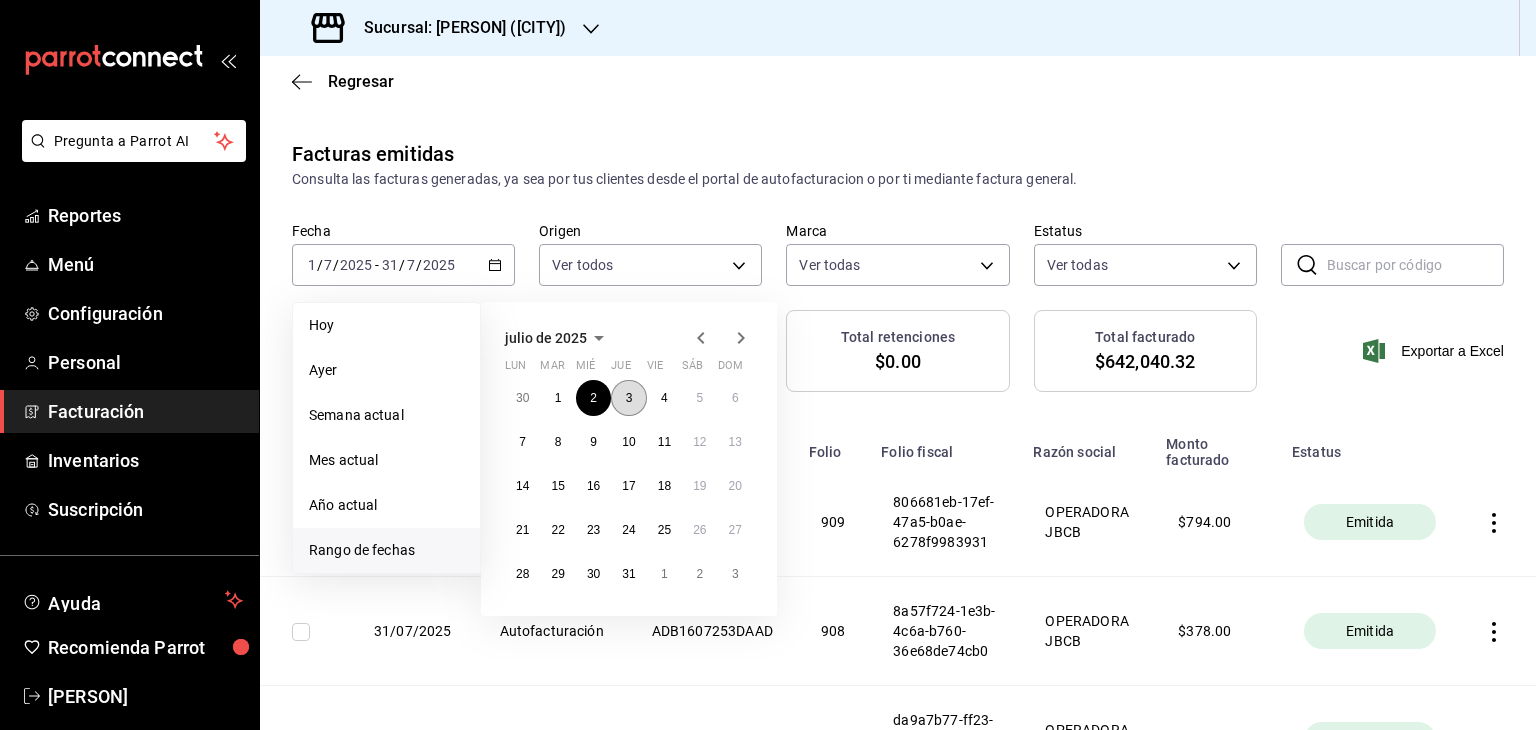 click on "3" at bounding box center [629, 398] 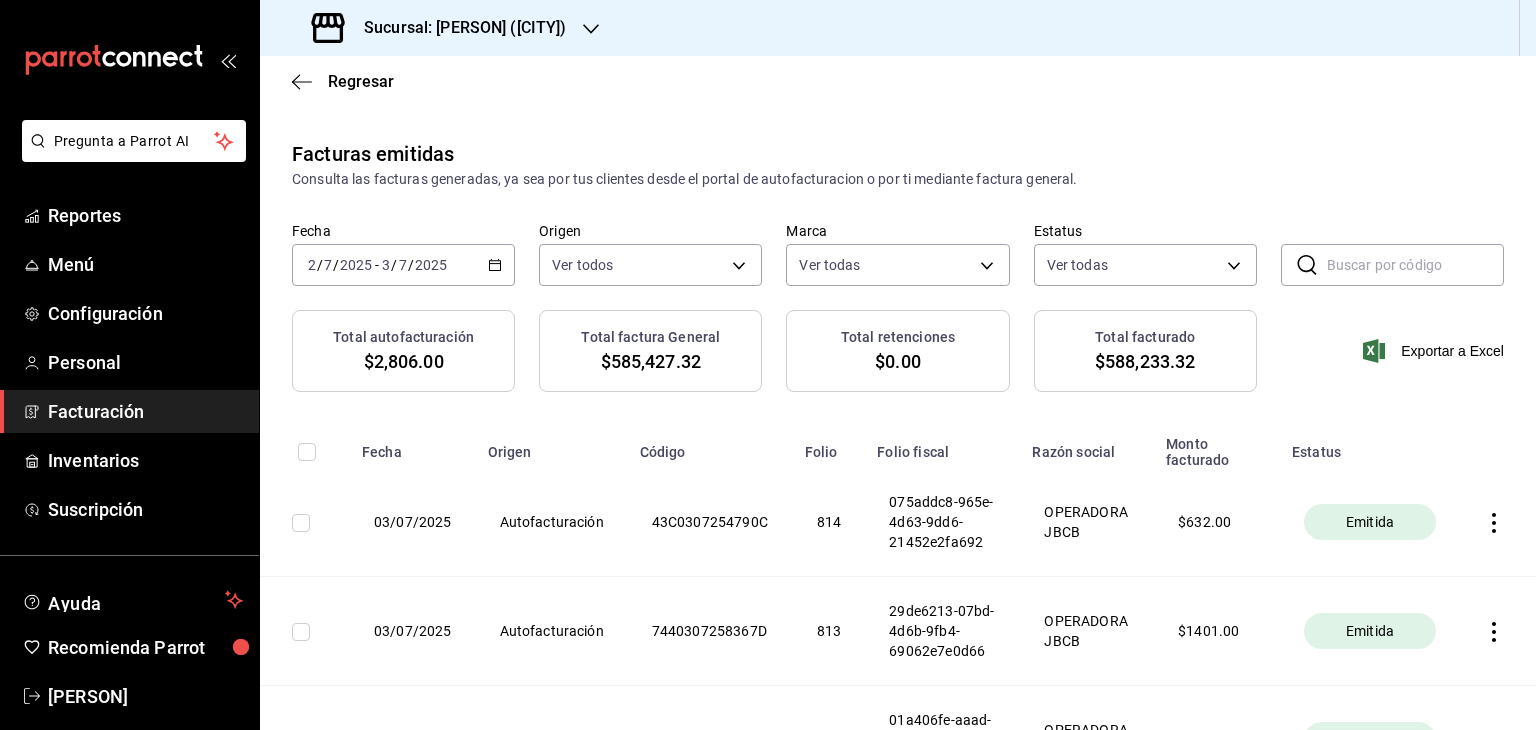 click on "[DATE] [DATE] - [DATE] [DATE]" at bounding box center (403, 265) 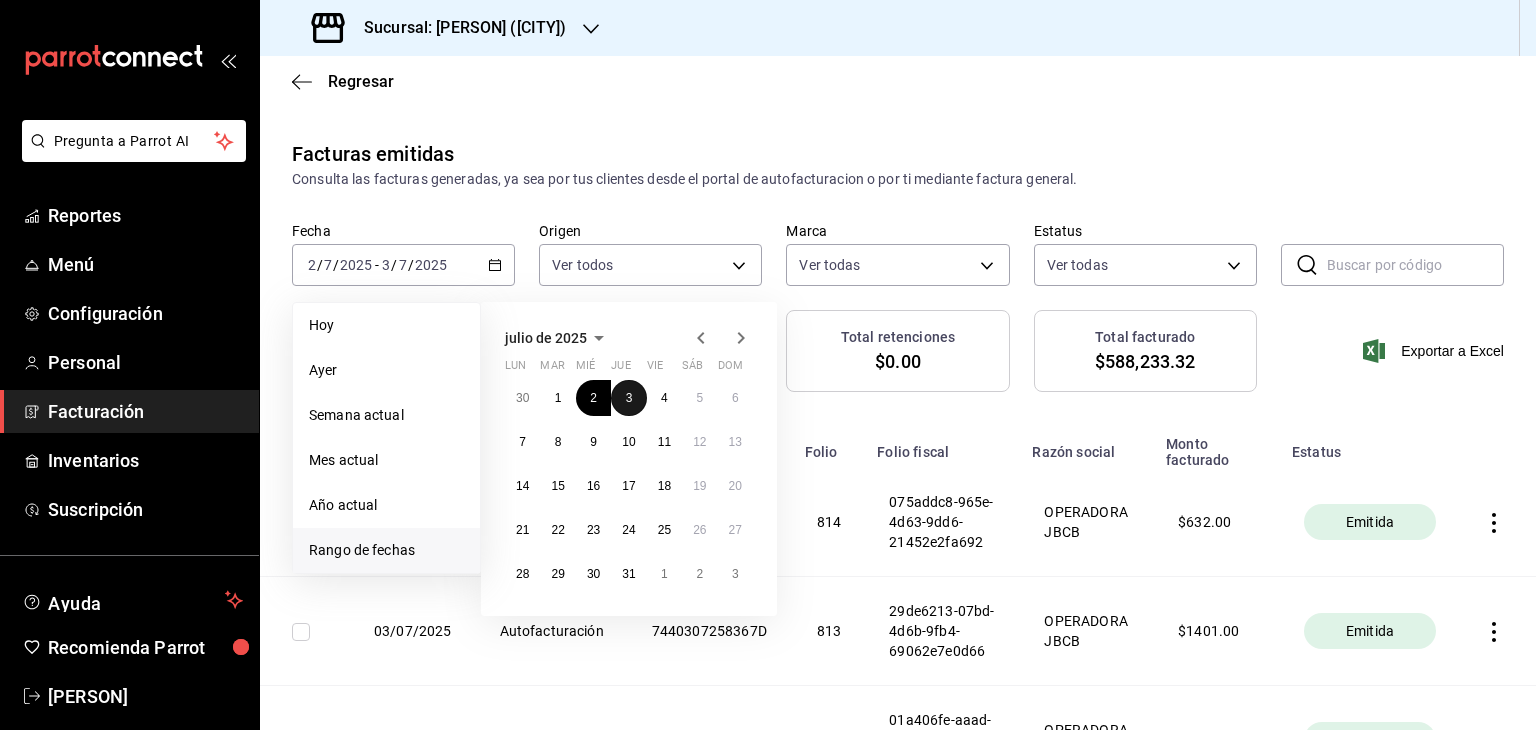 click on "3" at bounding box center [628, 398] 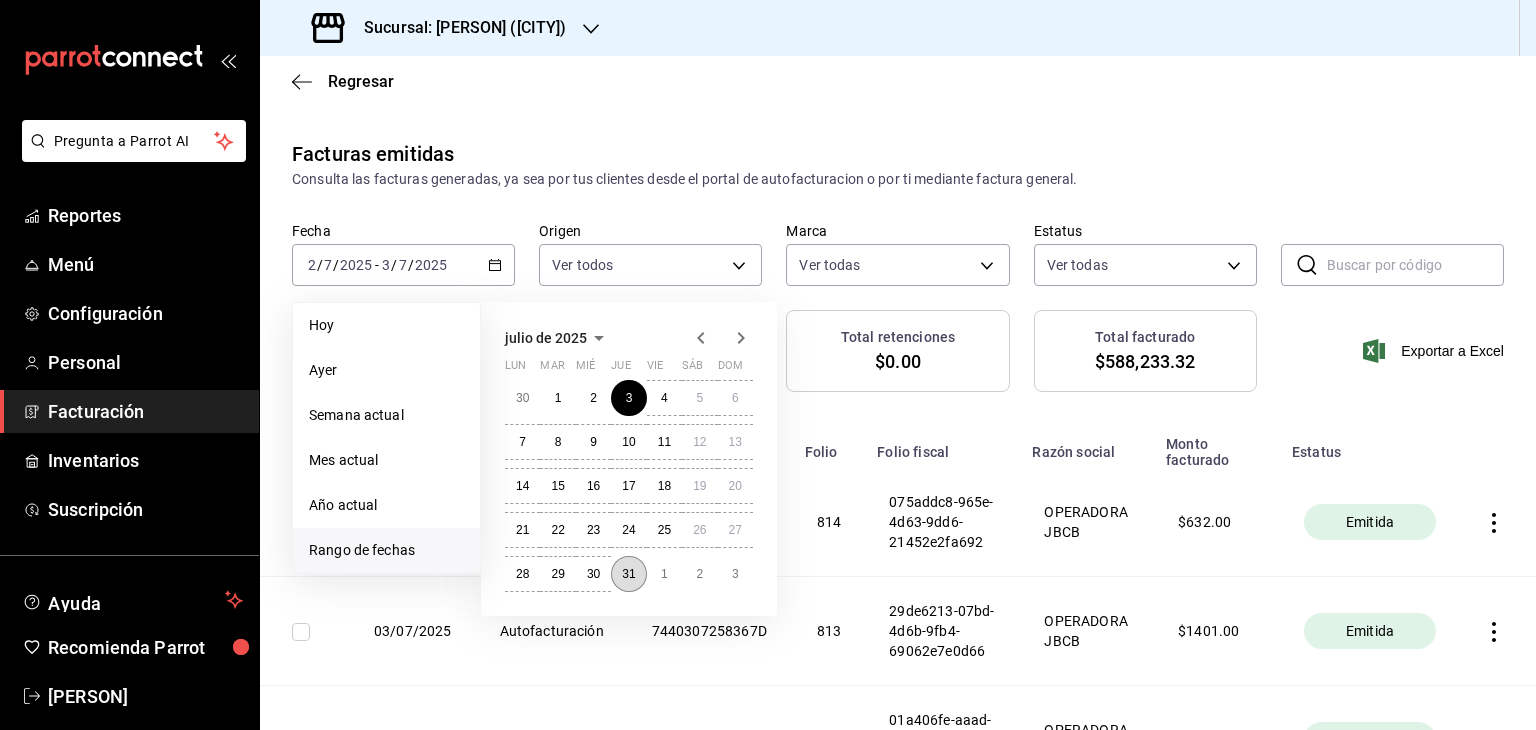 click on "31" at bounding box center [628, 574] 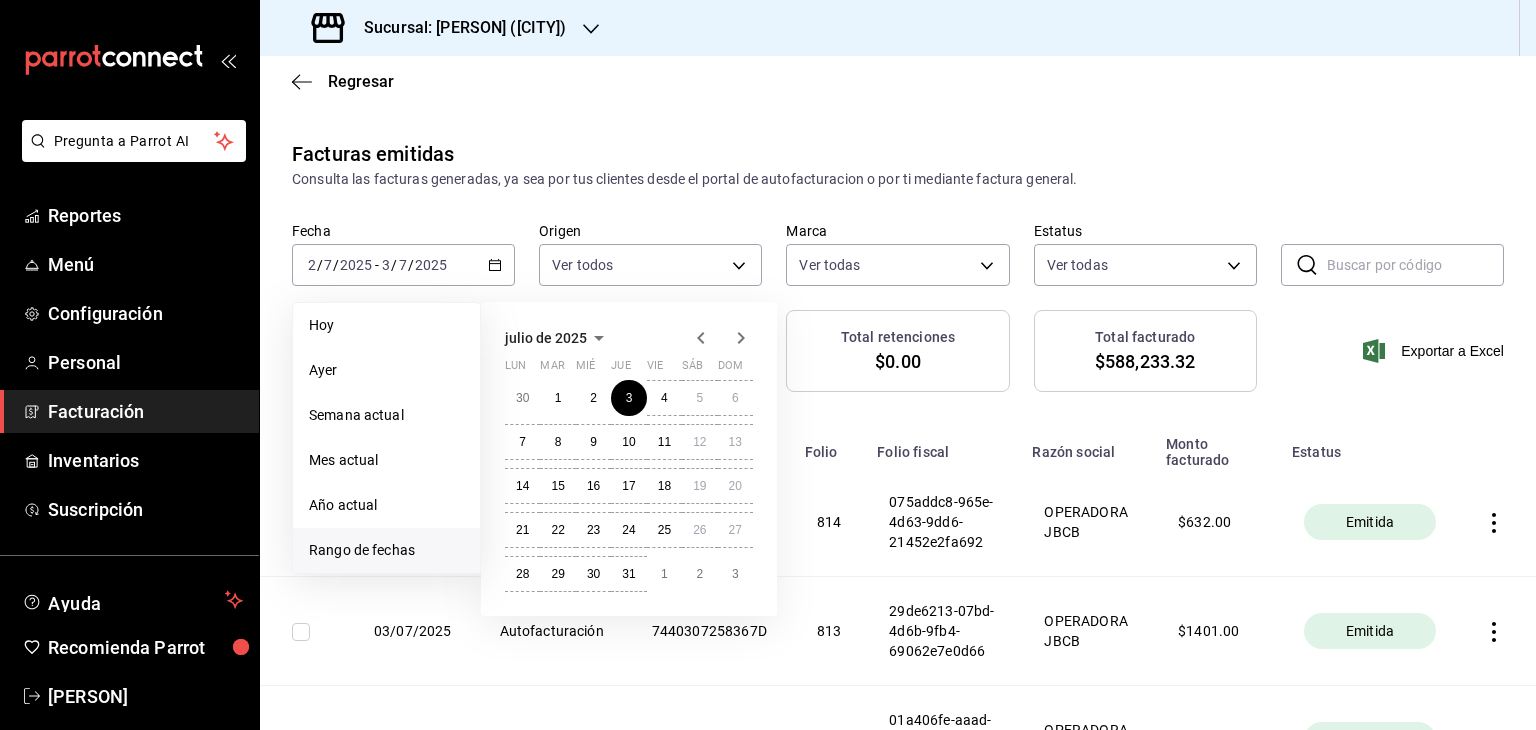 click on "Facturas emitidas Consulta las facturas generadas, ya sea por tus clientes desde el portal de autofacturacion o por ti mediante factura general. Fecha [DATE] [DATE] - [DATE] [DATE] Hoy Ayer Semana actual Mes actual Año actual Rango de fechas [MONTH] de [YEAR] lun mar mié jue vie sáb dom 30 1 2 3 4 5 6 7 8 9 10 11 12 13 14 15 16 17 18 19 20 21 22 23 24 25 26 27 28 29 30 31 1 2 3 Origen Ver todos ORDER_INVOICE,GENERAL_INVOICE Marca Ver todos [UUID] Estatus Ver todos ACTIVE,PENDING_CANCELLATION,CANCELLED,PRE_CANCELLED ​ ​ Total autofacturación $[AMOUNT] Total factura General $[AMOUNT] Total retenciones $[AMOUNT] Total facturado $[AMOUNT] Exportar a Excel Fecha Origen Código Folio Folio fiscal Razón social Monto facturado Estatus 03/[DATE]/[YEAR] Autofacturación [CODE] [NUMBER] [UUID] OPERADORA JBCB $ [AMOUNT] Emitida 03/[DATE]/[YEAR] Autofacturación [CODE] [NUMBER] [UUID] OPERADORA JBCB $ [AMOUNT] Emitida" at bounding box center (898, 670) 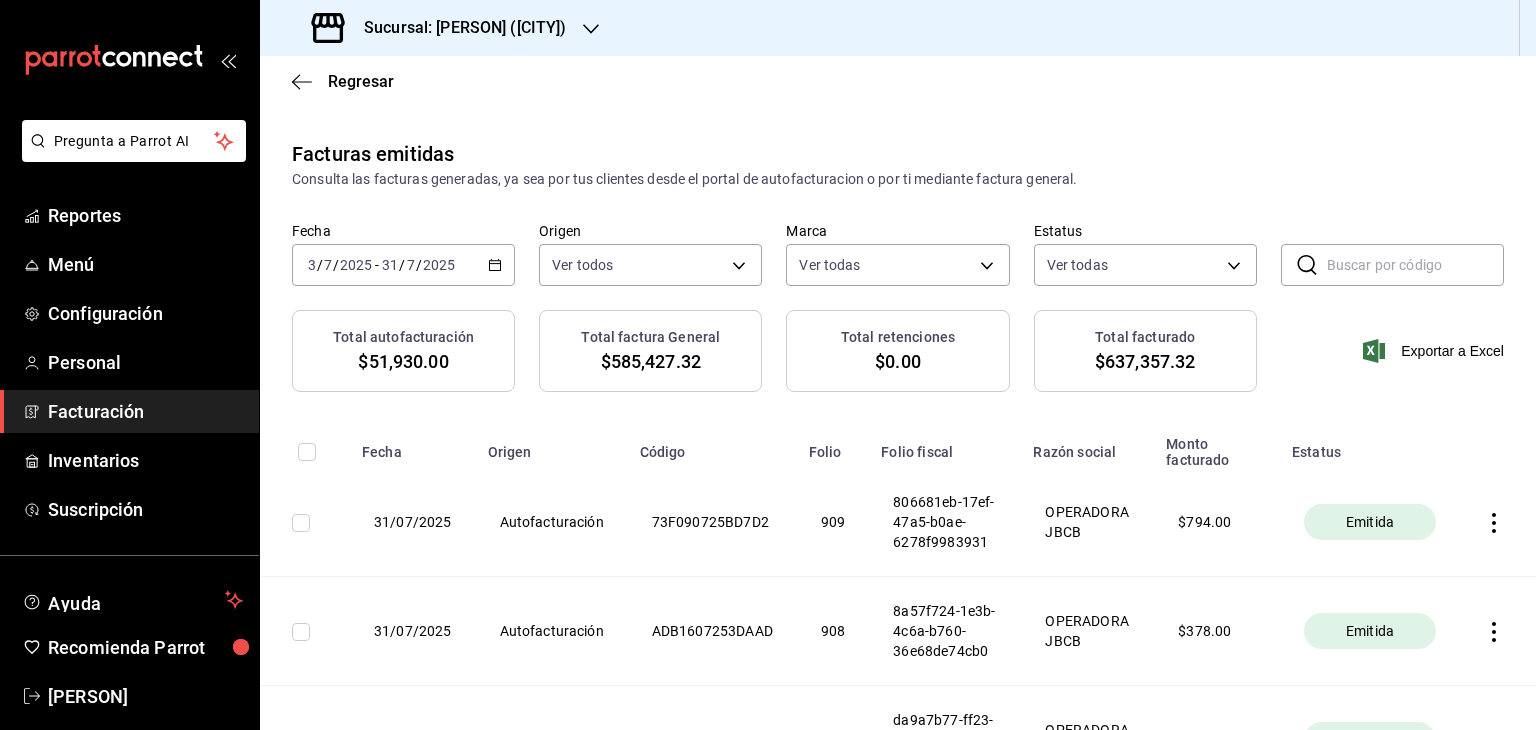 click 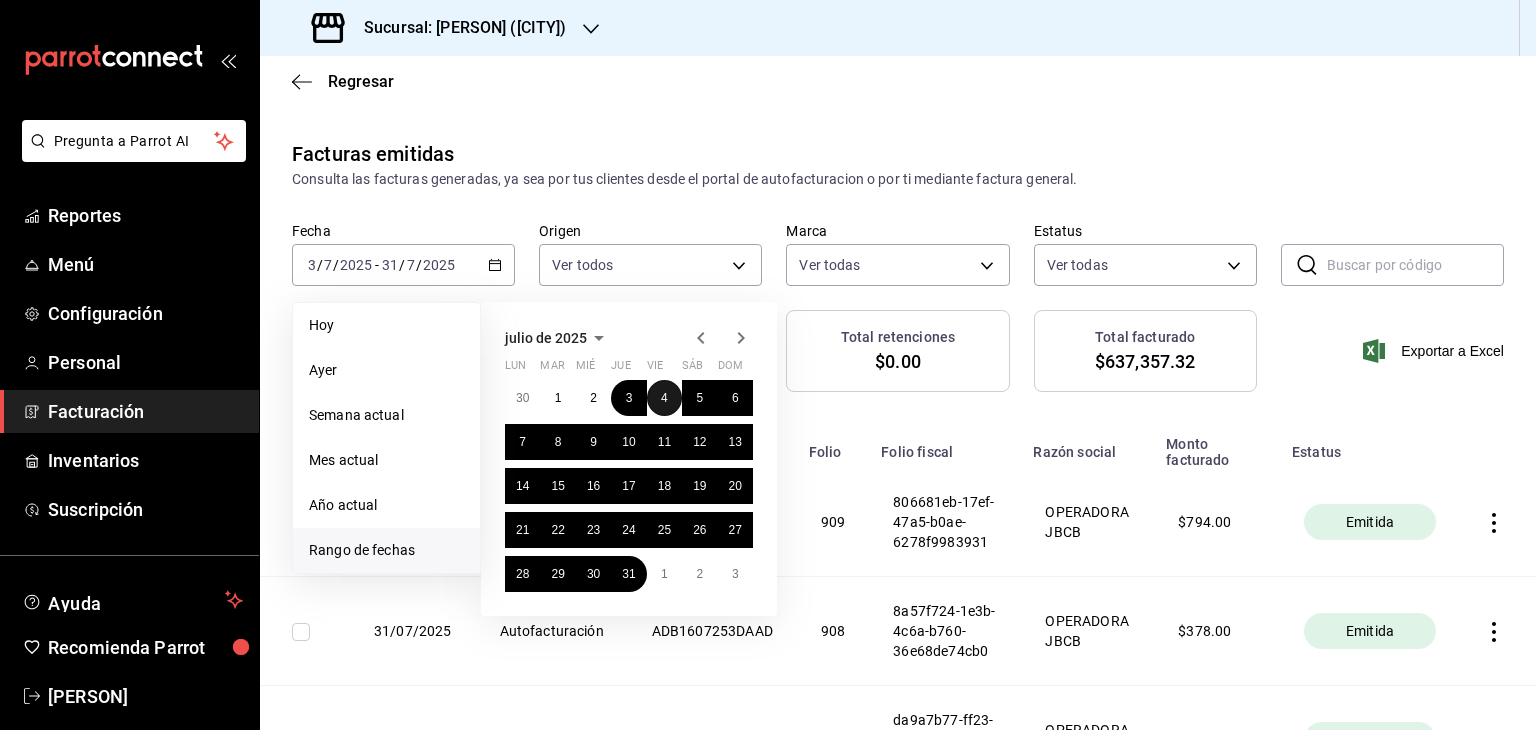click on "4" at bounding box center (664, 398) 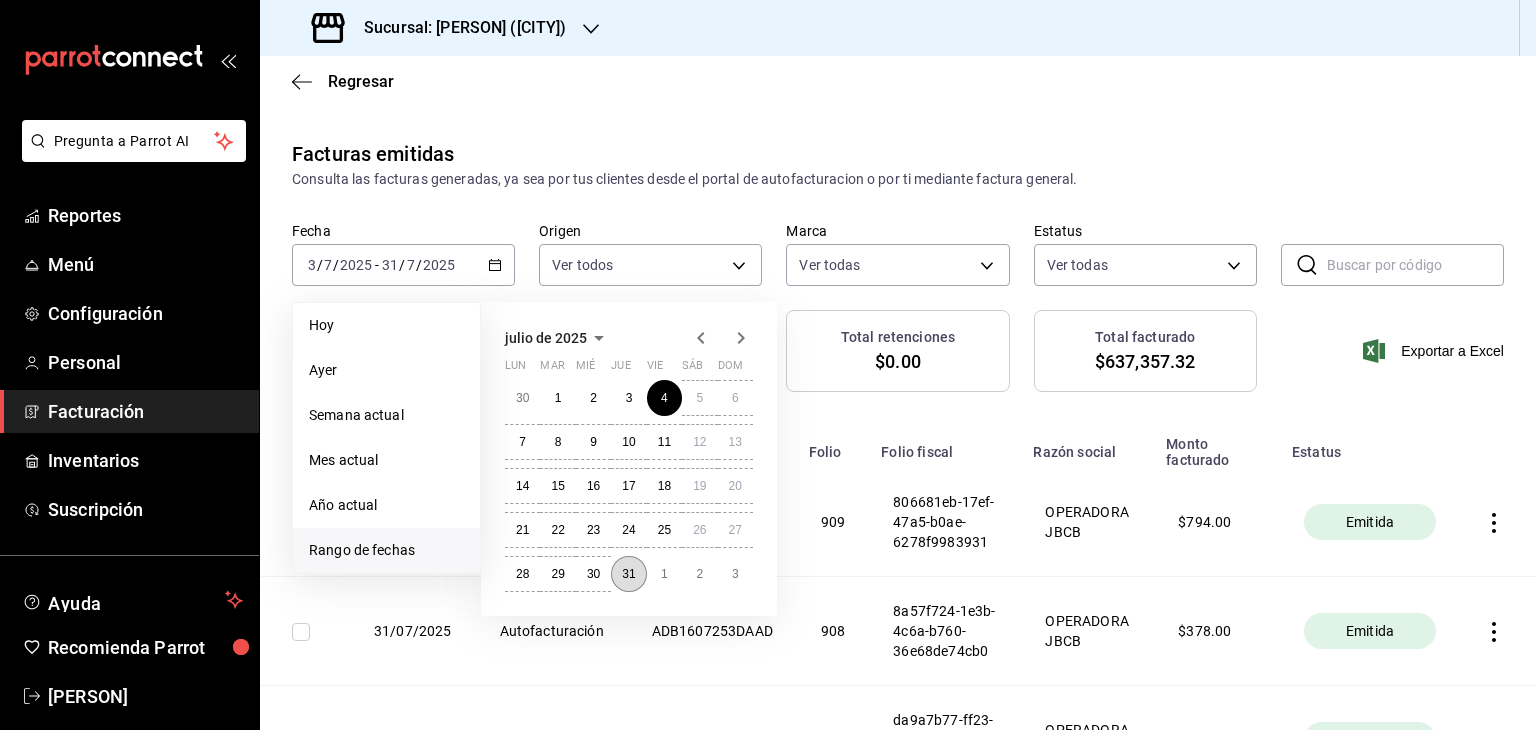 click on "31" at bounding box center [628, 574] 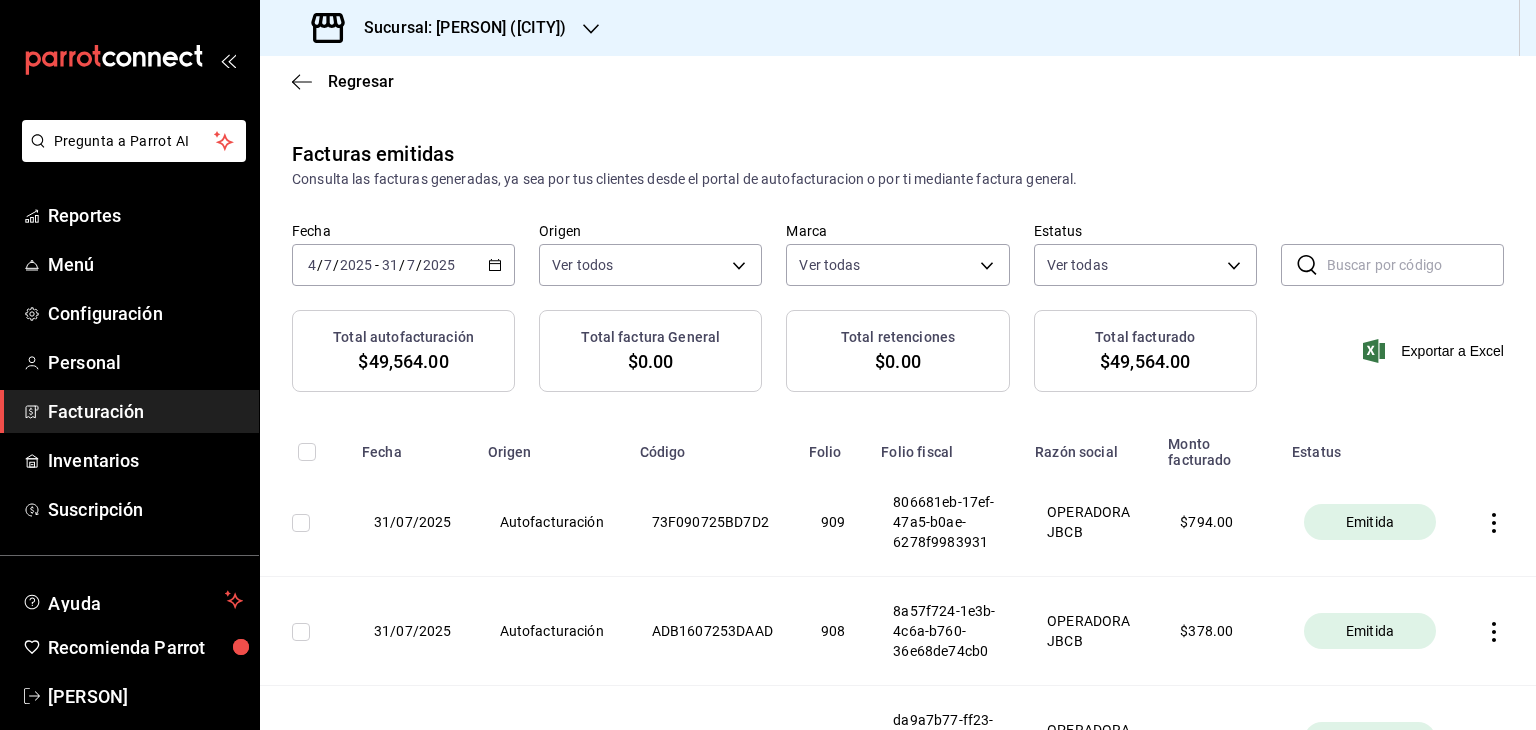 click on "Regresar" at bounding box center (898, 81) 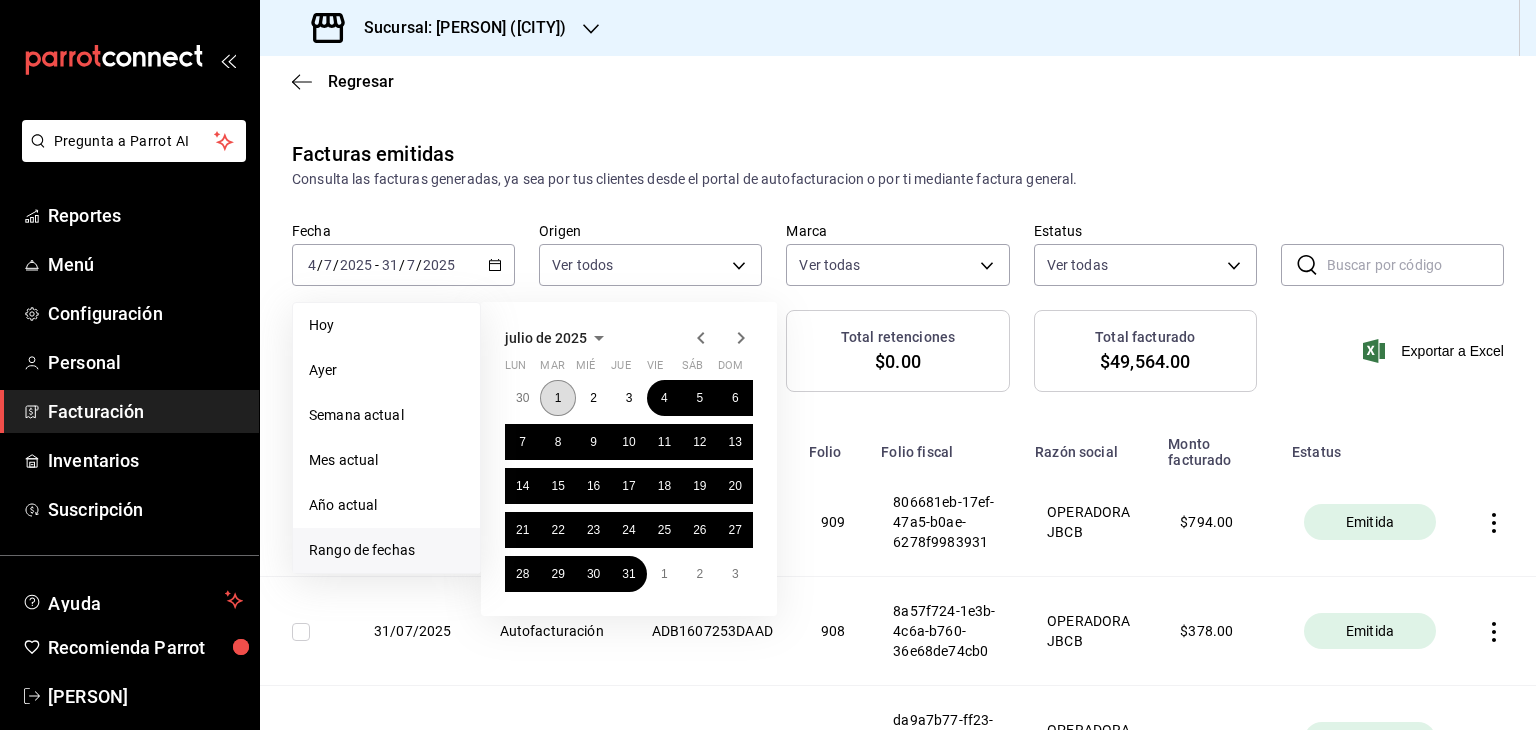 click on "1" at bounding box center (558, 398) 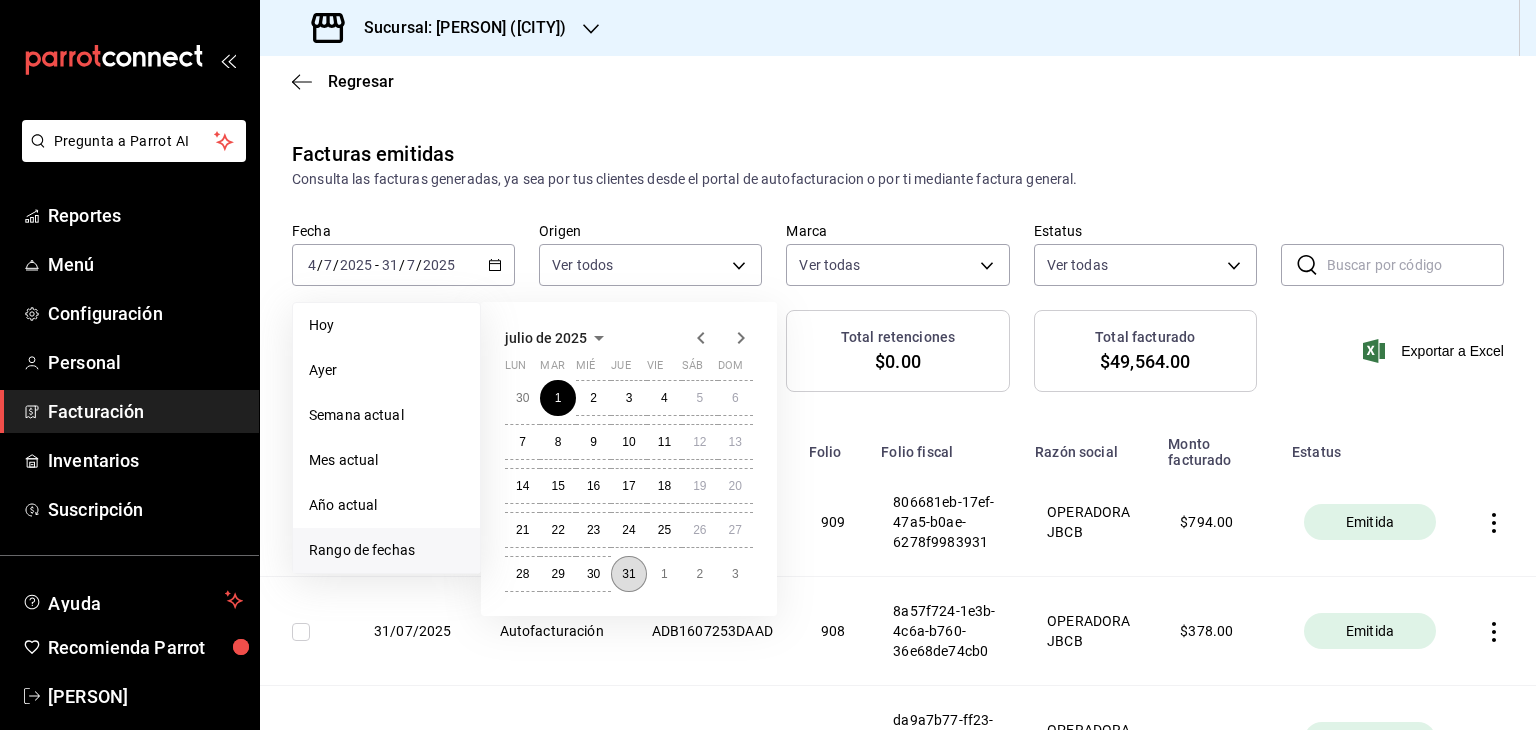 click on "31" at bounding box center (628, 574) 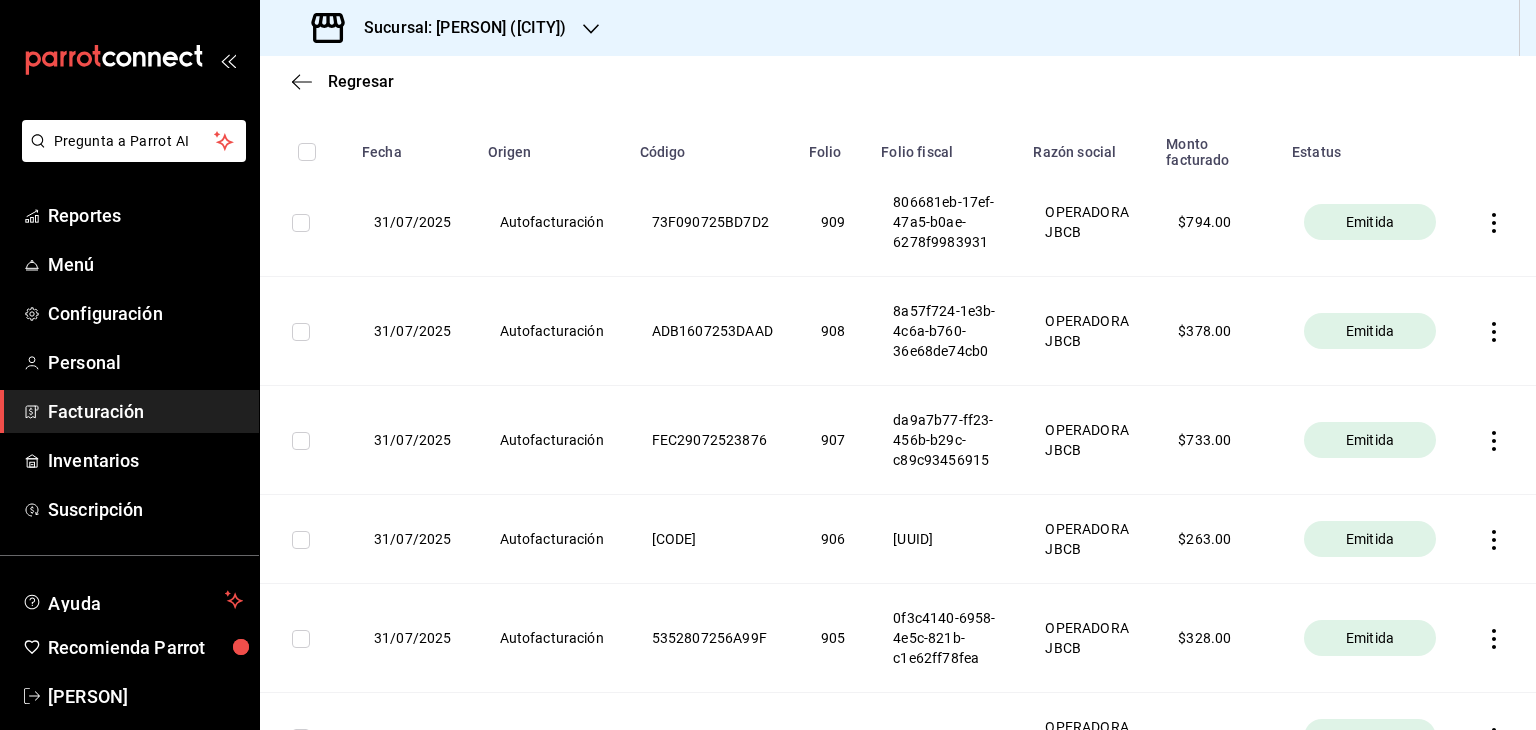 scroll, scrollTop: 0, scrollLeft: 0, axis: both 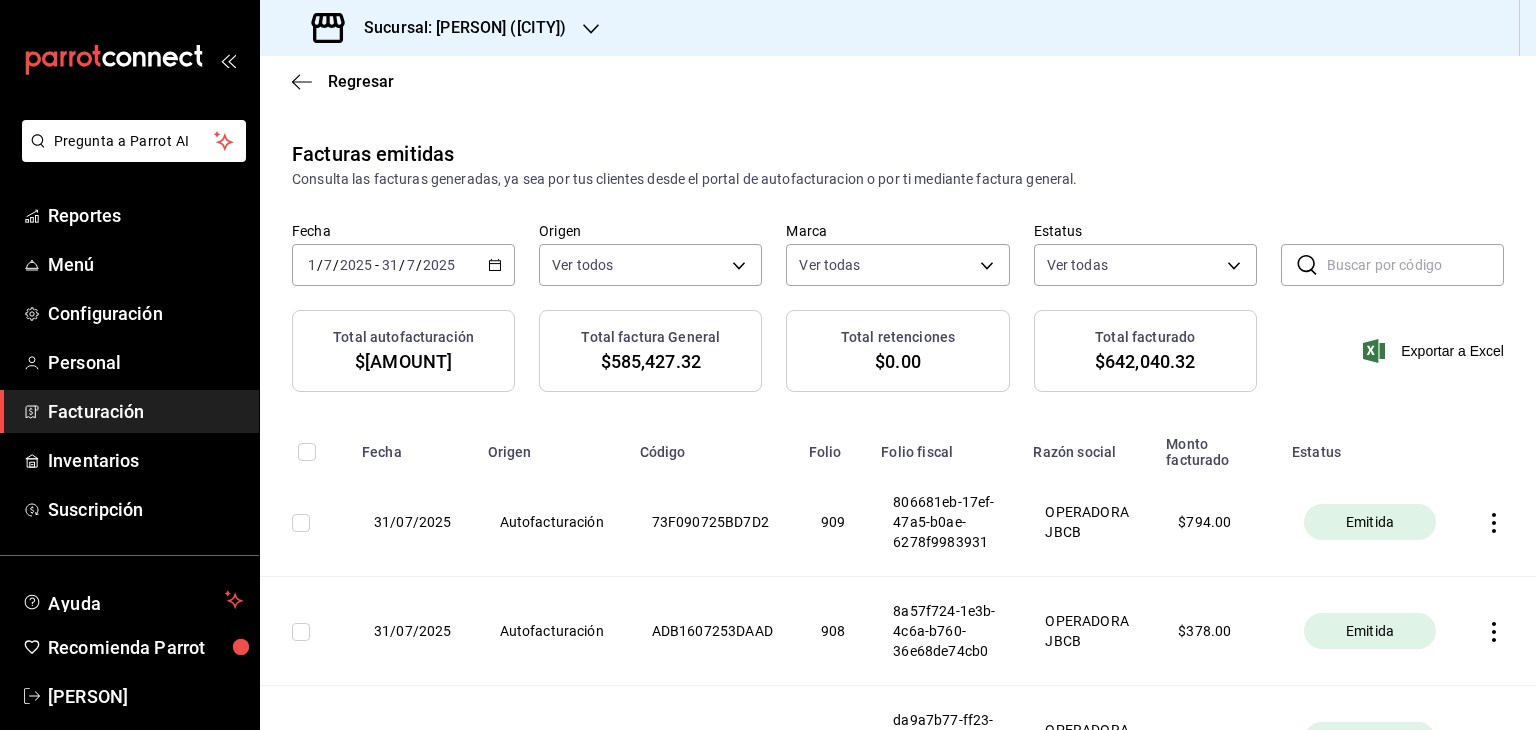 click 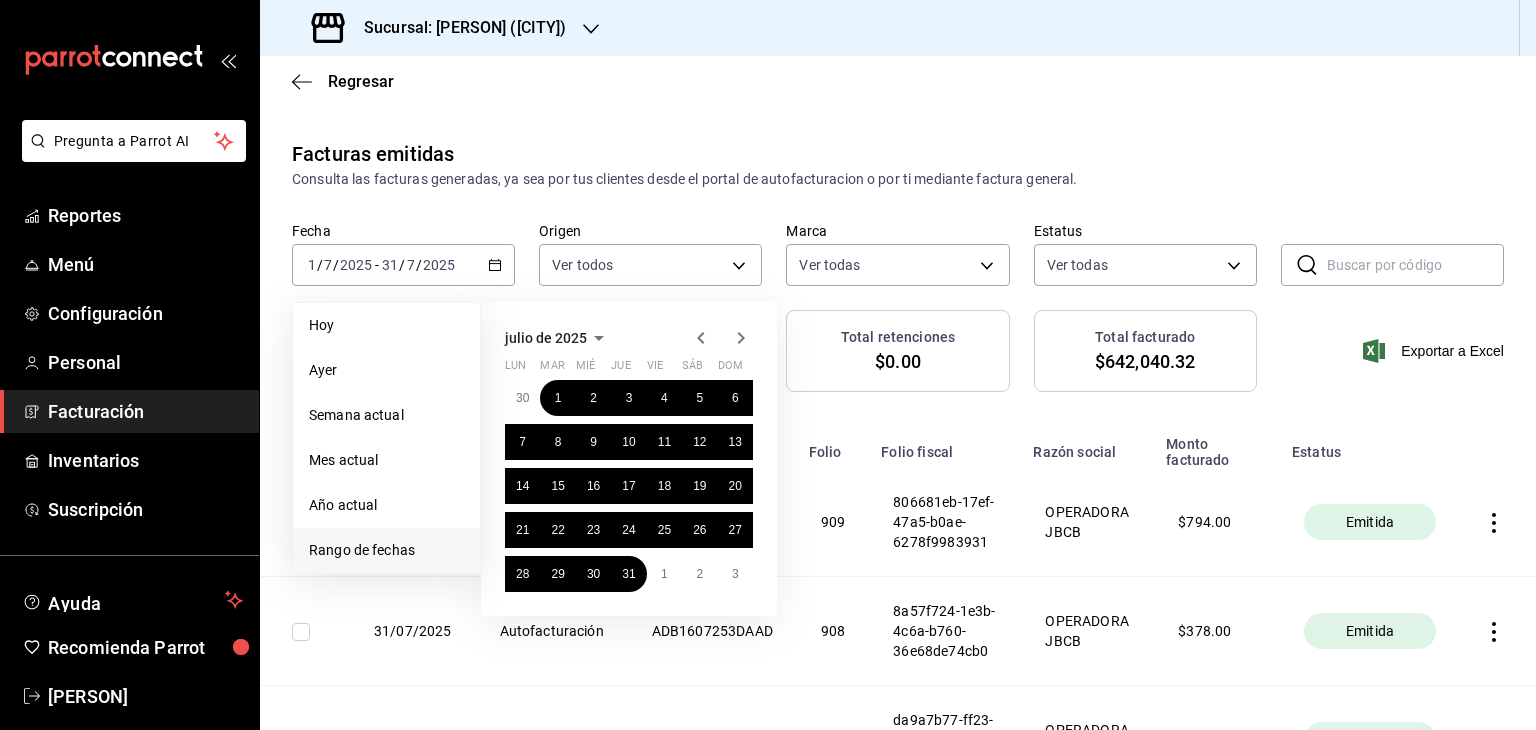 click 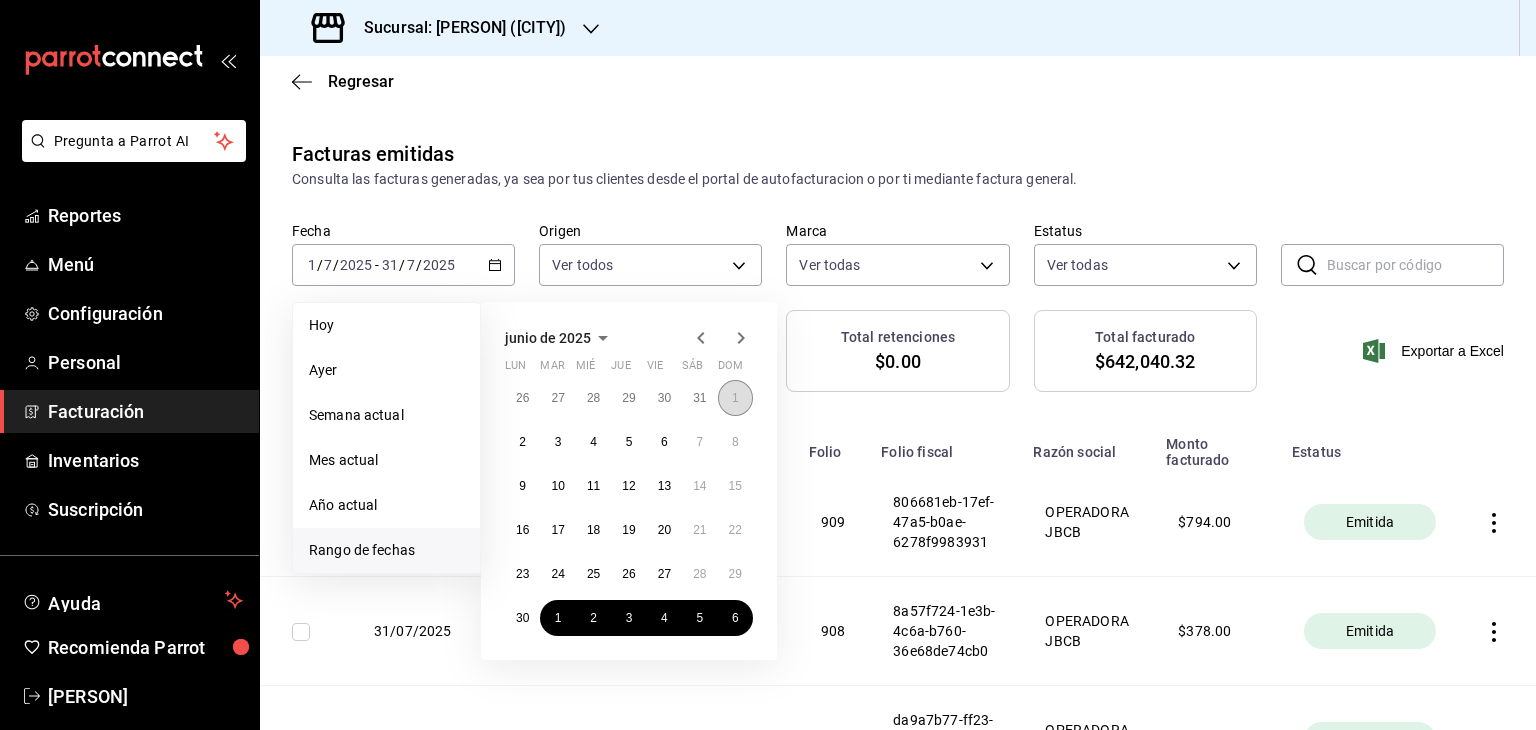 click on "1" at bounding box center (735, 398) 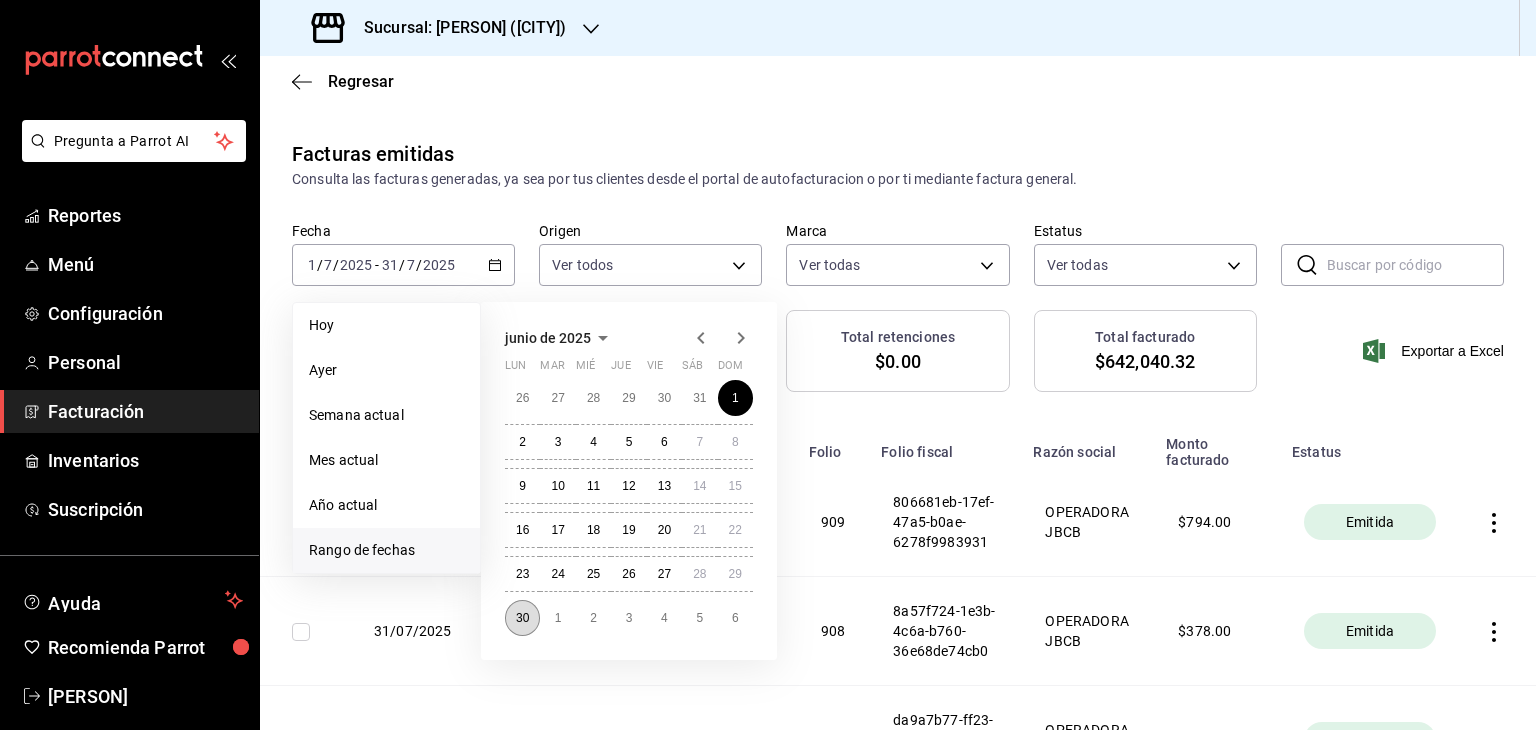 click on "30" at bounding box center [522, 618] 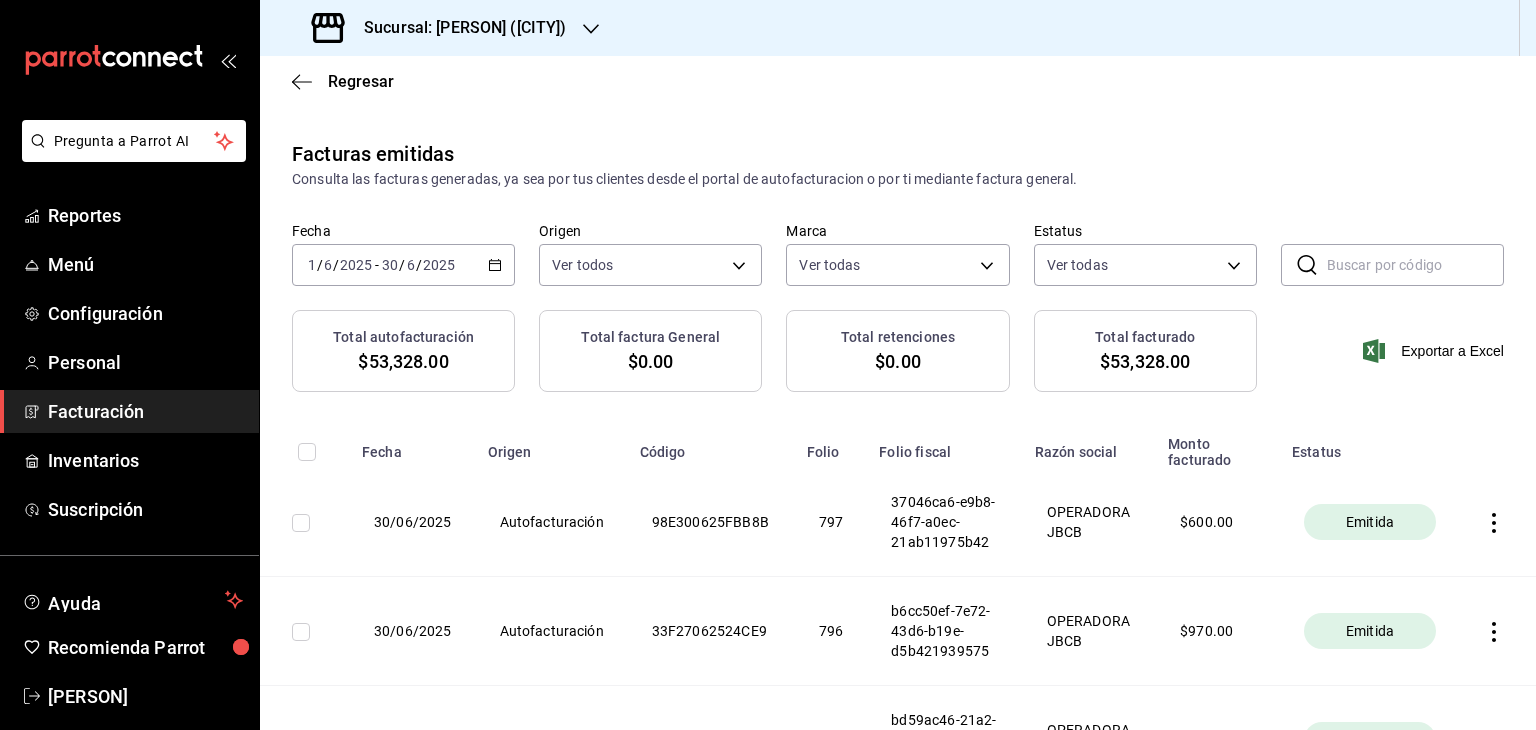 click 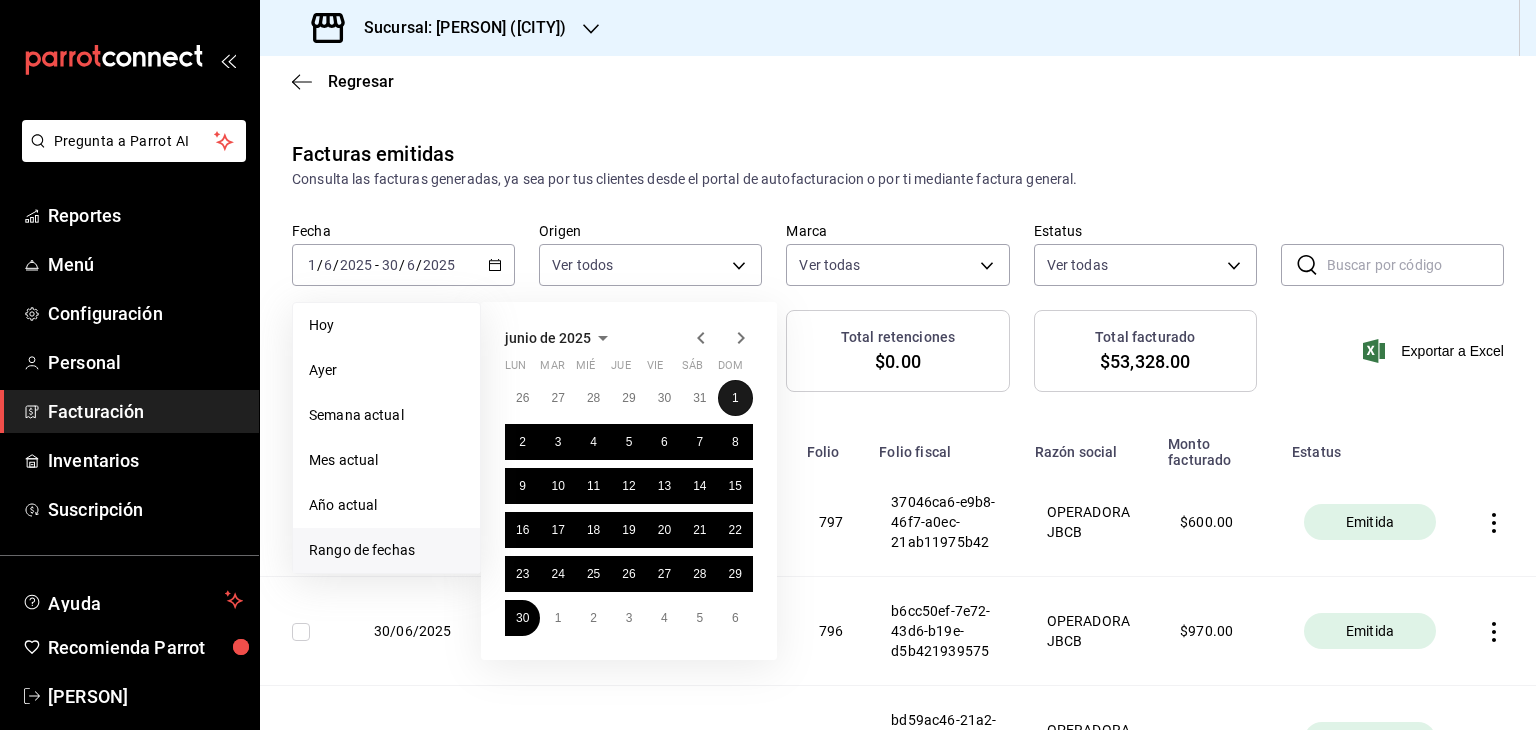 click on "1" at bounding box center (735, 398) 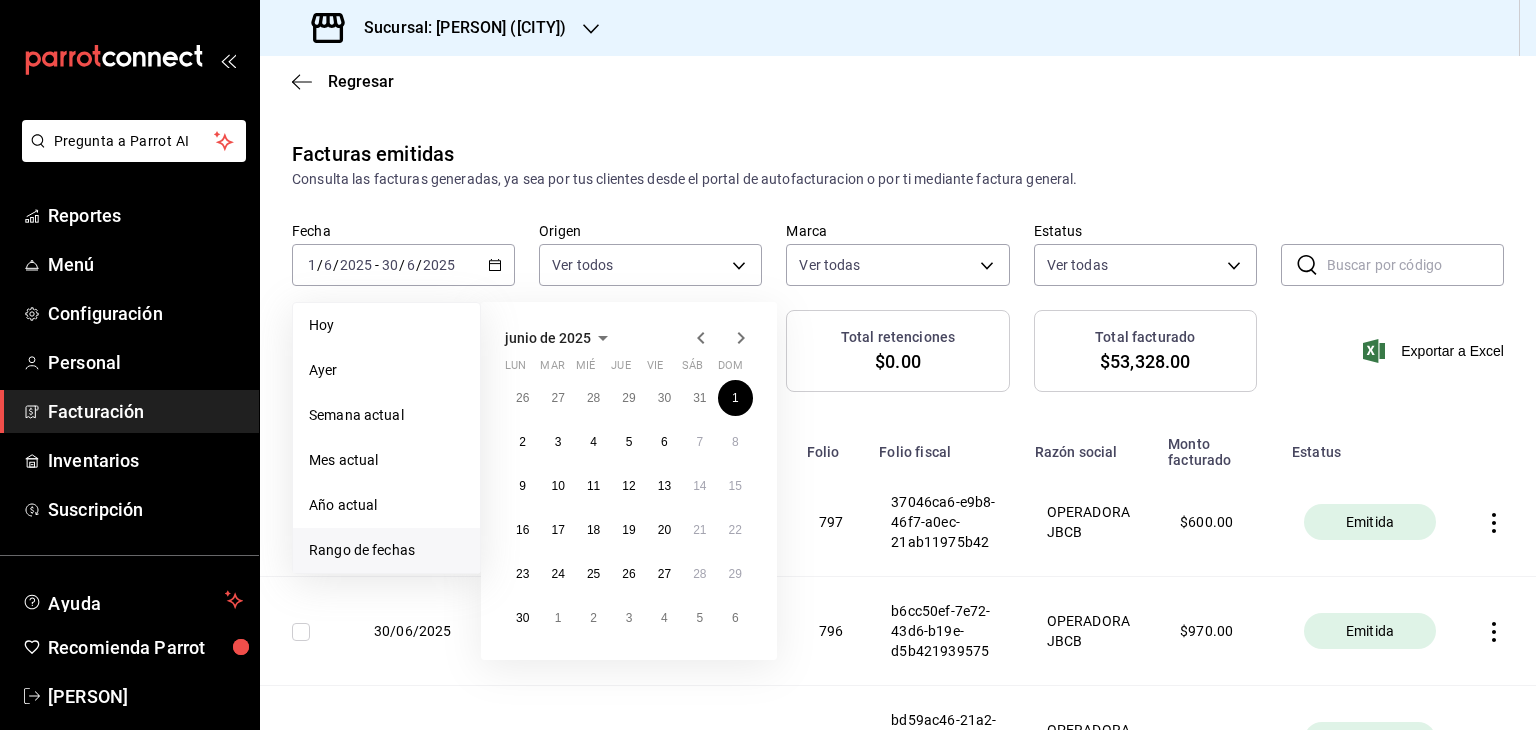 click 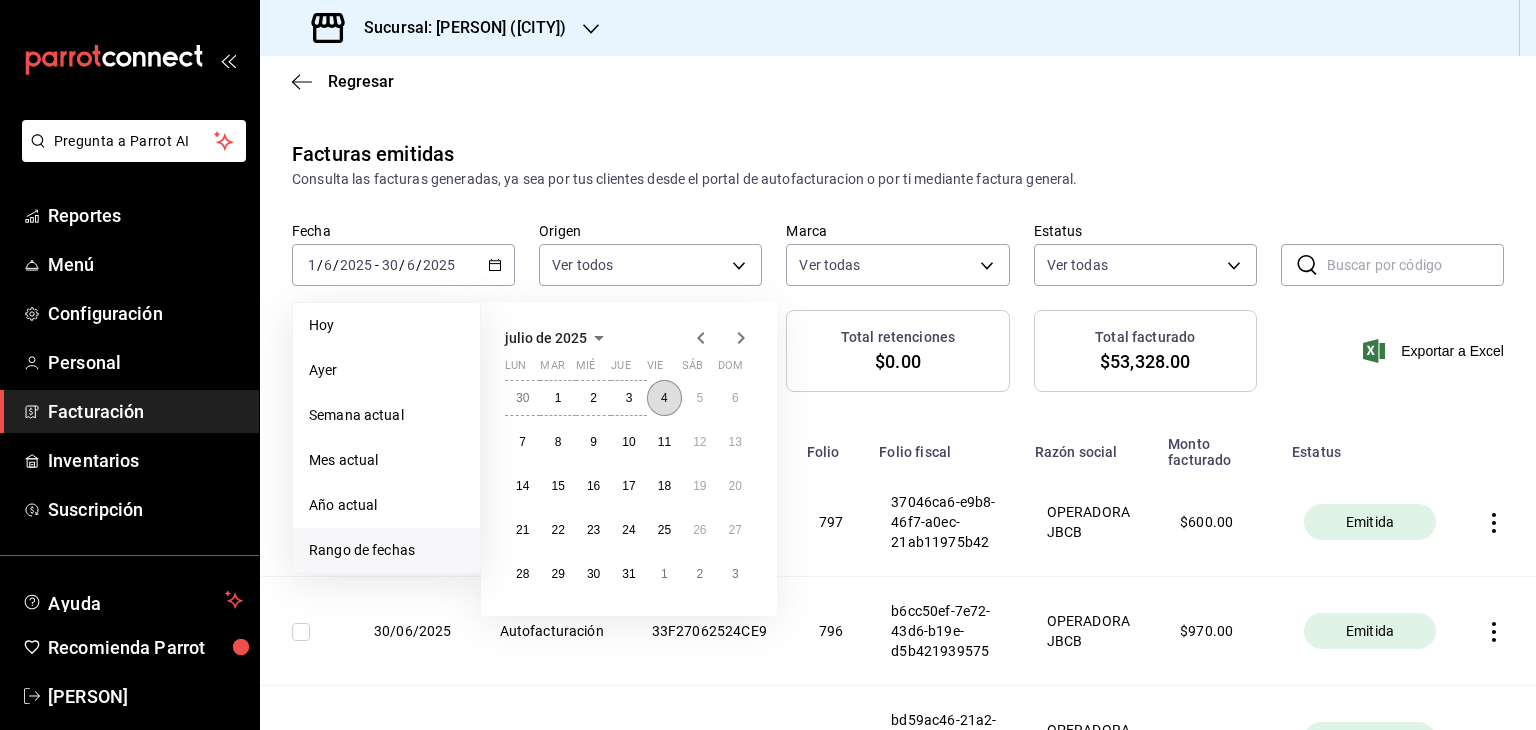 click on "4" at bounding box center (664, 398) 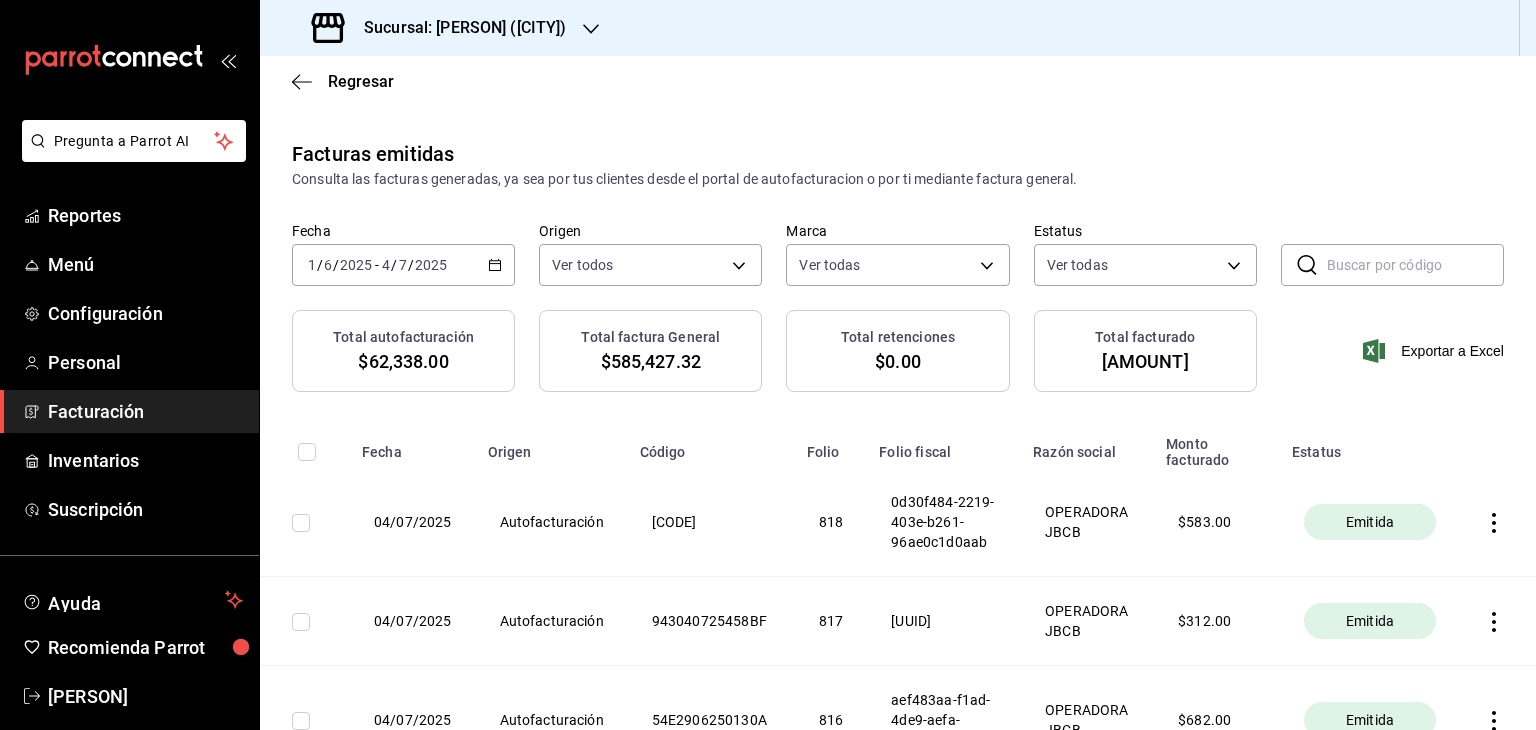 click on "[DATE] [NUMBER] / [NUMBER] / [DATE] - [DATE] [NUMBER] / [NUMBER] / [DATE]" at bounding box center (403, 265) 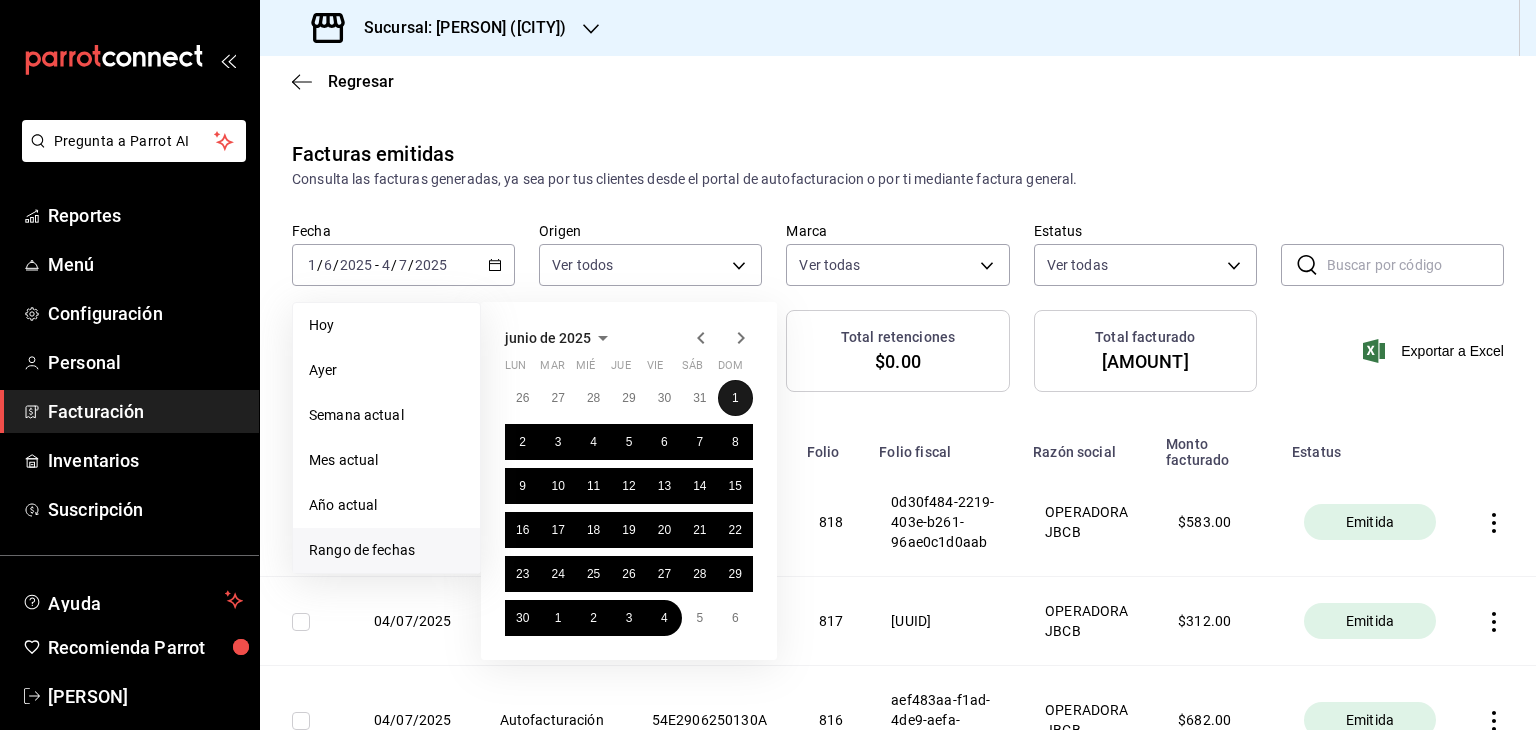 click on "1" at bounding box center (735, 398) 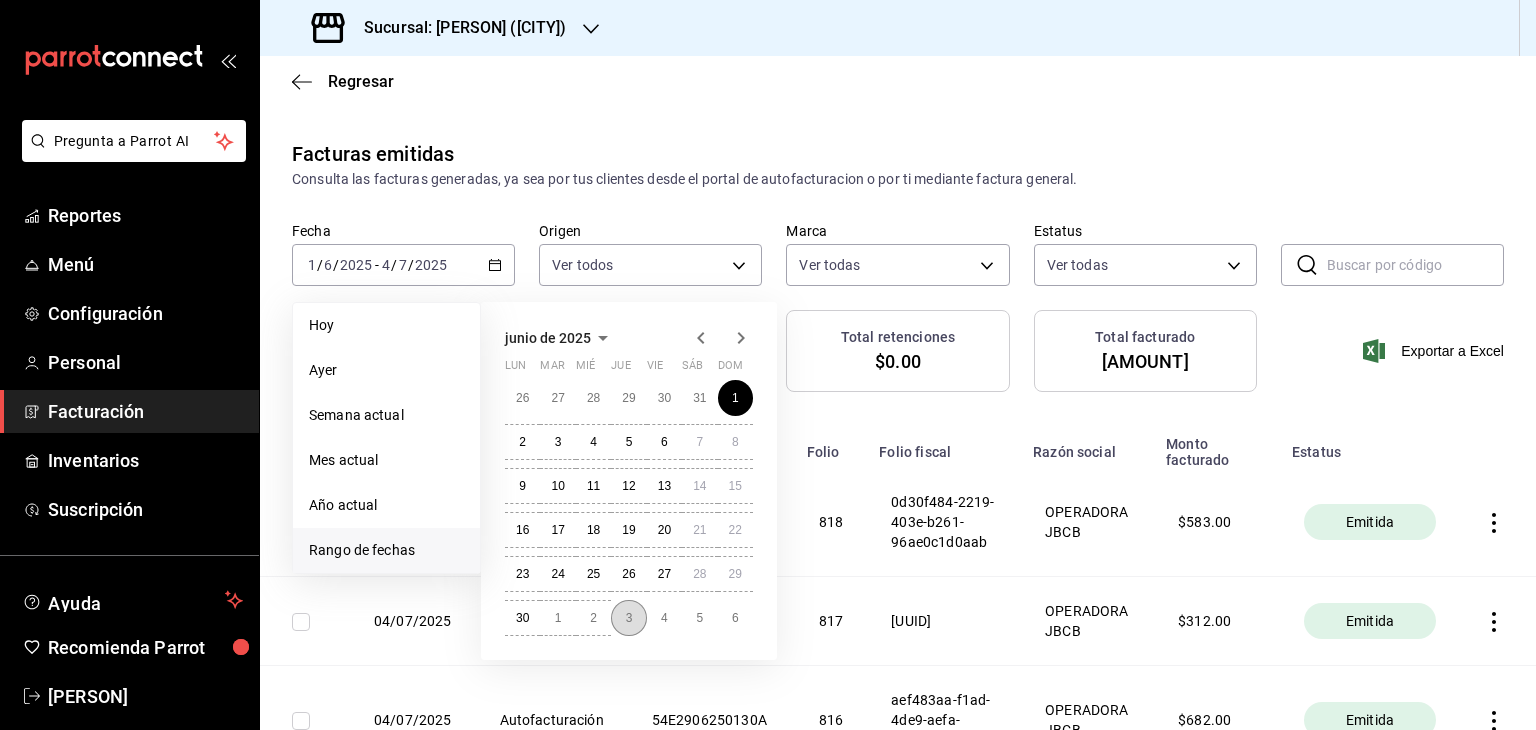 click on "3" at bounding box center [628, 618] 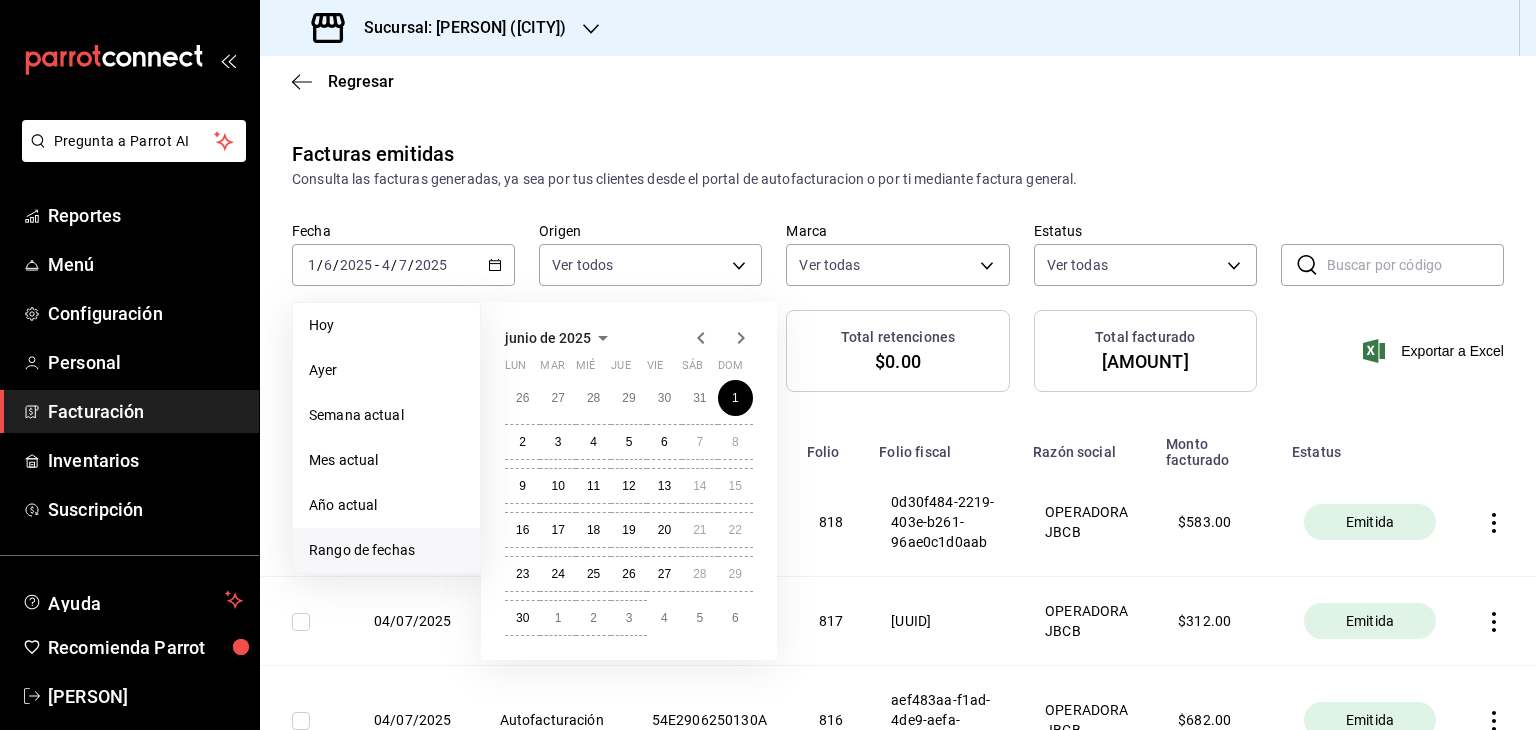 click on "Facturas emitidas Consulta las facturas generadas, ya sea por tus clientes desde el portal de autofacturacion o por ti mediante factura general. Fecha [DATE] [DATE] - [DATE] [DATE] Hoy Ayer Semana actual Mes actual Año actual Rango de fechas [MONTH] de [YEAR] lun mar mié jue vie sáb dom 26 27 28 29 30 31 1 2 3 4 5 6 7 8 9 10 11 12 13 14 15 16 17 18 19 20 21 22 23 24 25 26 27 28 29 30 1 2 3 4 5 6 Origen Ver todos ORDER_INVOICE,GENERAL_INVOICE Marca Ver todas [UUID] Estatus Ver todos ACTIVE,PENDING_CANCELLATION,CANCELLED,PRE_CANCELLED ​ ​ Total autofacturación $[AMOUNT] Total factura General $[AMOUNT] Total retenciones $[AMOUNT] Total facturado $[AMOUNT] Exportar a Excel Fecha Origen Código Folio Folio fiscal Razón social Monto facturado Estatus [DATE] Autofacturación [CODE] [FOLIO] [UUID] OPERADORA JBCB $ [AMOUNT] Emitida [DATE] Autofacturación [CODE] [FOLIO] [UUID] $ [AMOUNT] [FOLIO]" at bounding box center (898, 5695) 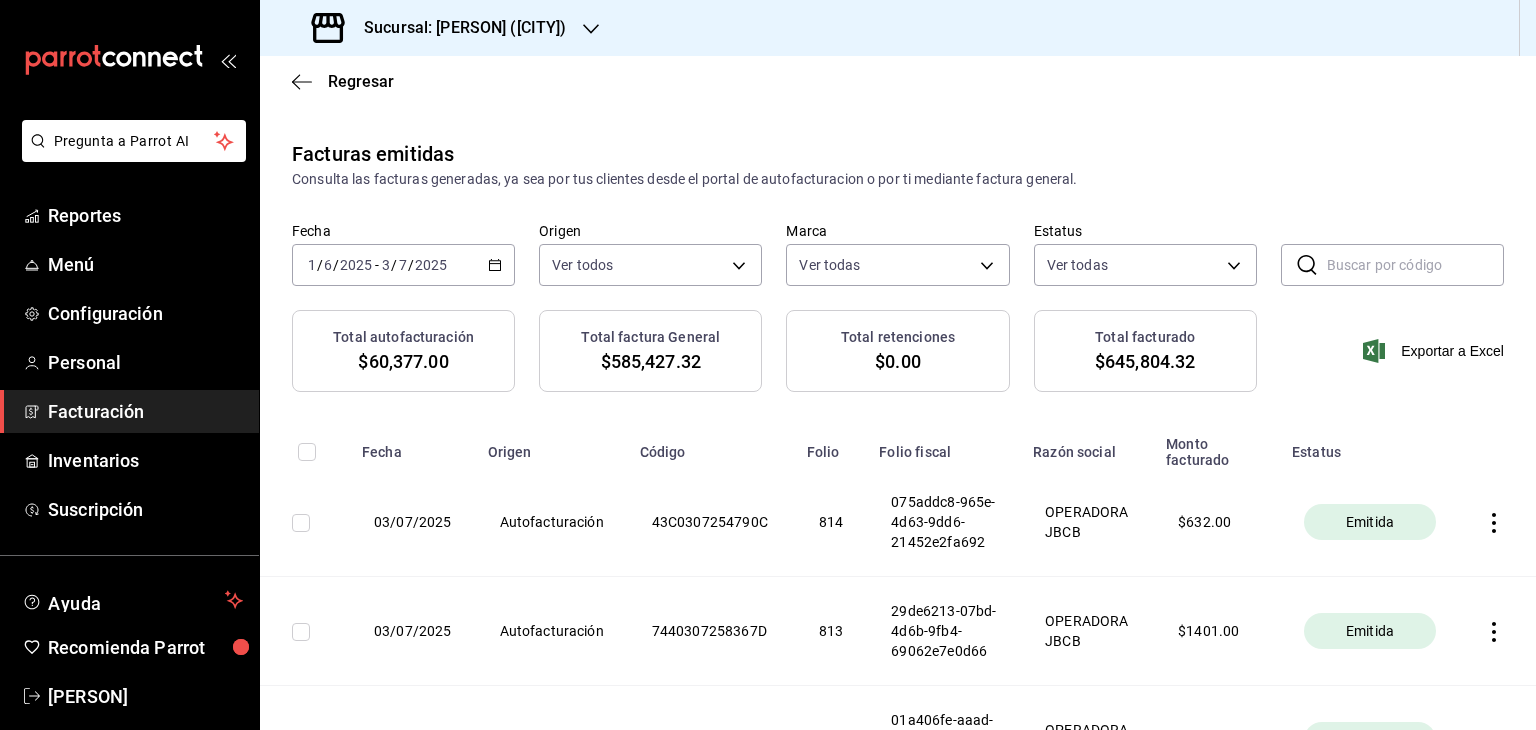 click 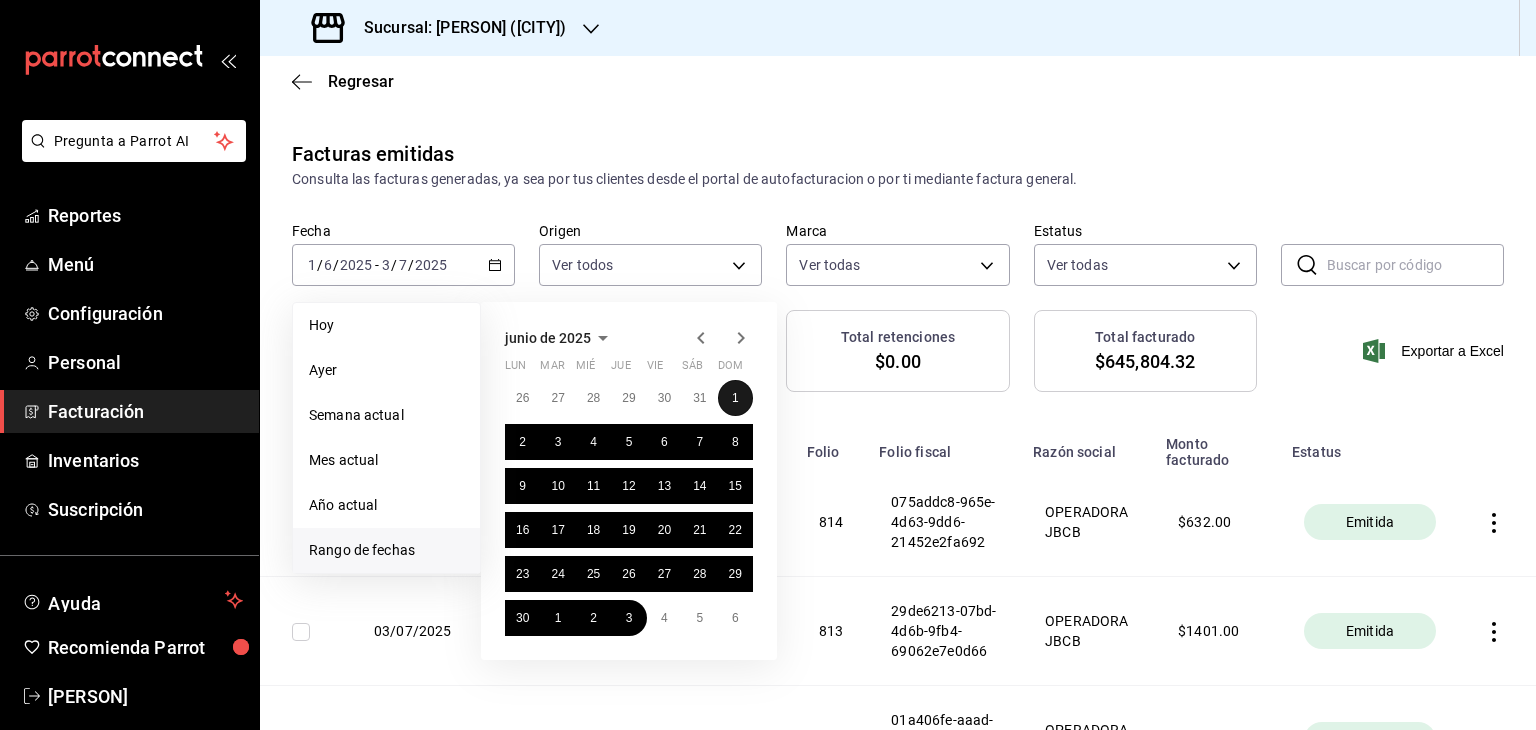 click on "1" at bounding box center [735, 398] 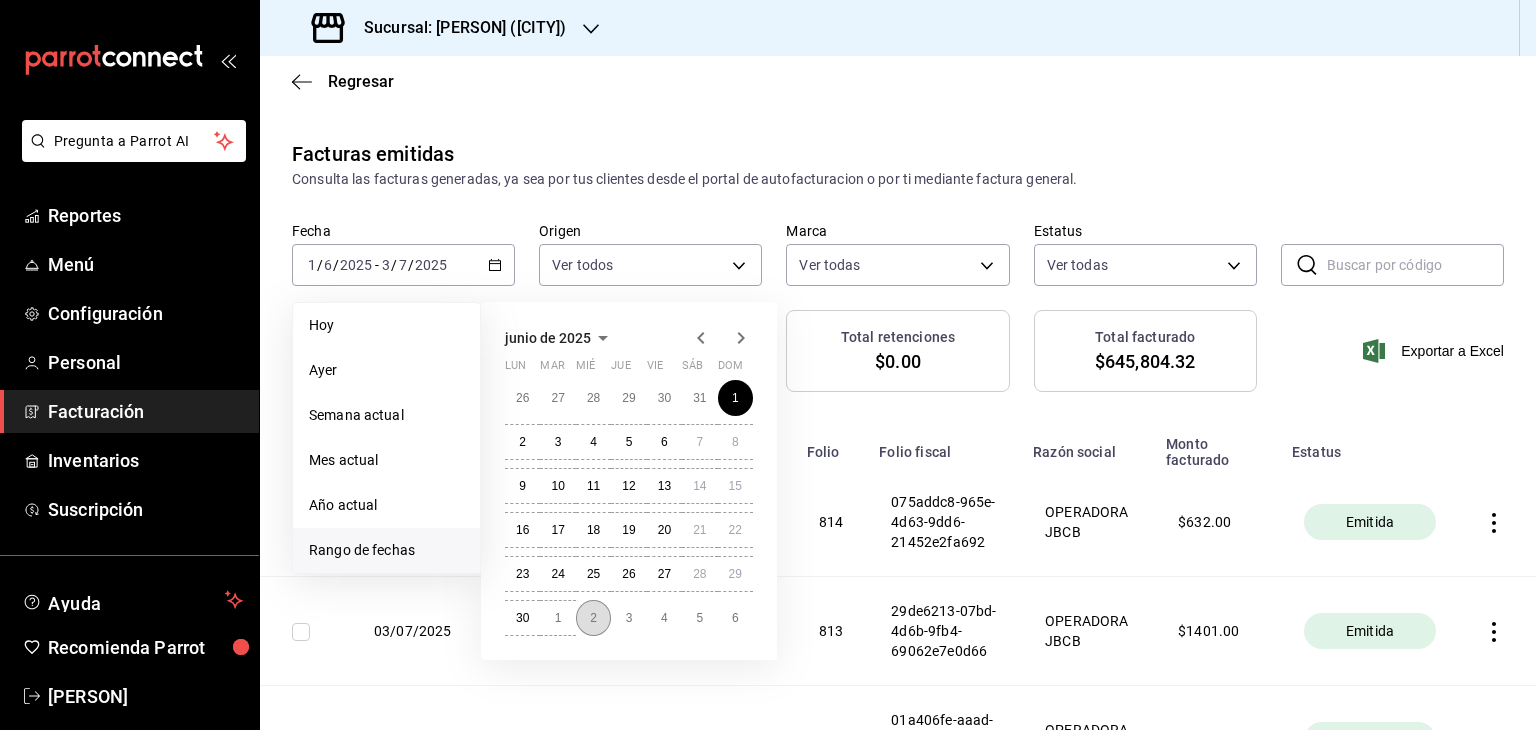 click on "2" at bounding box center (593, 618) 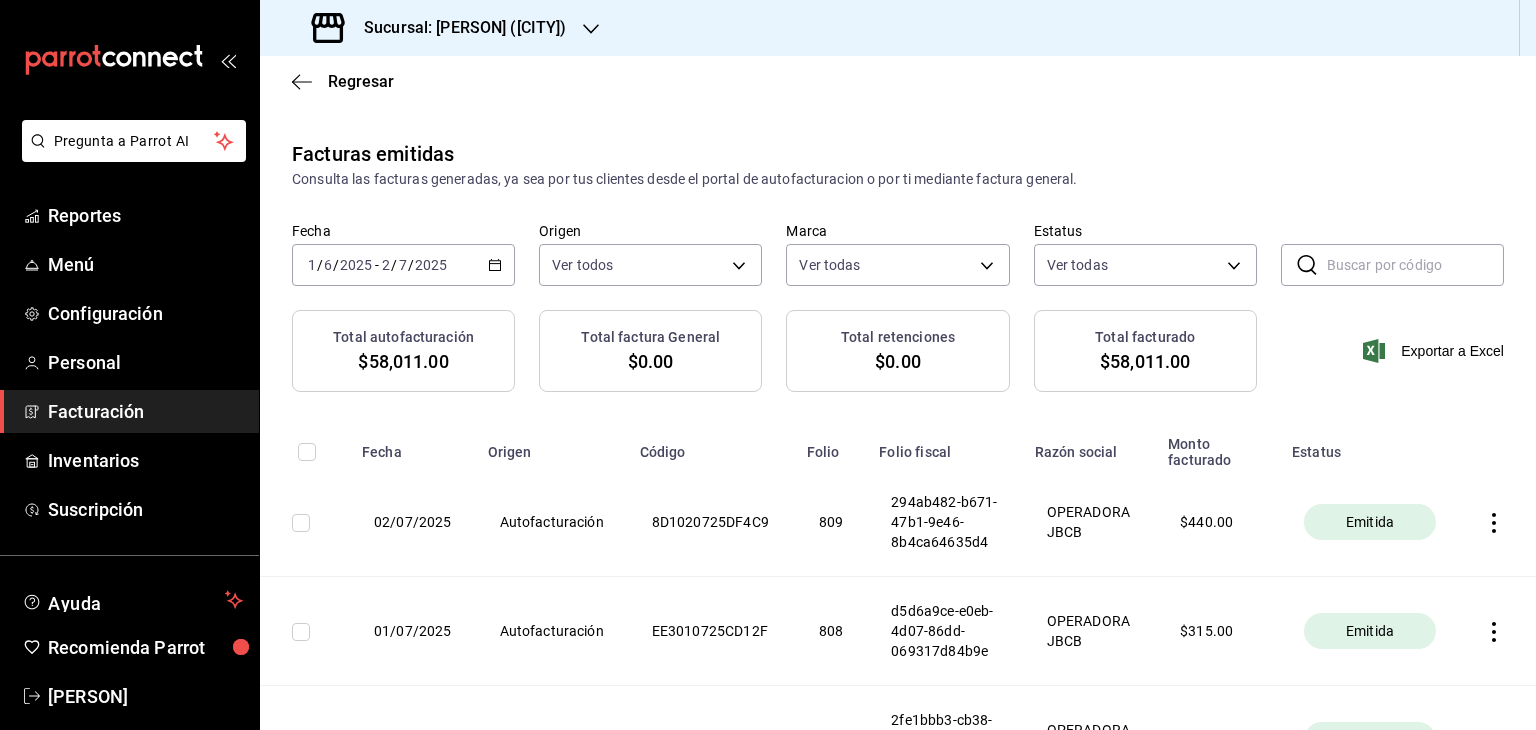click 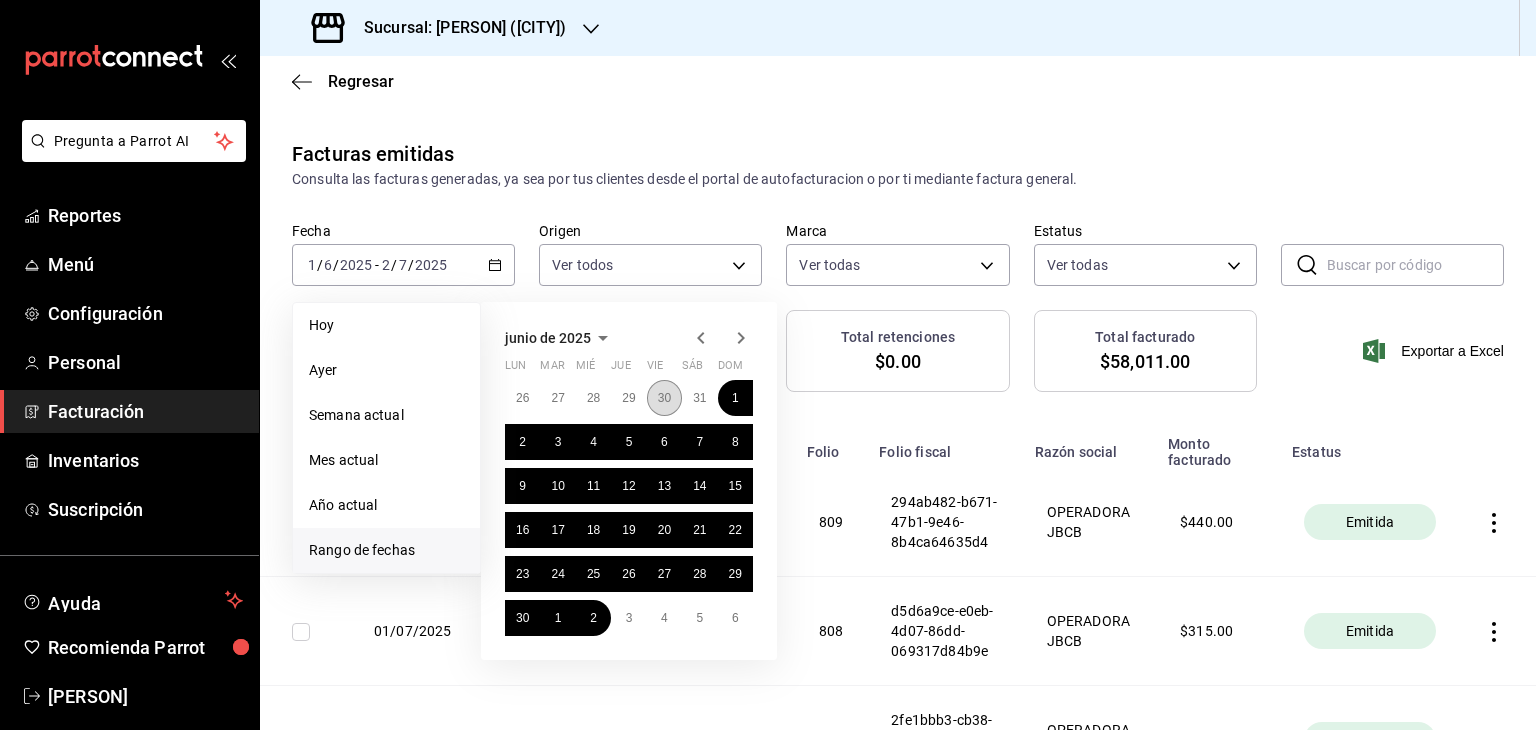 click on "30" at bounding box center (664, 398) 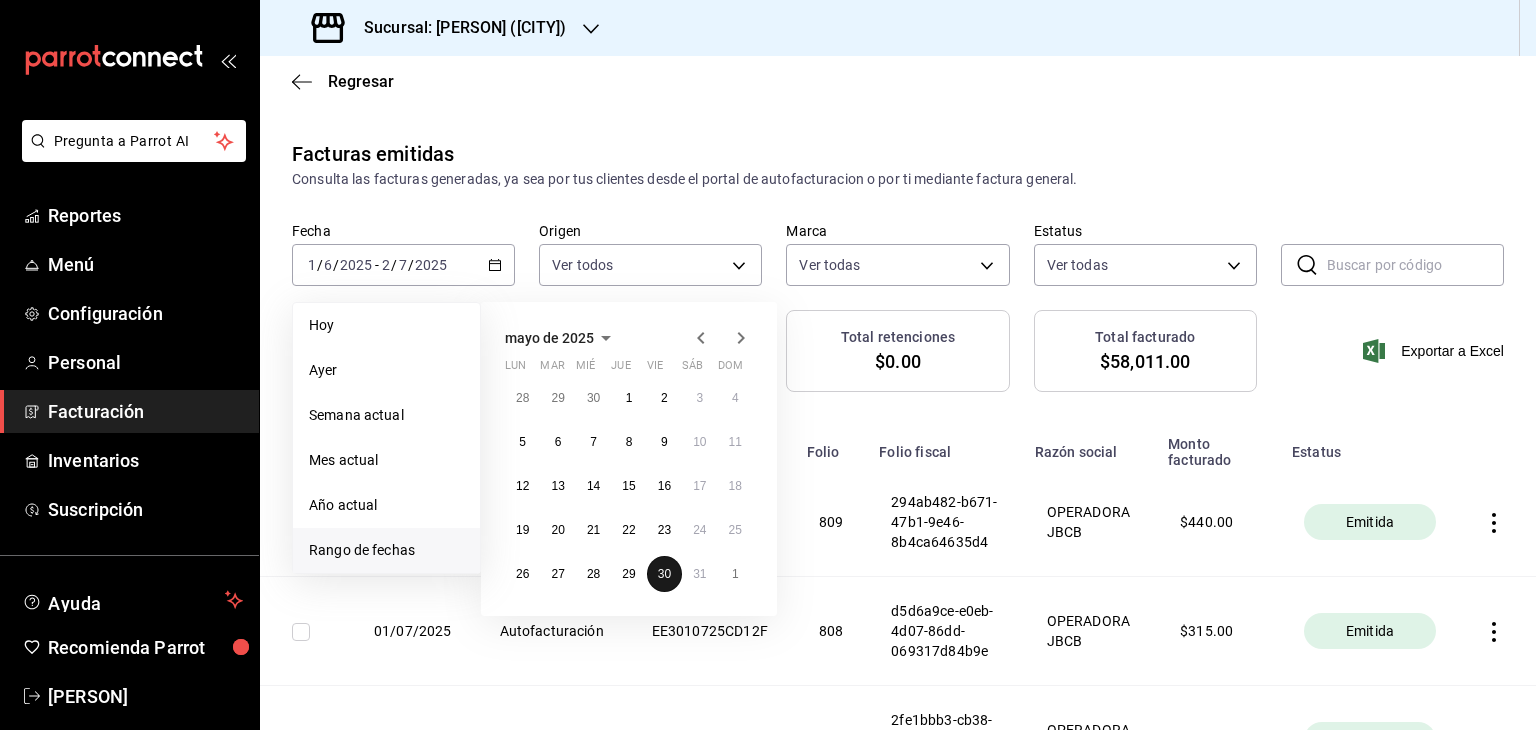 click on "30" at bounding box center [664, 574] 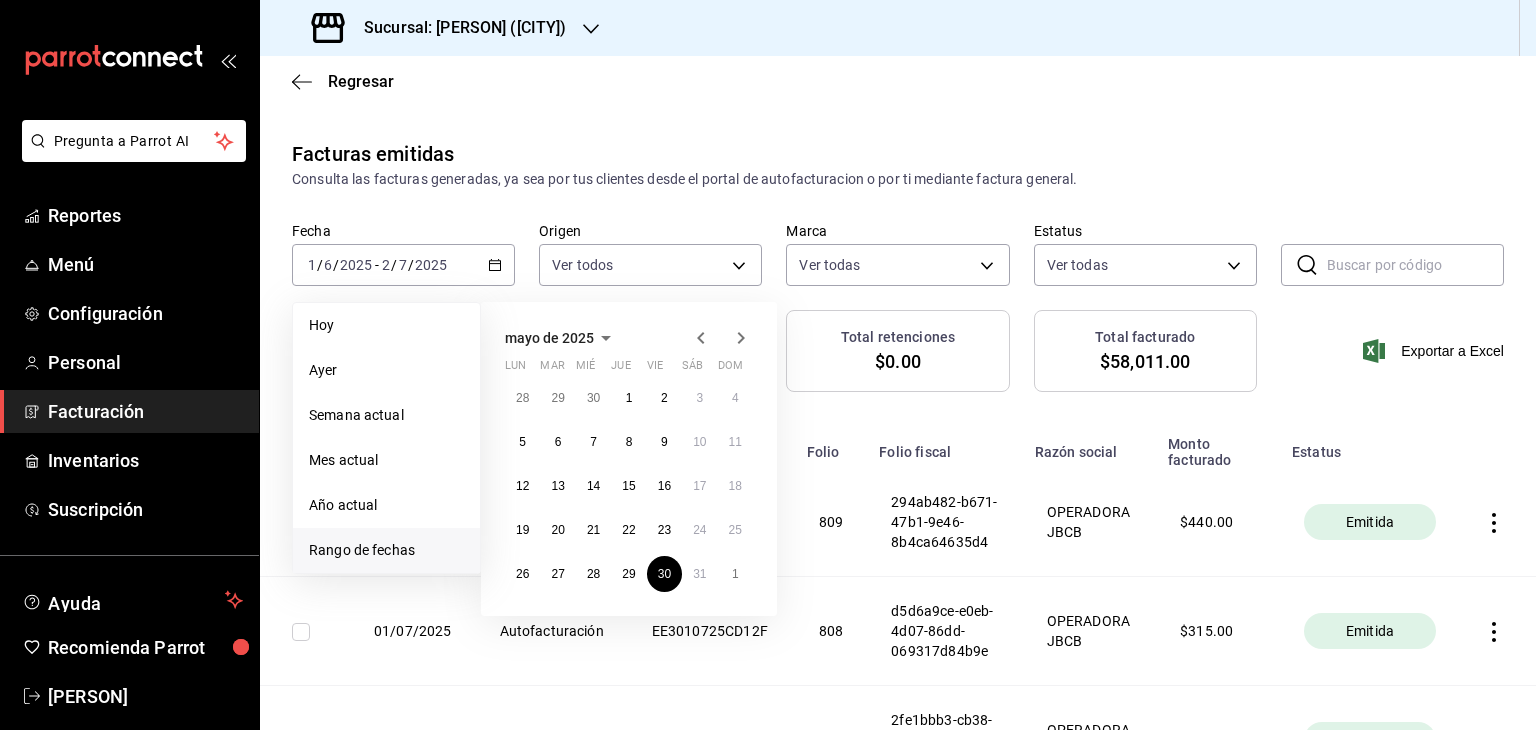 click on "Facturas emitidas Consulta las facturas generadas, ya sea por tus clientes desde el portal de autofacturacion o por ti mediante factura general. Fecha 2025-06-01 1 / 6 / 2025 - 2025-07-02 2 / 7 / 2025 Hoy Ayer Semana actual Mes actual Año actual Rango de fechas mayo de 2025 lun mar mié jue vie sáb dom 28 29 30 1 2 3 4 5 6 7 8 9 10 11 12 13 14 15 16 17 18 19 20 21 22 23 24 25 26 27 28 29 30 31 1 Origen Ver todos ORDER_INVOICE,GENERAL_INVOICE Marca Ver todas 9d857179-f675-4b4b-a0fb-66a1373ffd7d Estatus Ver todos ACTIVE,PENDING_CANCELLATION,CANCELLED,PRE_CANCELLED ​ ​ Total autofacturación $58,011.00 Total factura General $0.00 Total retenciones $0.00 Total facturado $58,011.00 Exportar a Excel Fecha Origen Código Folio Folio fiscal Razón social Monto facturado Estatus 02/07/2025 Autofacturación 8D1020725DF4C9 809 294ab482-b671-47b1-9e46-8b4ca64635d4 OPERADORA JBCB $ 440.00 Emitida 01/07/2025 Autofacturación EE3010725CD12F 808 d5d6a9ce-e0eb-4d07-86dd-069317d84b9e OPERADORA JBCB $ 315.00 Emitida 807 $" at bounding box center (898, 5481) 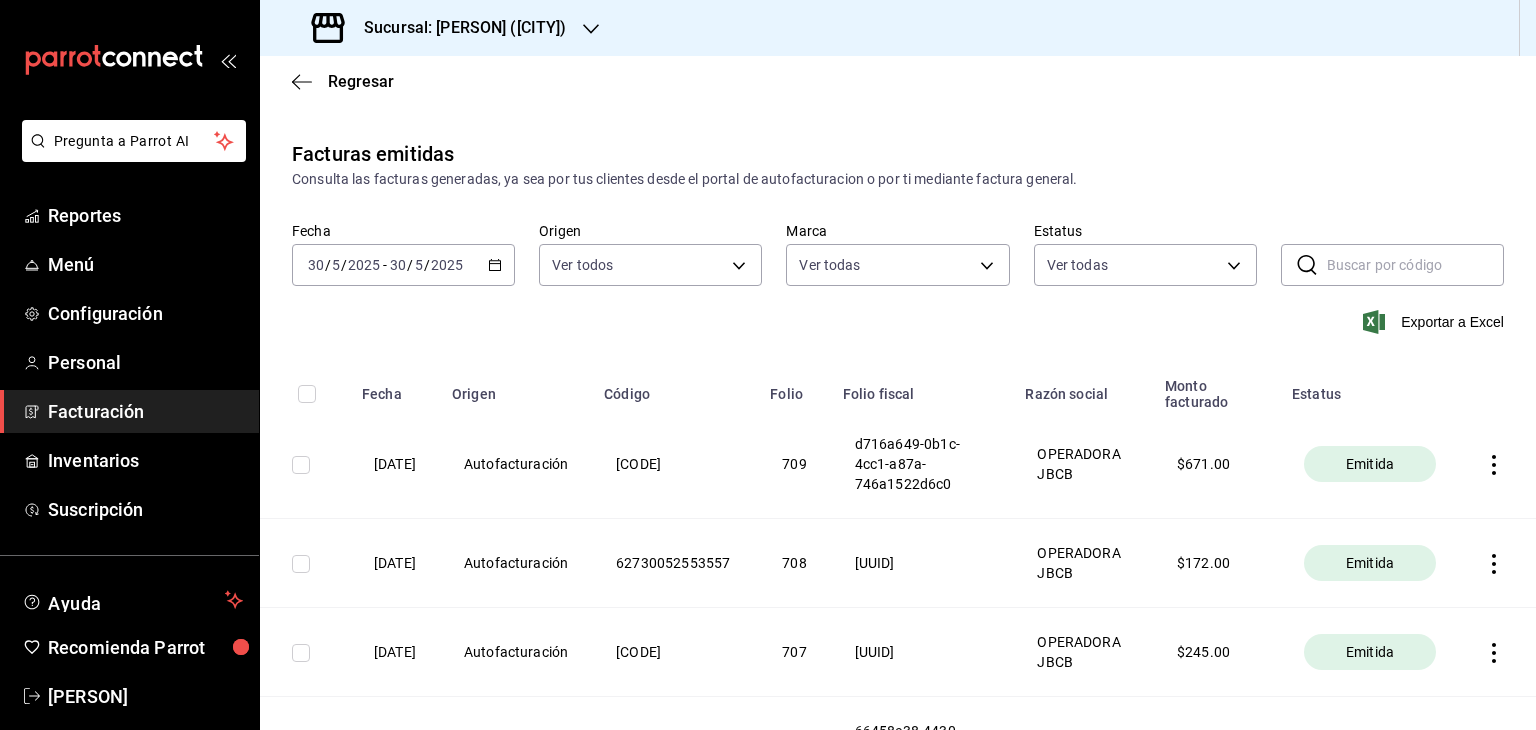 click 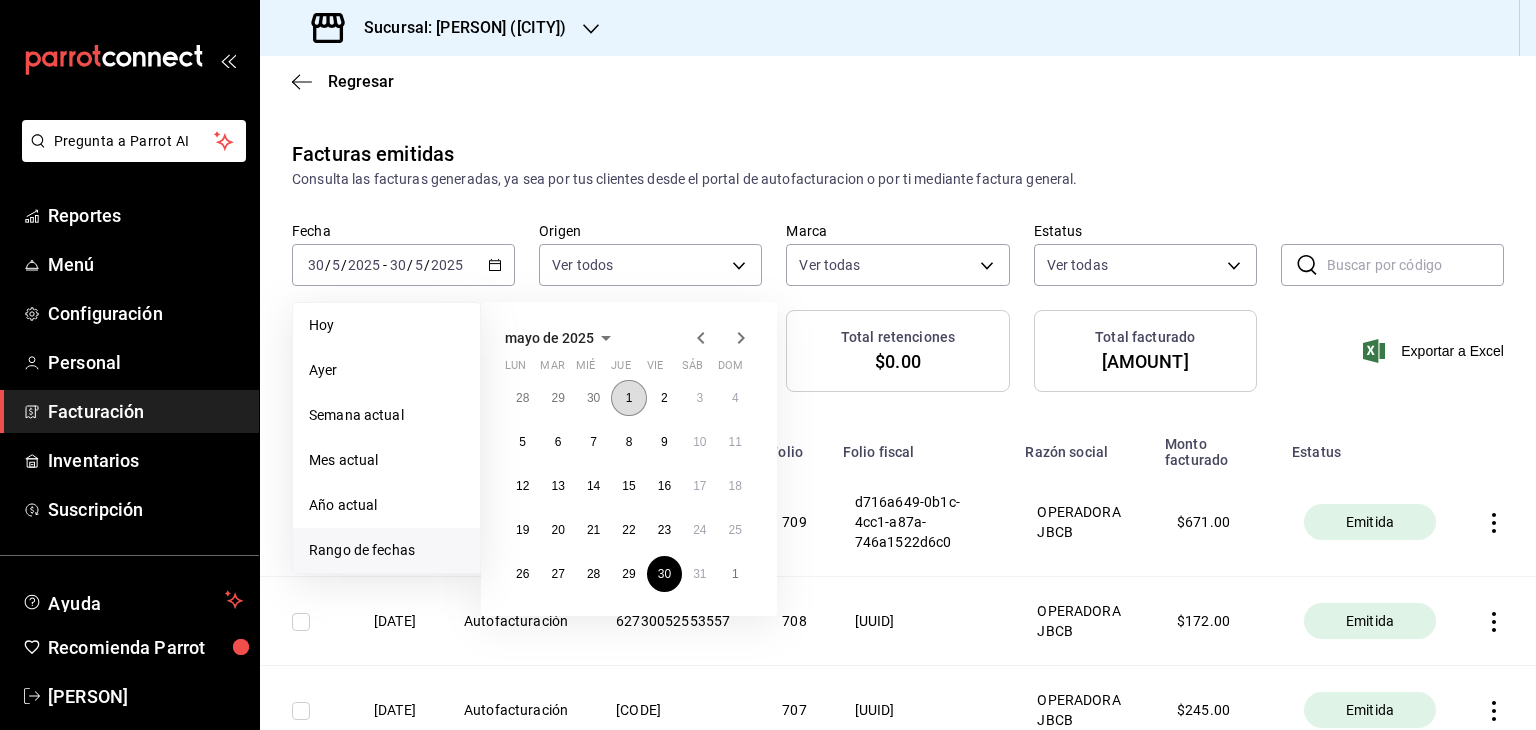 click on "1" at bounding box center (628, 398) 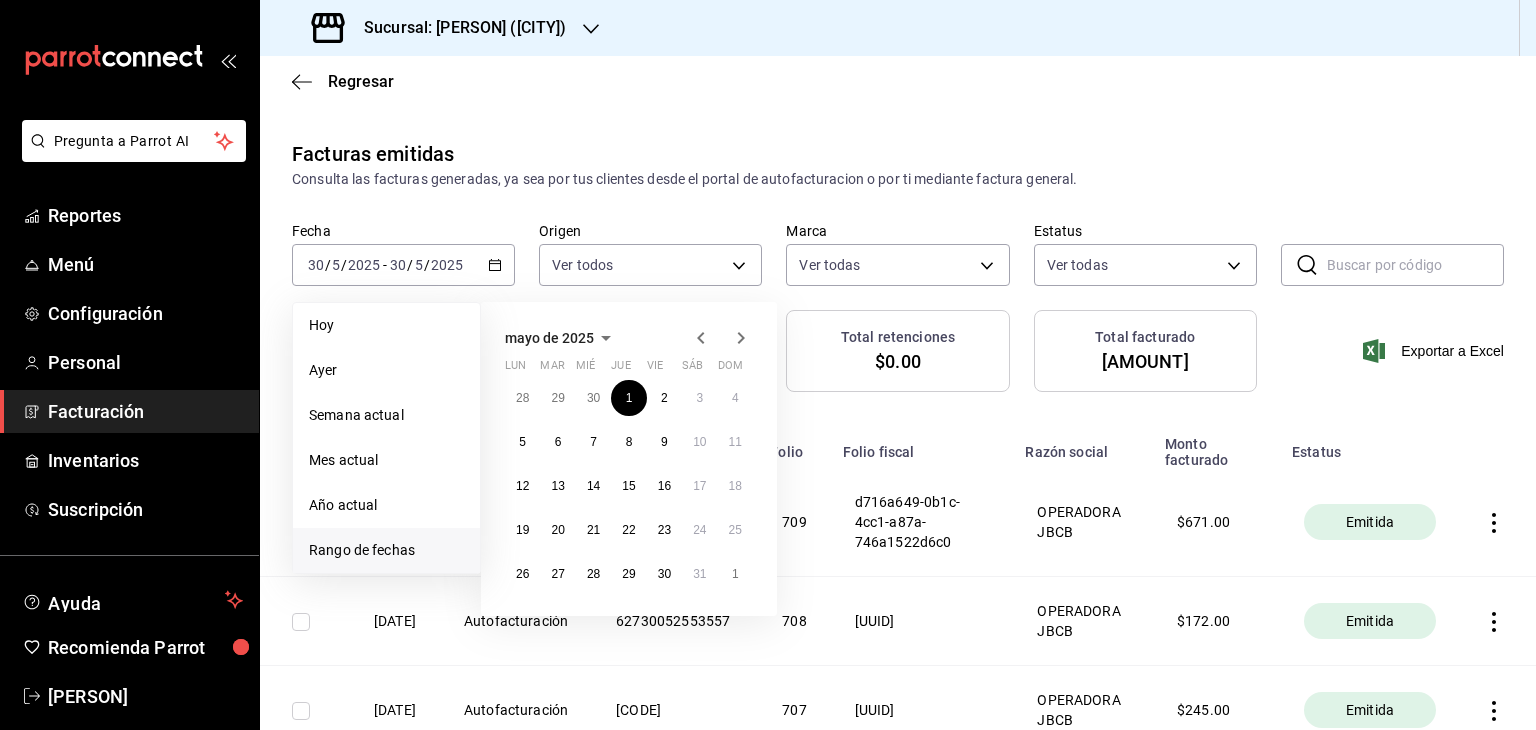 click 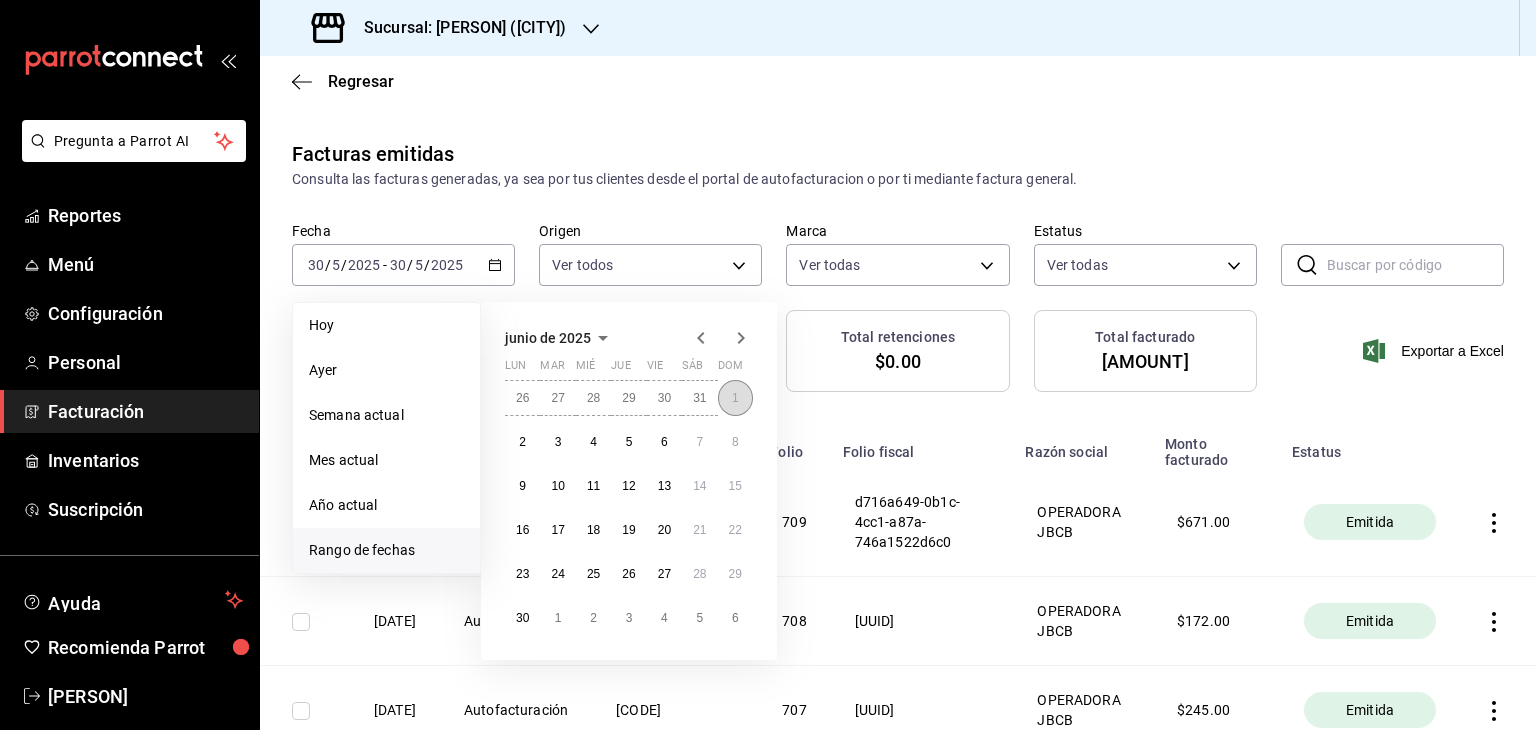 click on "1" at bounding box center [735, 398] 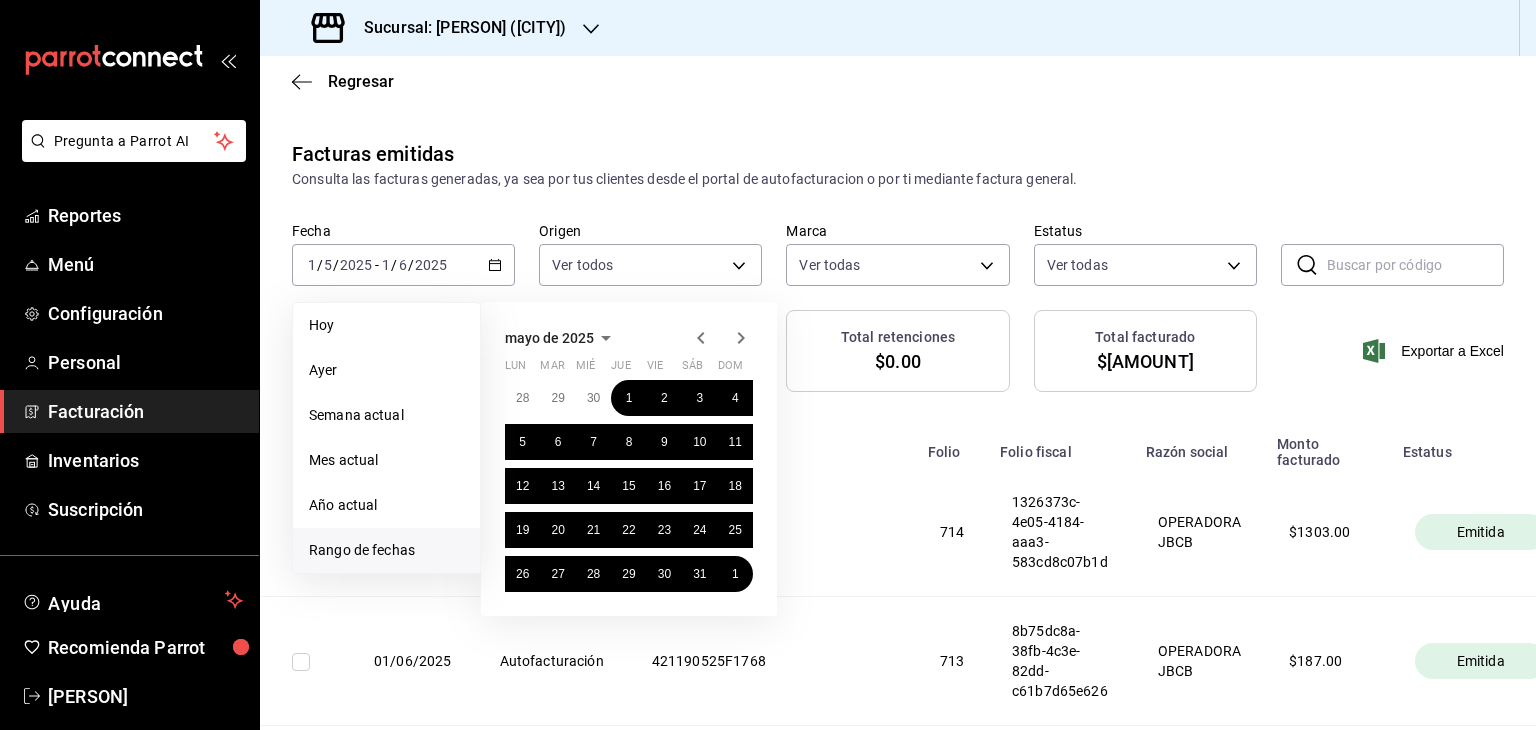 click 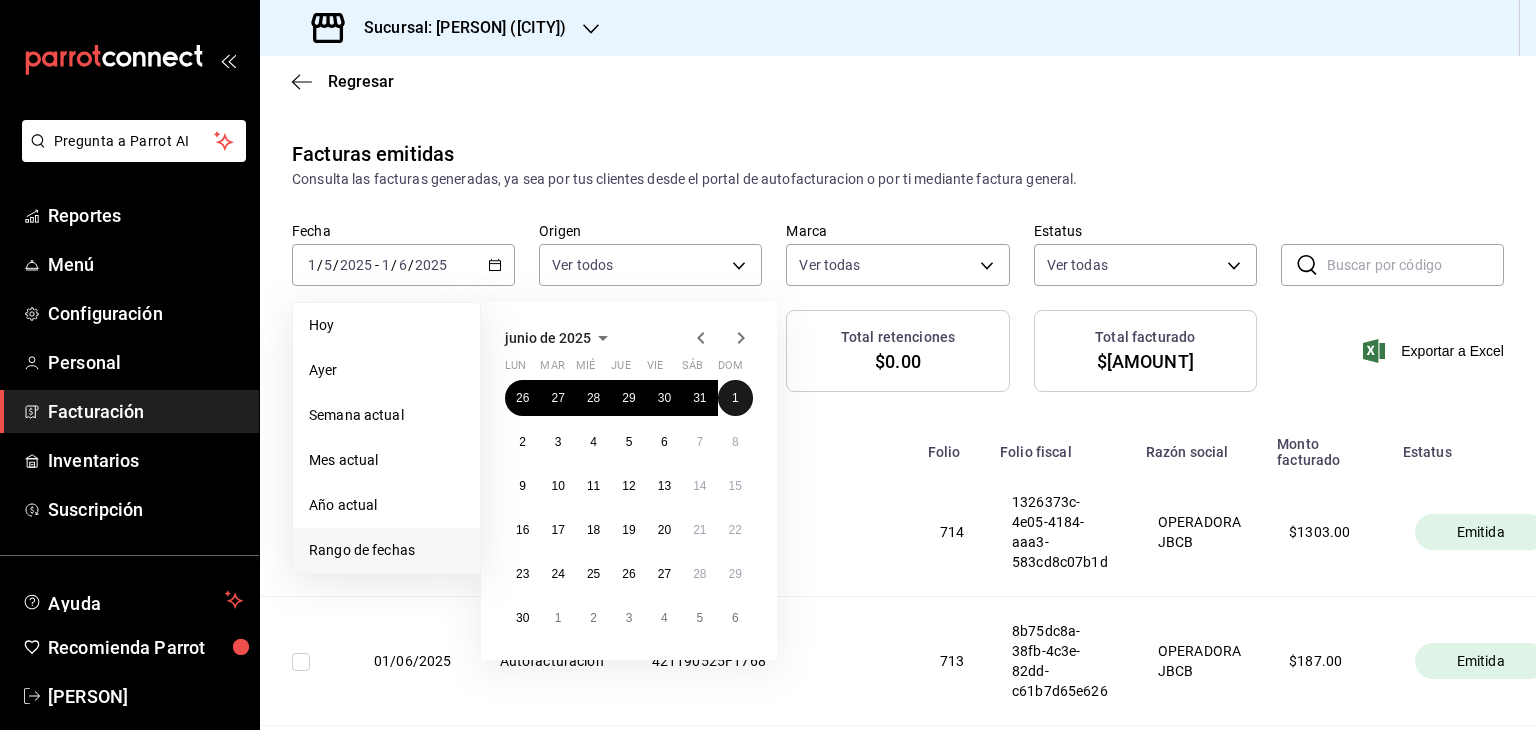 click on "1" at bounding box center [735, 398] 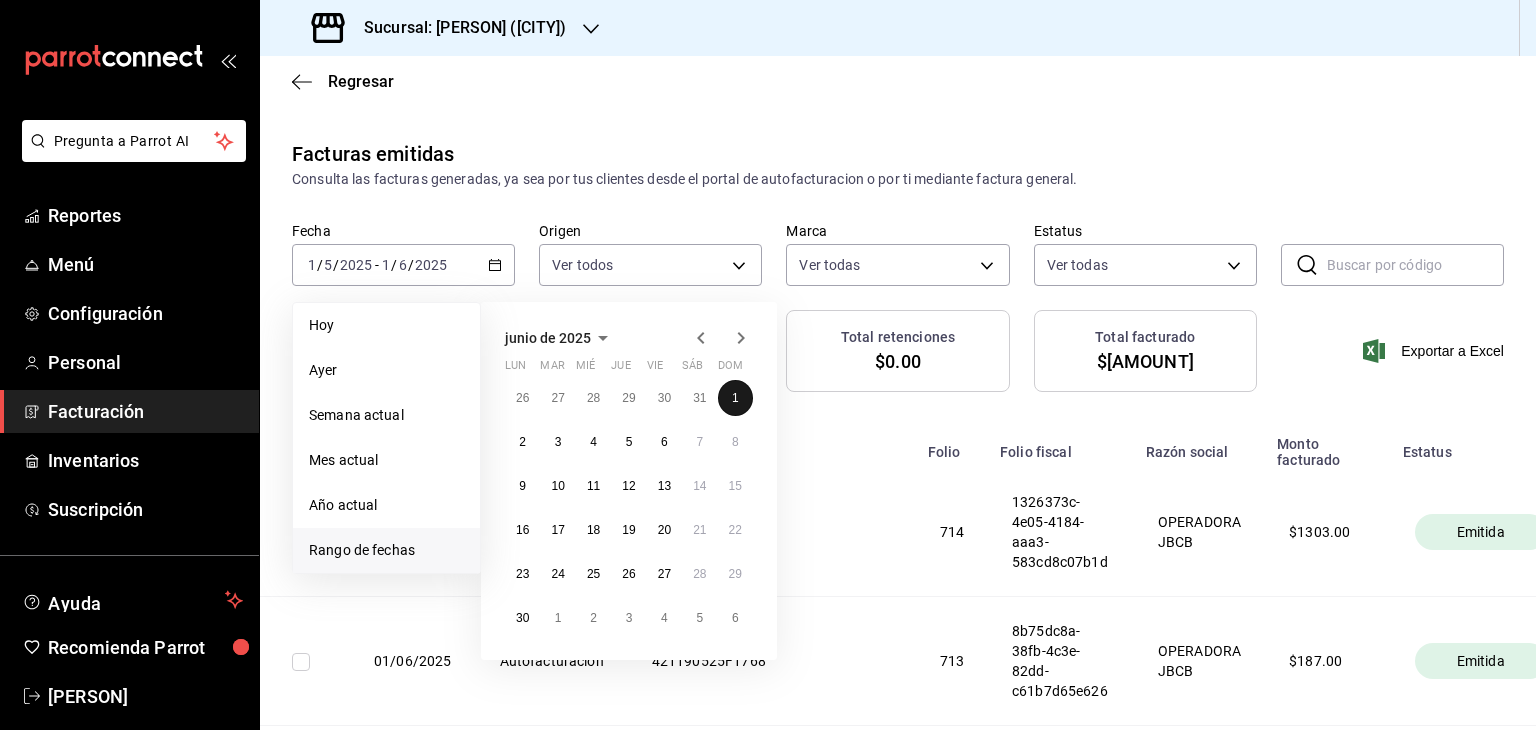 click on "1" at bounding box center (735, 398) 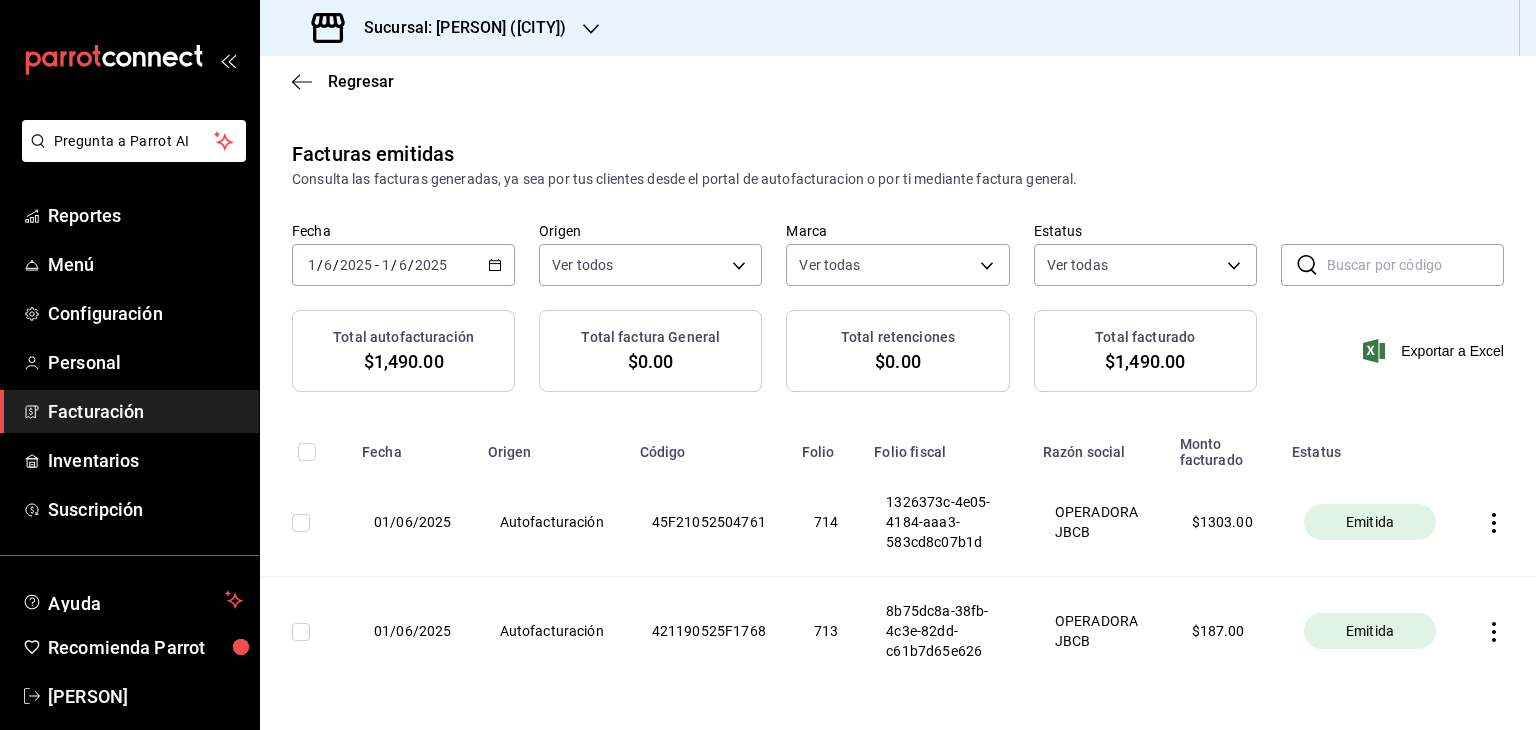 click 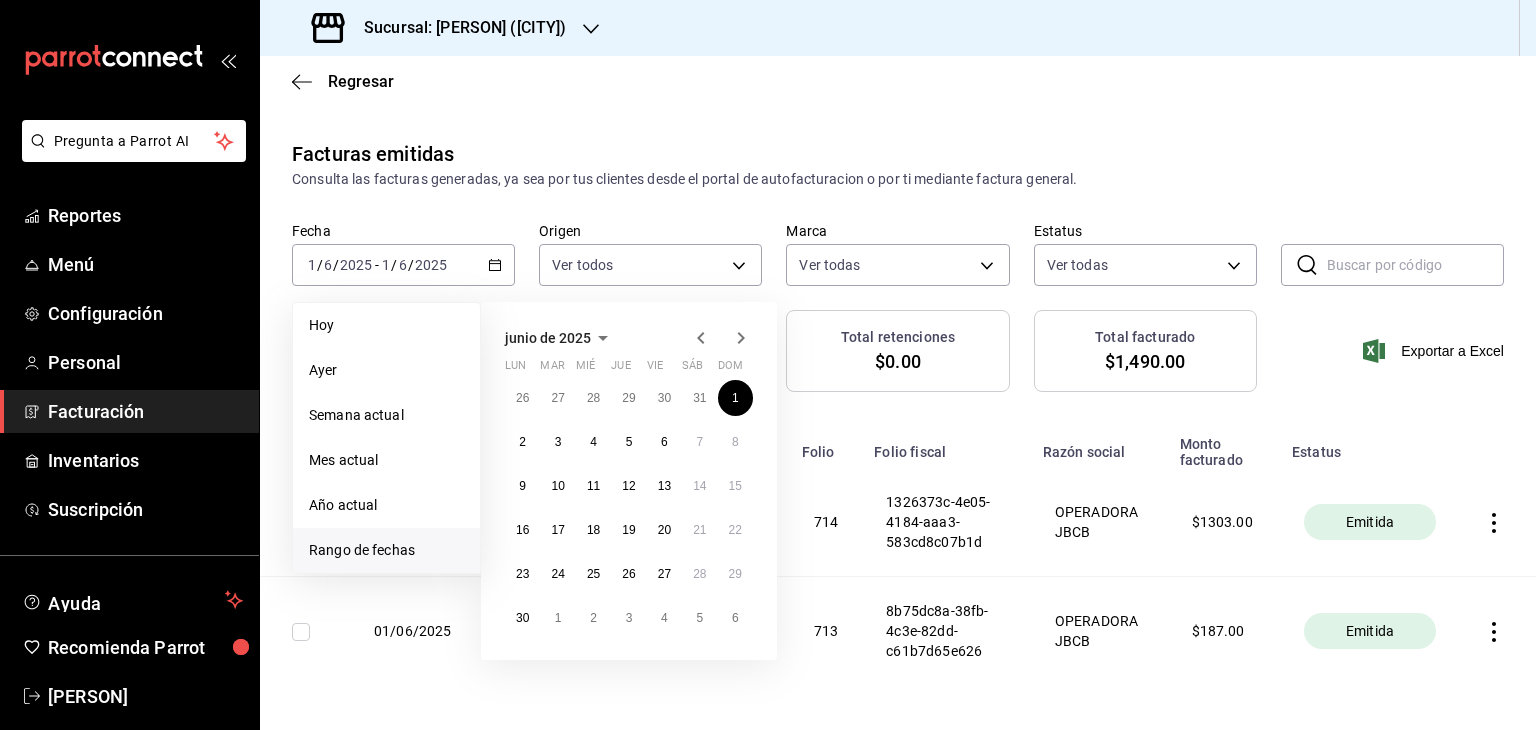 click 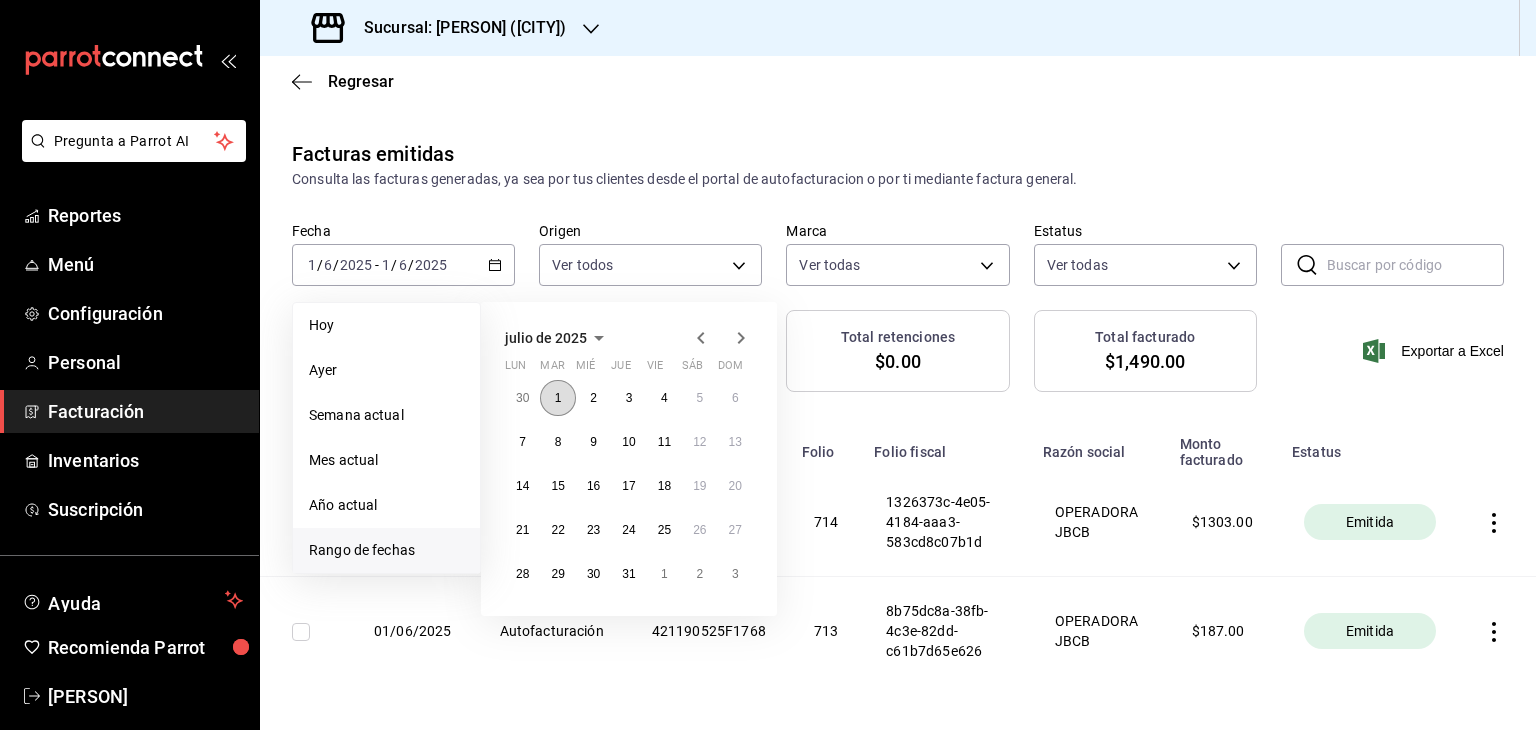 click on "1" at bounding box center [557, 398] 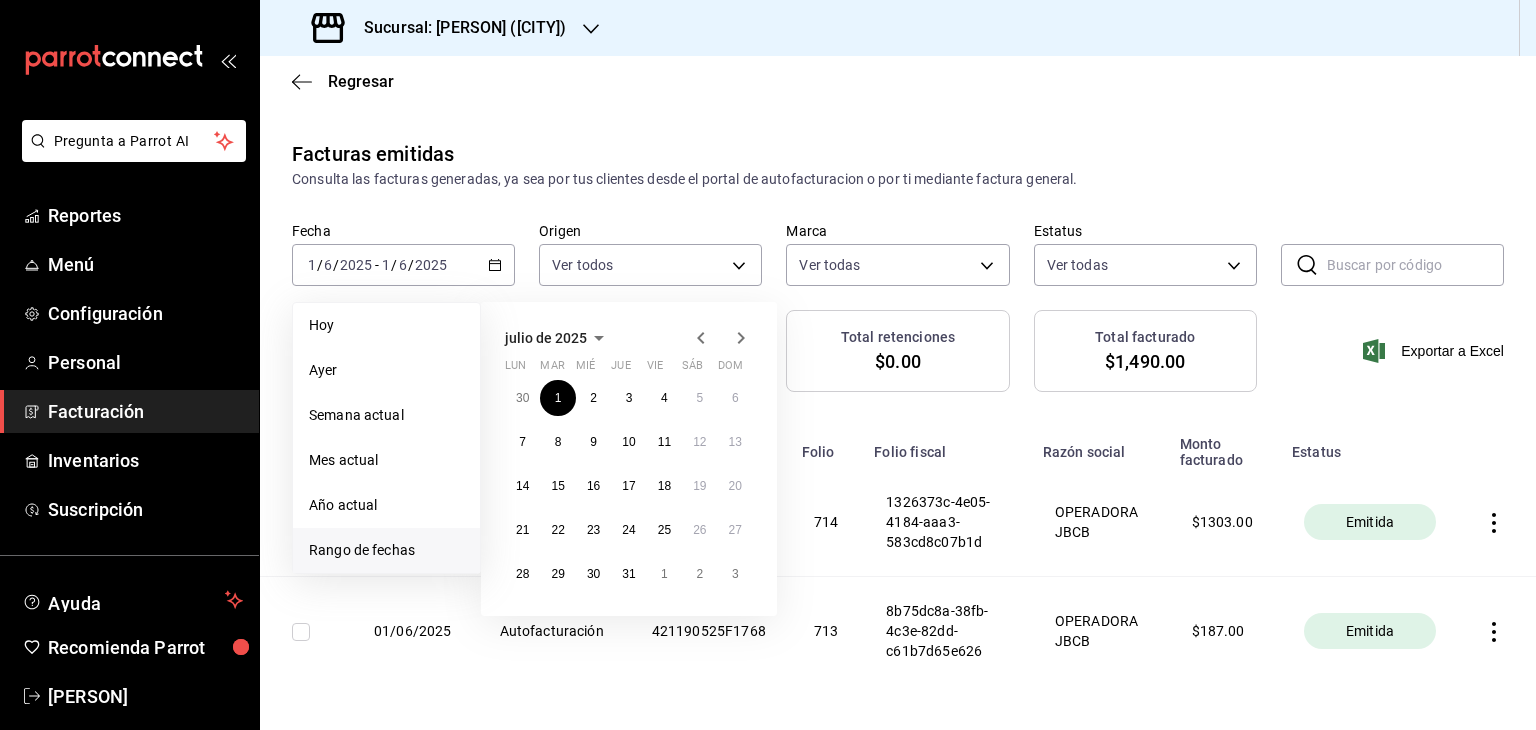 click 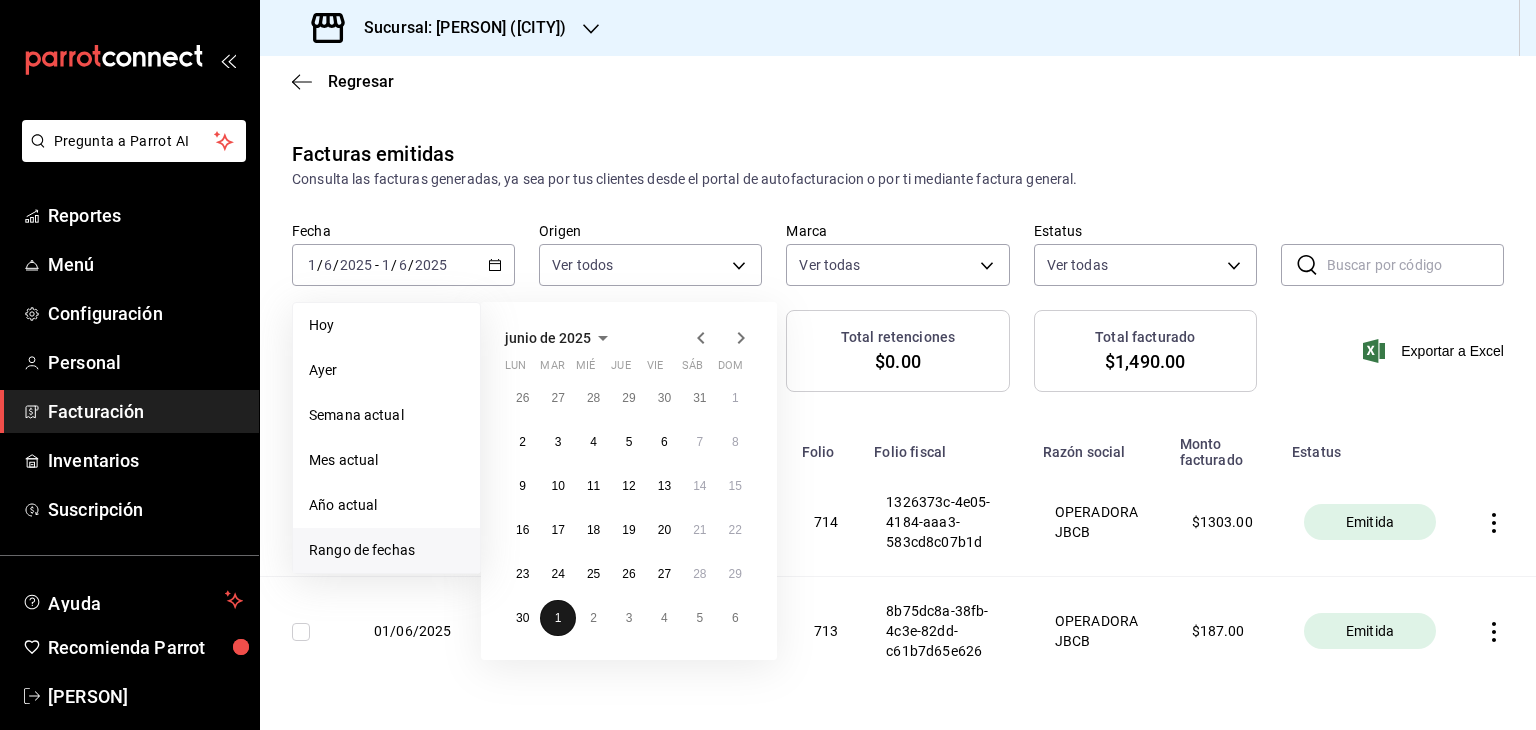 click on "1" at bounding box center [558, 618] 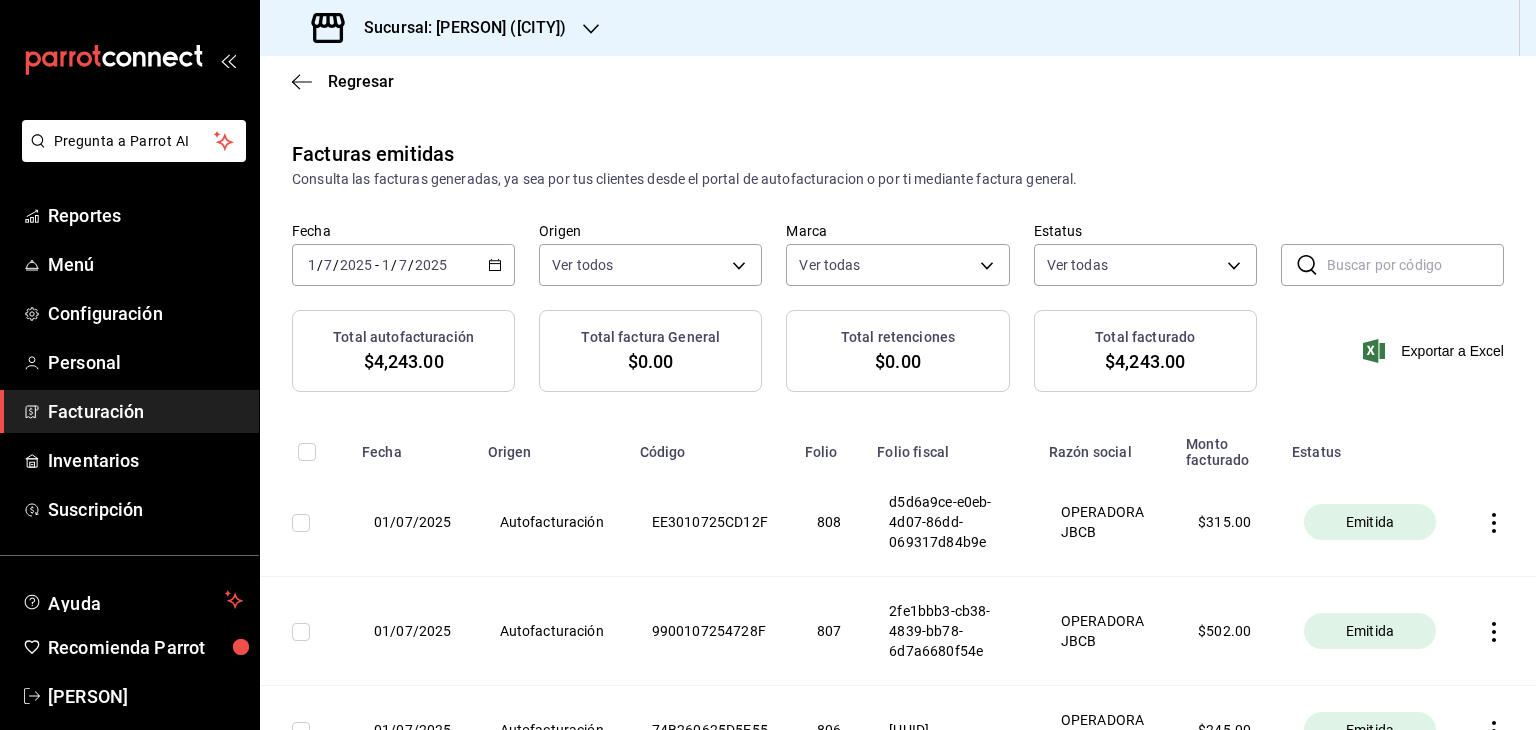 click on "2025-07-01 1 / 7 / 2025 - 2025-07-01 1 / 7 / 2025" at bounding box center [403, 265] 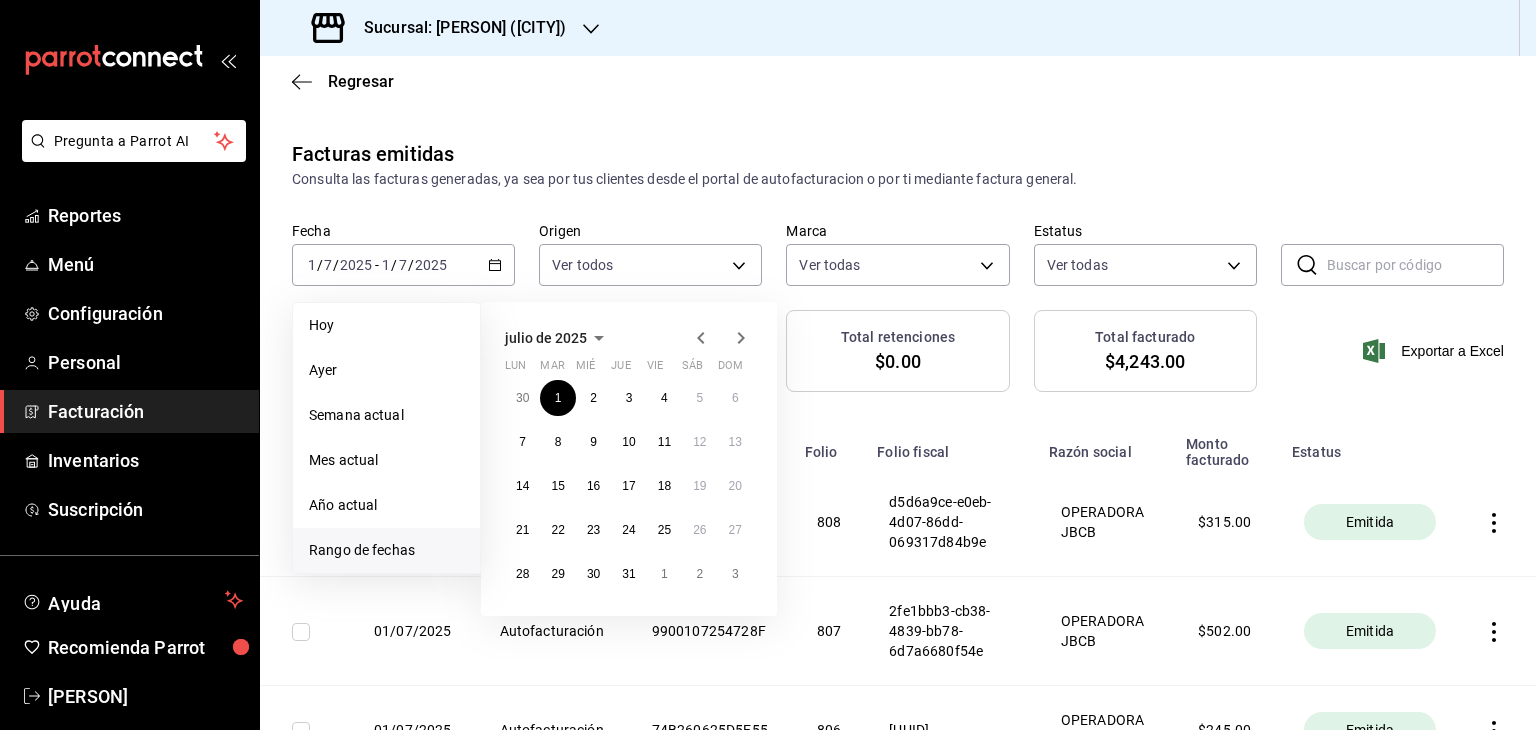 click 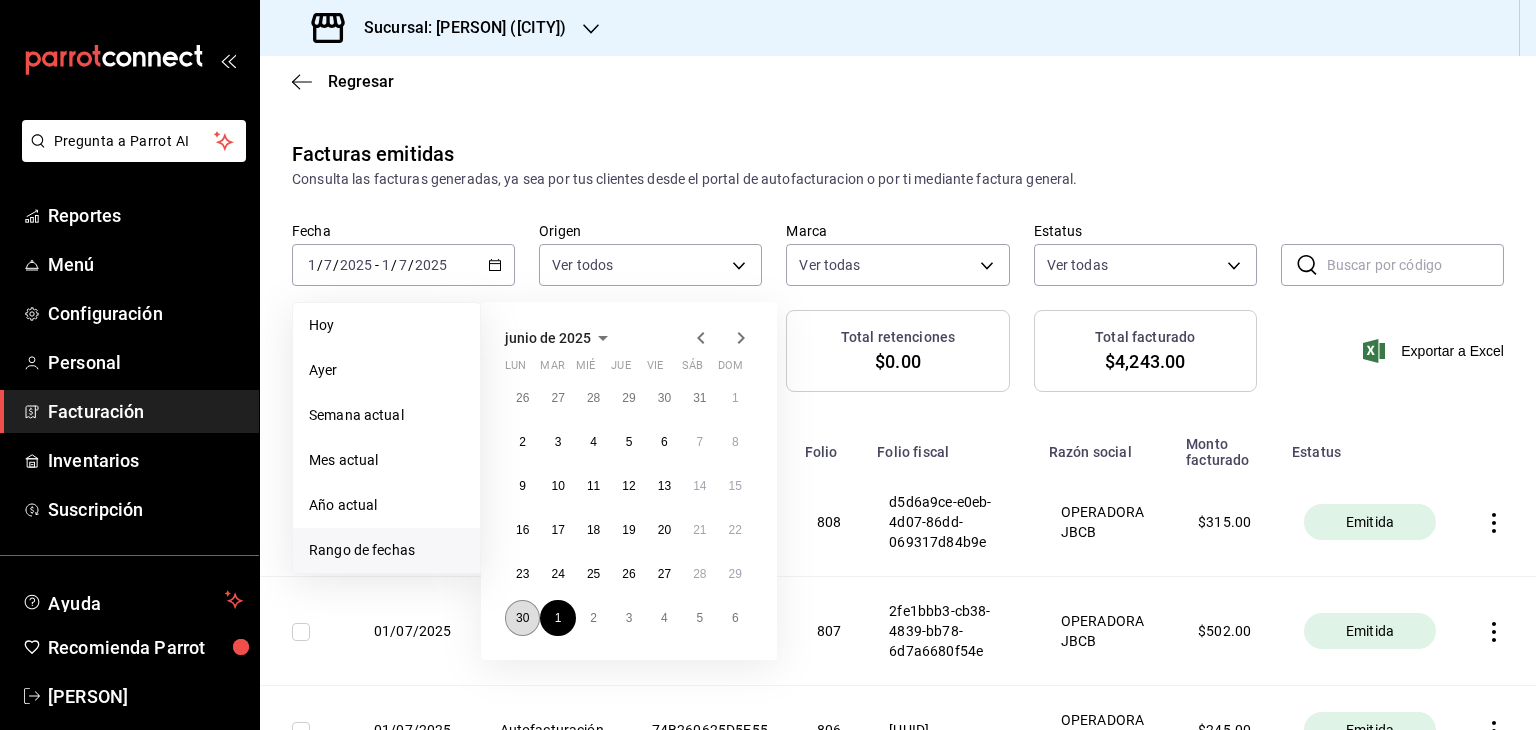 click on "30" at bounding box center (522, 618) 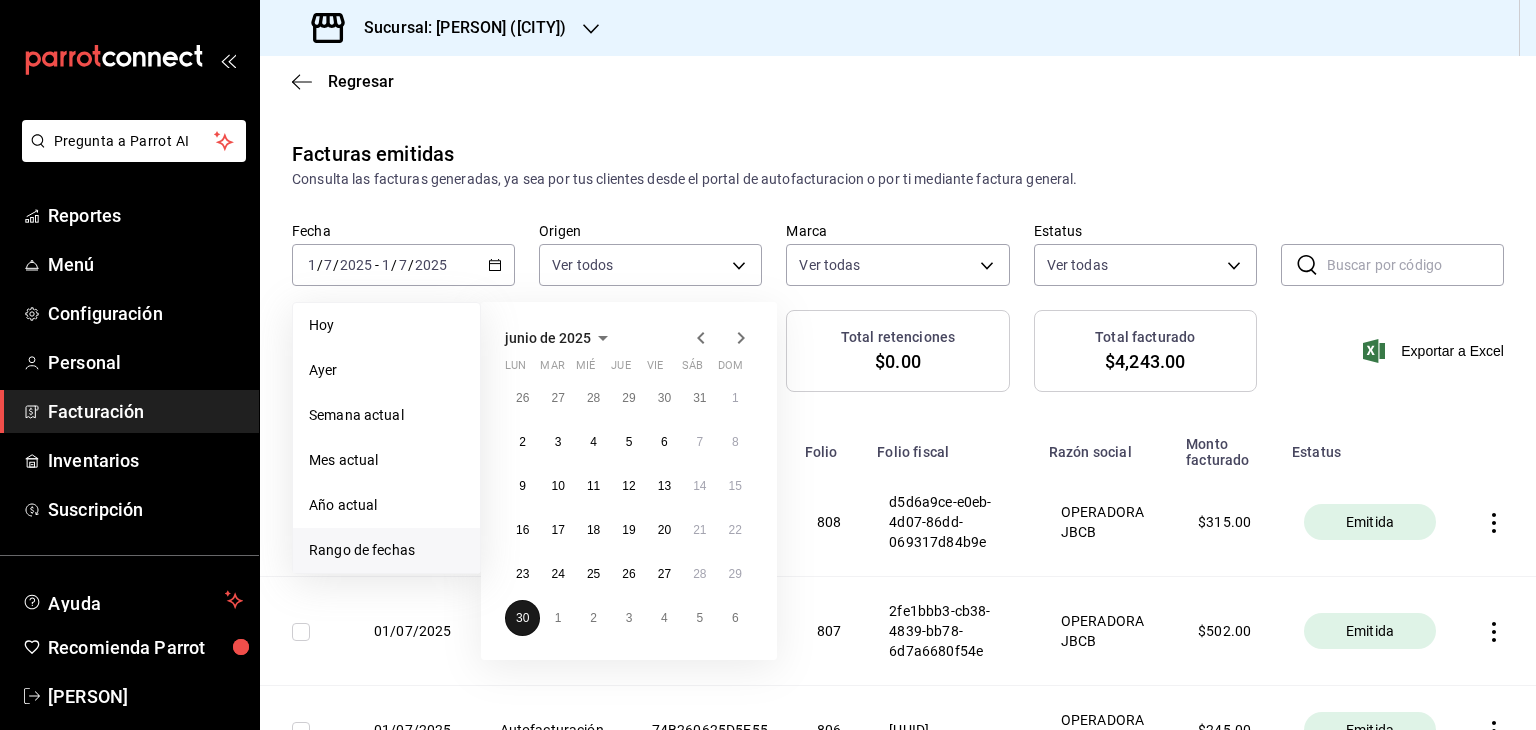 click on "30" at bounding box center [522, 618] 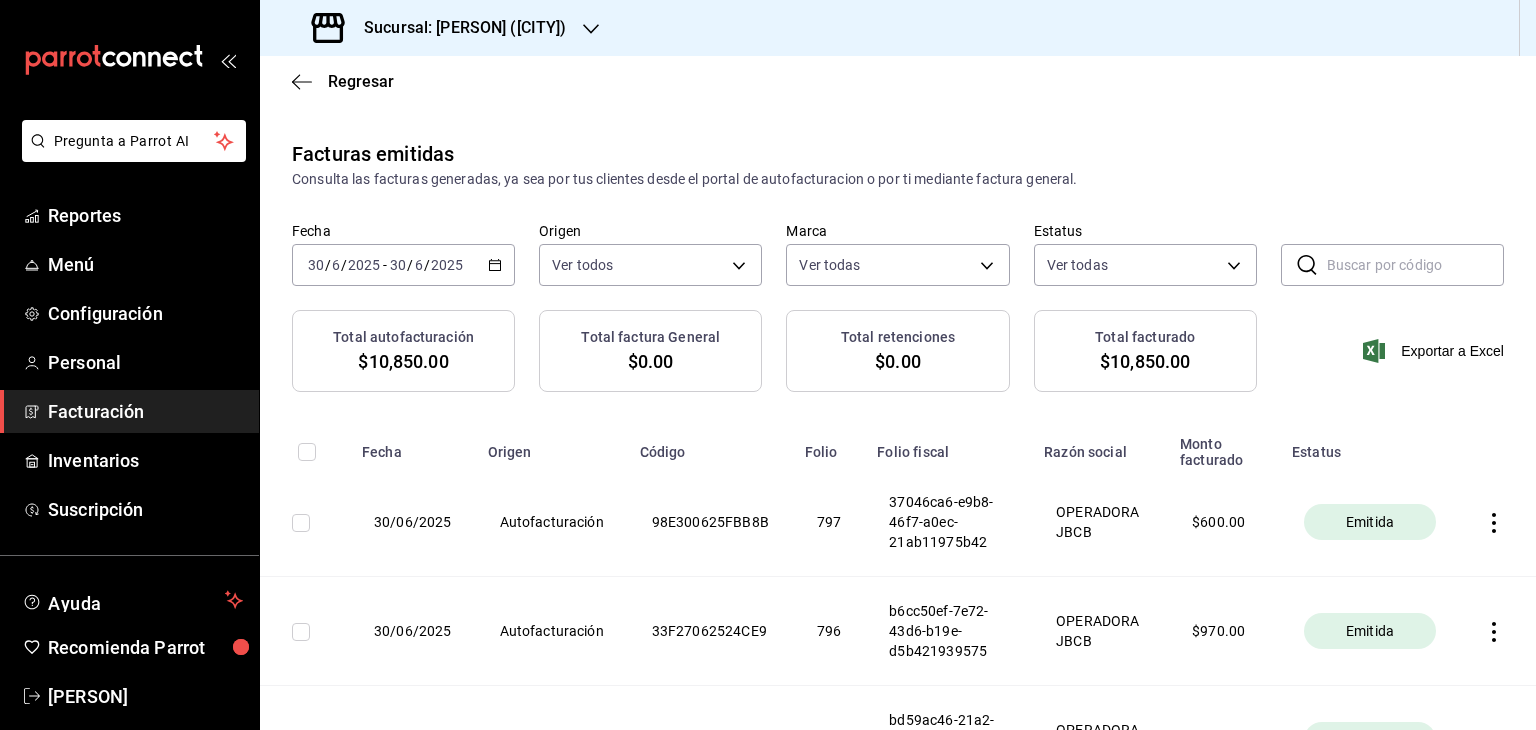 click 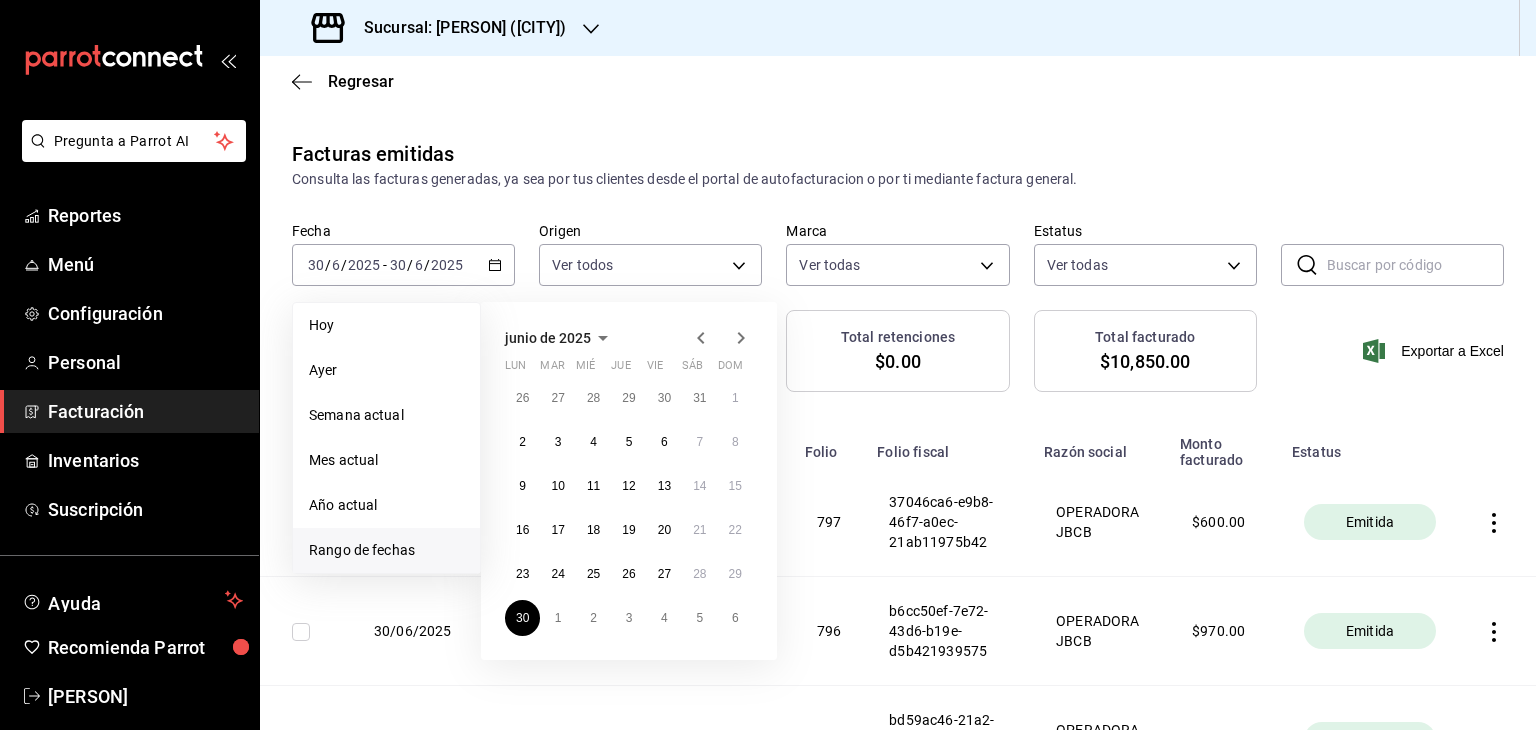 click 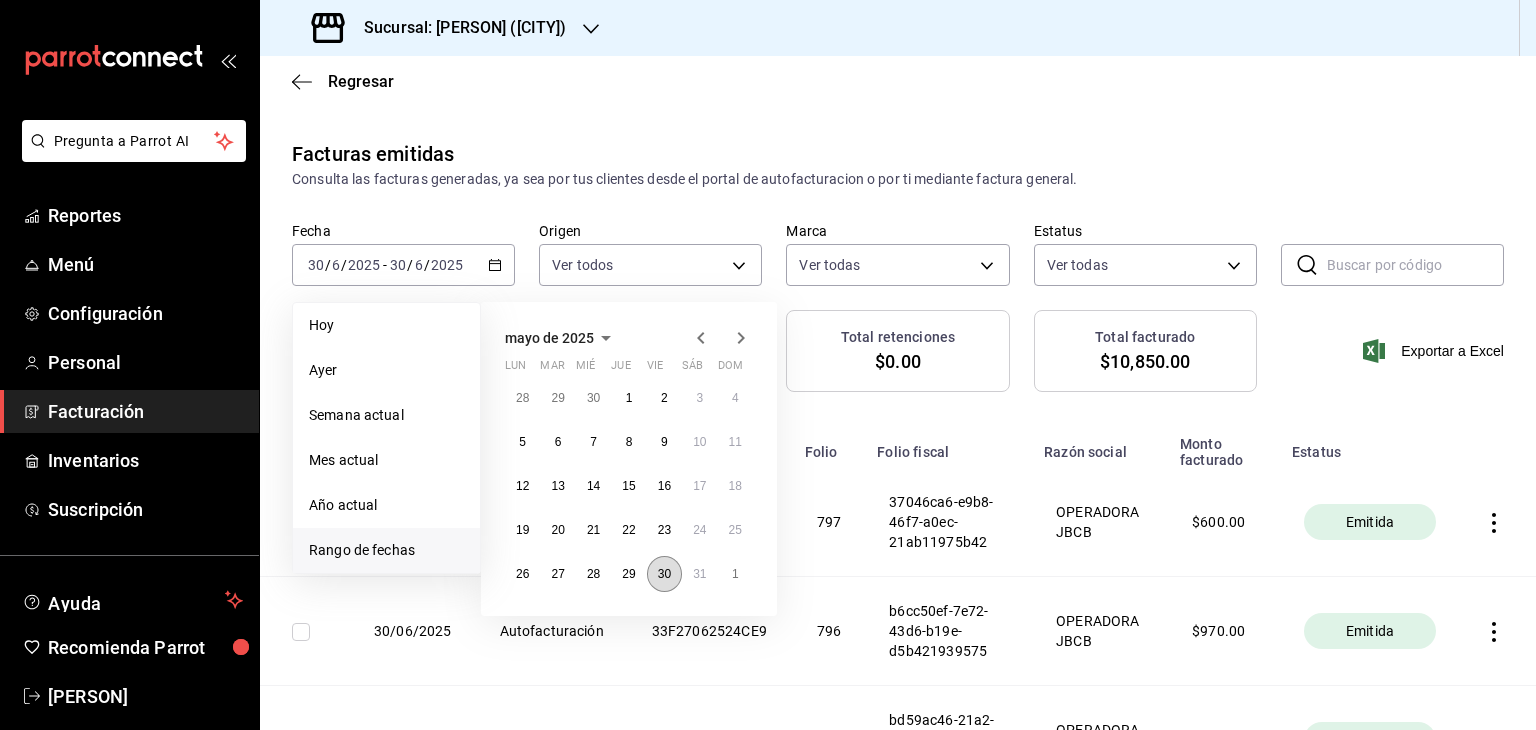 click on "30" at bounding box center (664, 574) 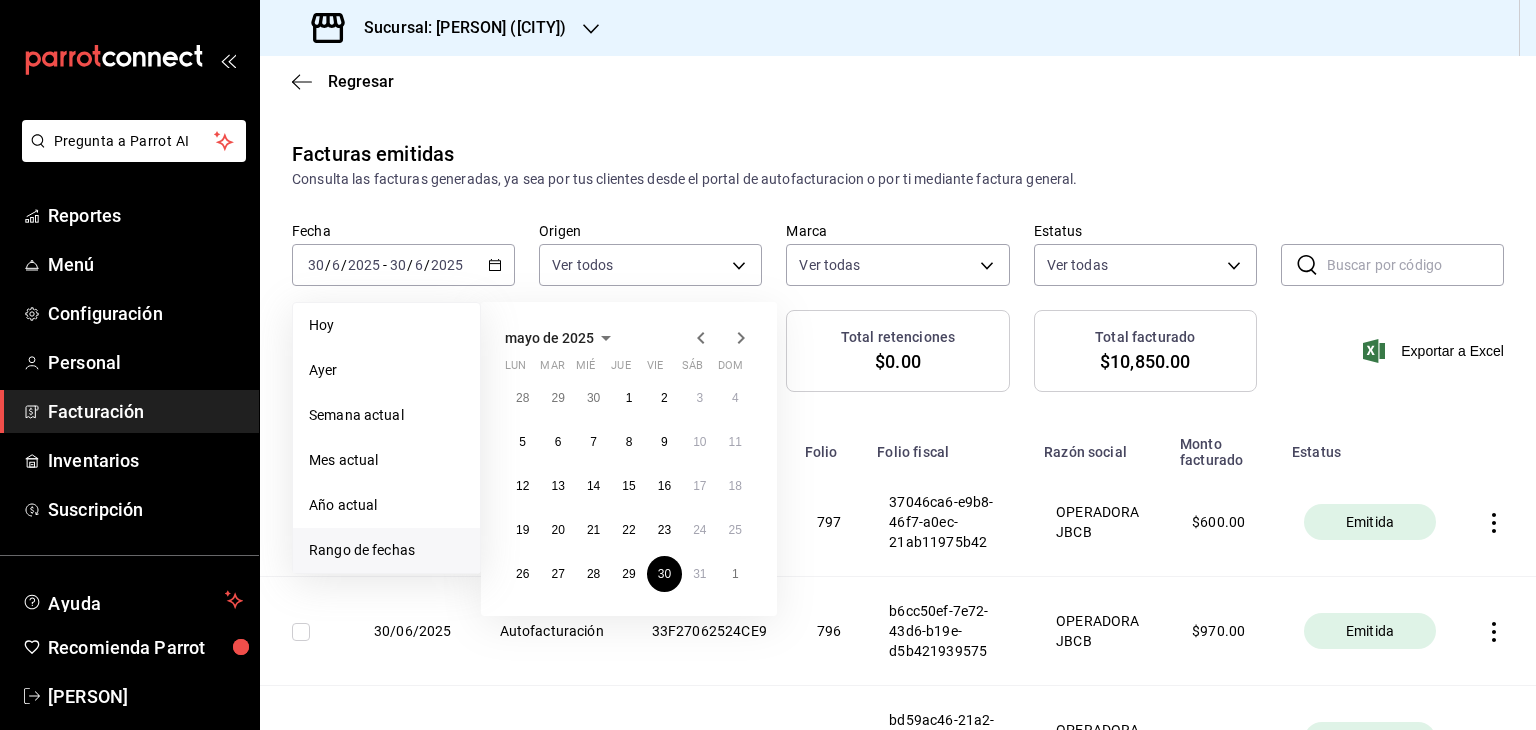 click 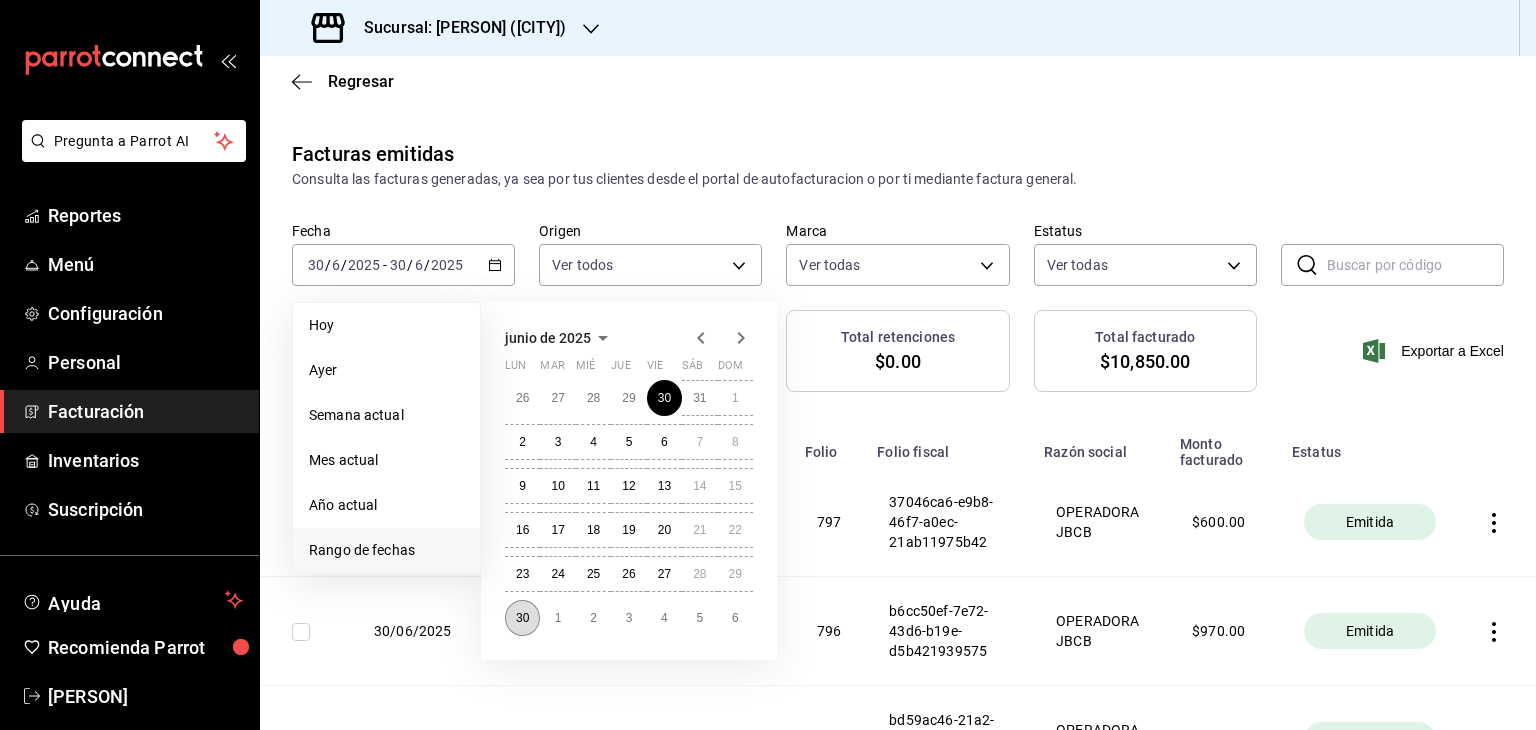 click on "30" at bounding box center [522, 618] 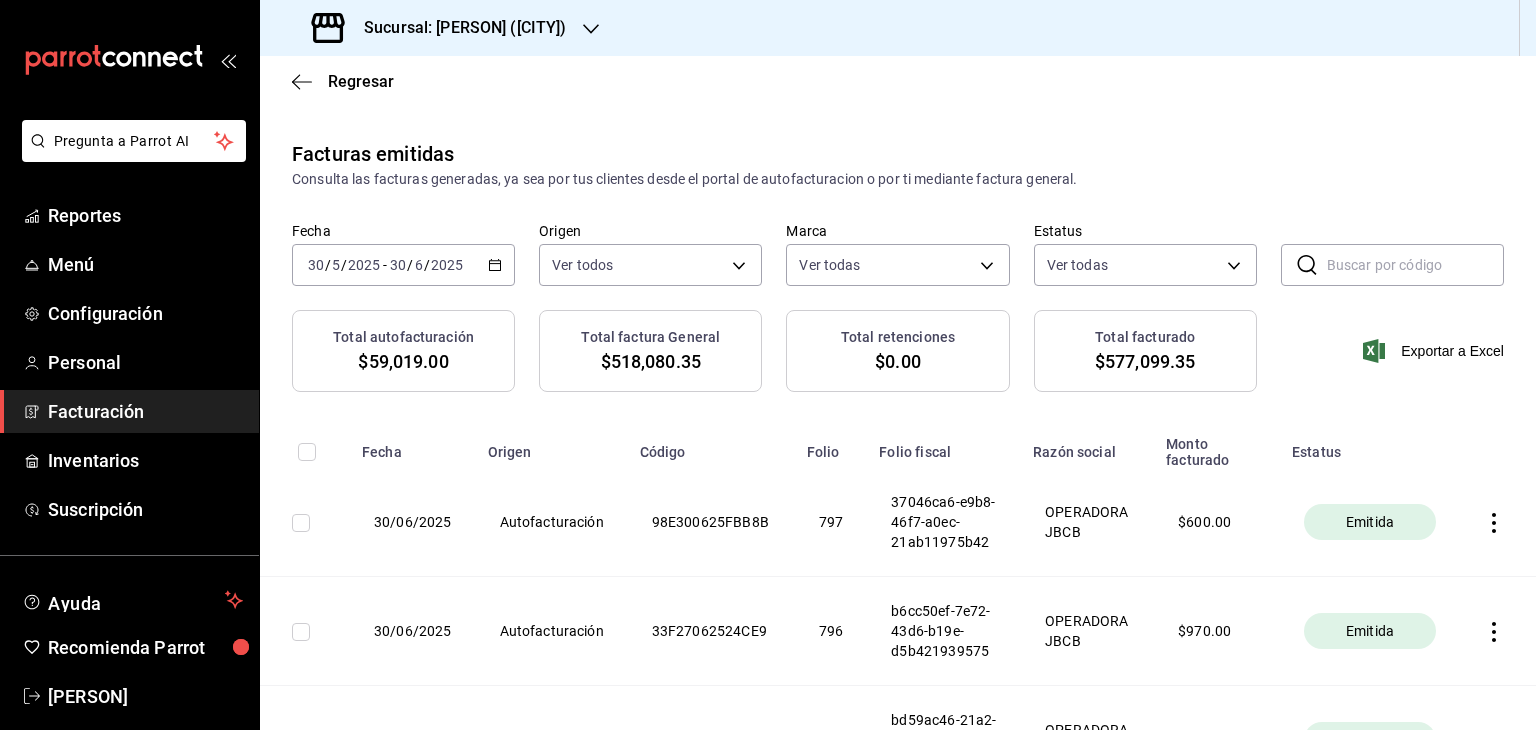 click on "[DATE] [DATE] - [DATE] [DATE]" at bounding box center [403, 265] 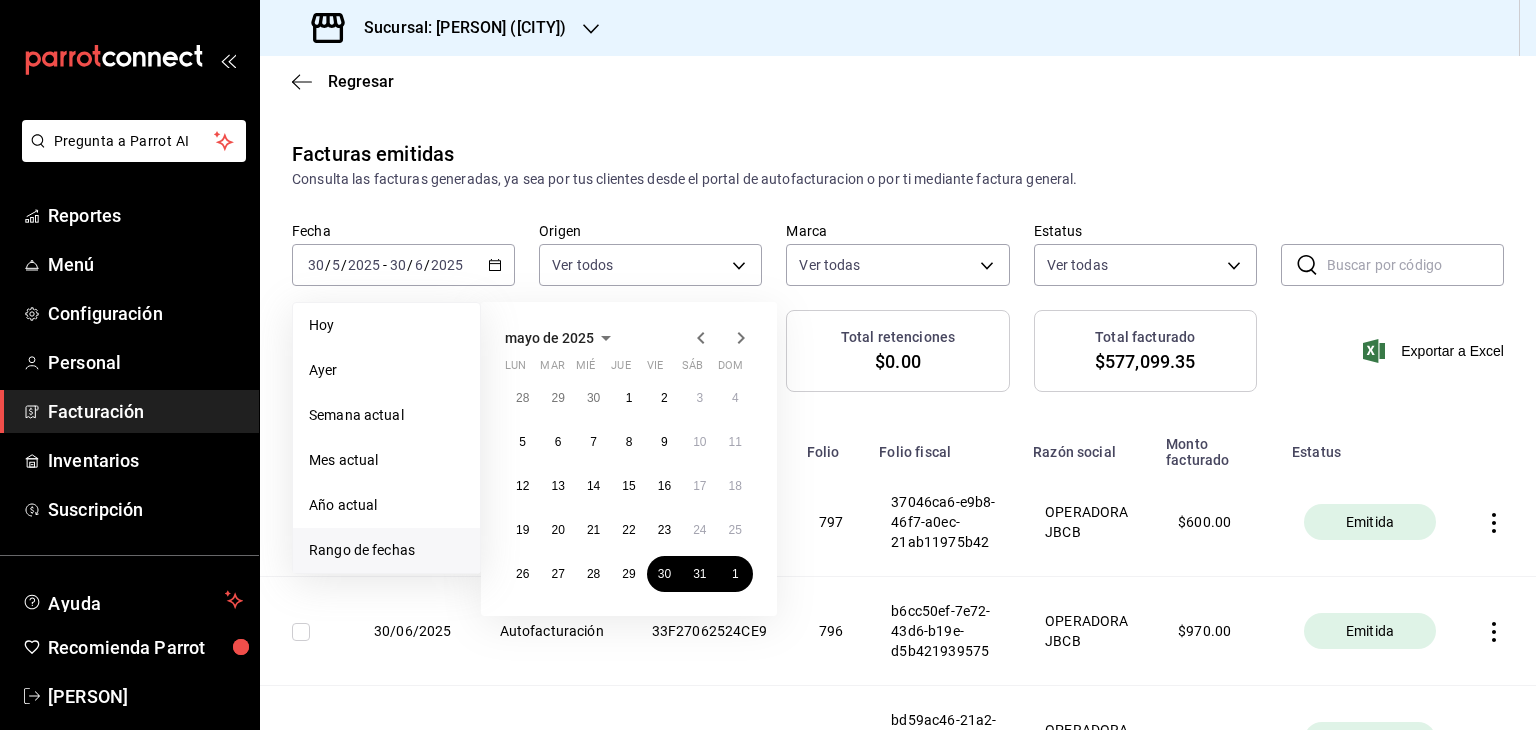 click 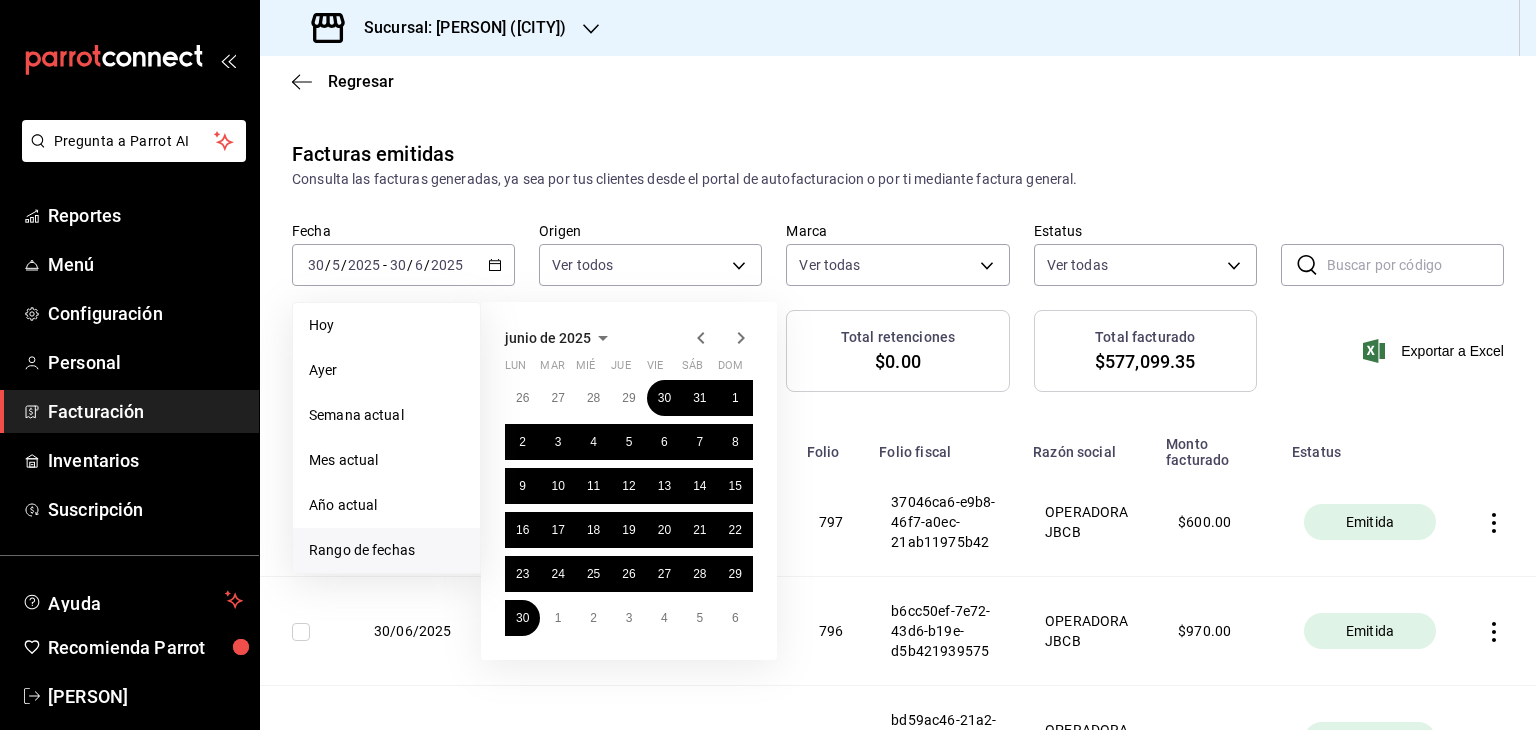 click 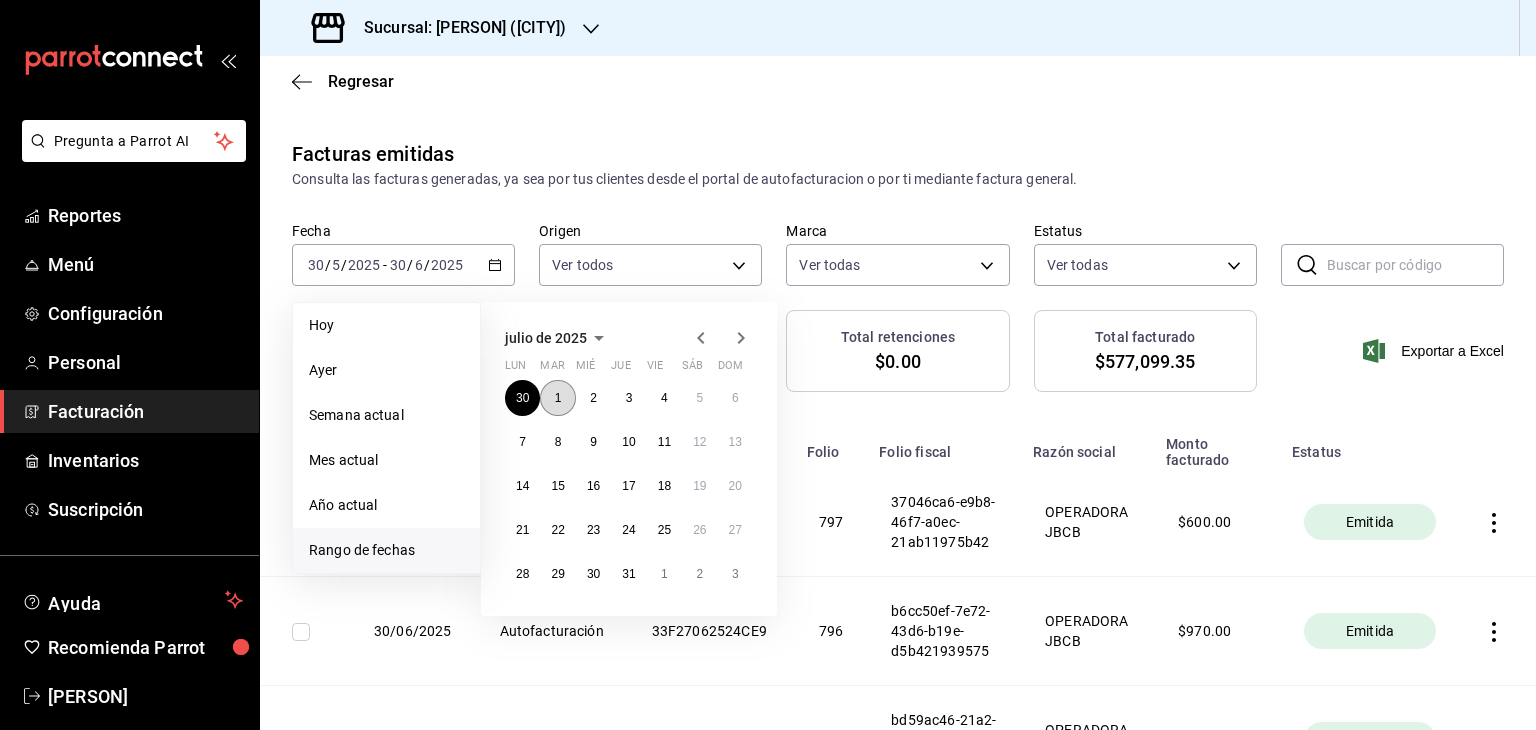 click on "1" at bounding box center [558, 398] 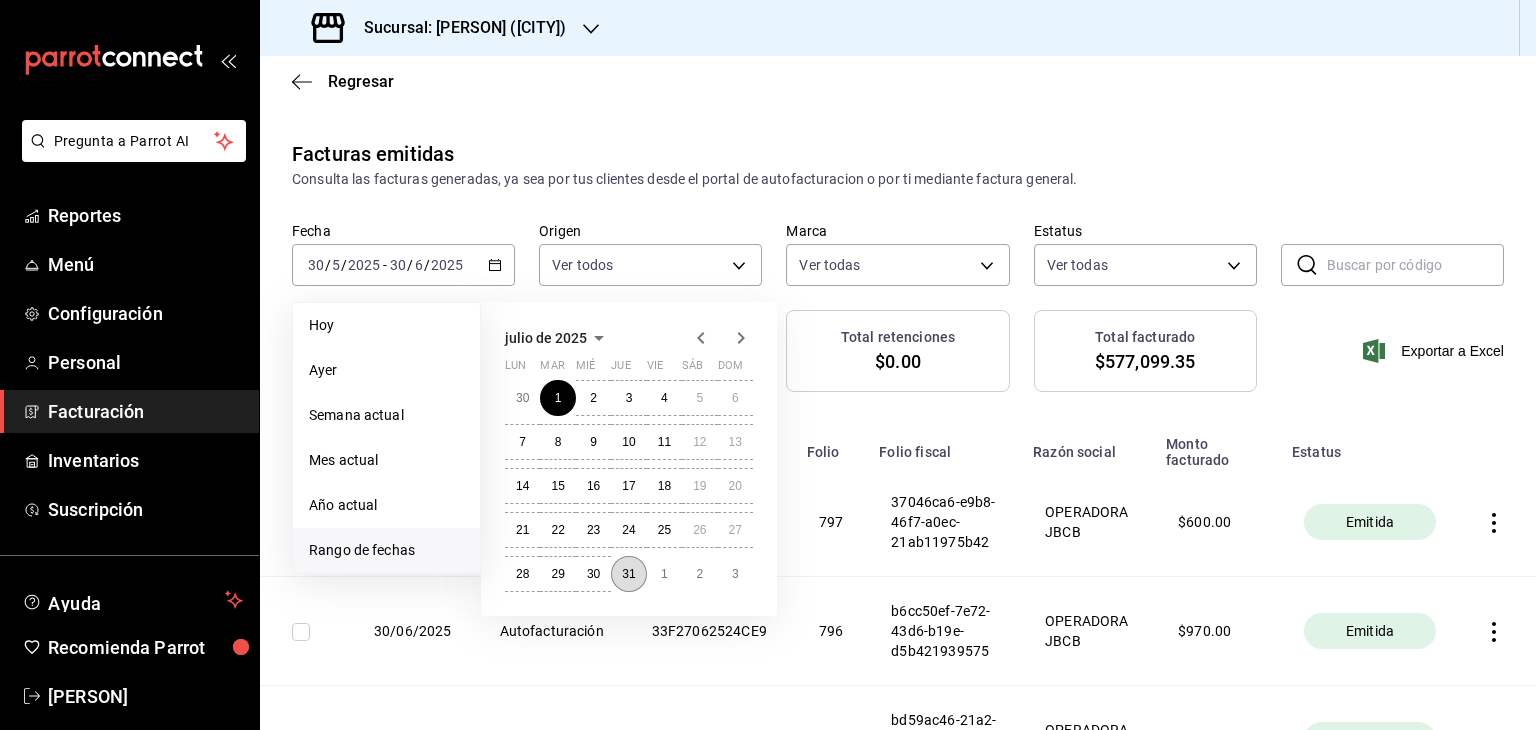 click on "31" at bounding box center (628, 574) 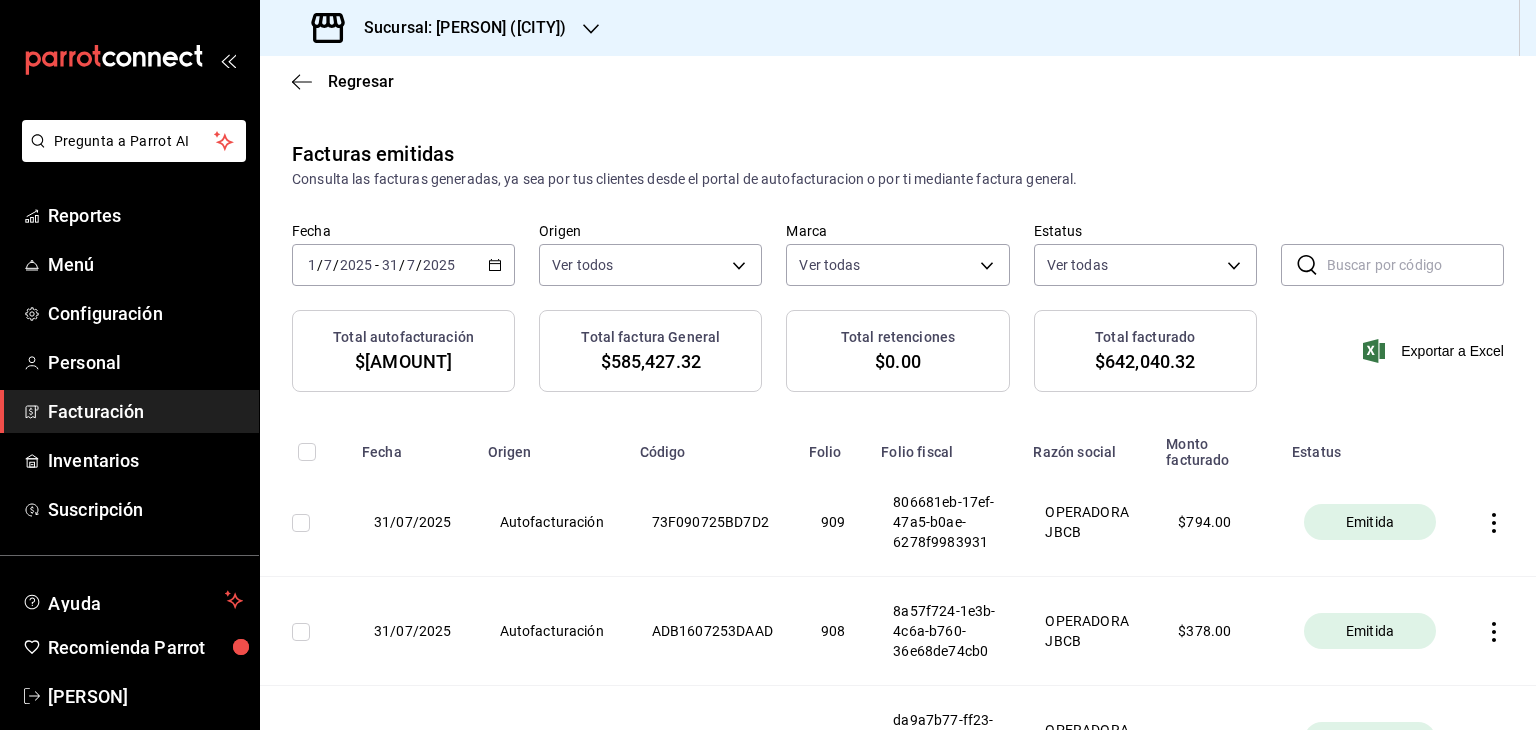 click on "Facturación" at bounding box center [145, 411] 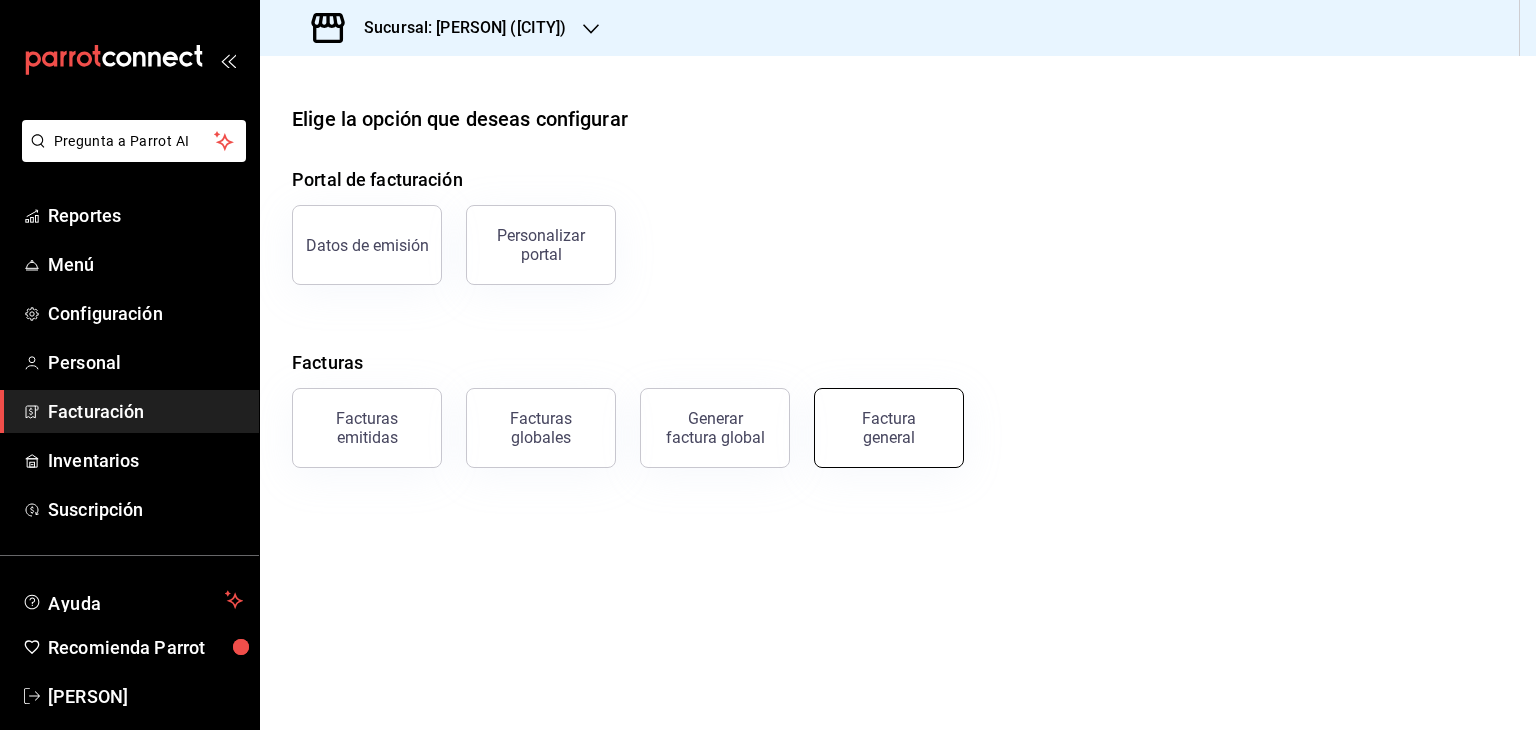 click on "Factura general" at bounding box center (889, 428) 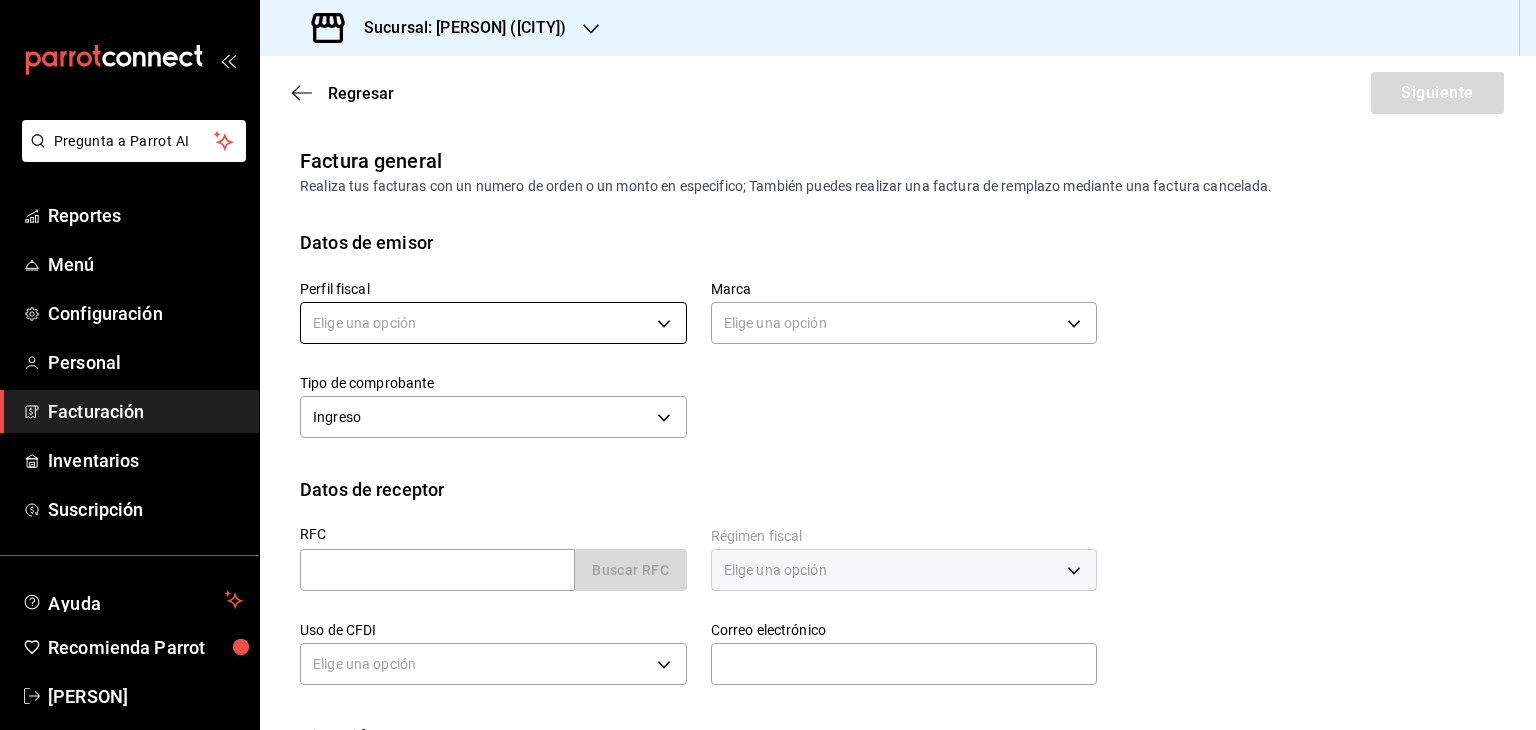 click on "Pregunta a Parrot AI Reportes   Menú   Configuración   Personal   Facturación   Inventarios   Suscripción   Ayuda Recomienda Parrot   [PERSON]   Sugerir nueva función   Sucursal: [PERSON] ([CITY]) Regresar Siguiente Factura general Realiza tus facturas con un numero de orden o un monto en especifico; También puedes realizar una factura de remplazo mediante una factura cancelada. Datos de emisor Perfil fiscal Elige una opción Marca Elige una opción Tipo de comprobante Ingreso I Datos de receptor RFC Buscar RFC Régimen fiscal Elige una opción Uso de CFDI Elige una opción Correo electrónico Dirección Calle # exterior # interior Código postal ​ Estado ​ Municipio ​ Colonia ​ Pregunta a Parrot AI Reportes   Menú   Configuración   Personal   Facturación   Inventarios   Suscripción   Ayuda Recomienda Parrot   [PERSON]   Sugerir nueva función   GANA 1 MES GRATIS EN TU SUSCRIPCIÓN AQUÍ Visitar centro de ayuda ([PHONE]) [EMAIL] Visitar centro de ayuda" at bounding box center (768, 365) 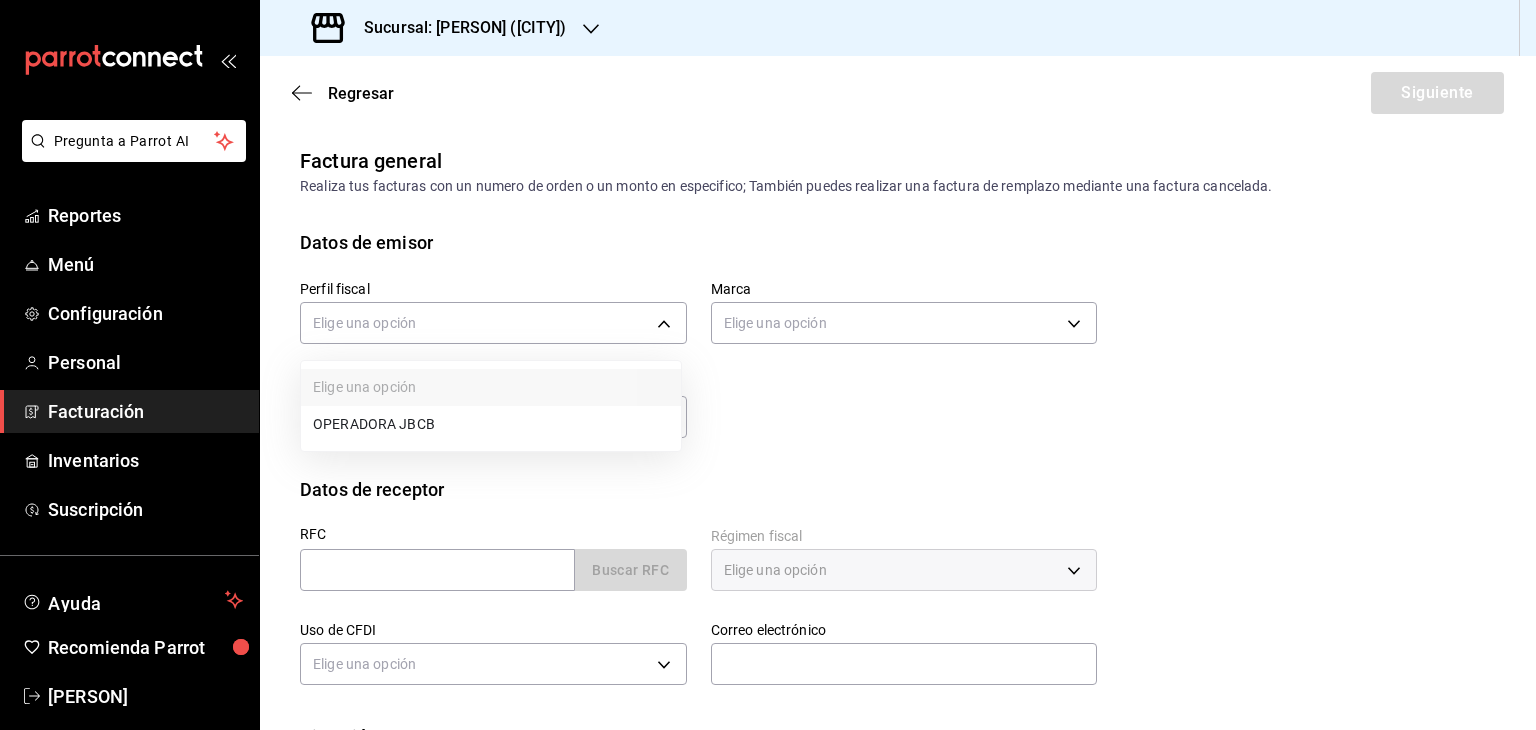 click on "OPERADORA JBCB" at bounding box center (491, 424) 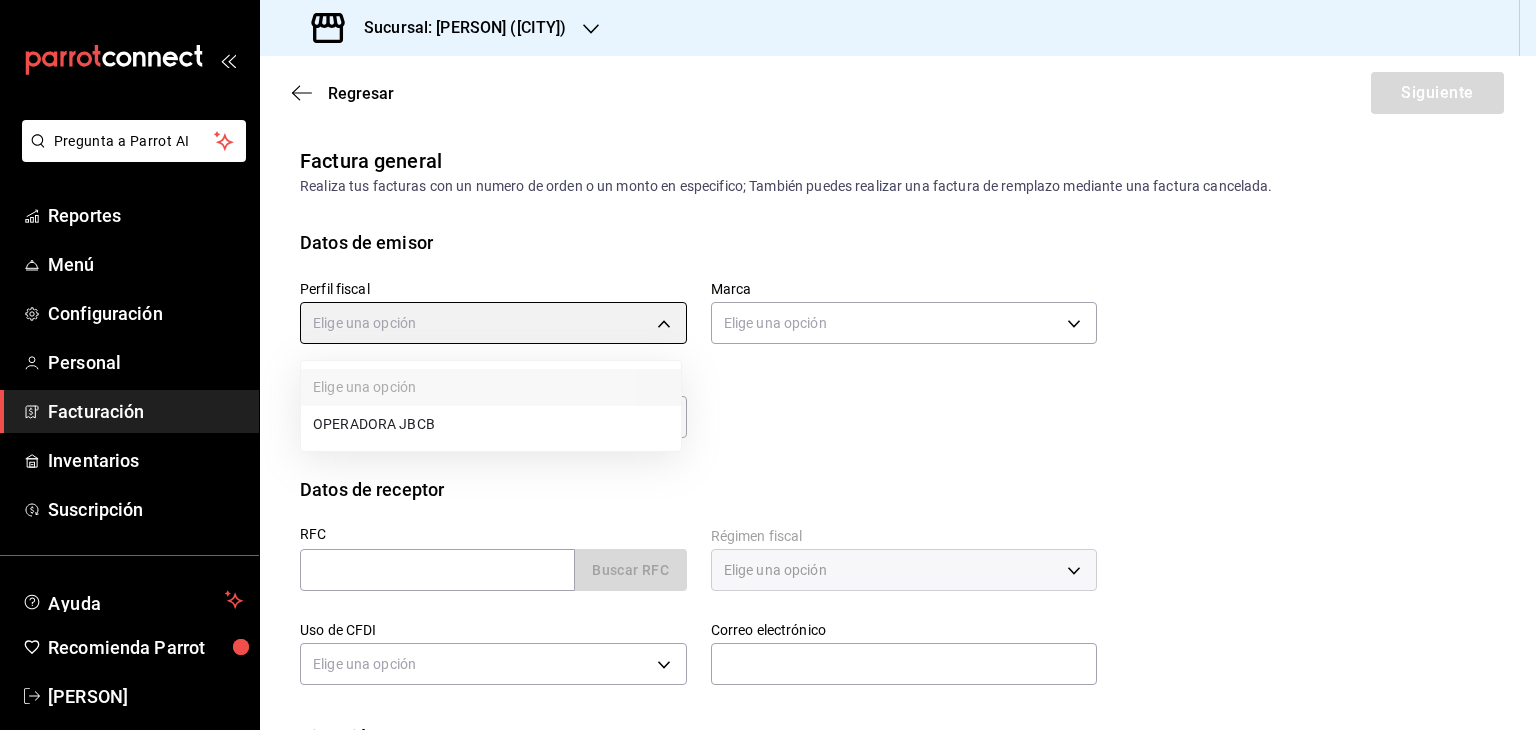 type on "b54305d6-e2aa-4d78-8945-c36f9d9c9a77" 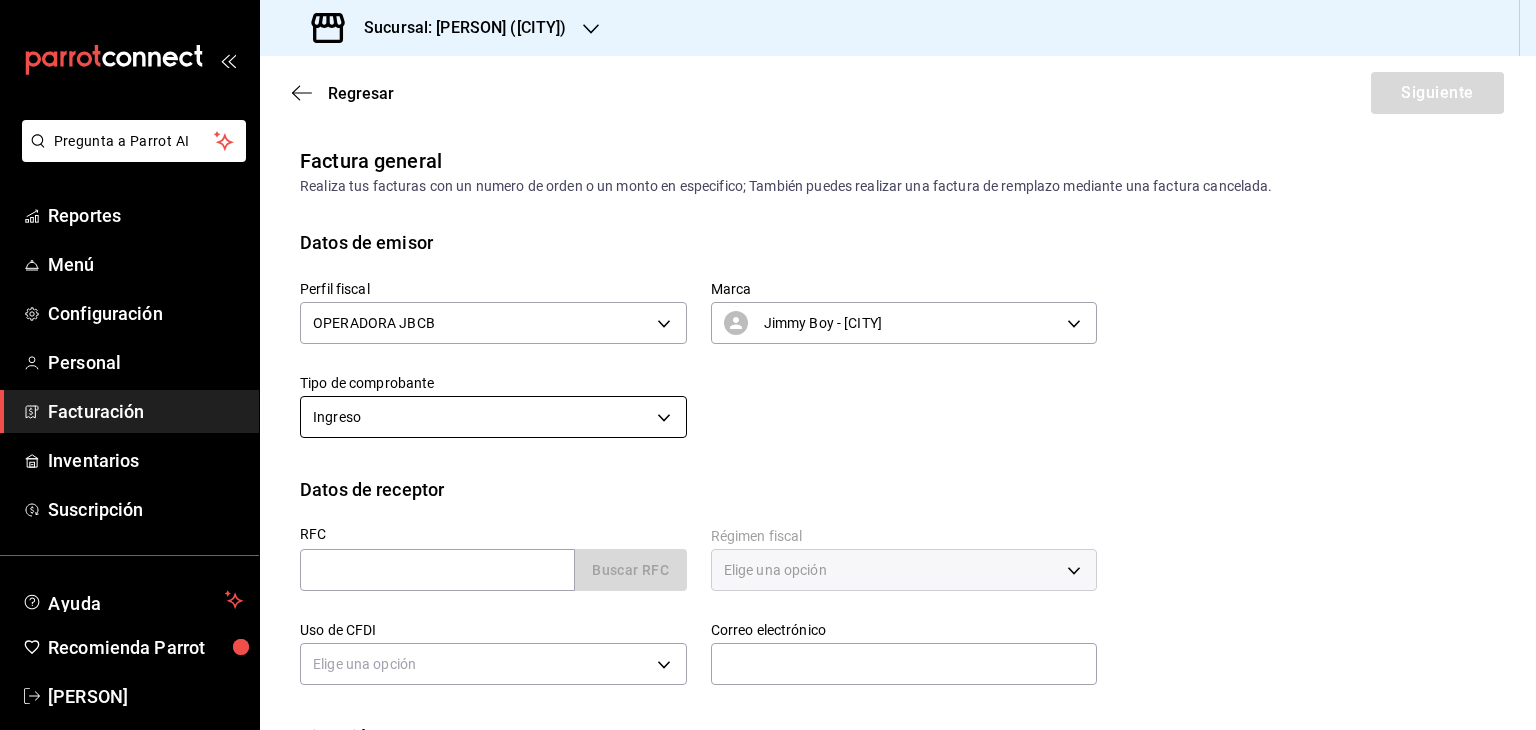 click on "Pregunta a Parrot AI Reportes   Menú   Configuración   Personal   Facturación   Inventarios   Suscripción   Ayuda Recomienda Parrot   [PERSON]   Sugerir nueva función   Sucursal: Jimmy Boy (CDMX) Regresar Siguiente Factura general Realiza tus facturas con un numero de orden o un monto en especifico; También puedes realizar una factura de remplazo mediante una factura cancelada. Datos de emisor Perfil fiscal OPERADORA JBCB [UUID] Marca Jimmy Boy - [CITY] [UUID] Tipo de comprobante Ingreso I Datos de receptor RFC Buscar RFC Régimen fiscal Elige una opción Uso de CFDI Elige una opción Correo electrónico Dirección Calle # exterior # interior Código postal Estado ​ Municipio ​ Colonia ​ Pregunta a Parrot AI Reportes   Menú   Configuración   Personal   Facturación   Inventarios   Suscripción   Ayuda Recomienda Parrot   [PERSON]   Sugerir nueva función   GANA 1 MES GRATIS EN TU SUSCRIPCIÓN AQUÍ Visitar centro de ayuda" at bounding box center (768, 365) 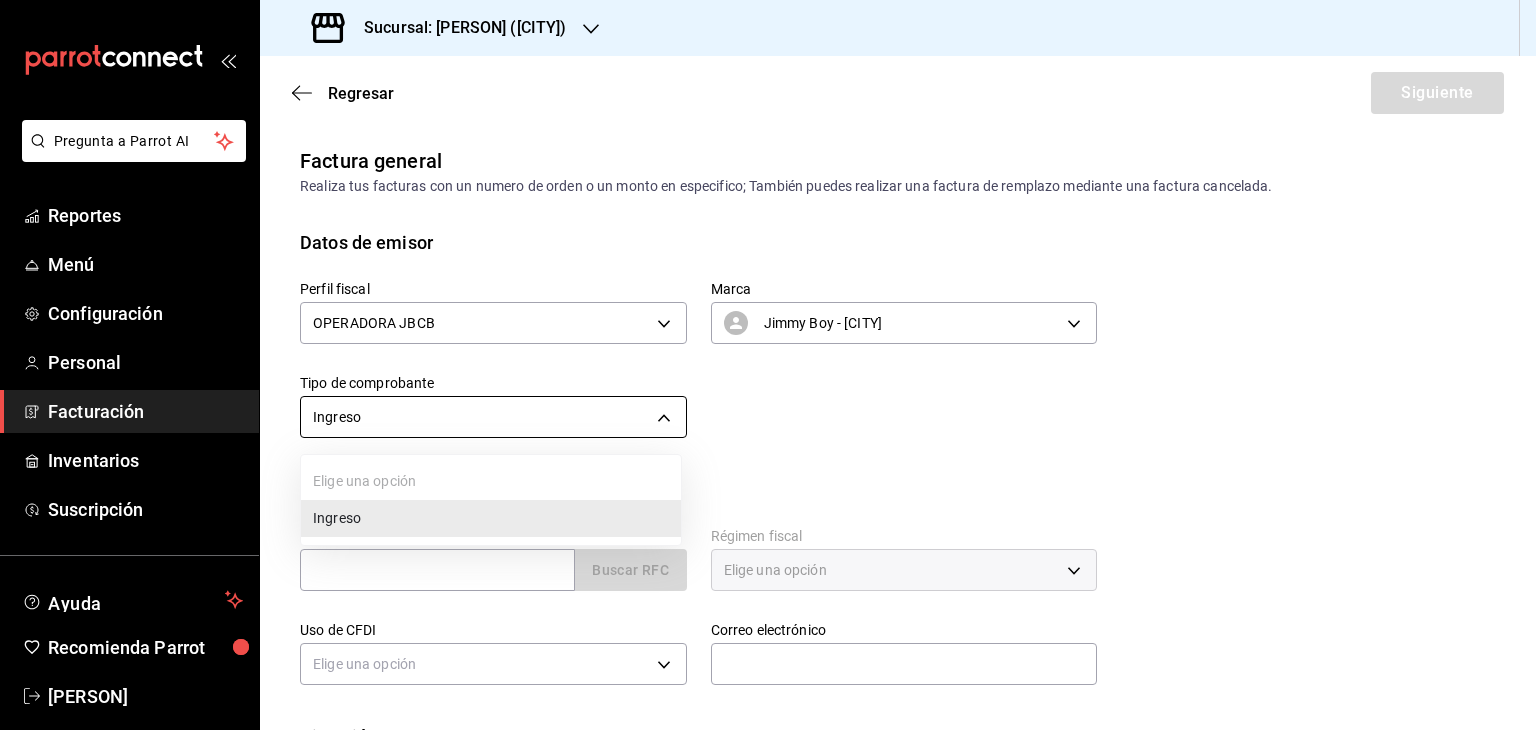 click at bounding box center [768, 365] 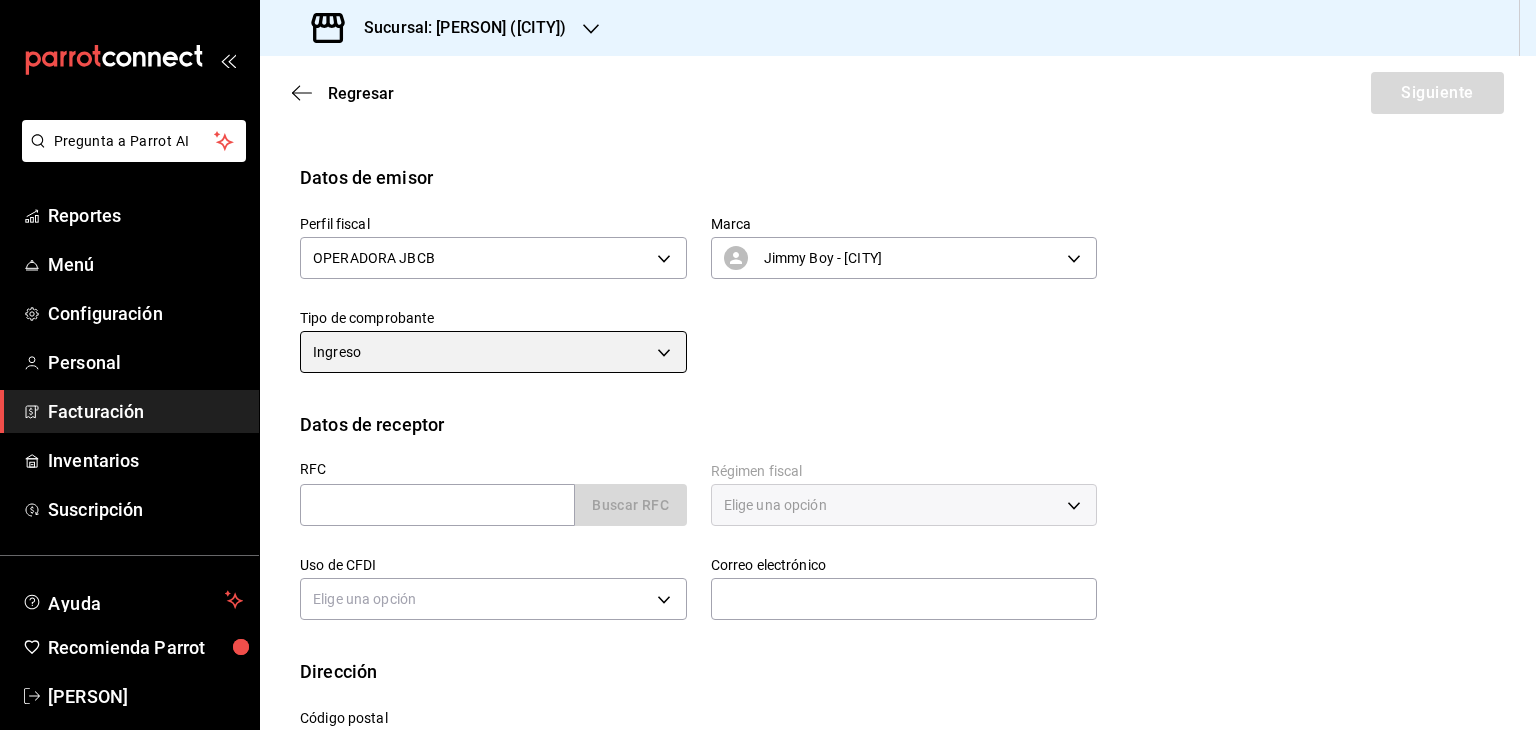 scroll, scrollTop: 100, scrollLeft: 0, axis: vertical 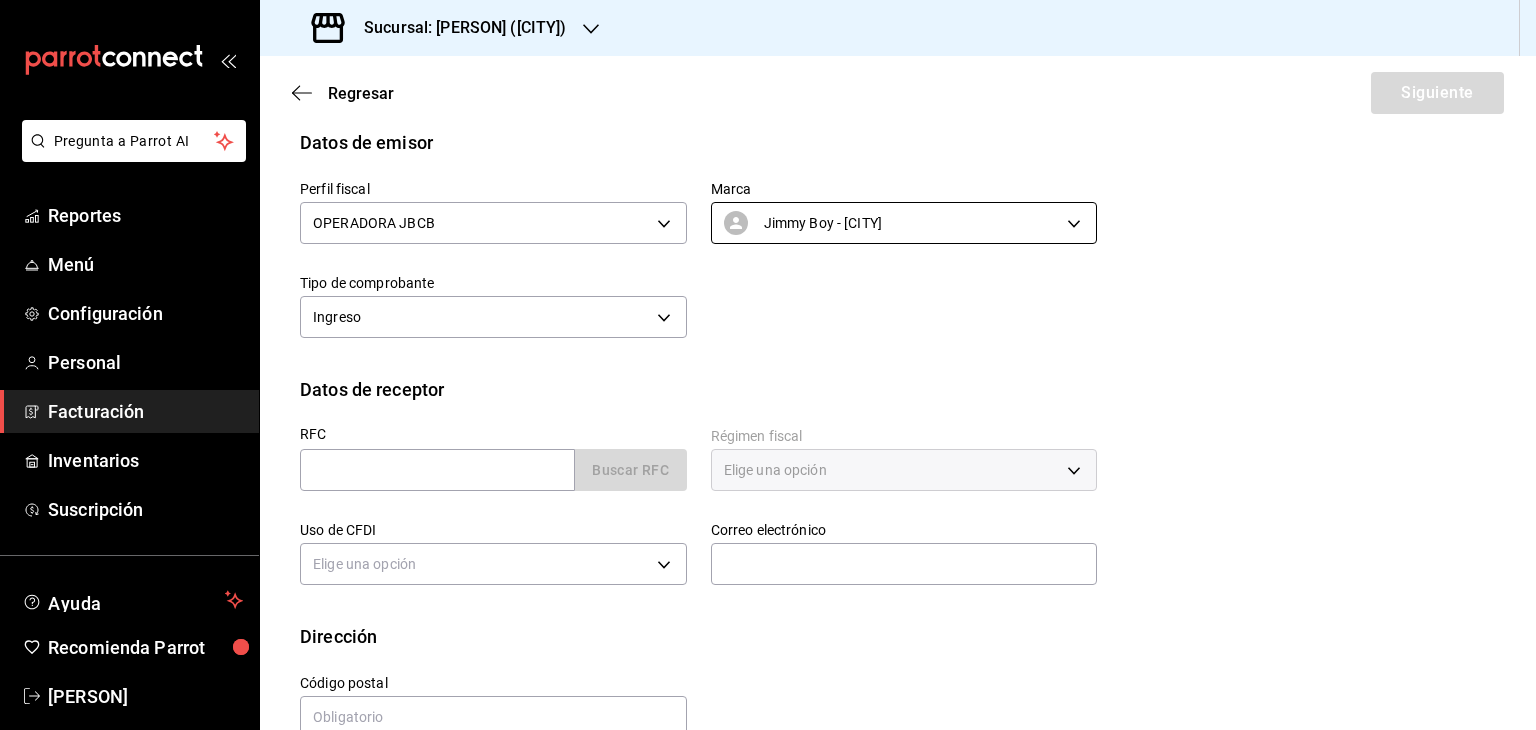 click on "Pregunta a Parrot AI Reportes   Menú   Configuración   Personal   Facturación   Inventarios   Suscripción   Ayuda Recomienda Parrot   [PERSON]   Sugerir nueva función   Sucursal: Jimmy Boy (CDMX) Regresar Siguiente Factura general Realiza tus facturas con un numero de orden o un monto en especifico; También puedes realizar una factura de remplazo mediante una factura cancelada. Datos de emisor Perfil fiscal OPERADORA JBCB [UUID] Marca Jimmy Boy - [CITY] [UUID] Tipo de comprobante Ingreso I Datos de receptor RFC Buscar RFC Régimen fiscal Elige una opción Uso de CFDI Elige una opción Correo electrónico Dirección Calle # exterior # interior Código postal Estado ​ Municipio ​ Colonia ​ Pregunta a Parrot AI Reportes   Menú   Configuración   Personal   Facturación   Inventarios   Suscripción   Ayuda Recomienda Parrot   [PERSON]   Sugerir nueva función   GANA 1 MES GRATIS EN TU SUSCRIPCIÓN AQUÍ Visitar centro de ayuda" at bounding box center [768, 365] 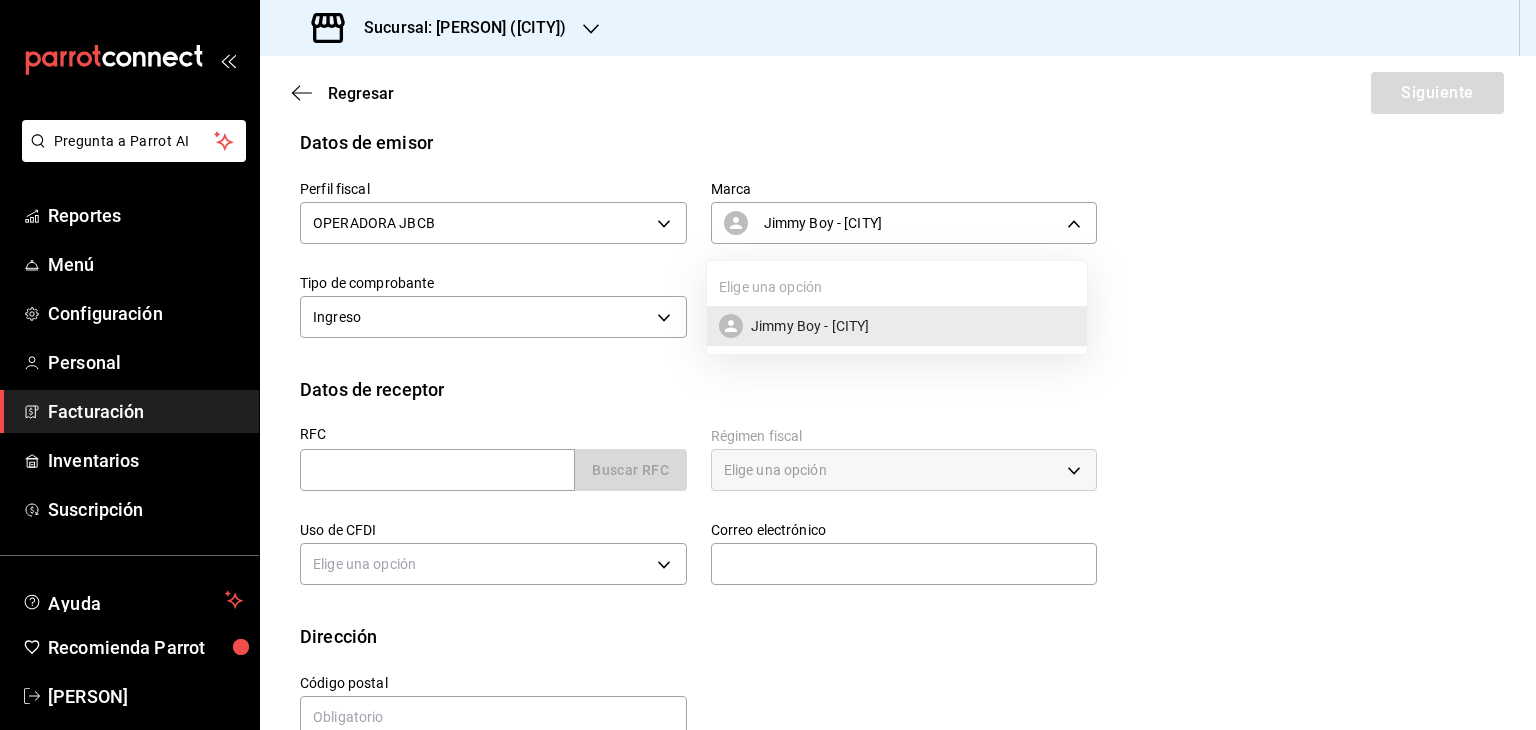 click at bounding box center [768, 365] 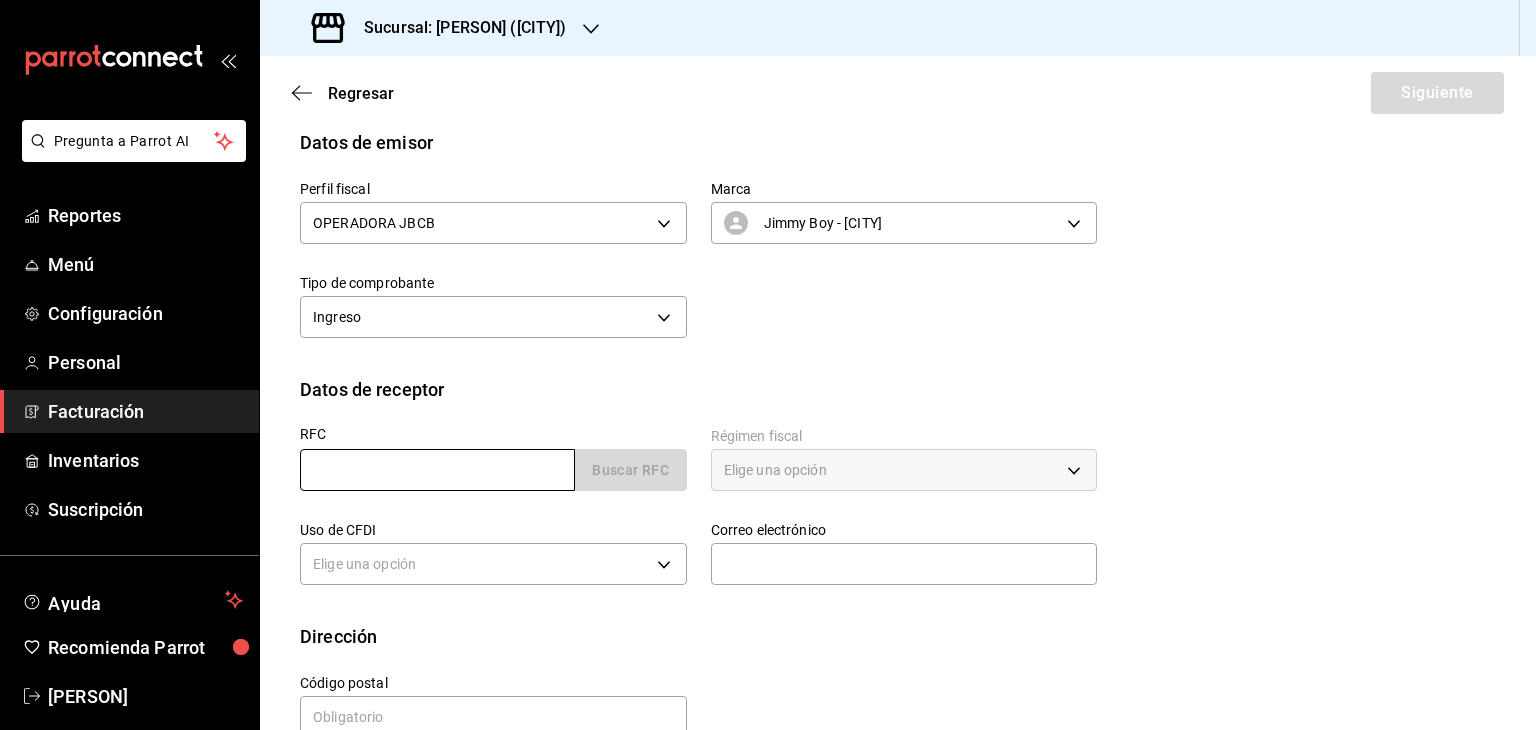 click at bounding box center [437, 470] 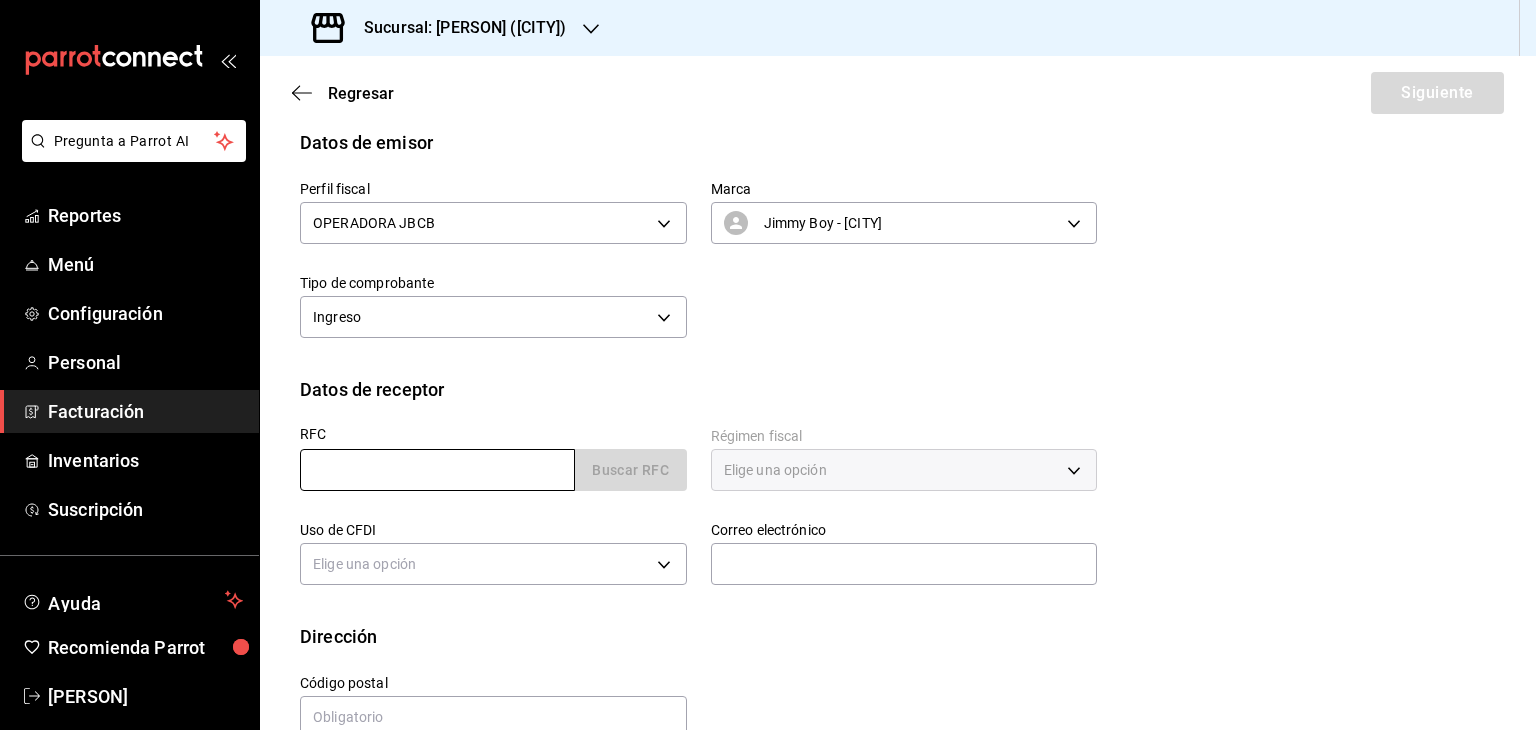 type on "XAXX010101000" 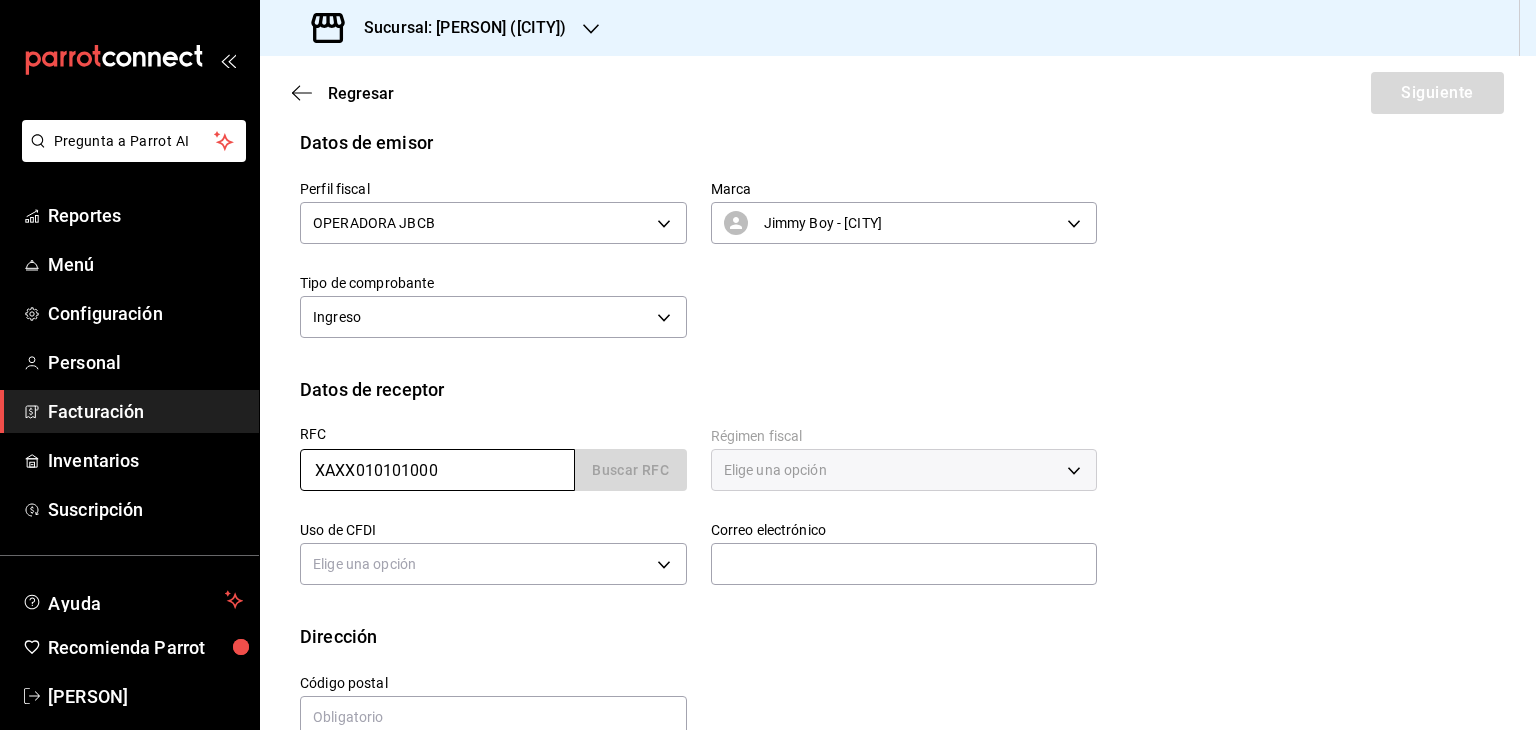 type on "11560" 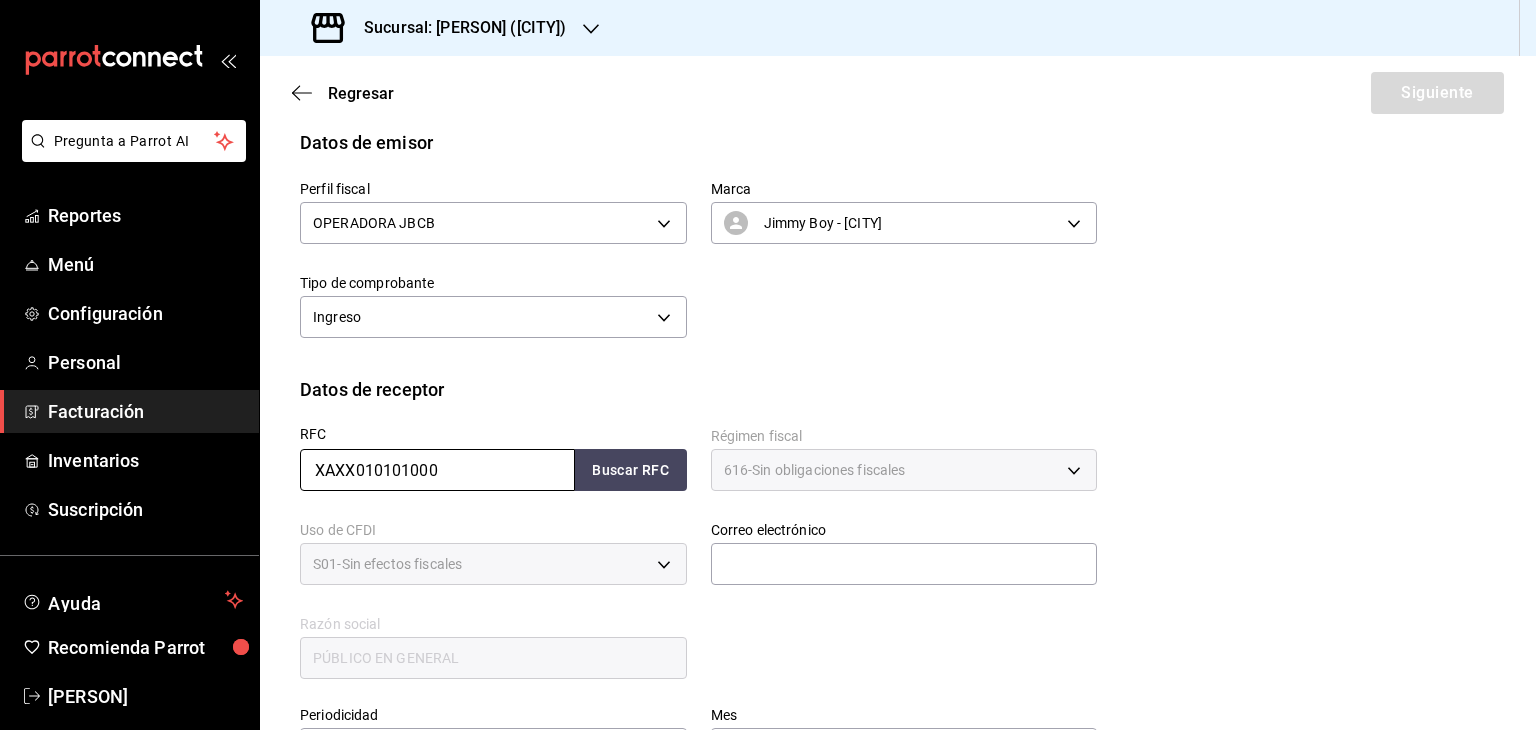 type on "616" 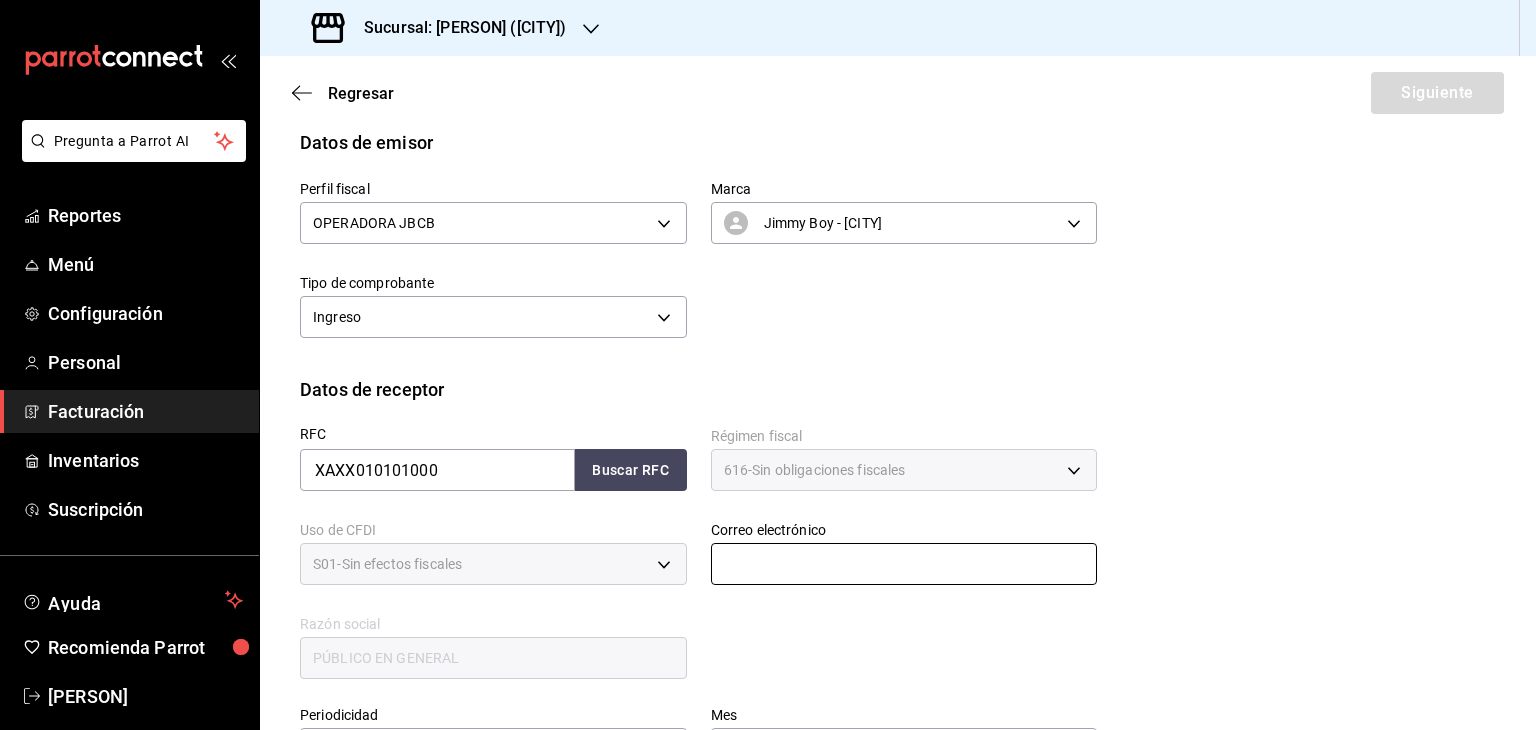 click at bounding box center (904, 564) 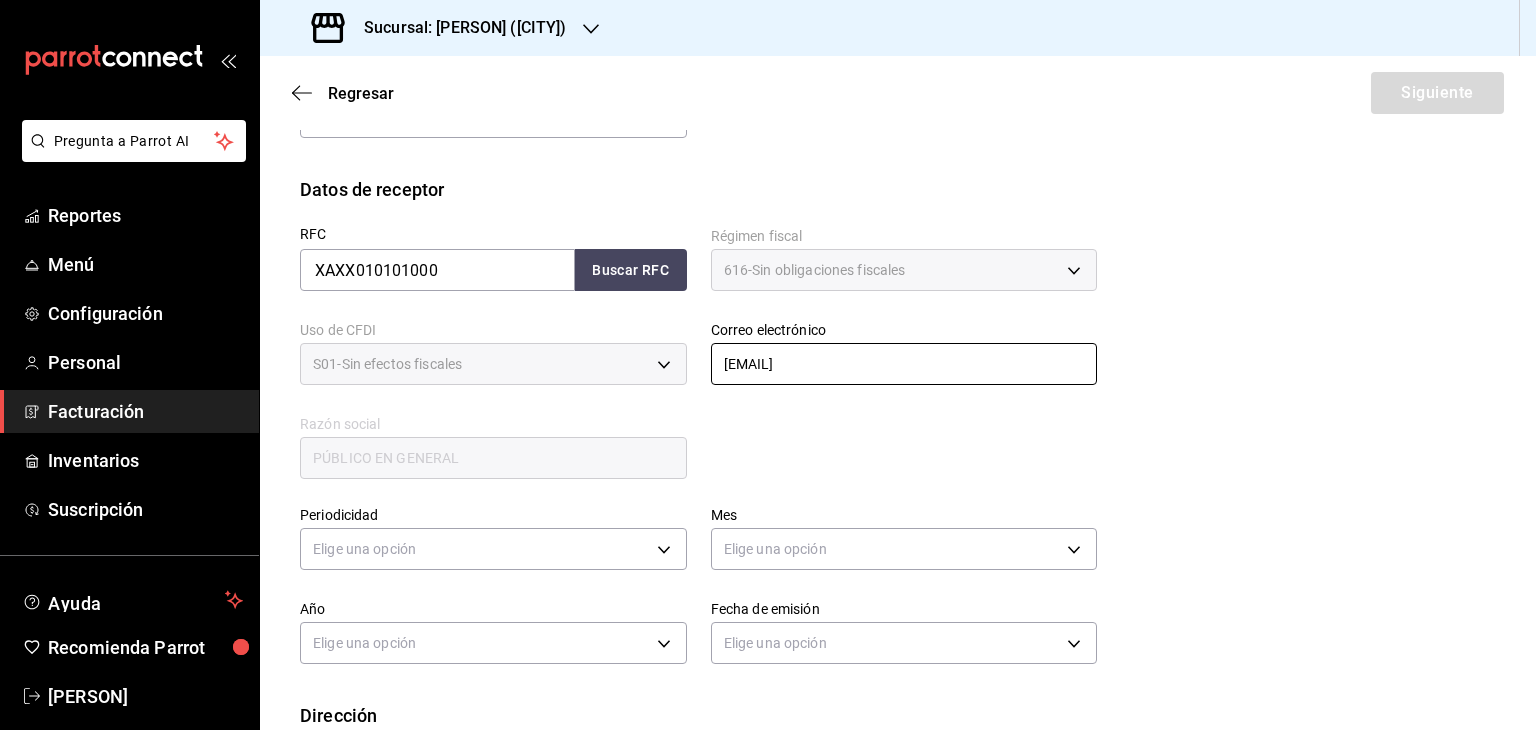 scroll, scrollTop: 400, scrollLeft: 0, axis: vertical 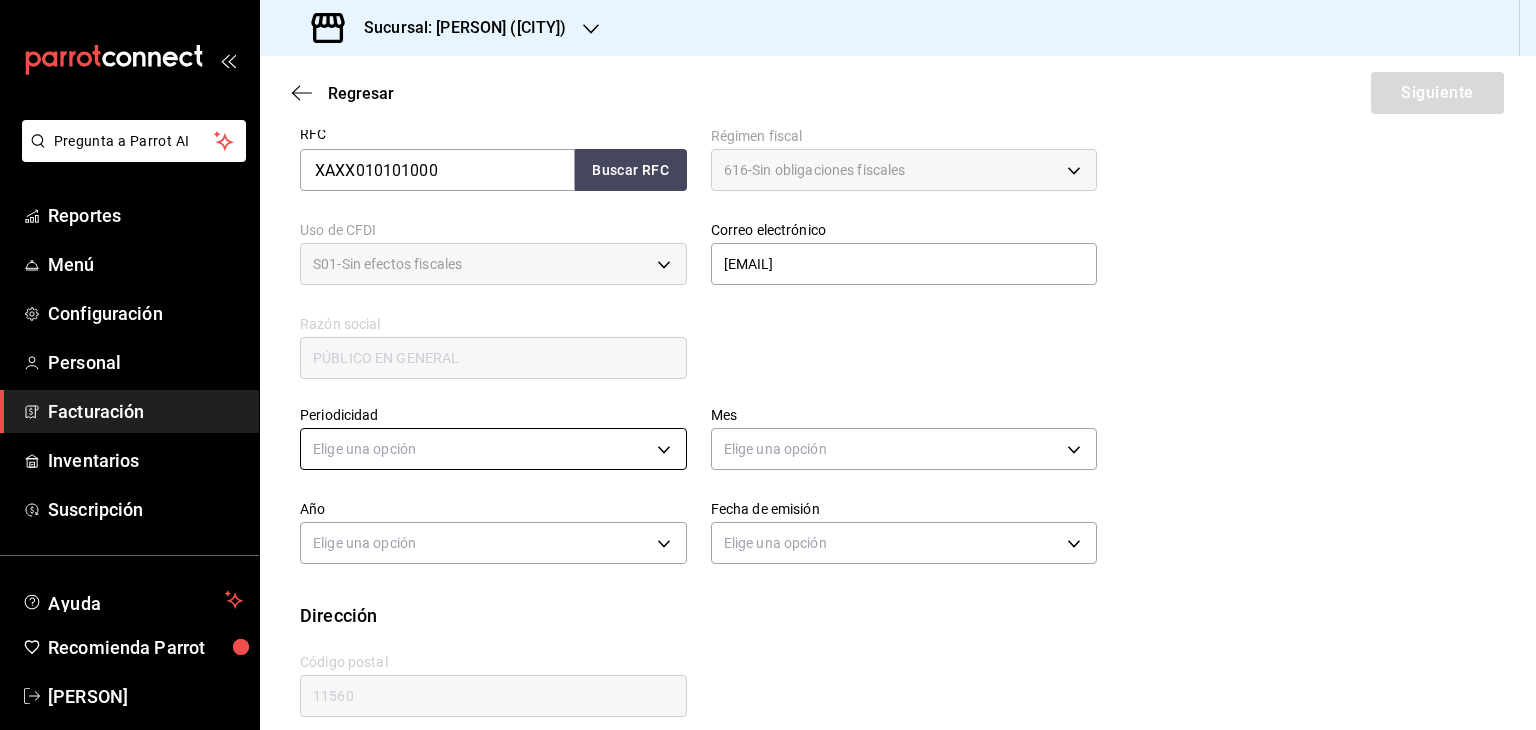 click on "Pregunta a Parrot AI Reportes   Menú   Configuración   Personal   Facturación   Inventarios   Suscripción   Ayuda Recomienda Parrot   [PERSON]   Sugerir nueva función   Sucursal: Jimmy Boy ([CITY]) Regresar Siguiente Factura general Realiza tus facturas con un numero de orden o un monto en especifico; También puedes realizar una factura de remplazo mediante una factura cancelada. Datos de emisor Perfil fiscal OPERADORA JBCB [UUID] Marca Jimmy Boy - [CITY] [UUID] Tipo de comprobante Ingreso I Datos de receptor RFC XAXX010101000 Buscar RFC Régimen fiscal 616  -  Sin obligaciones fiscales 616 Uso de CFDI S01  -  Sin efectos fiscales S01 Correo electrónico [EMAIL] generic Razón social PÚBLICO EN GENERAL Periodicidad Elige una opción Mes Elige una opción Año Elige una opción Fecha de emisión Elige una opción Dirección Calle # exterior # interior Código postal [POSTAL_CODE] Estado ​ Municipio ​ Colonia ​ Reportes" at bounding box center (768, 365) 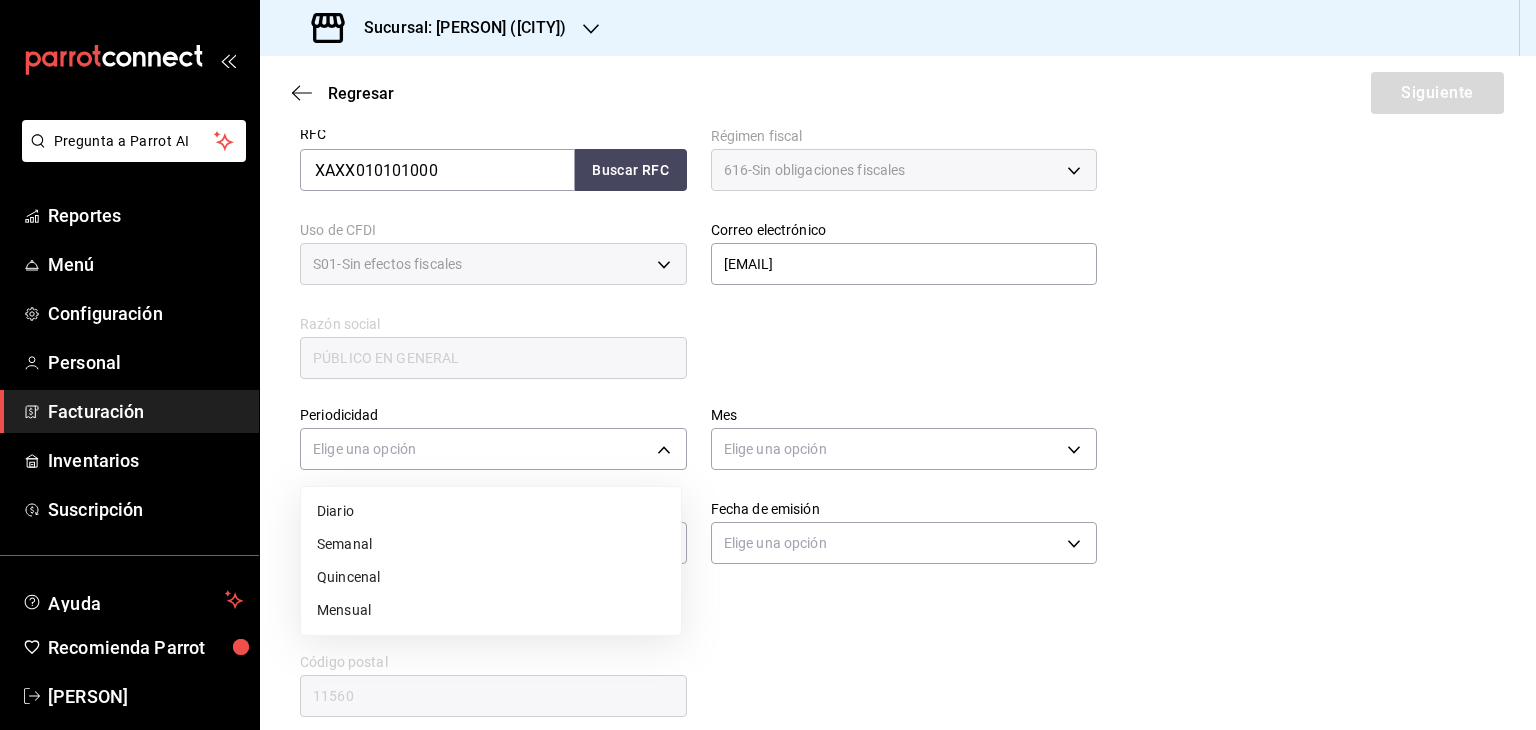 click on "Mensual" at bounding box center (491, 610) 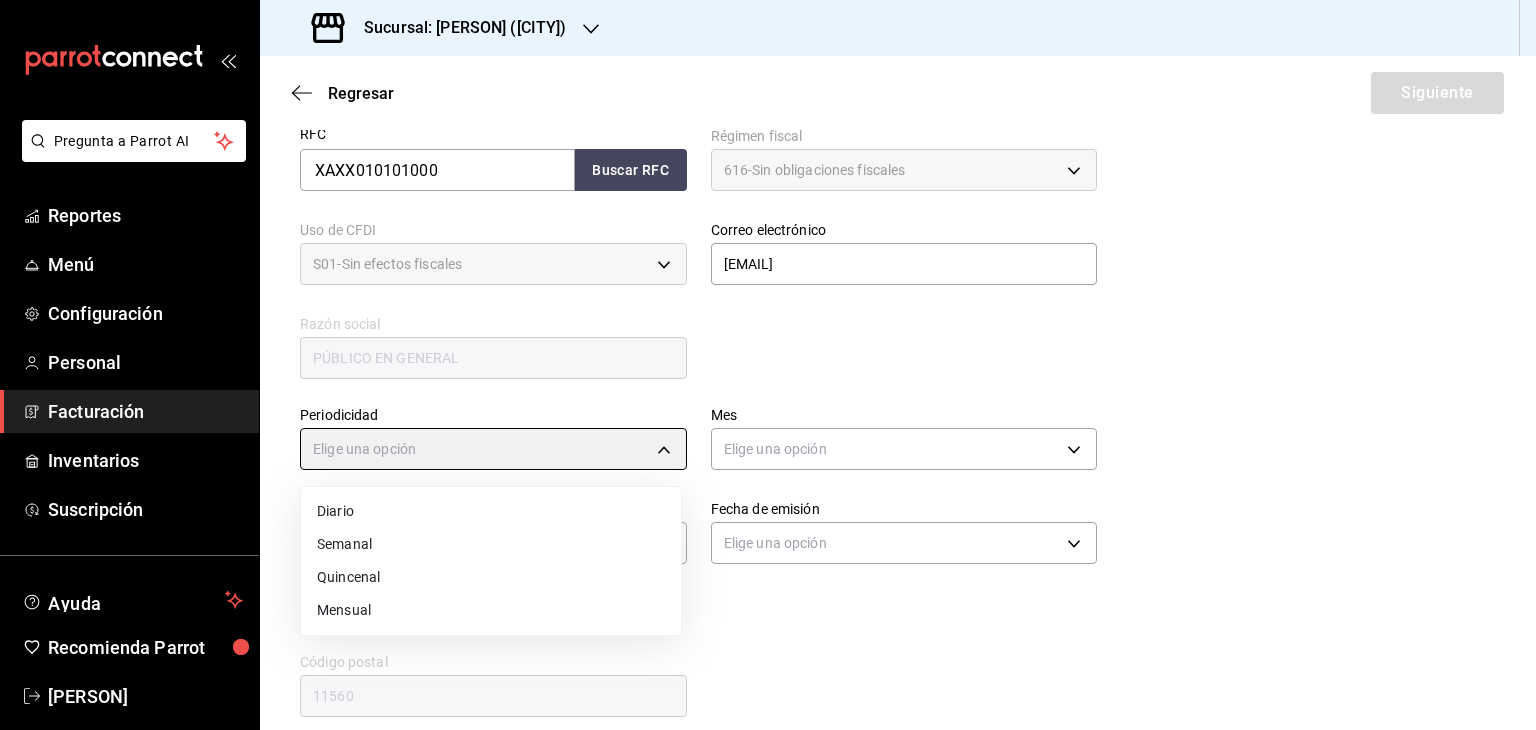 type on "MONTHLY" 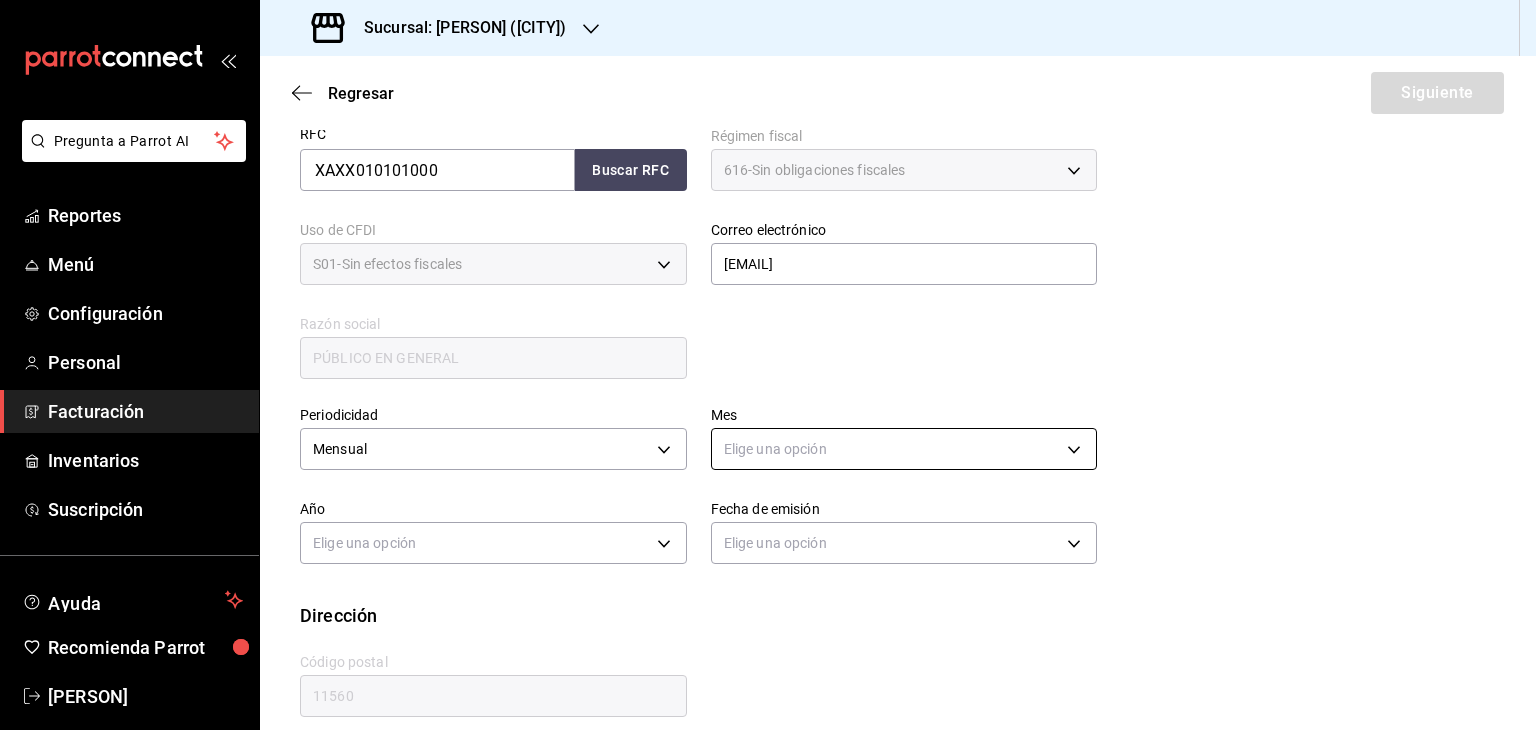 click on "Pregunta a Parrot AI Reportes   Menú   Configuración   Personal   Facturación   Inventarios   Suscripción   Ayuda Recomienda Parrot   [PERSON]   Sugerir nueva función   Sucursal: [PERSON] ([CITY]) Regresar Siguiente Factura general Realiza tus facturas con un numero de orden o un monto en especifico; También puedes realizar una factura de remplazo mediante una factura cancelada. Datos de emisor Perfil fiscal OPERADORA JBCB [UUID] Marca [PERSON] - [CITY] [UUID] Tipo de comprobante Ingreso I Datos de receptor RFC XAXX010101000 Buscar RFC Régimen fiscal 616  -  Sin obligaciones fiscales 616 Uso de CFDI S01  -  Sin efectos fiscales S01 Correo electrónico [EMAIL] generic Razón social PÚBLICO EN GENERAL Periodicidad Mensual MONTHLY Mes Elige una opción Año Elige una opción Fecha de emisión Elige una opción Dirección Calle # exterior # interior Código postal 11560 Estado ​ Municipio ​ Colonia ​ Reportes" at bounding box center [768, 365] 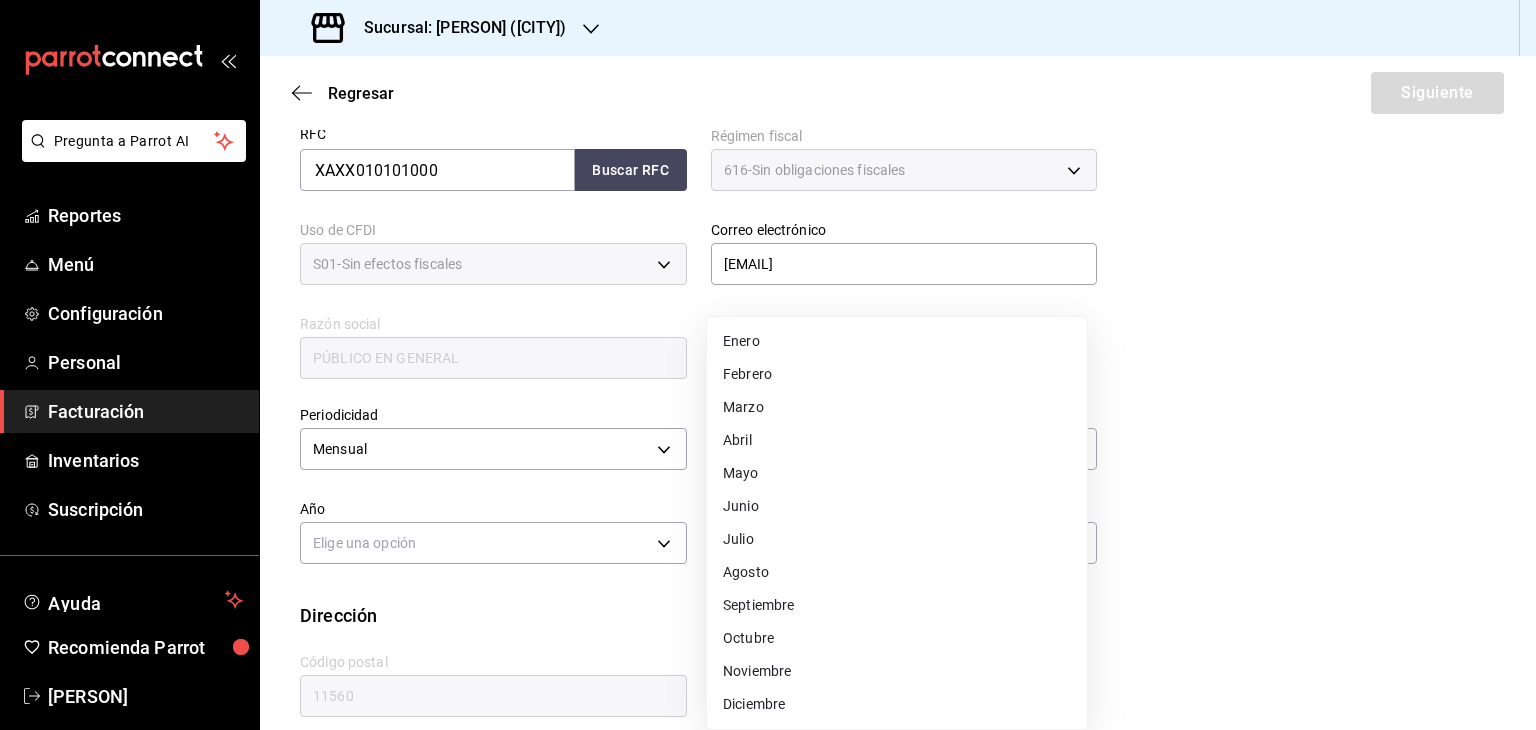 click on "Julio" at bounding box center (897, 539) 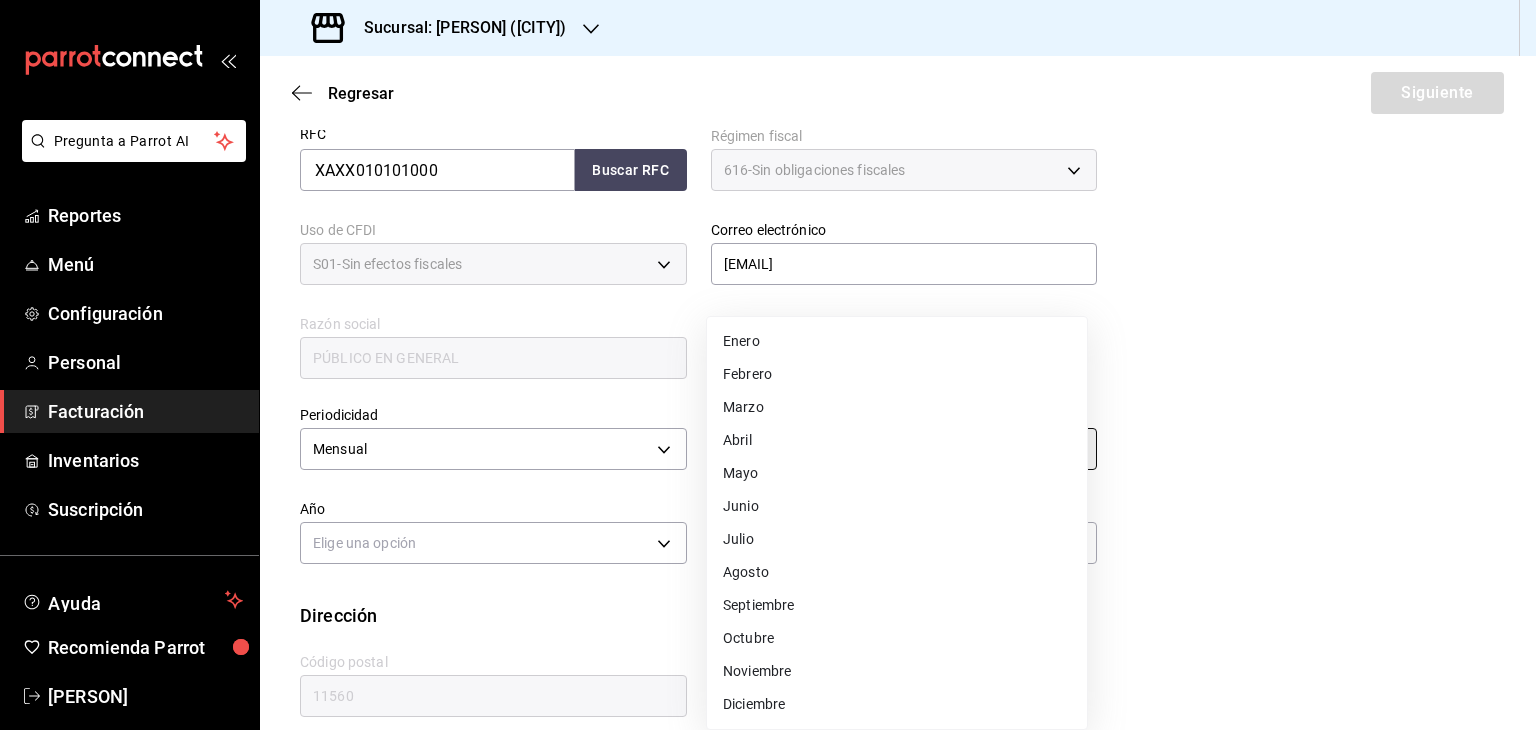 type on "7" 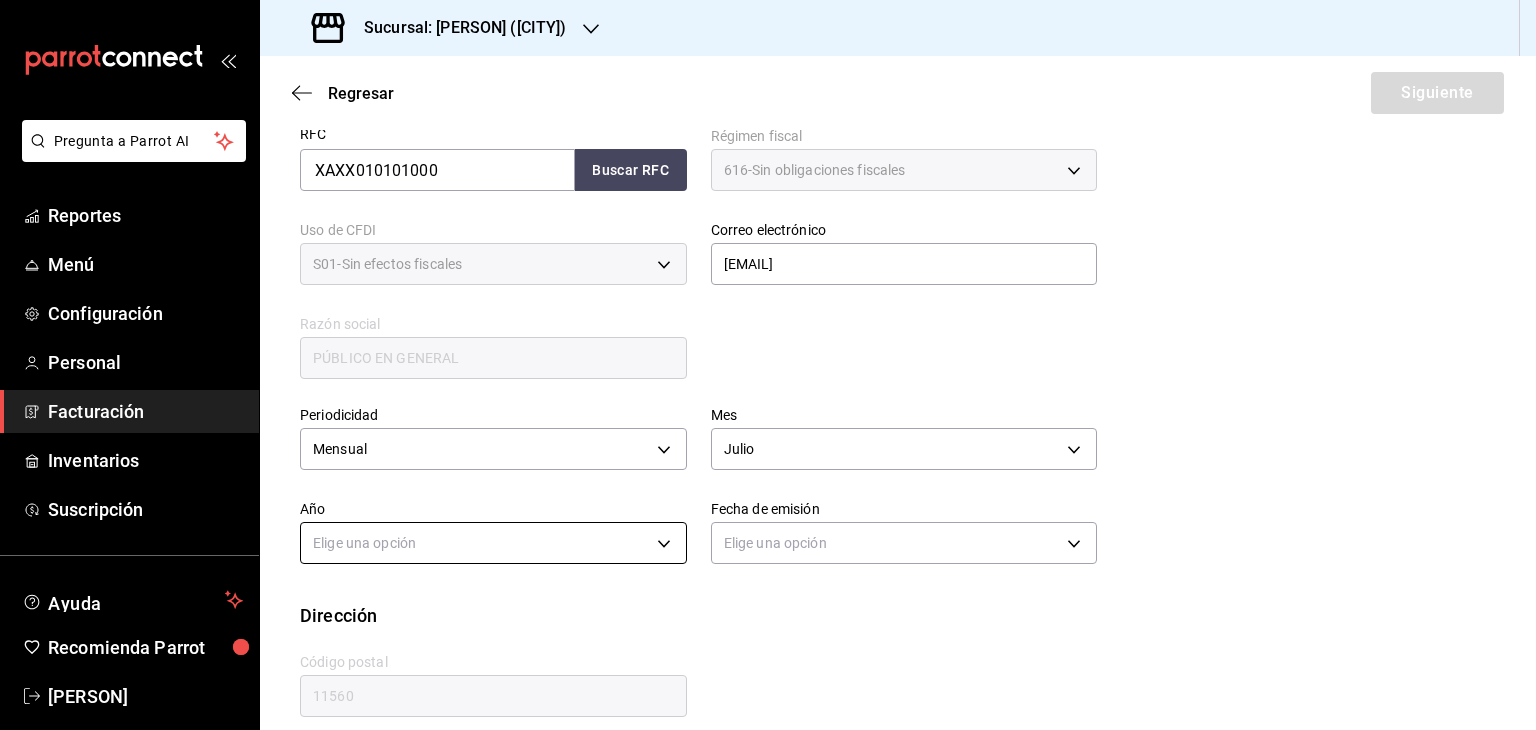 click on "Pregunta a Parrot AI Reportes   Menú   Configuración   Personal   Facturación   Inventarios   Suscripción   Ayuda Recomienda Parrot   [PERSON]   Sugerir nueva función   Sucursal: [PERSON] ([CITY]) Regresar Siguiente Factura general Realiza tus facturas con un numero de orden o un monto en especifico; También puedes realizar una factura de remplazo mediante una factura cancelada. Datos de emisor Perfil fiscal OPERADORA JBCB [UUID] Marca [PERSON] - [CITY] [UUID] Tipo de comprobante Ingreso I Datos de receptor RFC XAXX010101000 Buscar RFC Régimen fiscal 616  -  Sin obligaciones fiscales 616 Uso de CFDI S01  -  Sin efectos fiscales S01 Correo electrónico [EMAIL] generic Razón social PÚBLICO EN GENERAL Periodicidad Mensual MONTHLY Mes Julio 7 Año Elige una opción Fecha de emisión Elige una opción Dirección Calle # exterior # interior Código postal 11560 Estado ​ Municipio ​ Colonia ​ Pregunta a Parrot AI" at bounding box center (768, 365) 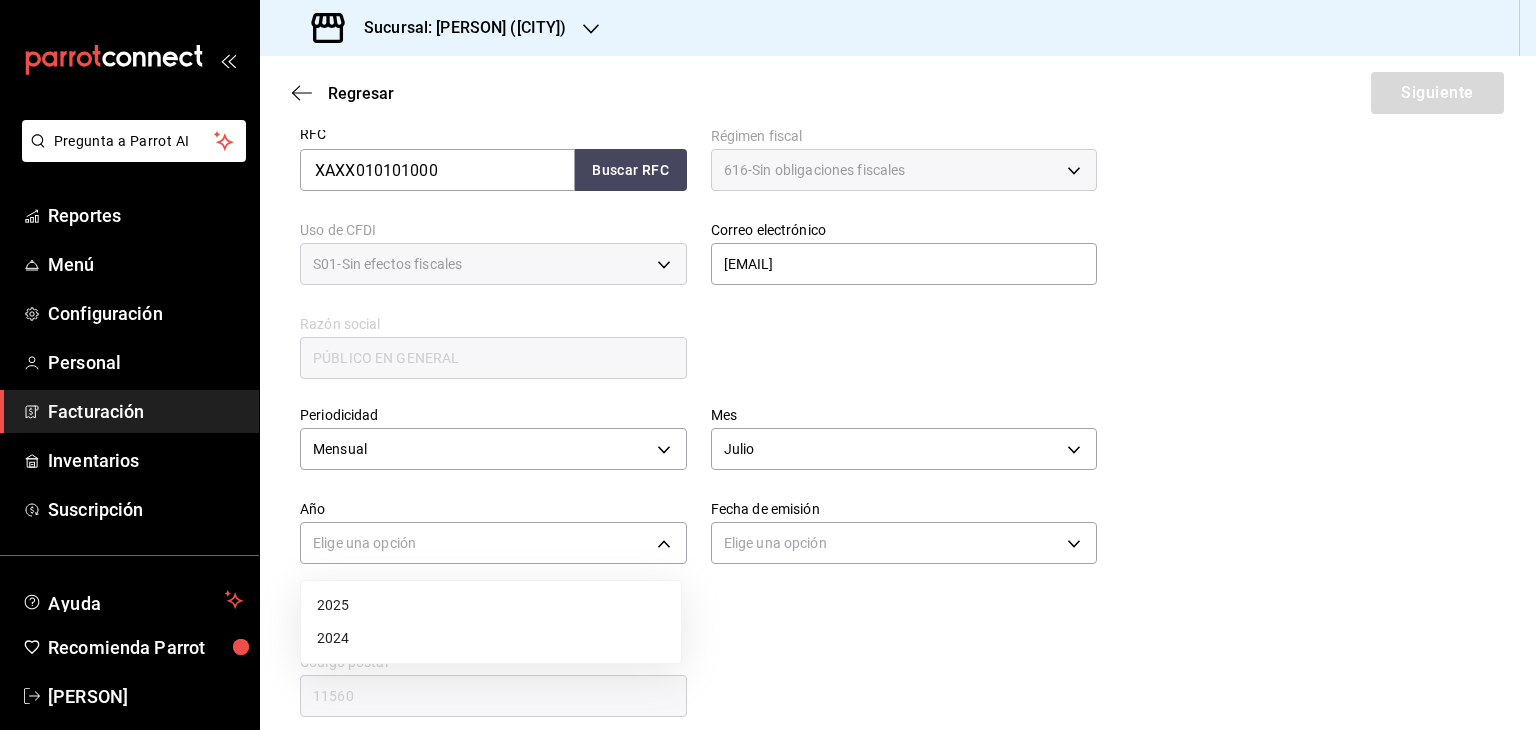 click on "2025" at bounding box center [491, 605] 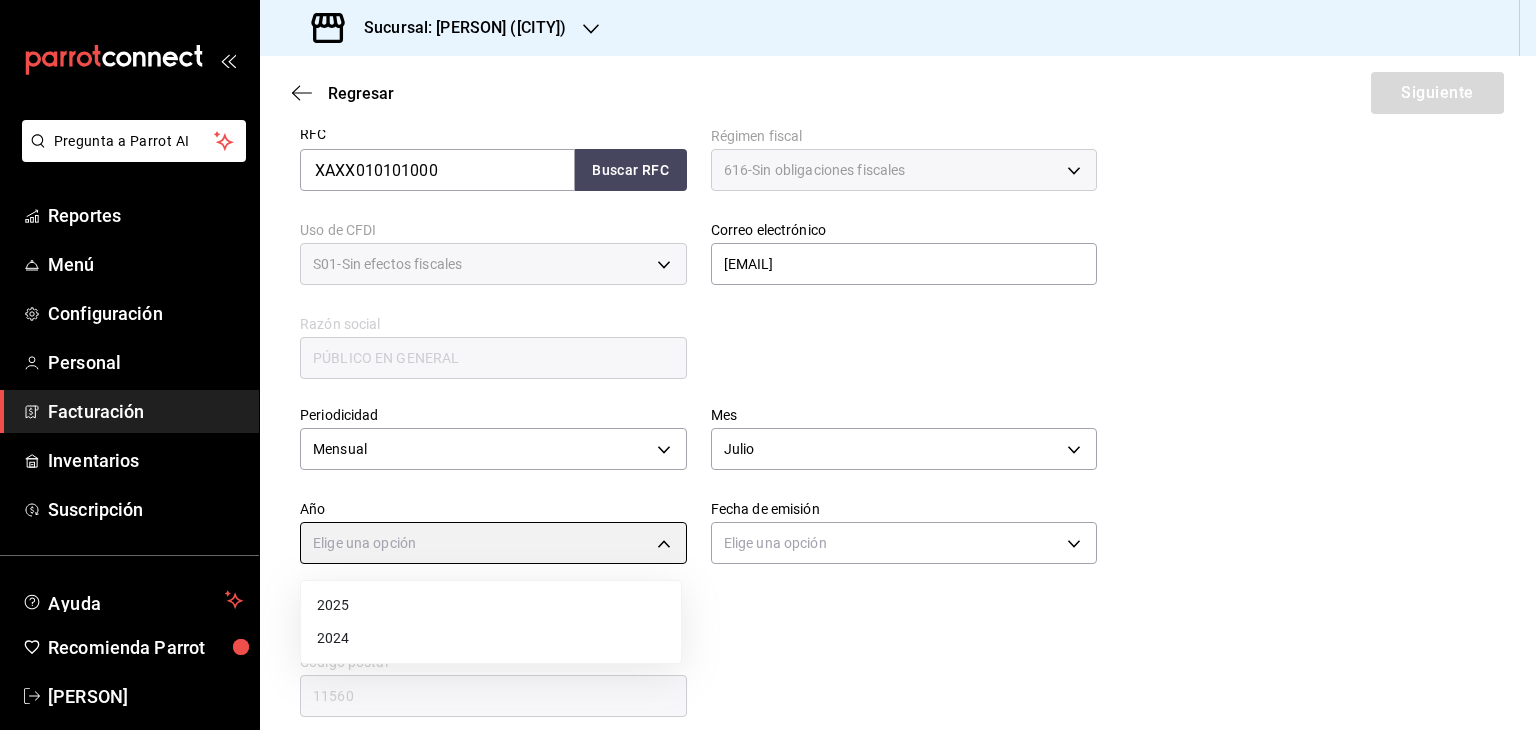 type on "2025" 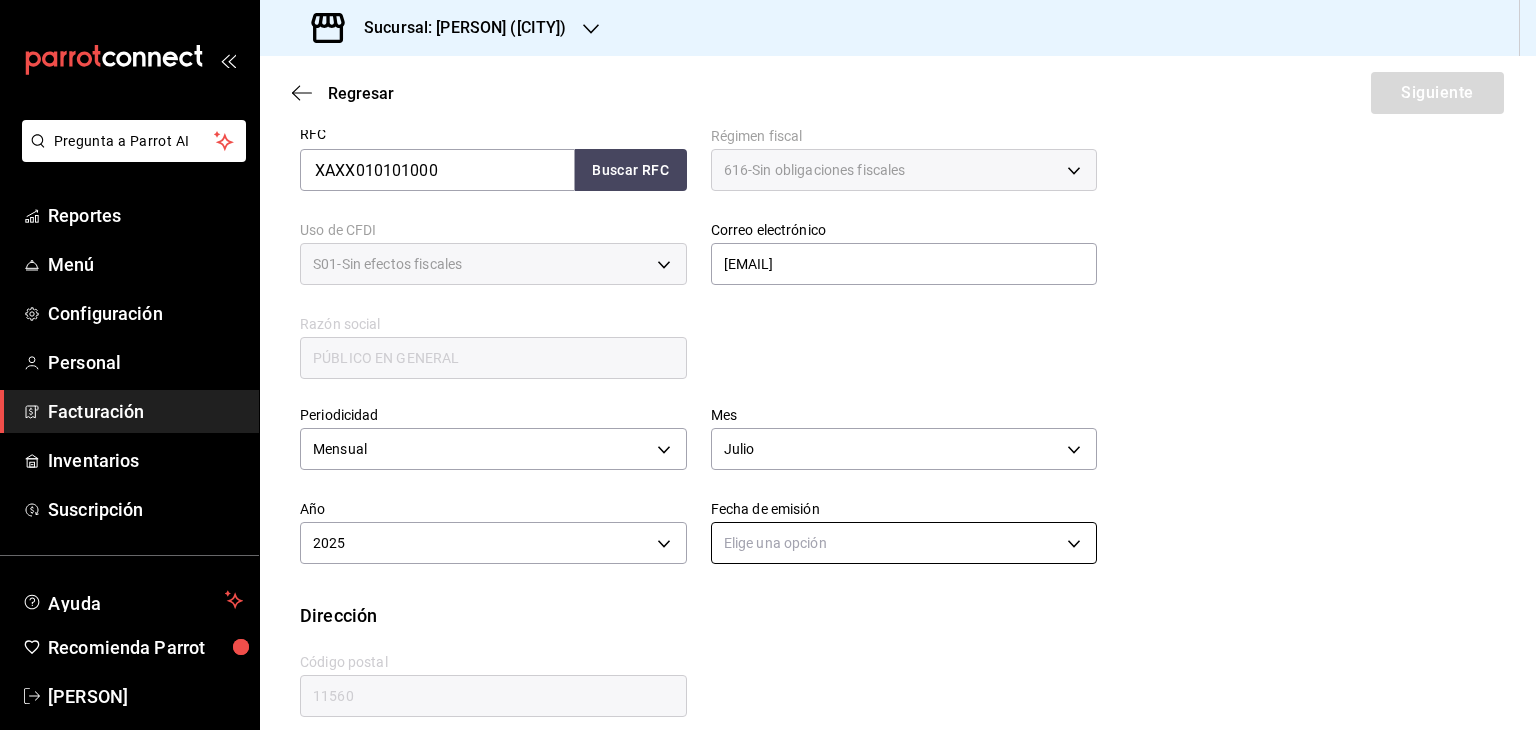 click on "Pregunta a Parrot AI Reportes   Menú   Configuración   Personal   Facturación   Inventarios   Suscripción   Ayuda Recomienda Parrot   [PERSON]   Sugerir nueva función   Sucursal: [PERSON] ([CITY]) Regresar Siguiente Factura general Realiza tus facturas con un numero de orden o un monto en especifico; También puedes realizar una factura de remplazo mediante una factura cancelada. Datos de emisor Perfil fiscal OPERADORA JBCB [UUID] Marca [PERSON] - [CITY] [UUID] Tipo de comprobante Ingreso I Datos de receptor RFC XAXX010101000 Buscar RFC Régimen fiscal 616  -  Sin obligaciones fiscales 616 Uso de CFDI S01  -  Sin efectos fiscales S01 Correo electrónico [EMAIL] generic Razón social PÚBLICO EN GENERAL Periodicidad Mensual MONTHLY Mes Julio 7 Año 2025 2025 Fecha de emisión Elige una opción Dirección Calle # exterior # interior Código postal 11560 Estado ​ Municipio ​ Colonia ​ Pregunta a Parrot AI Reportes" at bounding box center [768, 365] 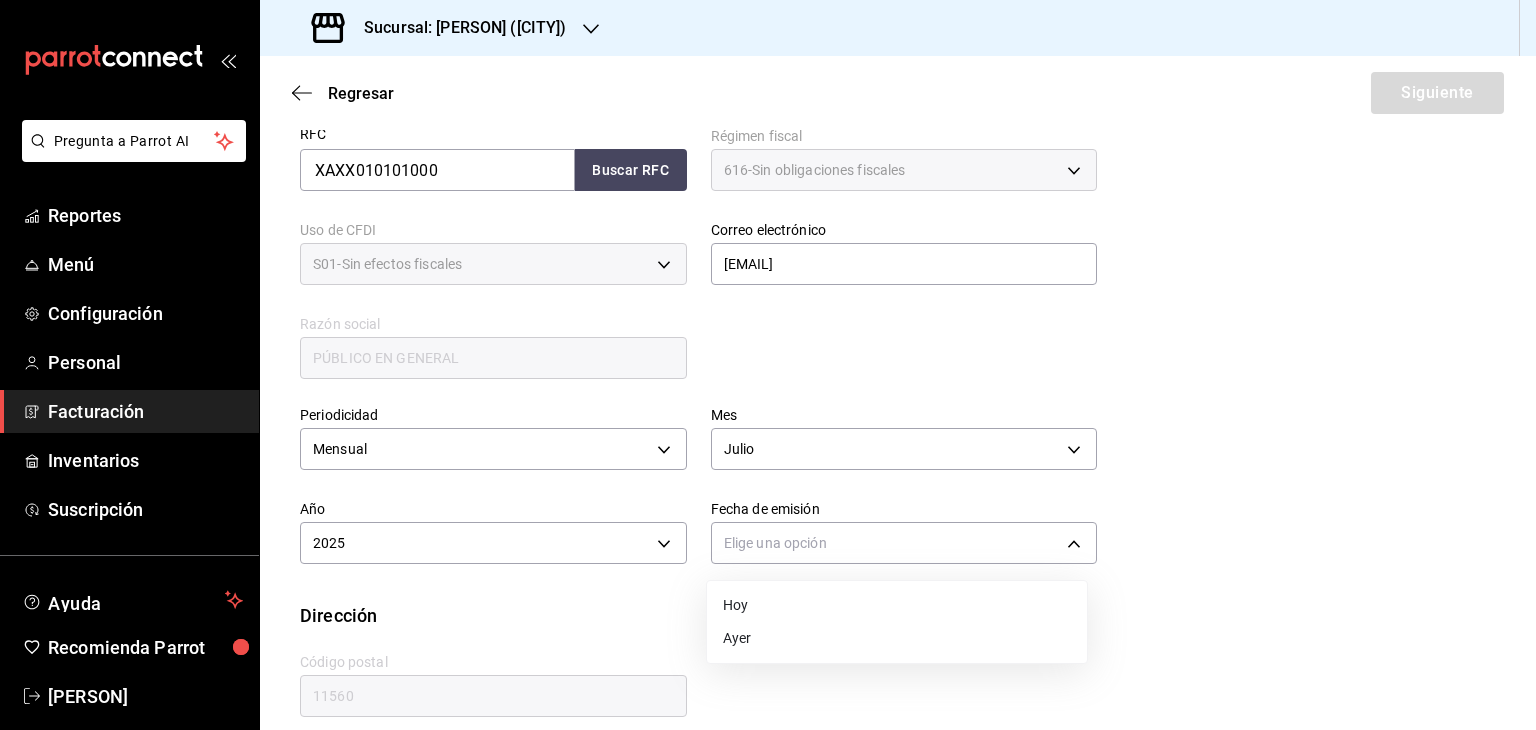 click on "Hoy" at bounding box center (897, 605) 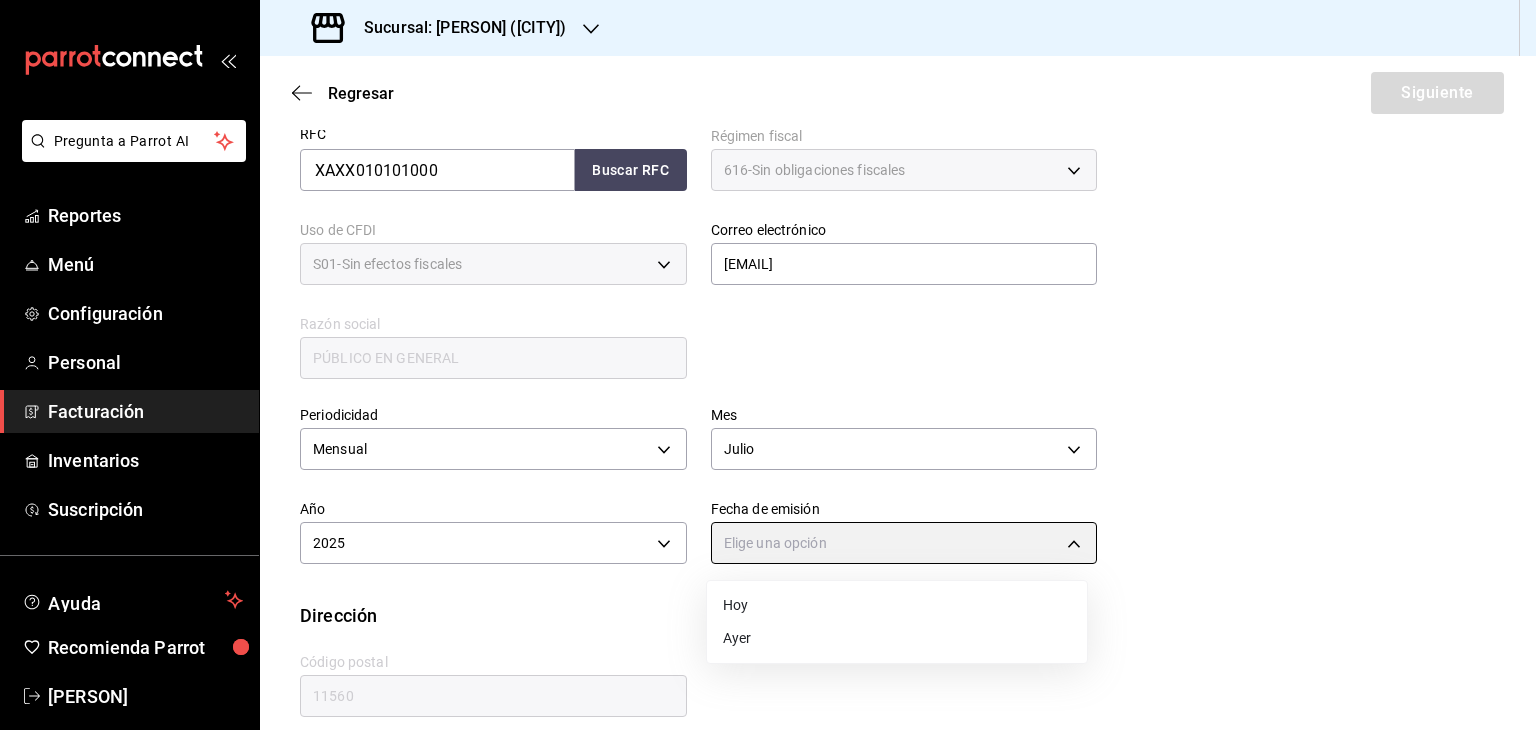 type on "TODAY" 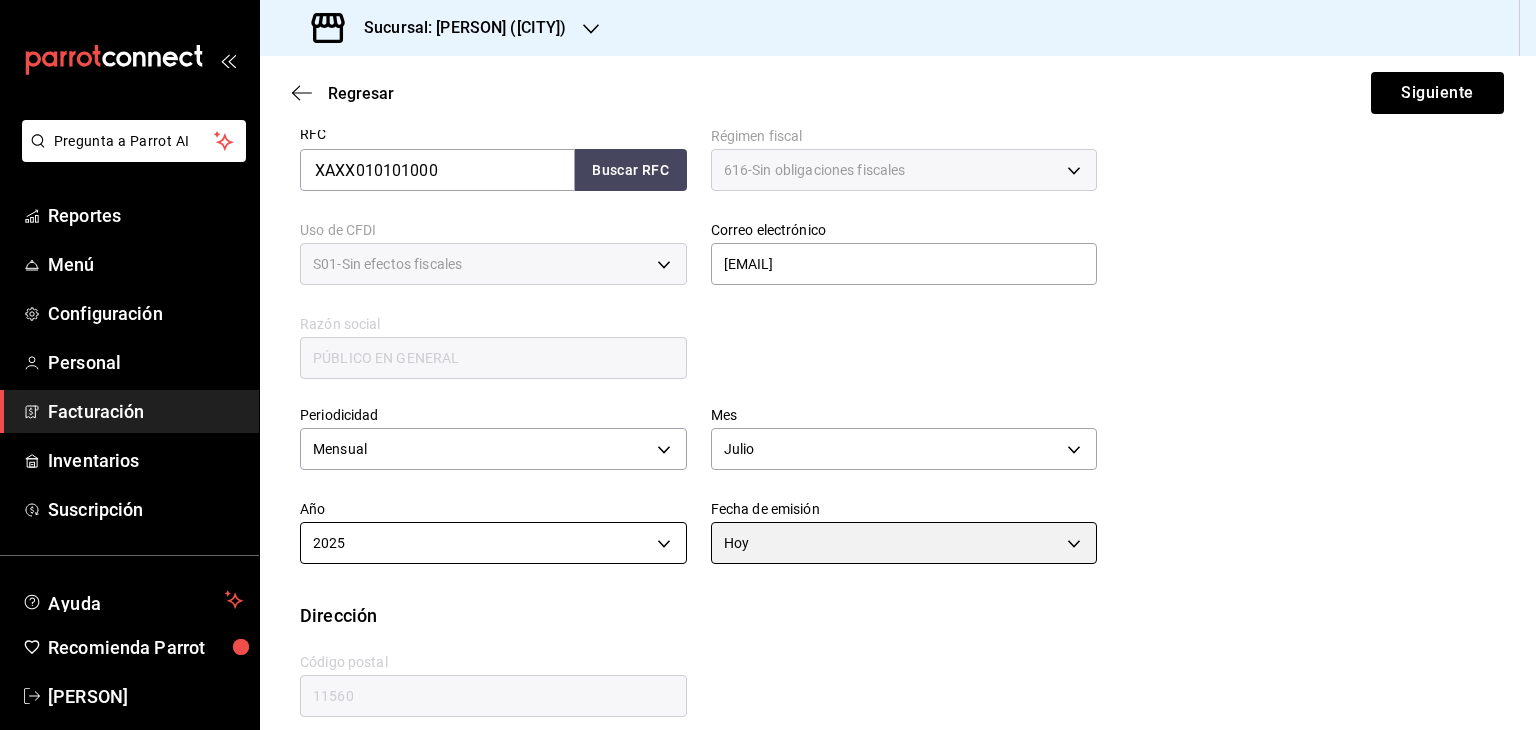 scroll, scrollTop: 422, scrollLeft: 0, axis: vertical 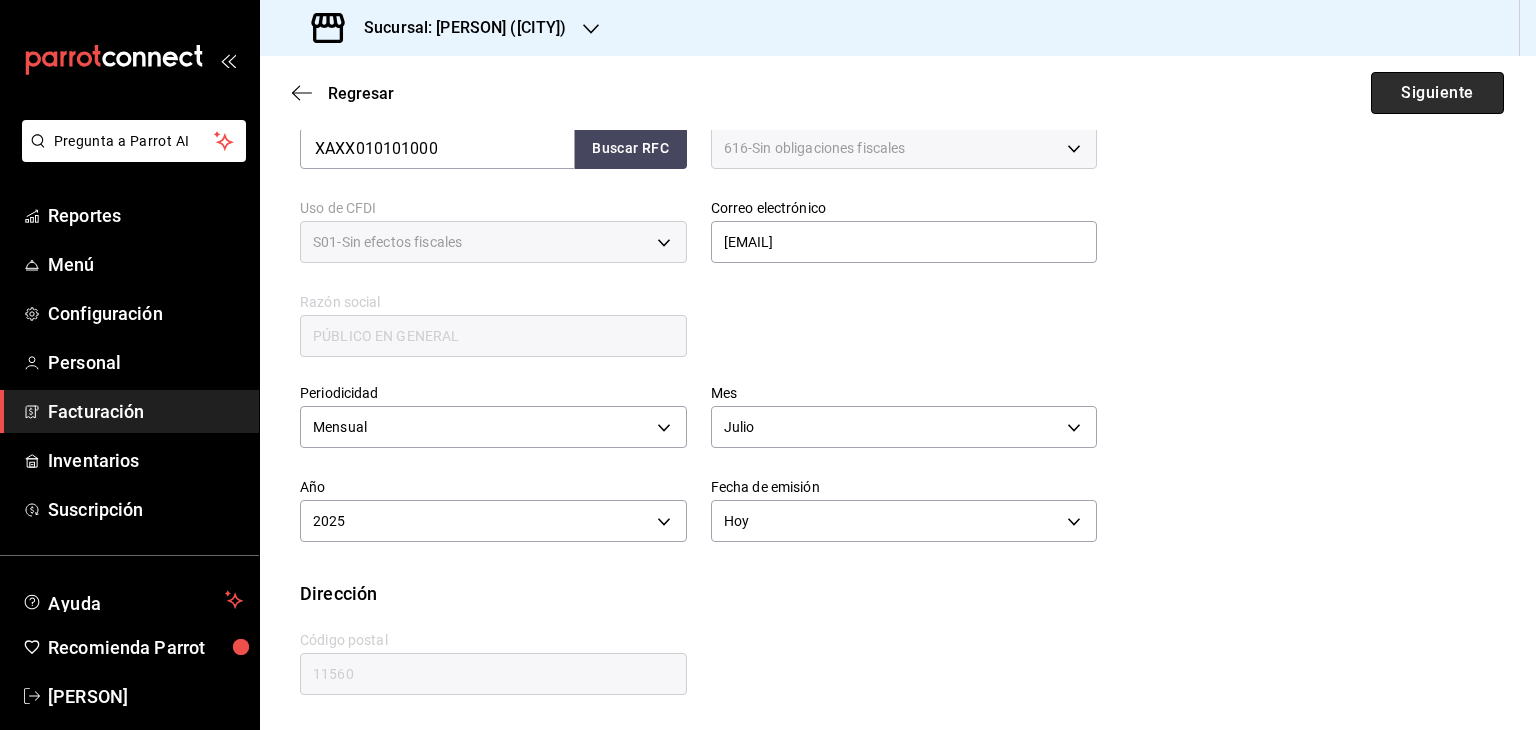 click on "Siguiente" at bounding box center [1437, 93] 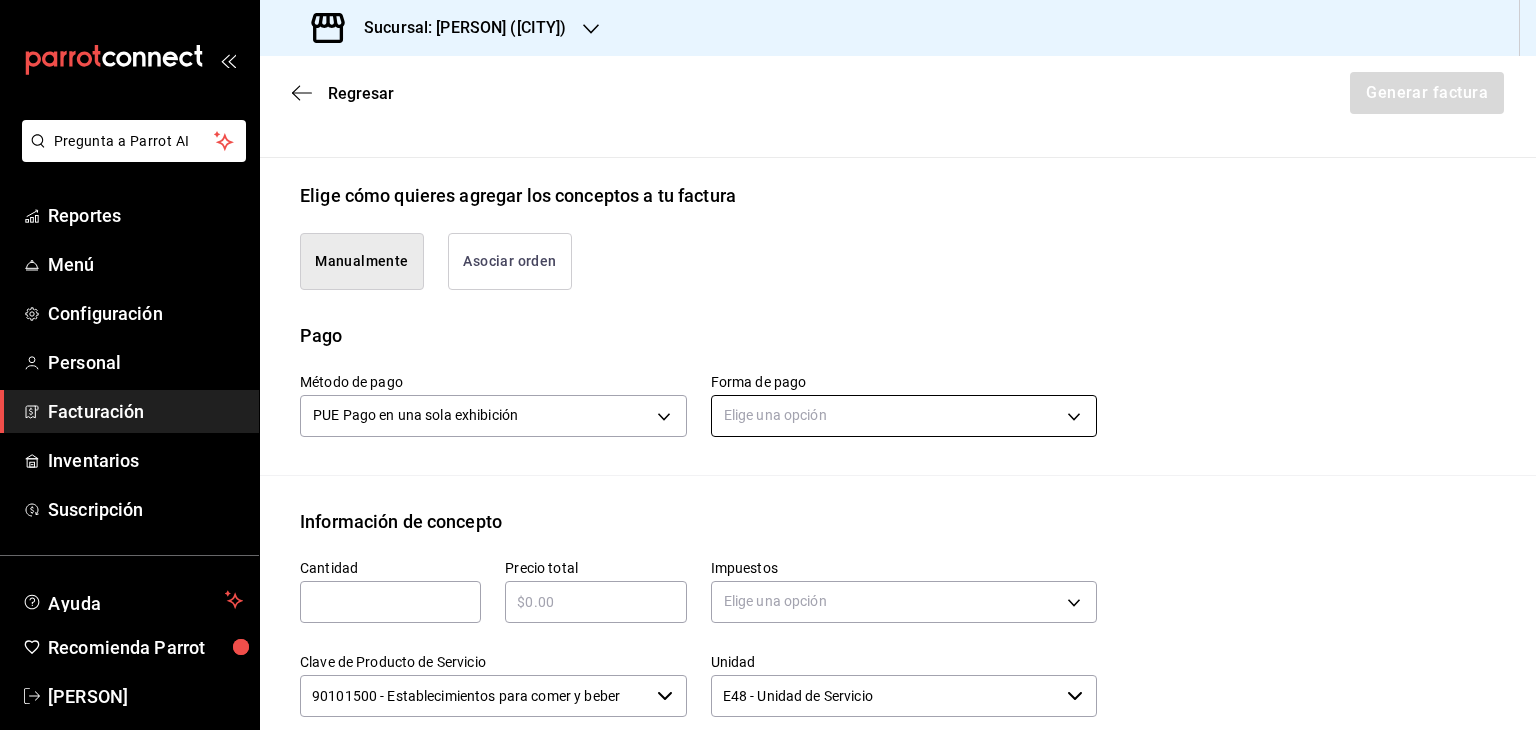 scroll, scrollTop: 622, scrollLeft: 0, axis: vertical 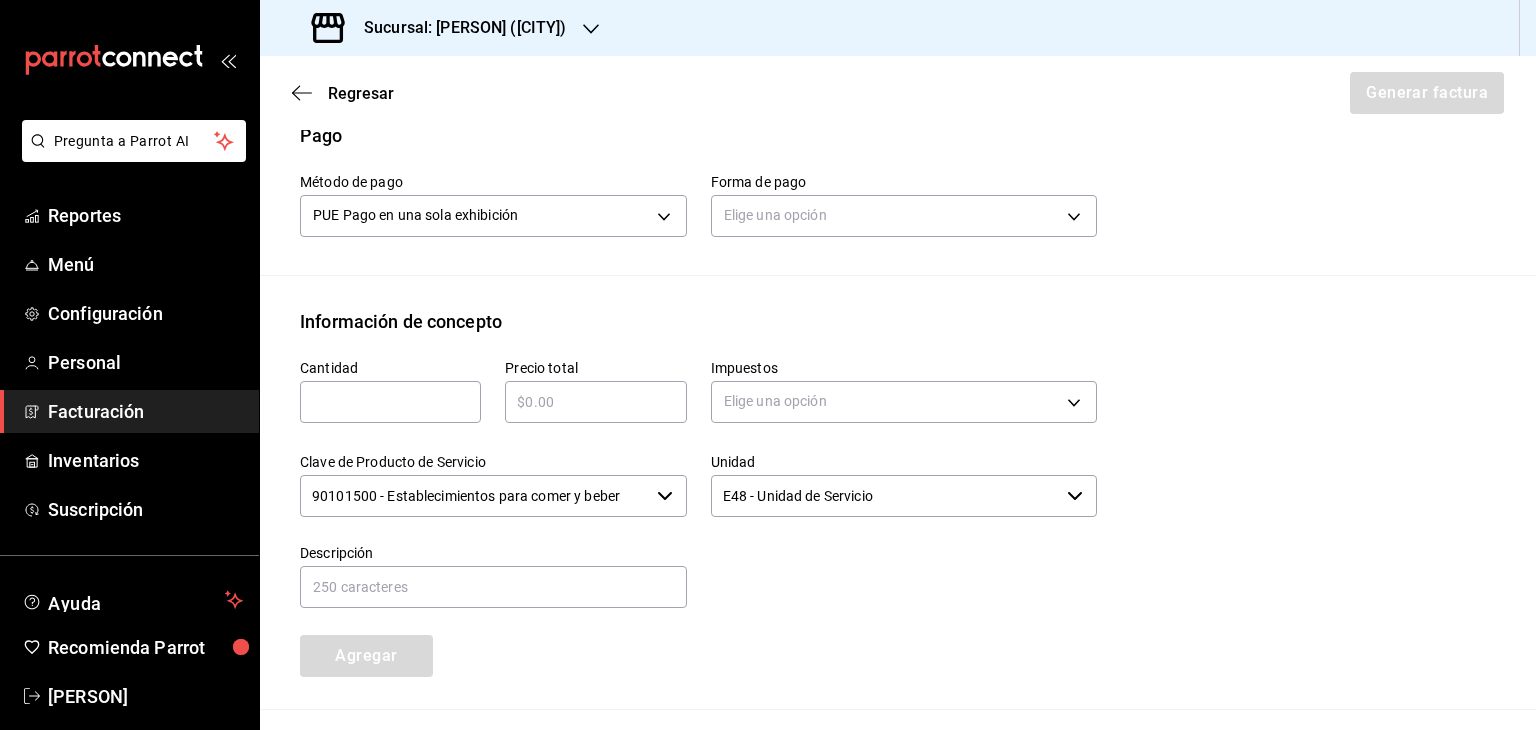 click at bounding box center (390, 402) 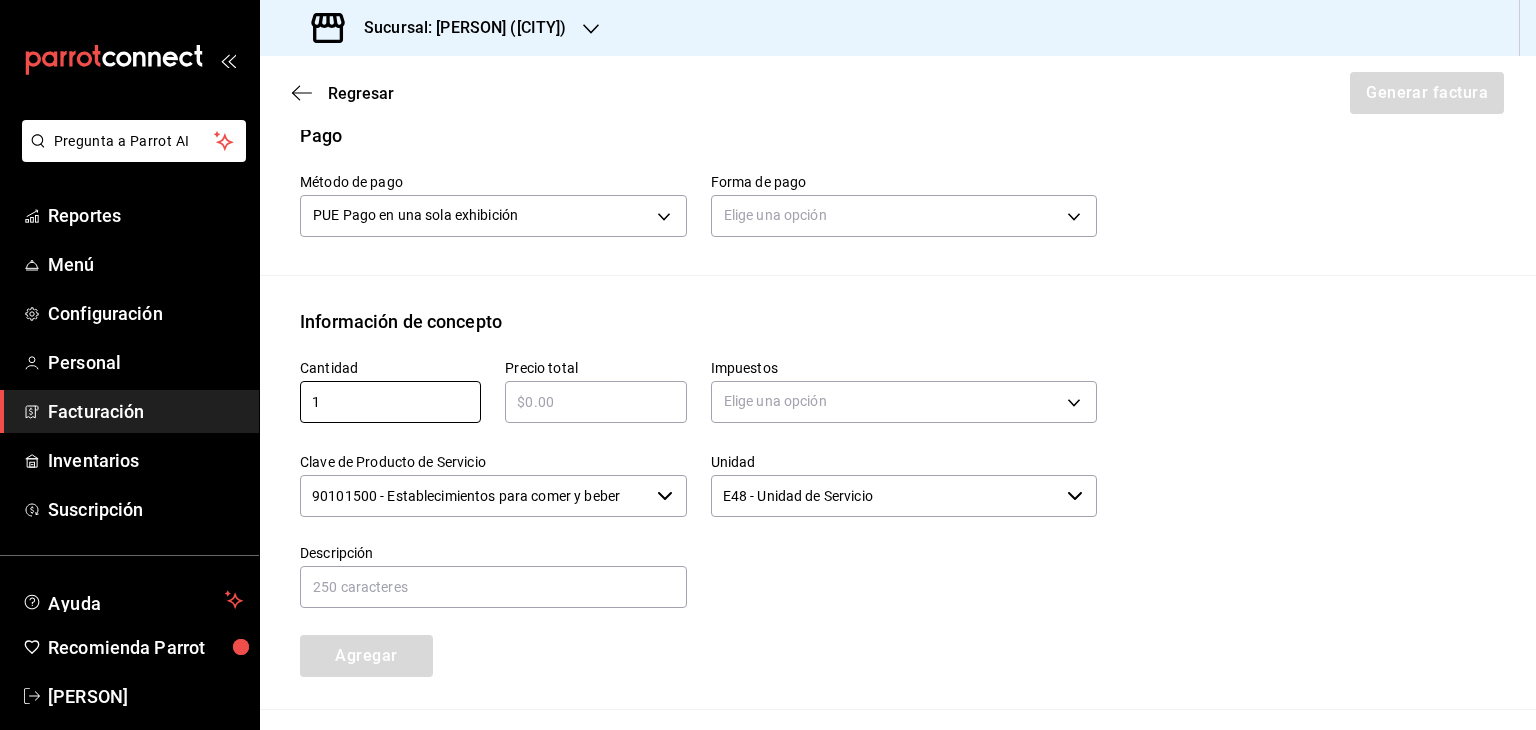 type on "1" 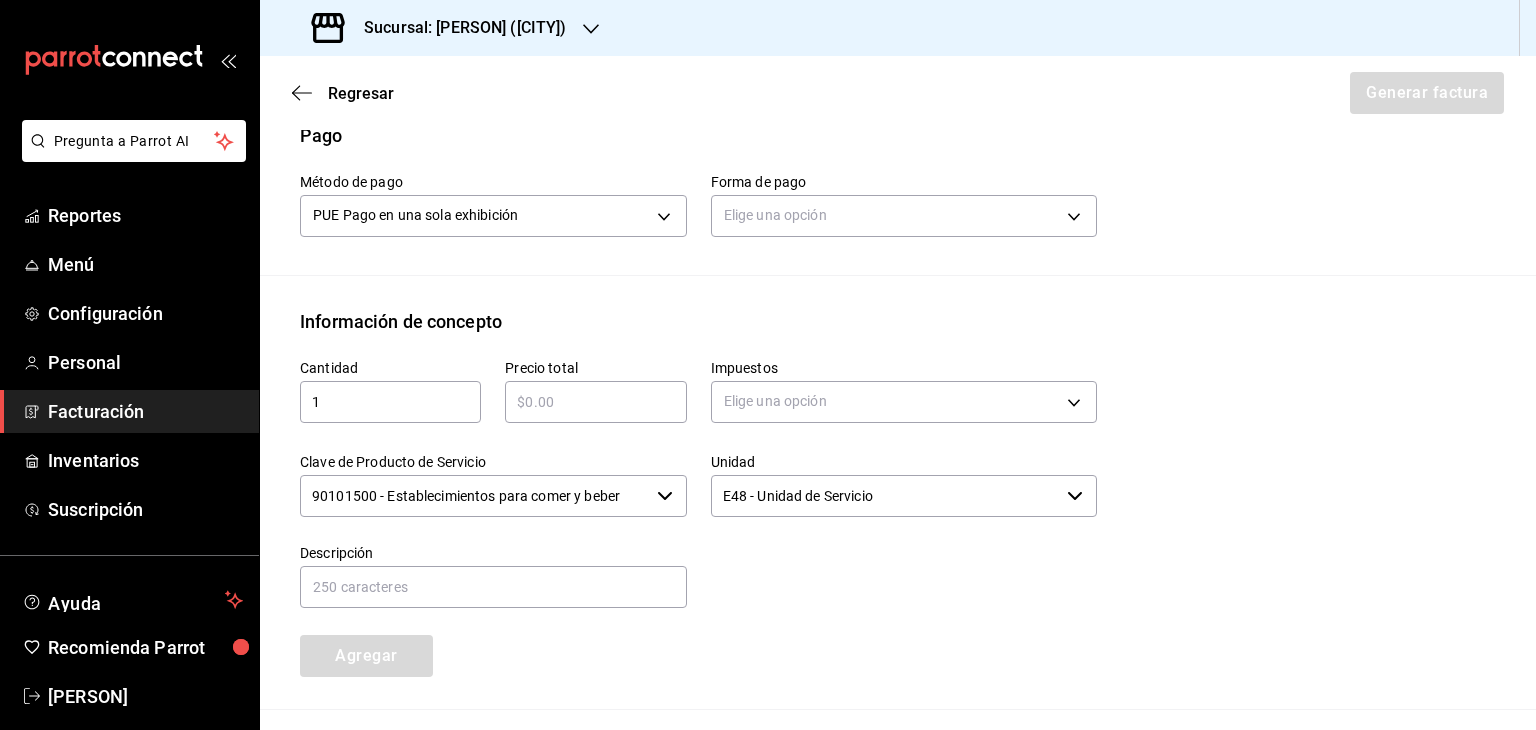 click at bounding box center [595, 402] 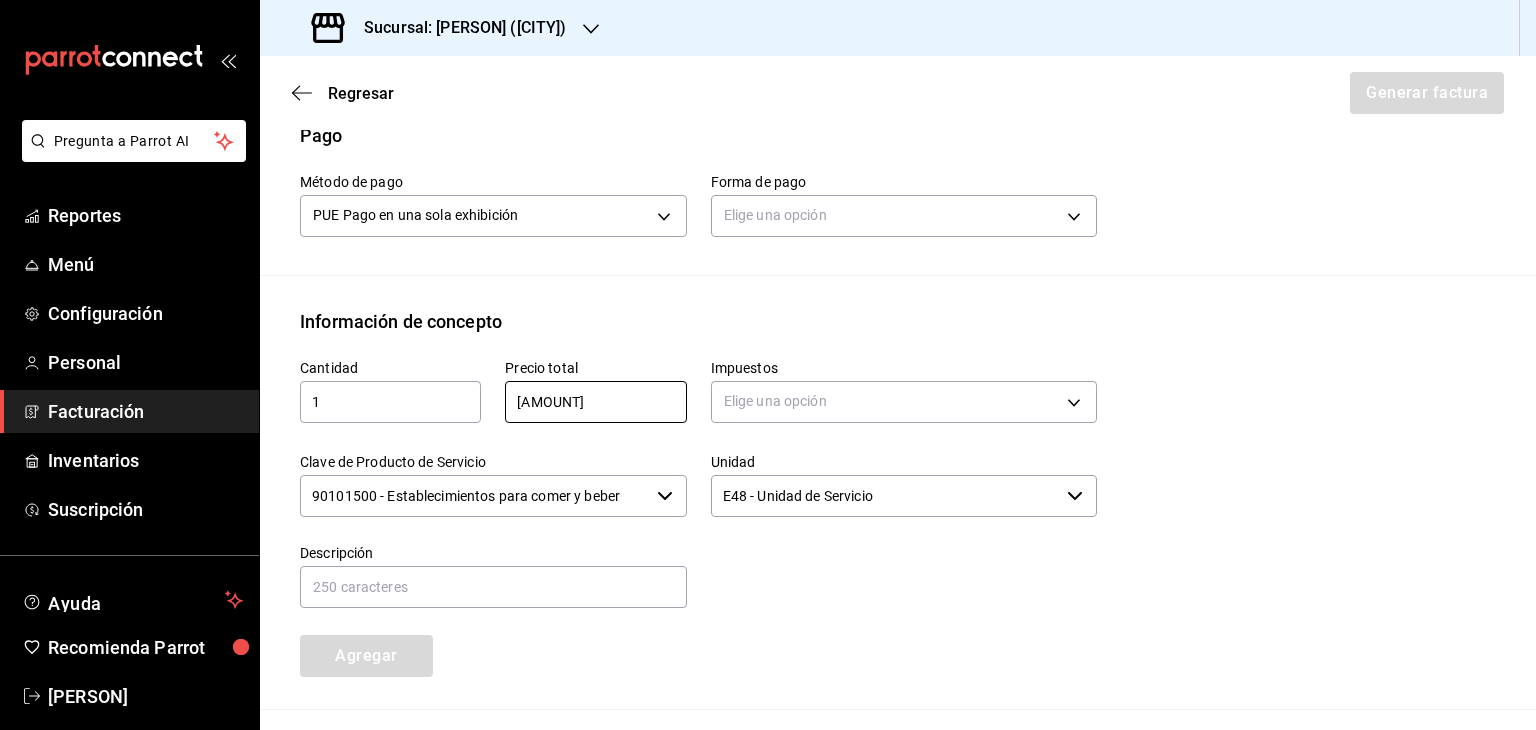 click on "Información de concepto" at bounding box center (898, 321) 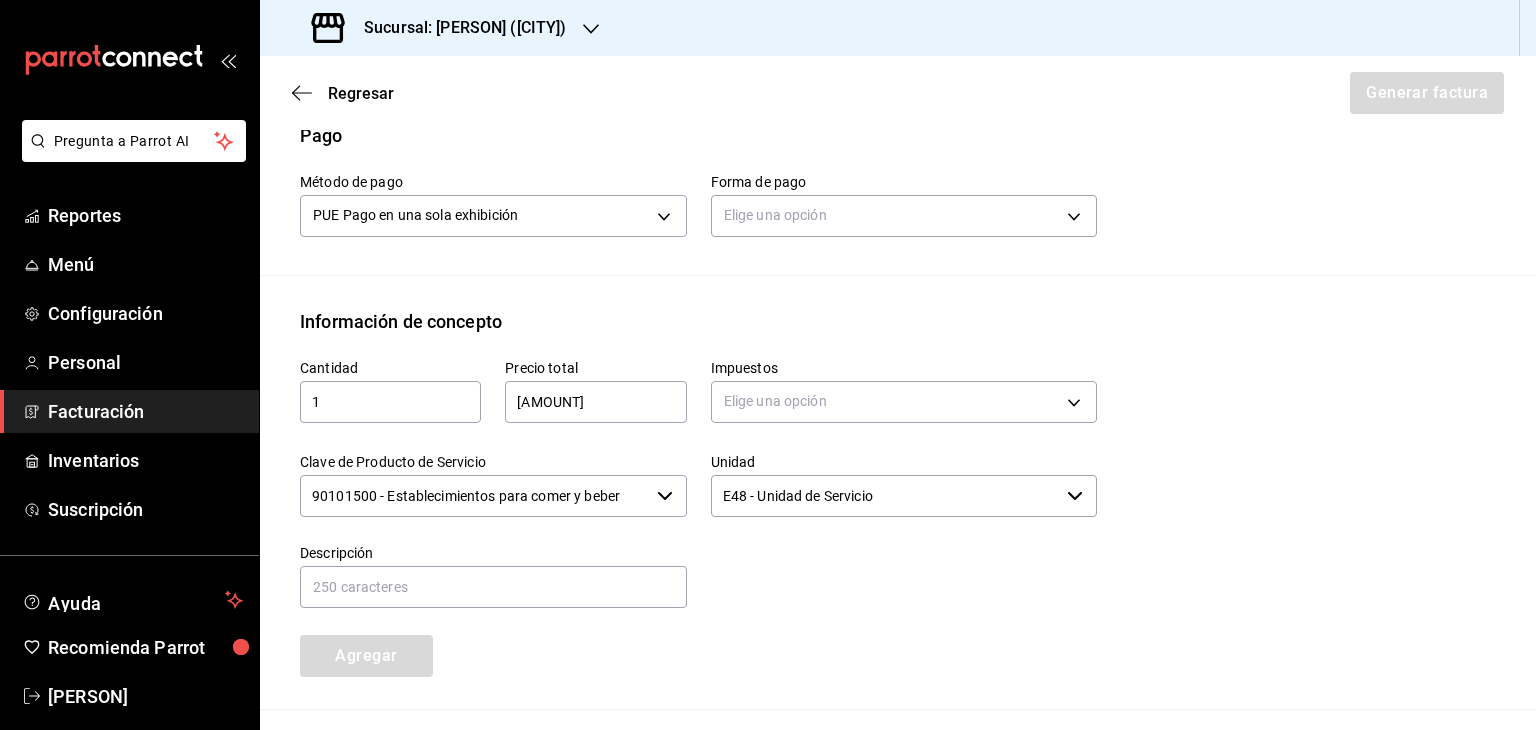 click on "[AMOUNT]" at bounding box center [595, 402] 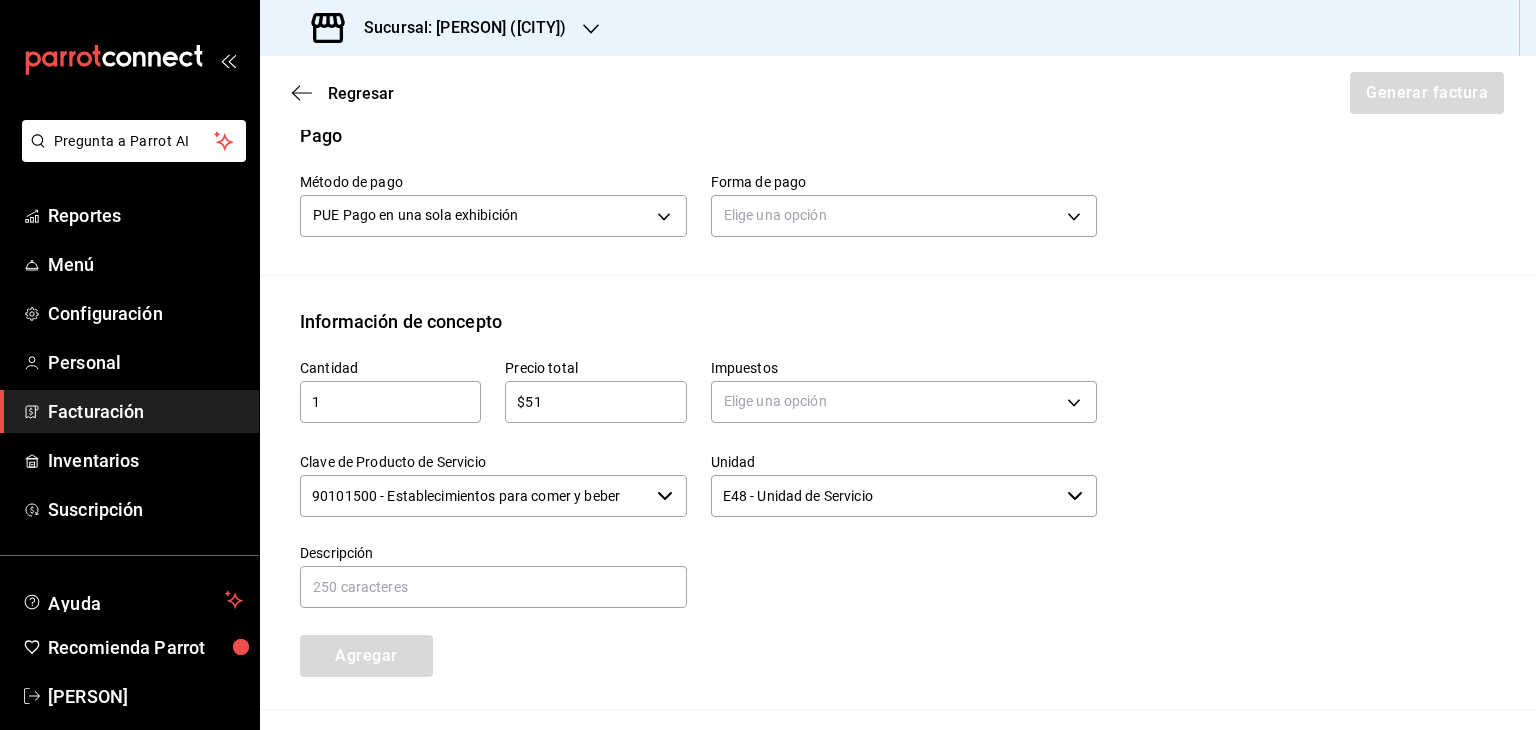 type on "$5" 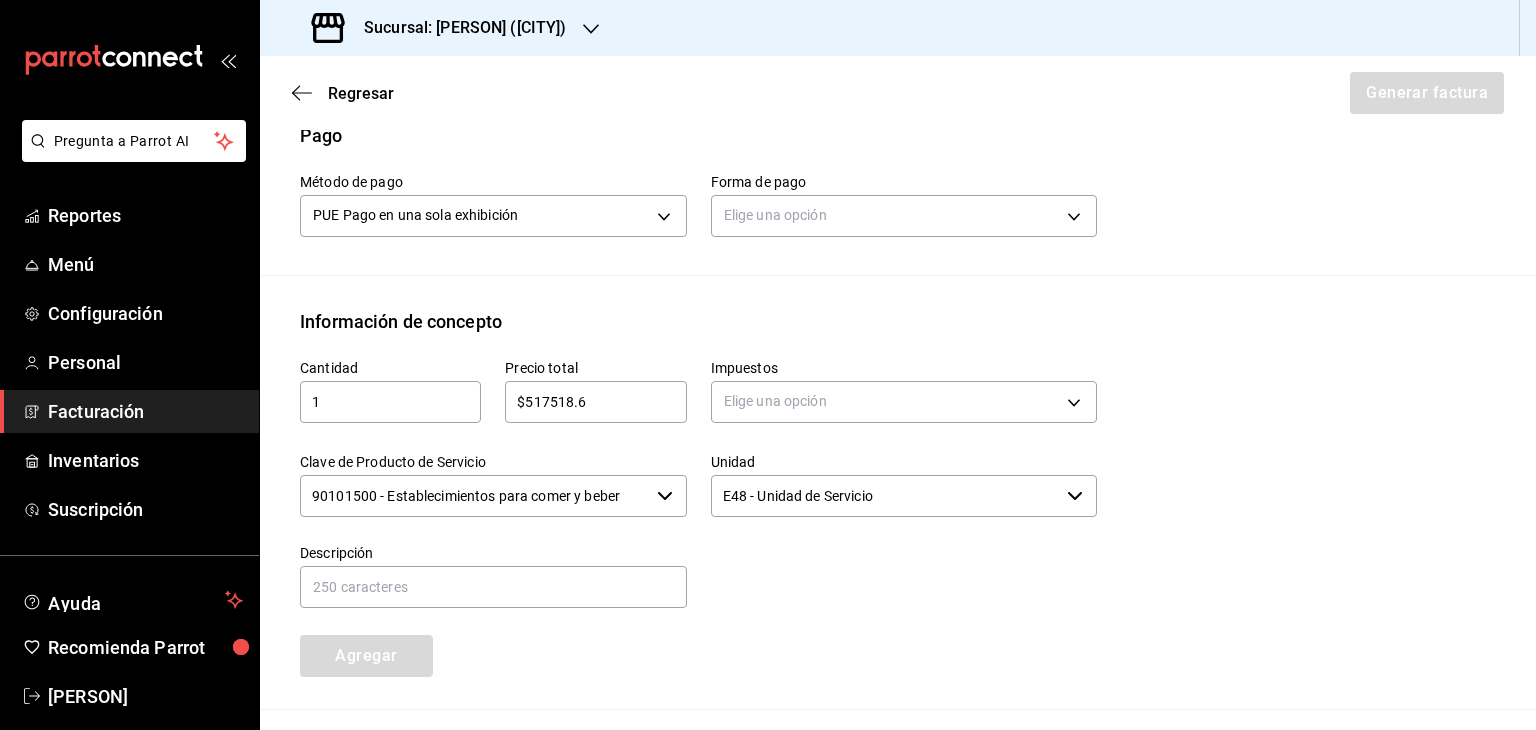 type on "[AMOUNT]" 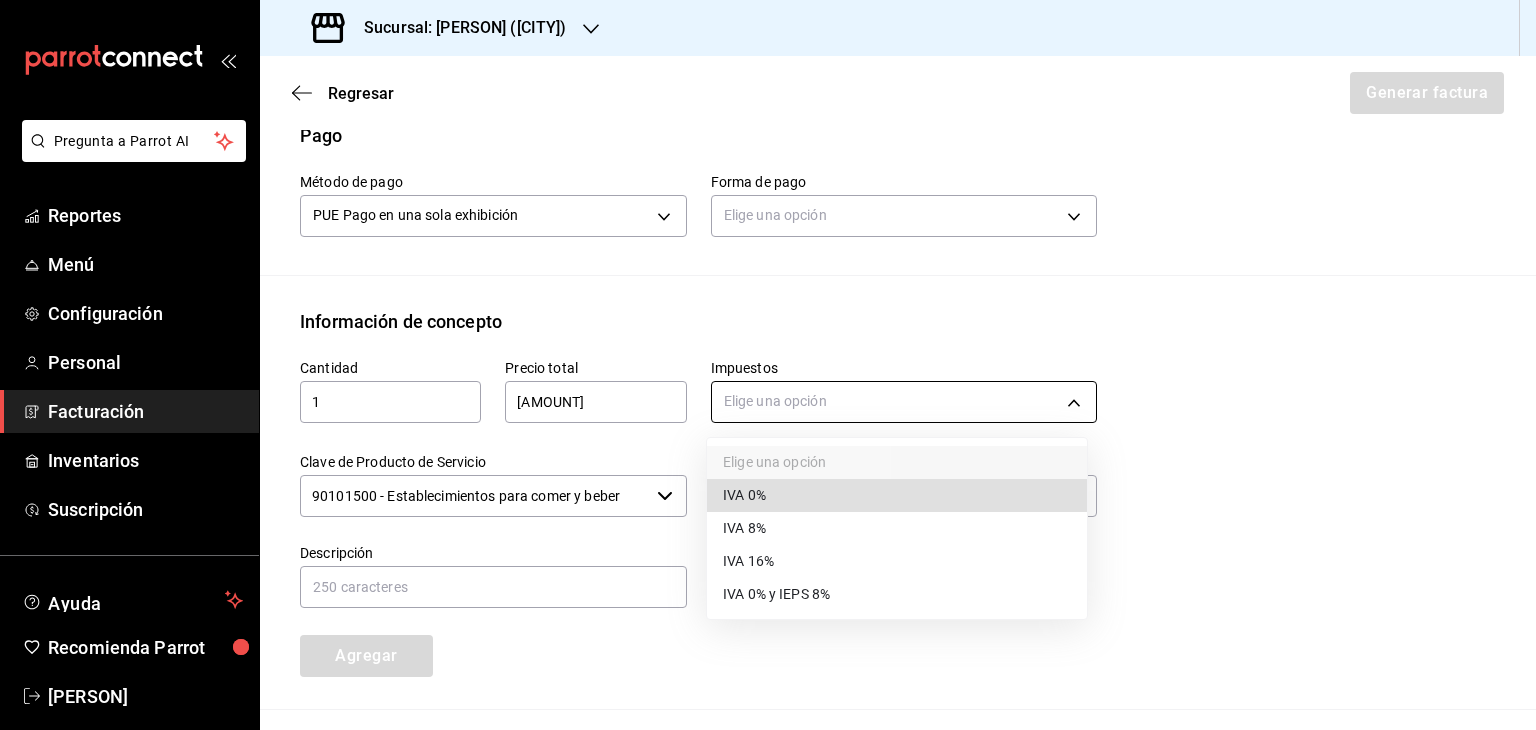 click on "Pregunta a Parrot AI Reportes   Menú   Configuración   Personal   Facturación   Inventarios   Suscripción   Ayuda Recomienda Parrot   [PERSON]   Sugerir nueva función   Generar factura Emisor Perfil fiscal OPERADORA JBCB Tipo de comprobante Ingreso Receptor Nombre / Razón social PÚBLICO EN GENERAL RFC Receptor XAXX010101000 Régimen fiscal Sin obligaciones fiscales Uso de CFDI S01: Sin efectos fiscales Correo electrónico [EMAIL] Elige cómo quieres agregar los conceptos a tu factura Manualmente Asociar orden Pago Método de pago PUE   Pago en una sola exhibición PUE Forma de pago Elige una opción Información de concepto Cantidad 1 ​ Precio total $[AMOUNT] ​ Impuestos Elige una opción Clave de Producto de Servicio 90101500 - Establecimientos para comer y beber ​ Unidad E48 - Unidad de Servicio ​ Descripción Agregar IVA Total $[AMOUNT] IEPS Total $[AMOUNT] Subtotal $[AMOUNT] Total $[AMOUNT] Orden Cantidad Clave Unidad Monto Impuesto Subtotal" at bounding box center (768, 365) 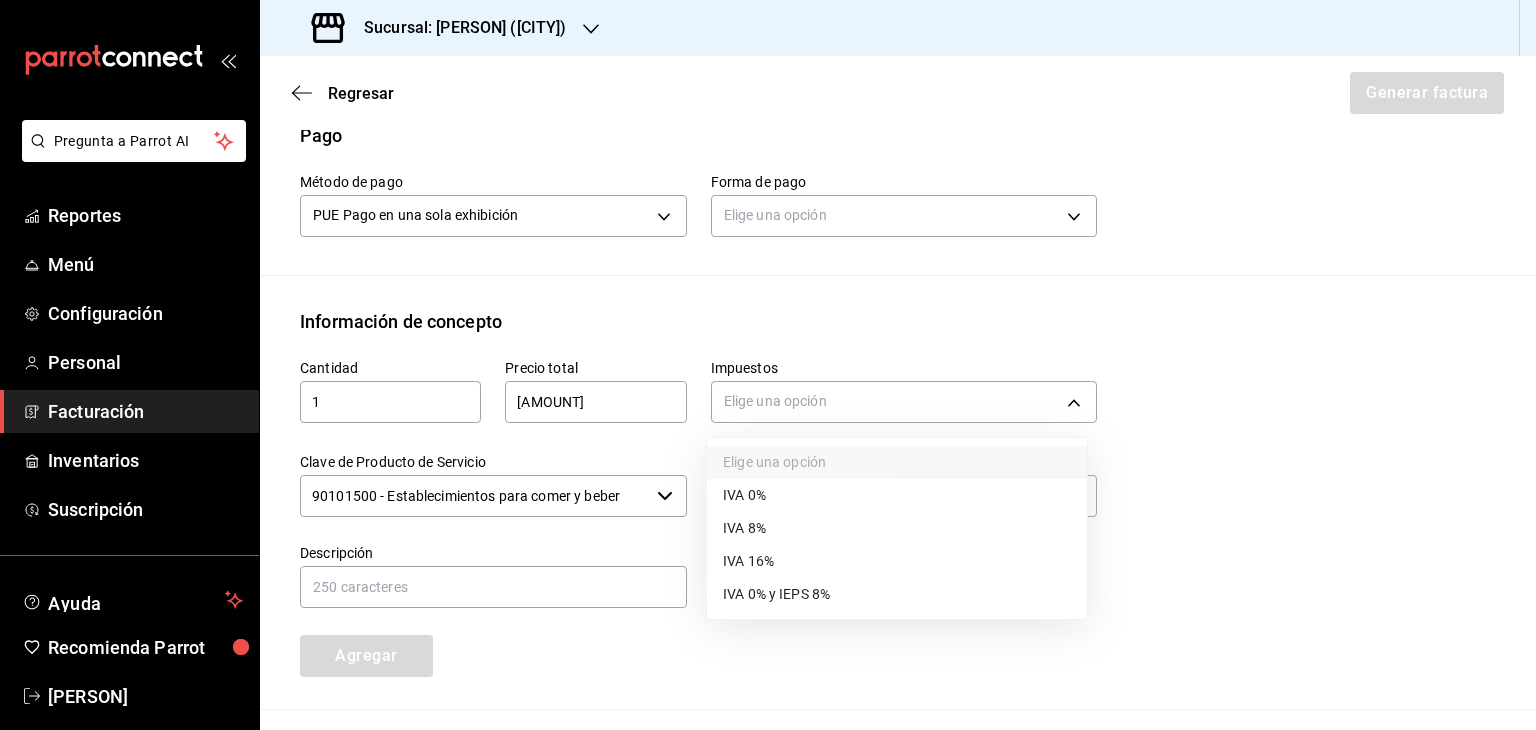 click on "IVA 16%" at bounding box center [897, 561] 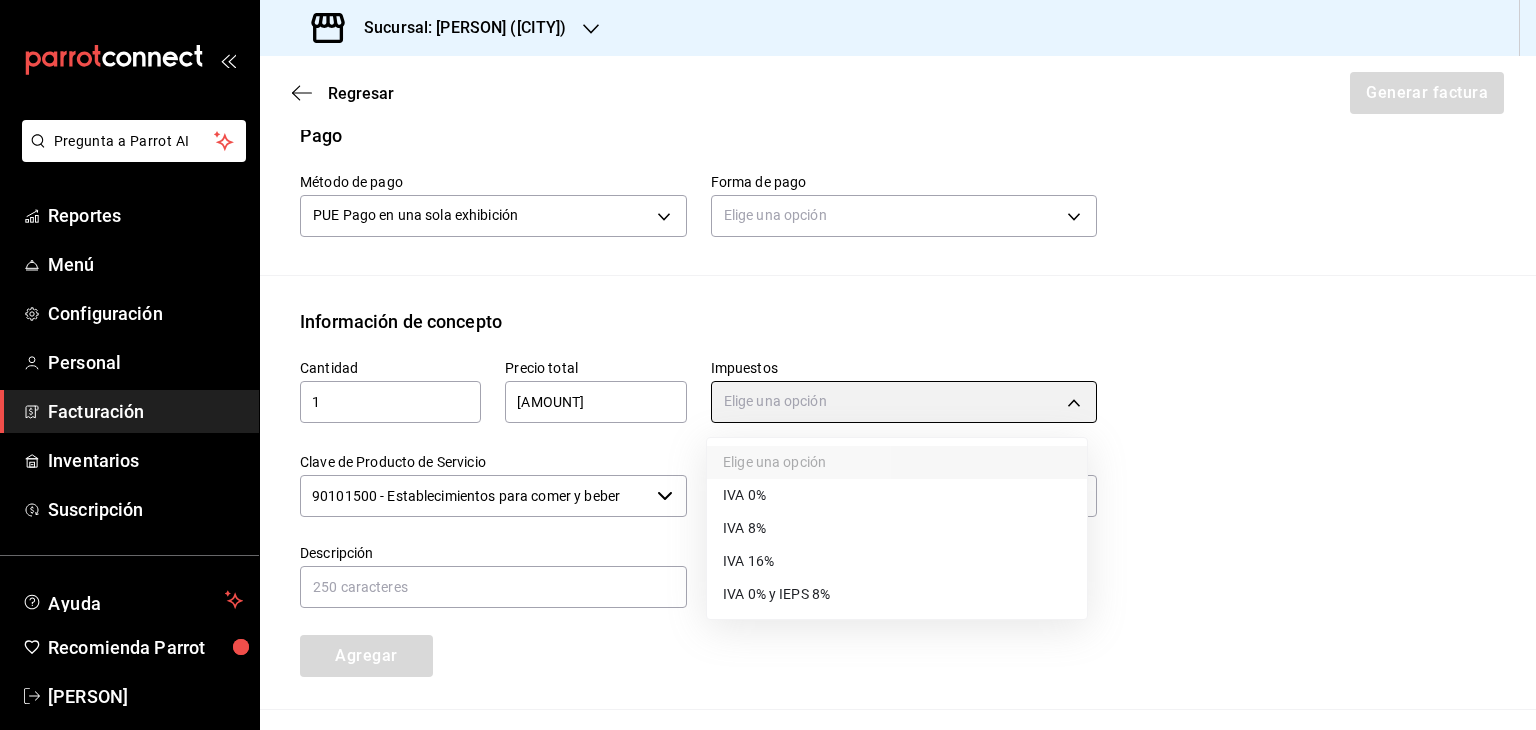 type on "IVA_16" 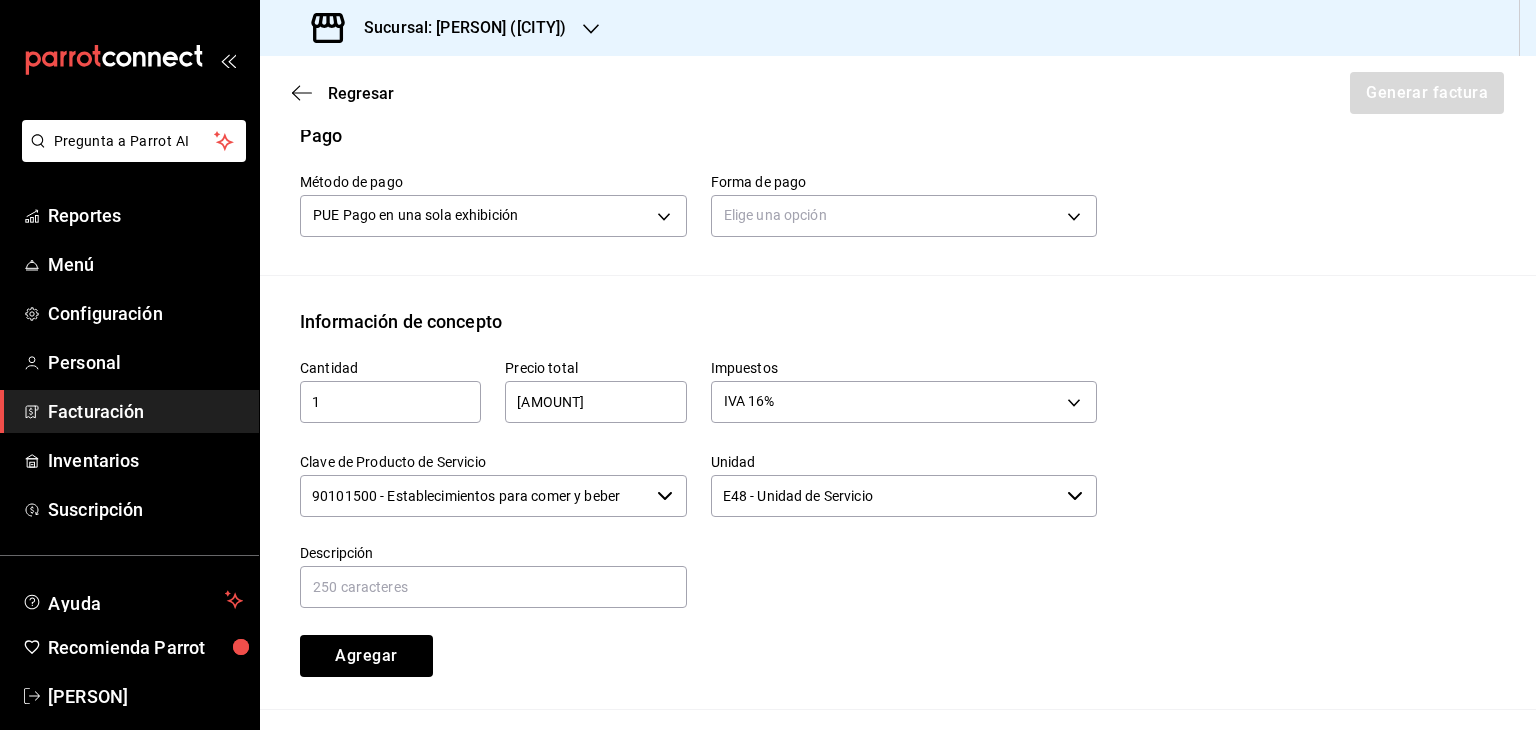 click on "90101500 - Establecimientos para comer y beber" at bounding box center [474, 496] 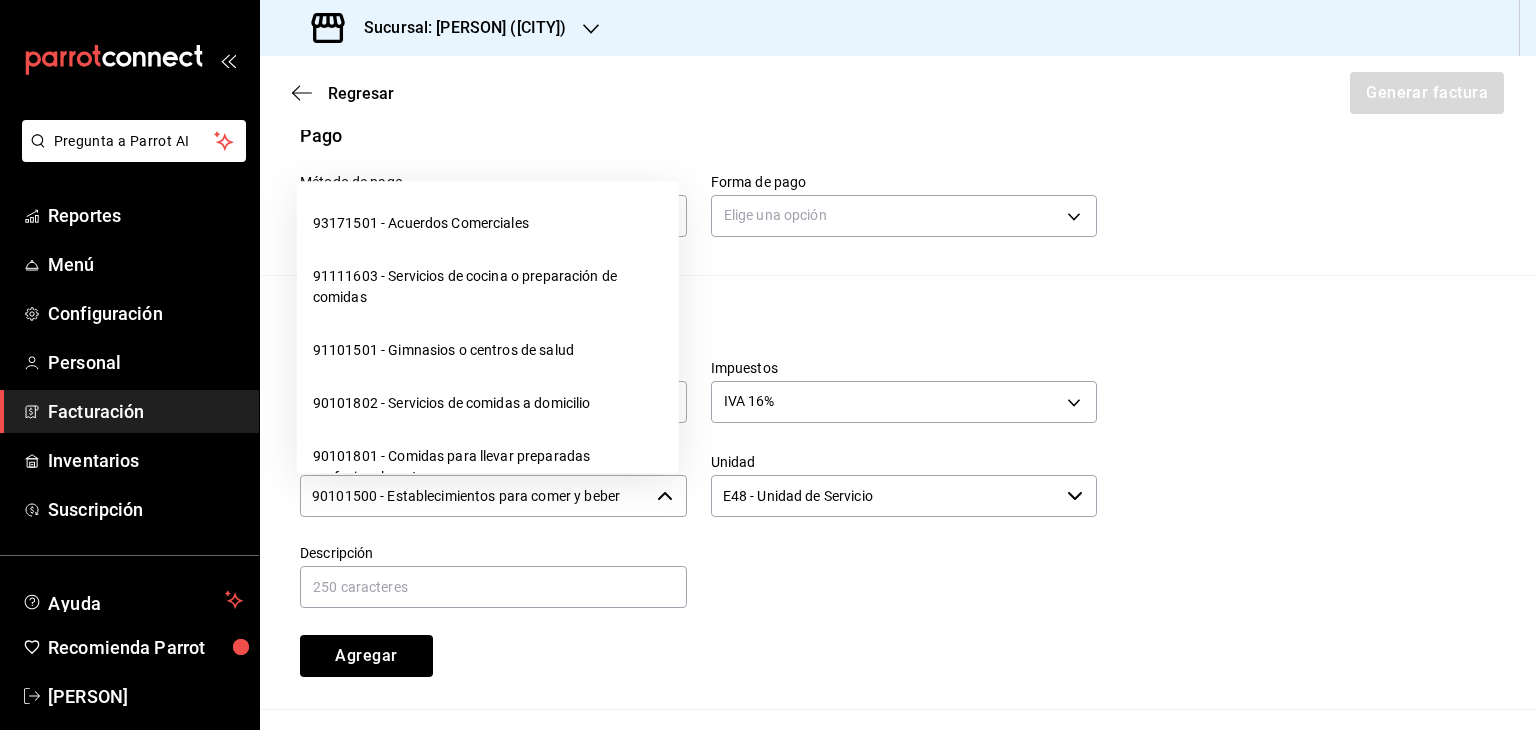 click on "90101500 - Establecimientos para comer y beber" at bounding box center (474, 496) 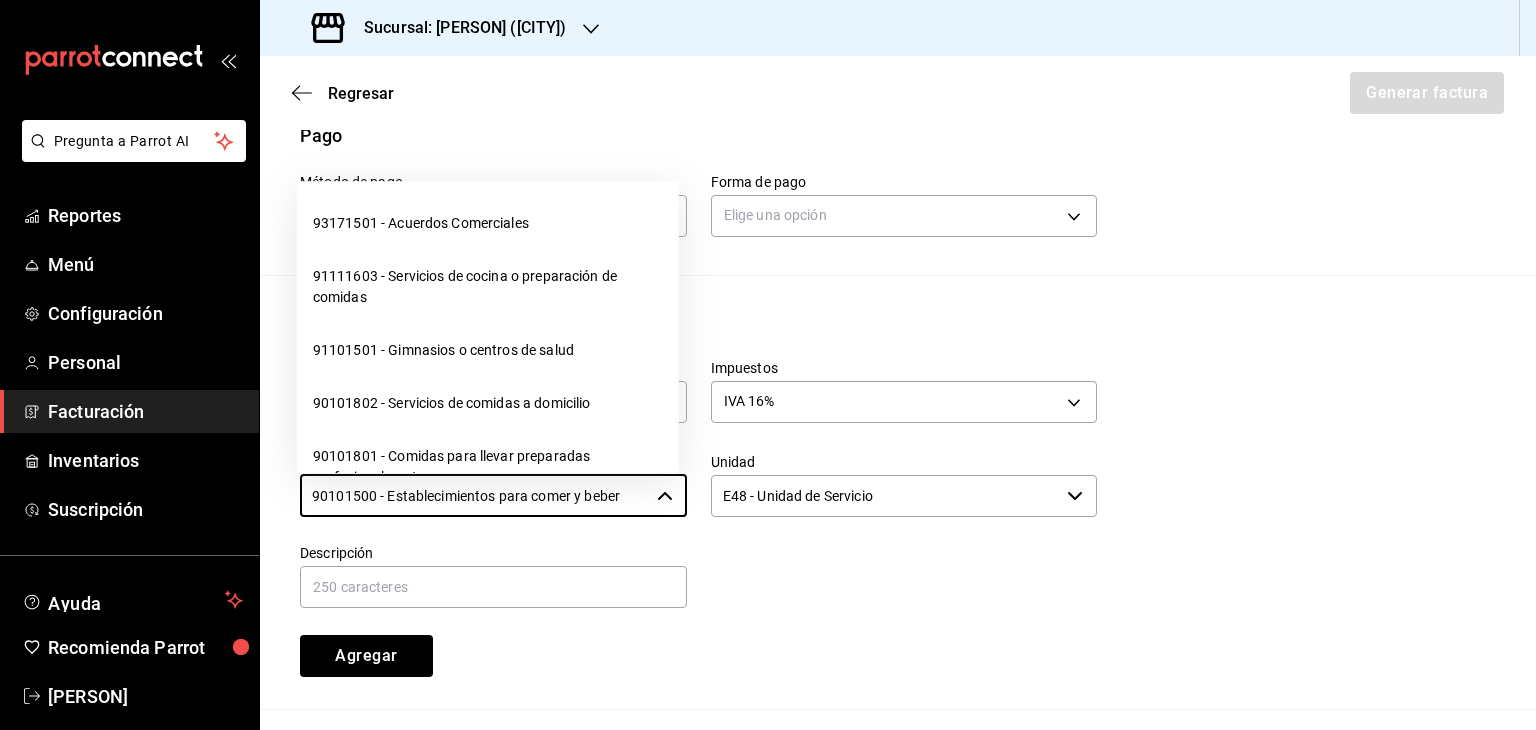 click on "Cantidad 1 ​ Precio total $517518.65 ​ Impuestos IVA 16% IVA_16 Clave de Producto de Servicio 90101500 - Establecimientos para comer y beber ​ Unidad E48 - Unidad de Servicio ​ Descripción Agregar" at bounding box center [898, 522] 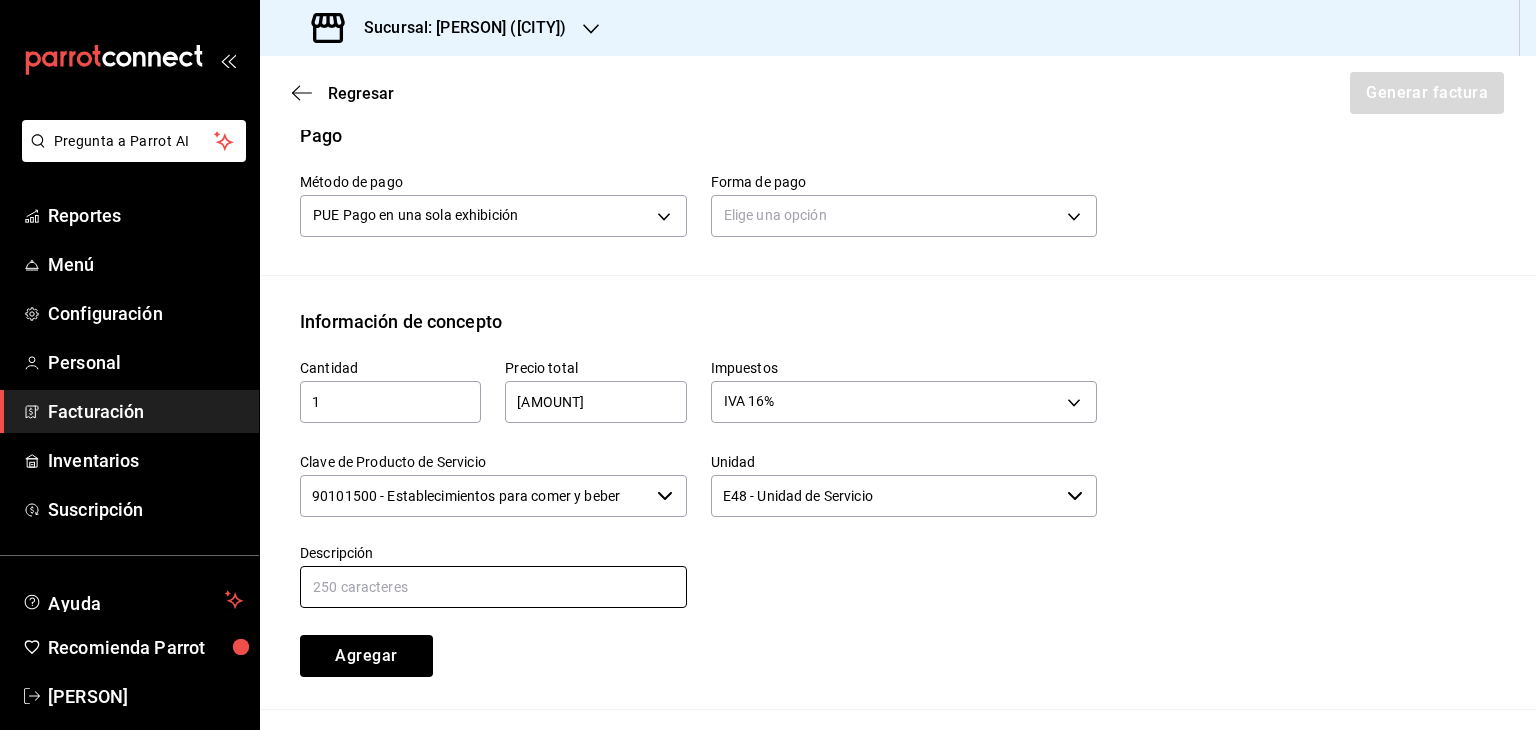 click at bounding box center (493, 587) 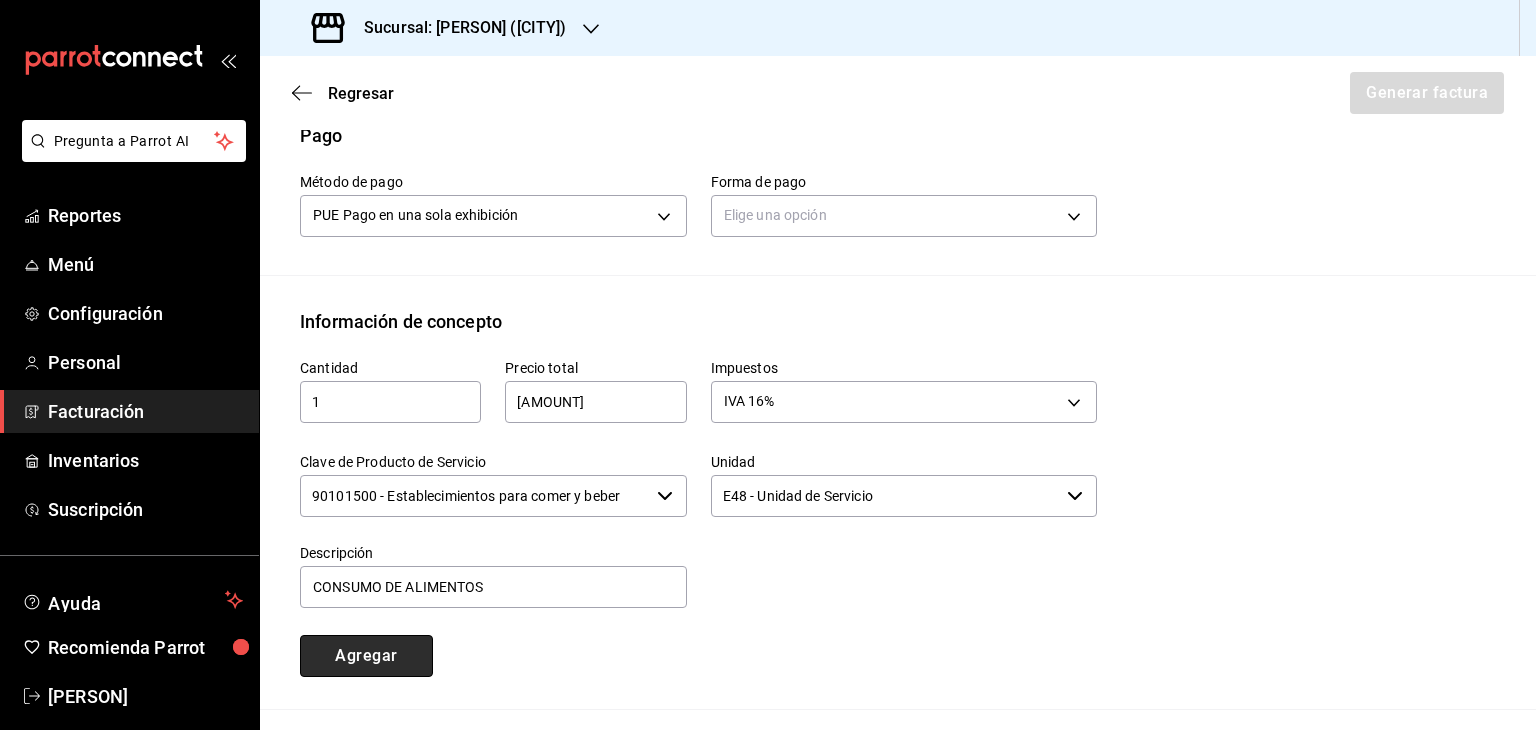 click on "Agregar" at bounding box center (366, 656) 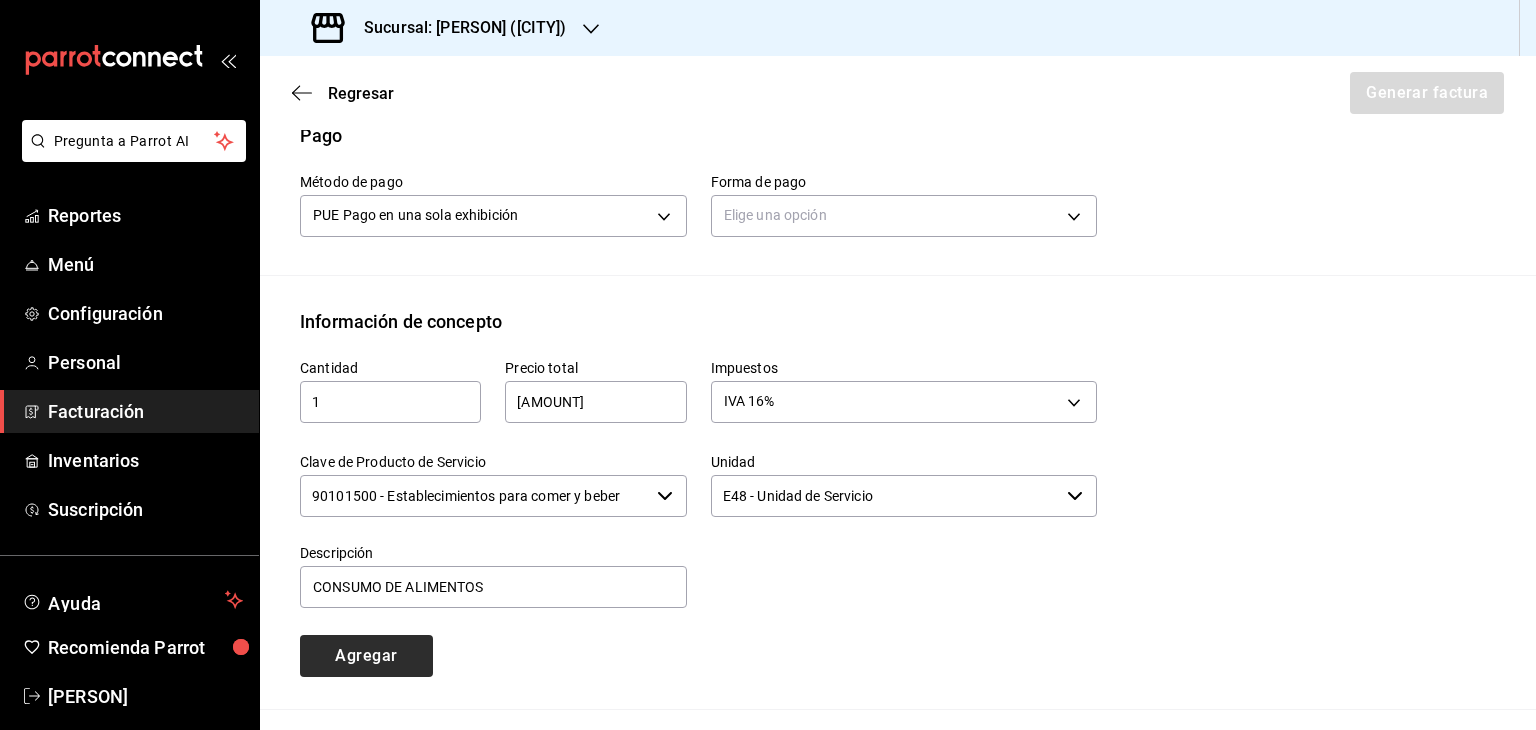 type 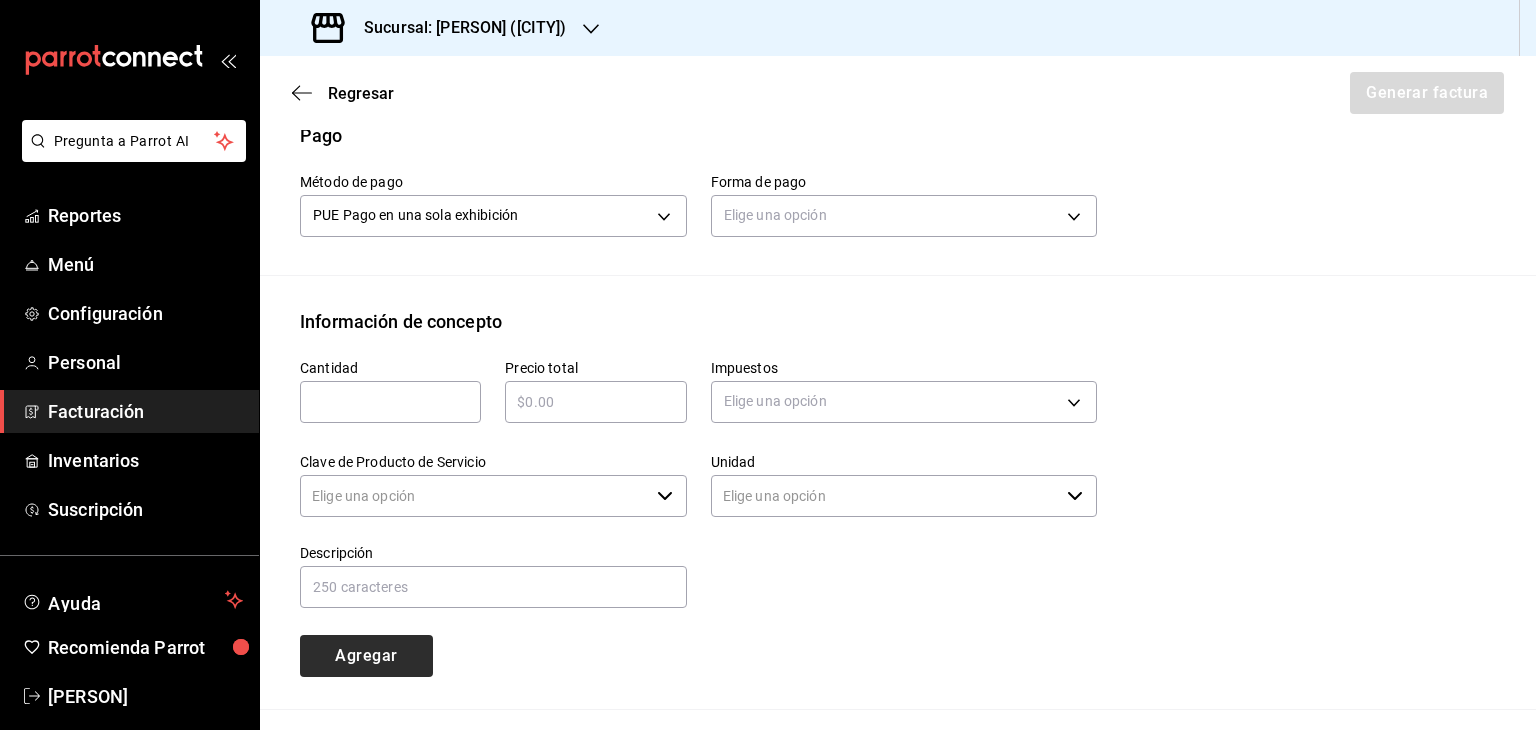 type on "90101500 - Establecimientos para comer y beber" 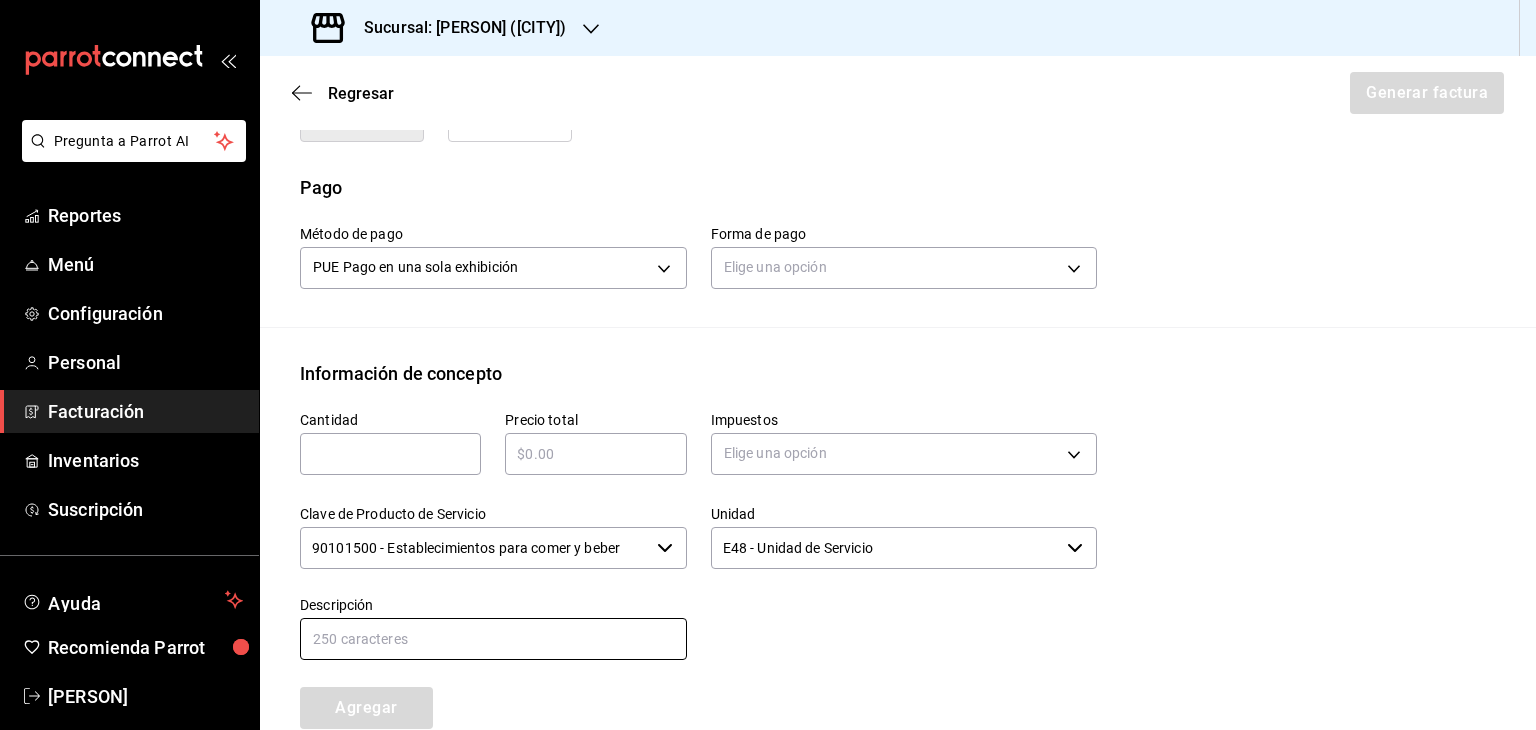 scroll, scrollTop: 484, scrollLeft: 0, axis: vertical 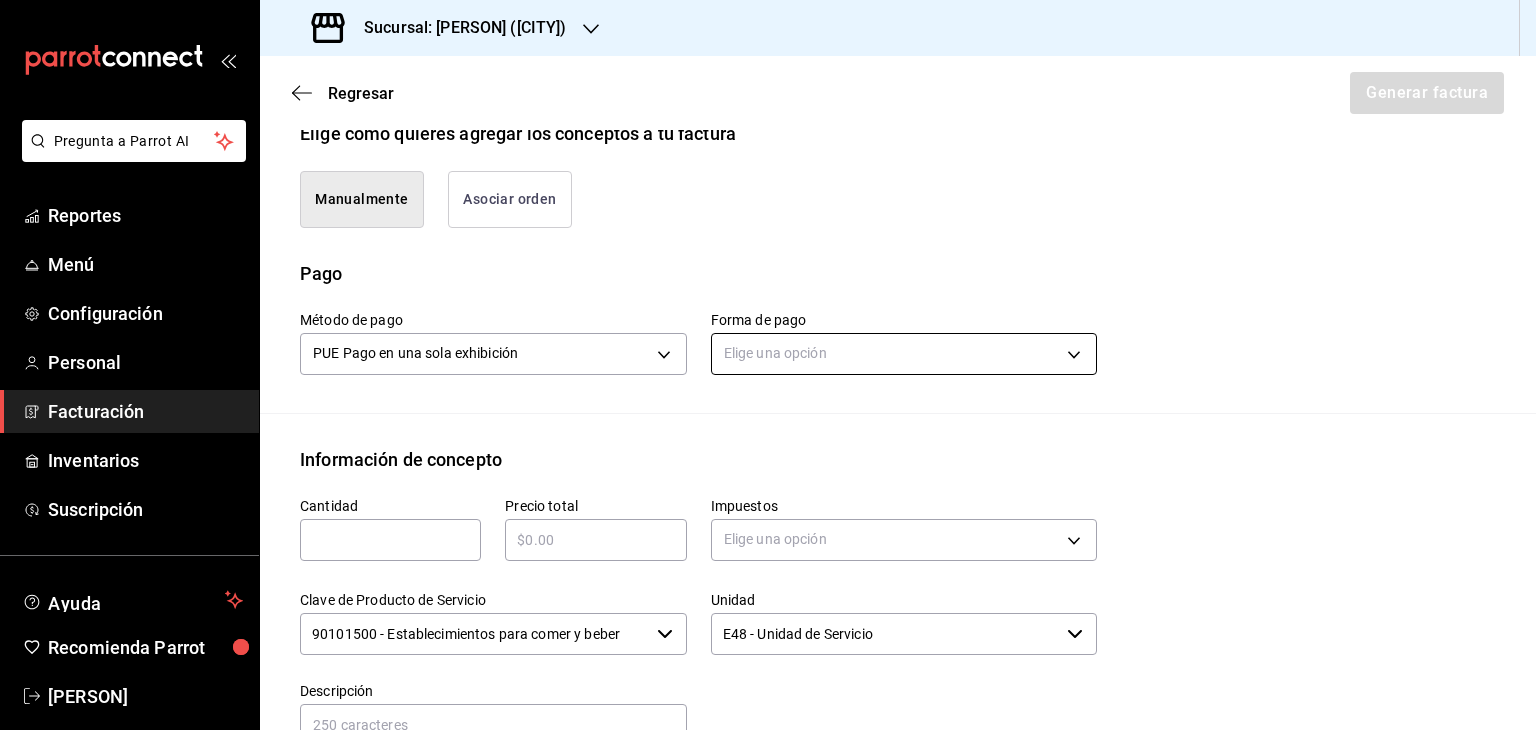 click on "Pregunta a Parrot AI Reportes   Menú   Configuración   Personal   Facturación   Inventarios   Suscripción   Ayuda Recomienda Parrot   Carmen Cortes   Sugerir nueva función   Sucursal: Jimmy Boy (CDMX) Regresar Generar factura Emisor Perfil fiscal OPERADORA JBCB Tipo de comprobante Ingreso Receptor Nombre / Razón social PÚBLICO EN GENERAL RFC Receptor XAXX010101000 Régimen fiscal Sin obligaciones fiscales Uso de CFDI S01: Sin efectos fiscales Correo electrónico jimmyboycafebistropp@gmail.com Elige cómo quieres agregar los conceptos a tu factura Manualmente Asociar orden Pago Método de pago PUE   Pago en una sola exhibición PUE Forma de pago Elige una opción Información de concepto Cantidad ​ Precio total ​ Impuestos Elige una opción Clave de Producto de Servicio 90101500 - Establecimientos para comer y beber ​ Unidad E48 - Unidad de Servicio ​ Descripción Agregar IVA Total $71,381.88 IEPS Total $0.00 Subtotal $446,136.77 Total $517,518.65 Orden Cantidad Clave Unidad Monto Impuesto Total" at bounding box center [768, 365] 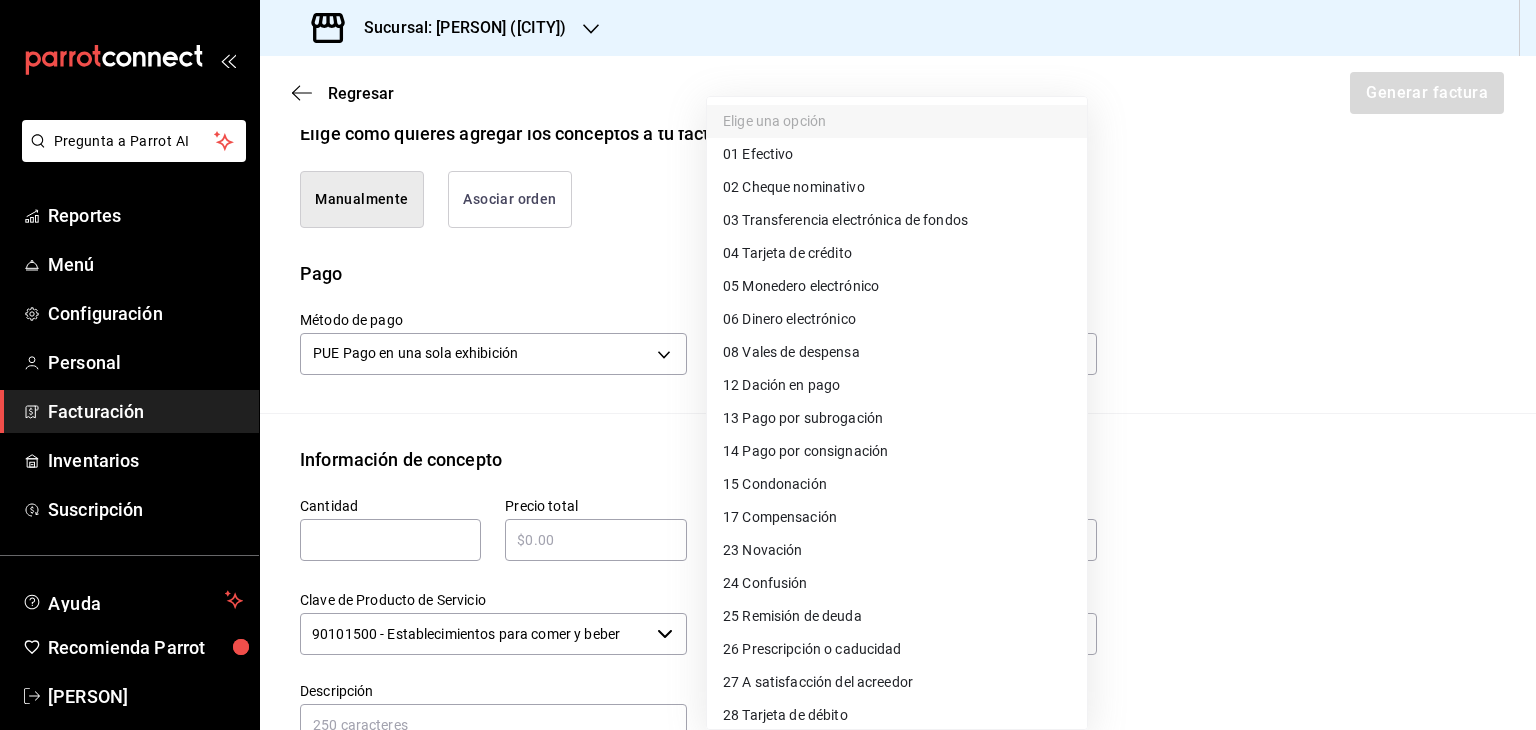 click at bounding box center (768, 365) 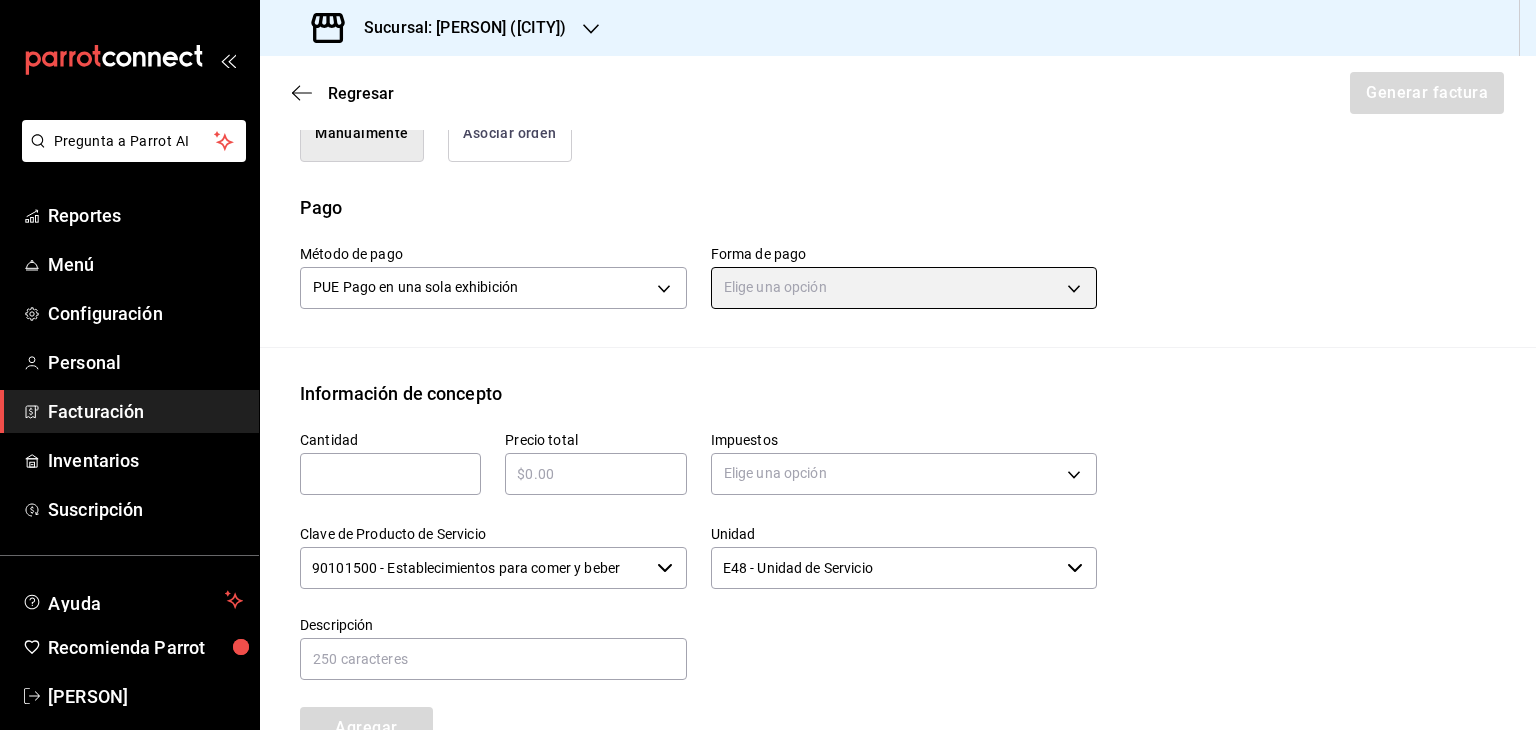 scroll, scrollTop: 600, scrollLeft: 0, axis: vertical 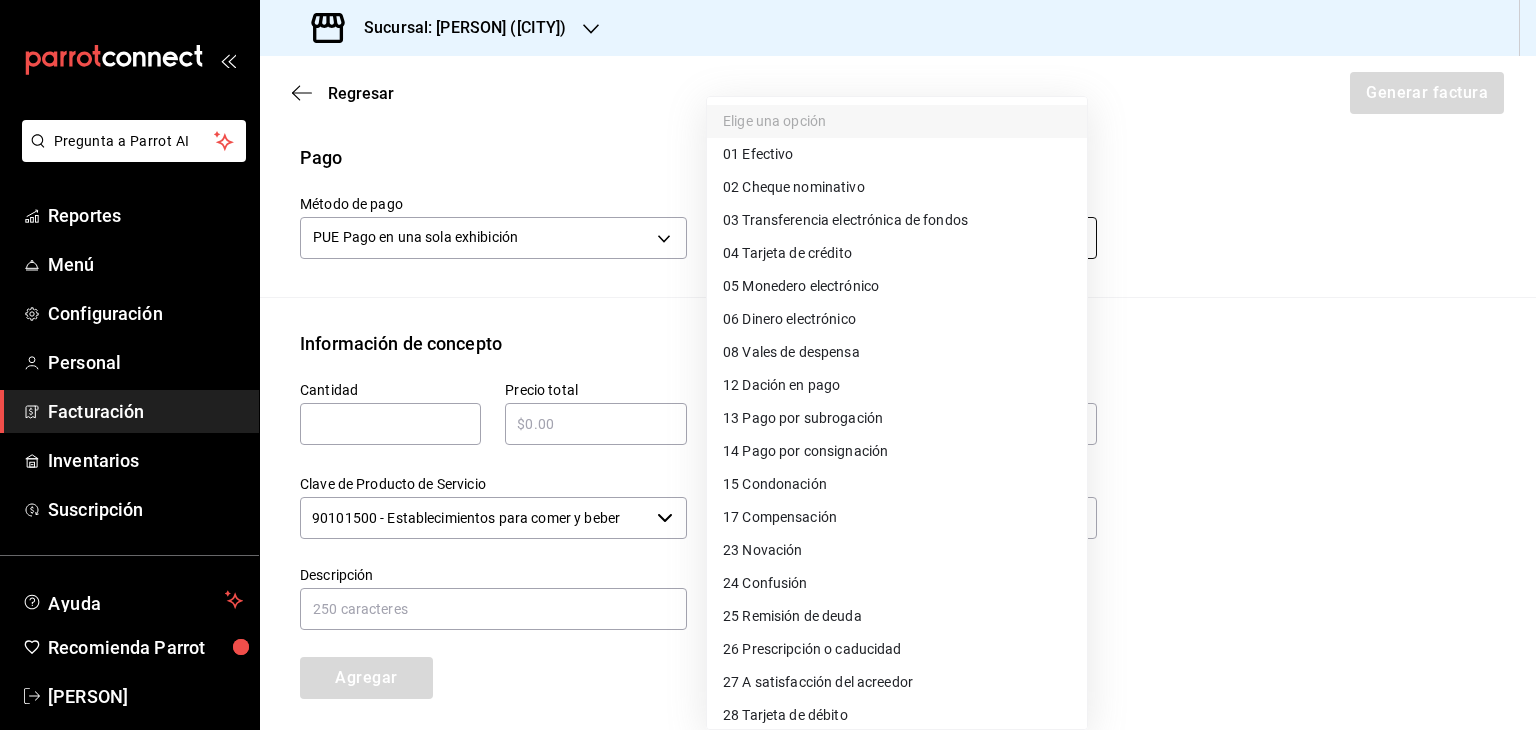click on "Pregunta a Parrot AI Reportes   Menú   Configuración   Personal   Facturación   Inventarios   Suscripción   Ayuda Recomienda Parrot   Carmen Cortes   Sugerir nueva función   Sucursal: Jimmy Boy (CDMX) Regresar Generar factura Emisor Perfil fiscal OPERADORA JBCB Tipo de comprobante Ingreso Receptor Nombre / Razón social PÚBLICO EN GENERAL RFC Receptor XAXX010101000 Régimen fiscal Sin obligaciones fiscales Uso de CFDI S01: Sin efectos fiscales Correo electrónico jimmyboycafebistropp@gmail.com Elige cómo quieres agregar los conceptos a tu factura Manualmente Asociar orden Pago Método de pago PUE   Pago en una sola exhibición PUE Forma de pago Elige una opción Información de concepto Cantidad ​ Precio total ​ Impuestos Elige una opción Clave de Producto de Servicio 90101500 - Establecimientos para comer y beber ​ Unidad E48 - Unidad de Servicio ​ Descripción Agregar IVA Total $71,381.88 IEPS Total $0.00 Subtotal $446,136.77 Total $517,518.65 Orden Cantidad Clave Unidad Monto Impuesto Total" at bounding box center [768, 365] 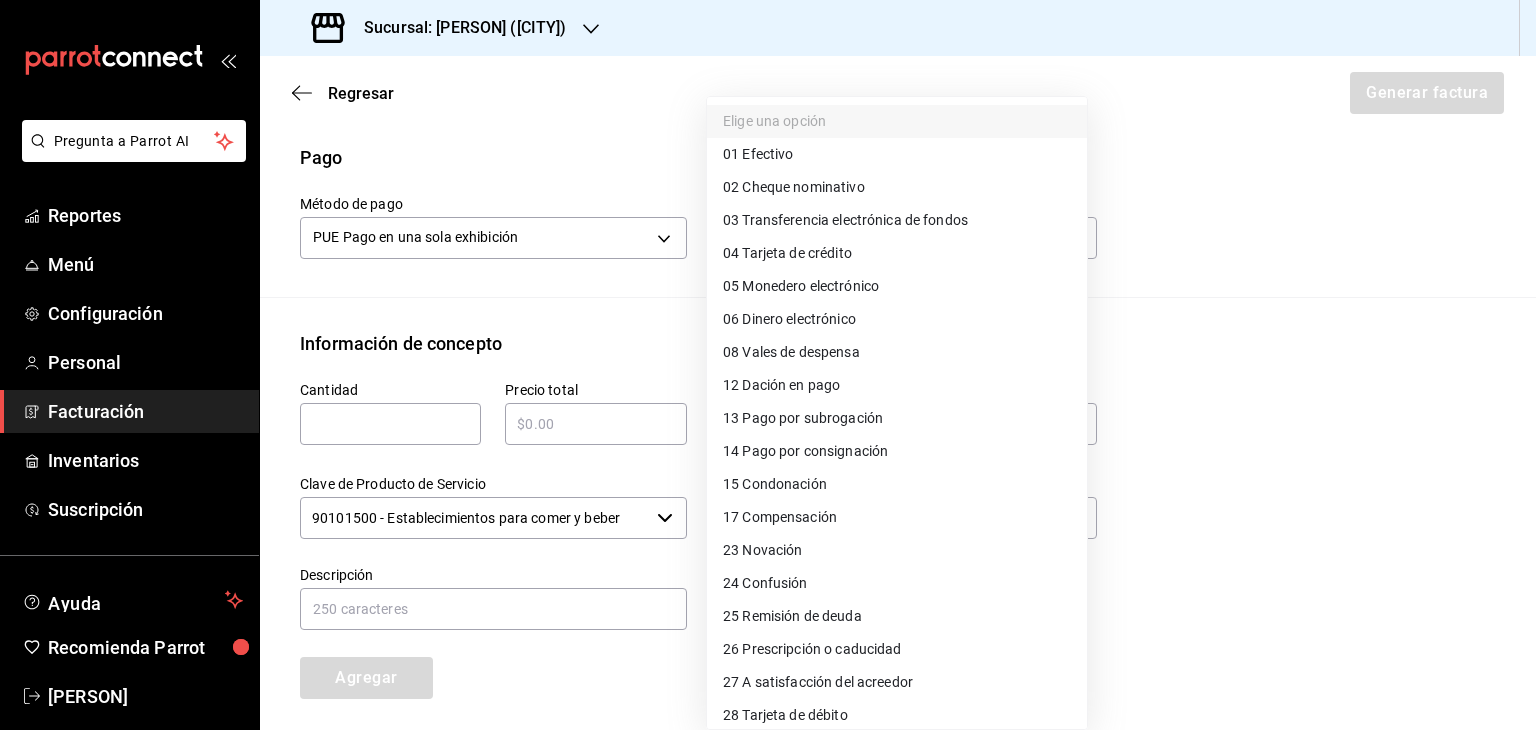 click at bounding box center [768, 365] 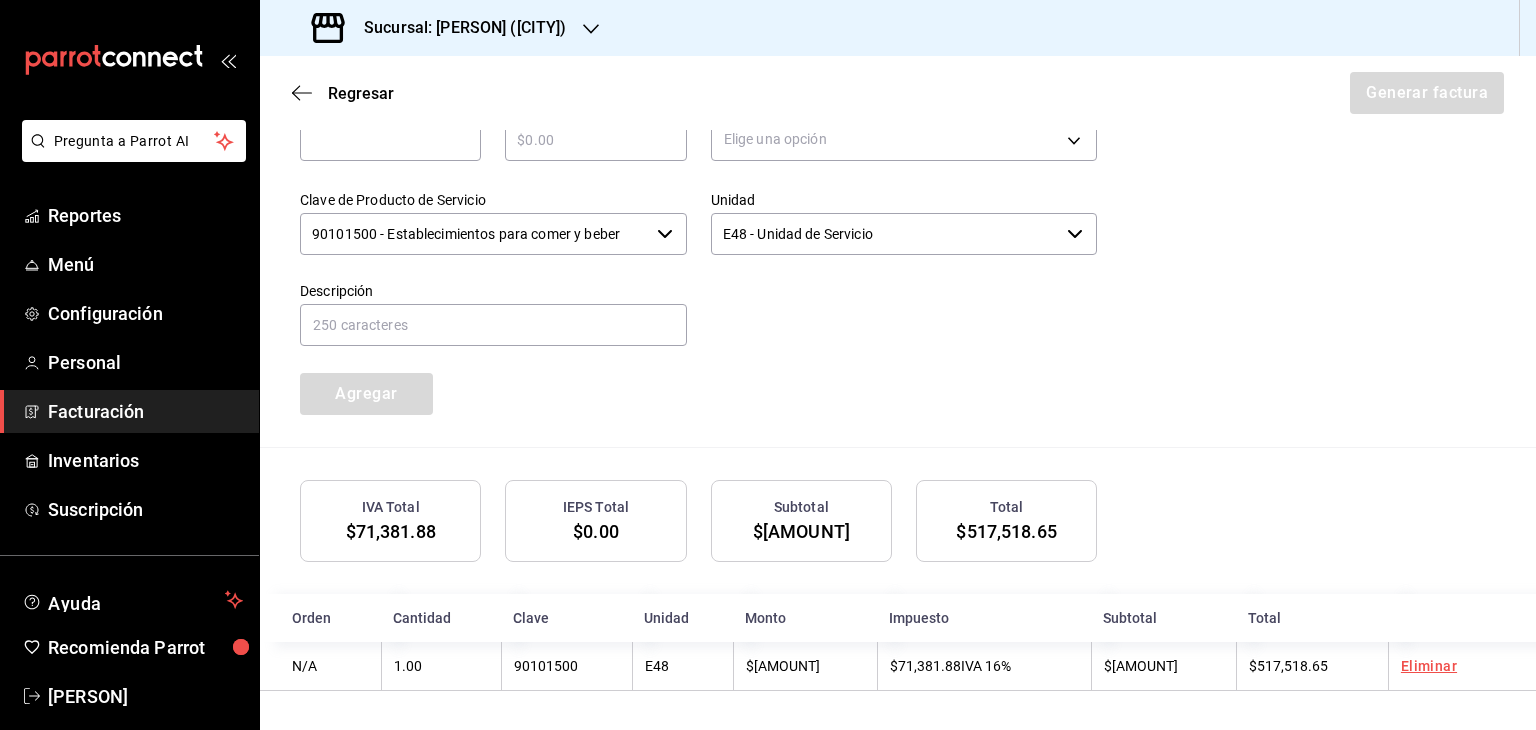 scroll, scrollTop: 884, scrollLeft: 0, axis: vertical 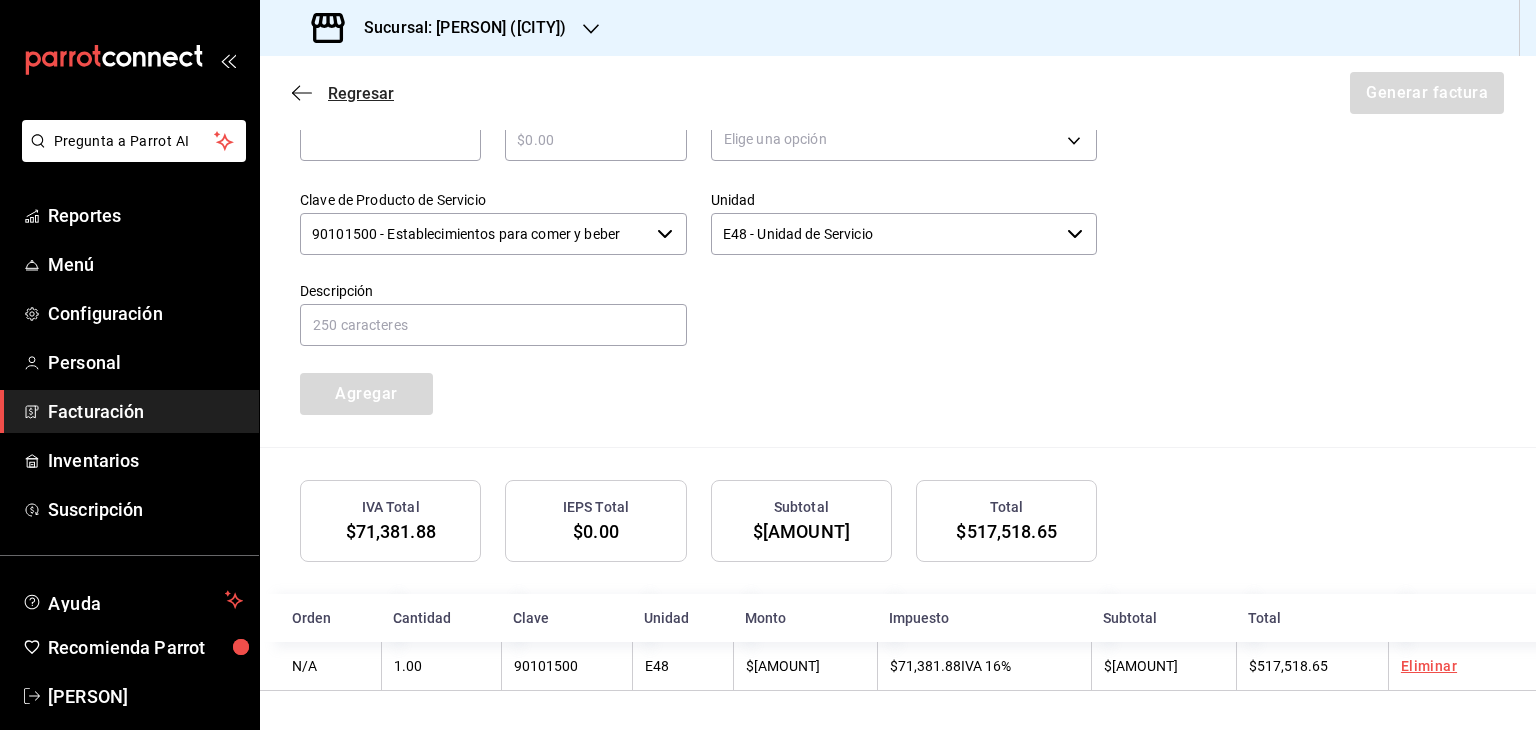 click on "Regresar" at bounding box center [361, 93] 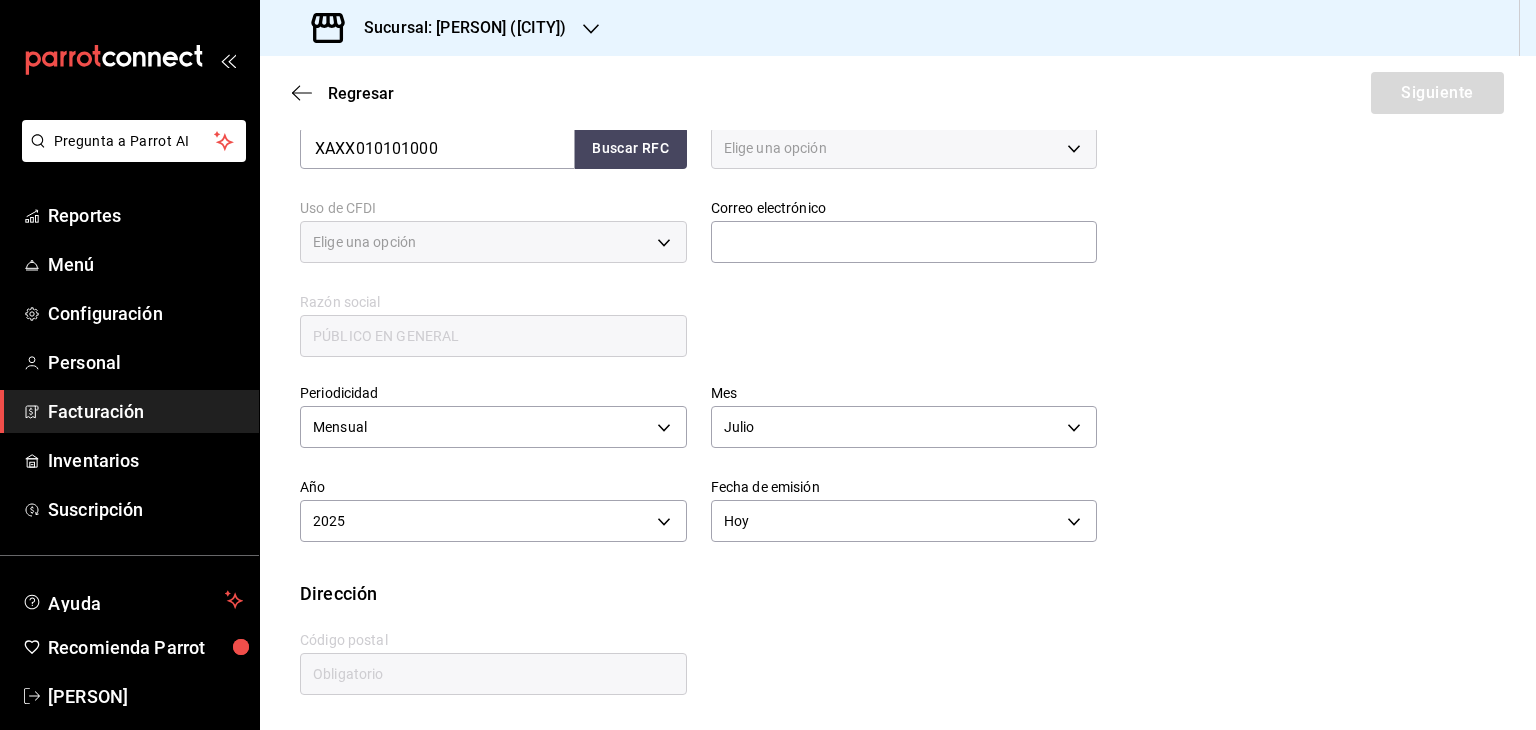 type on "616" 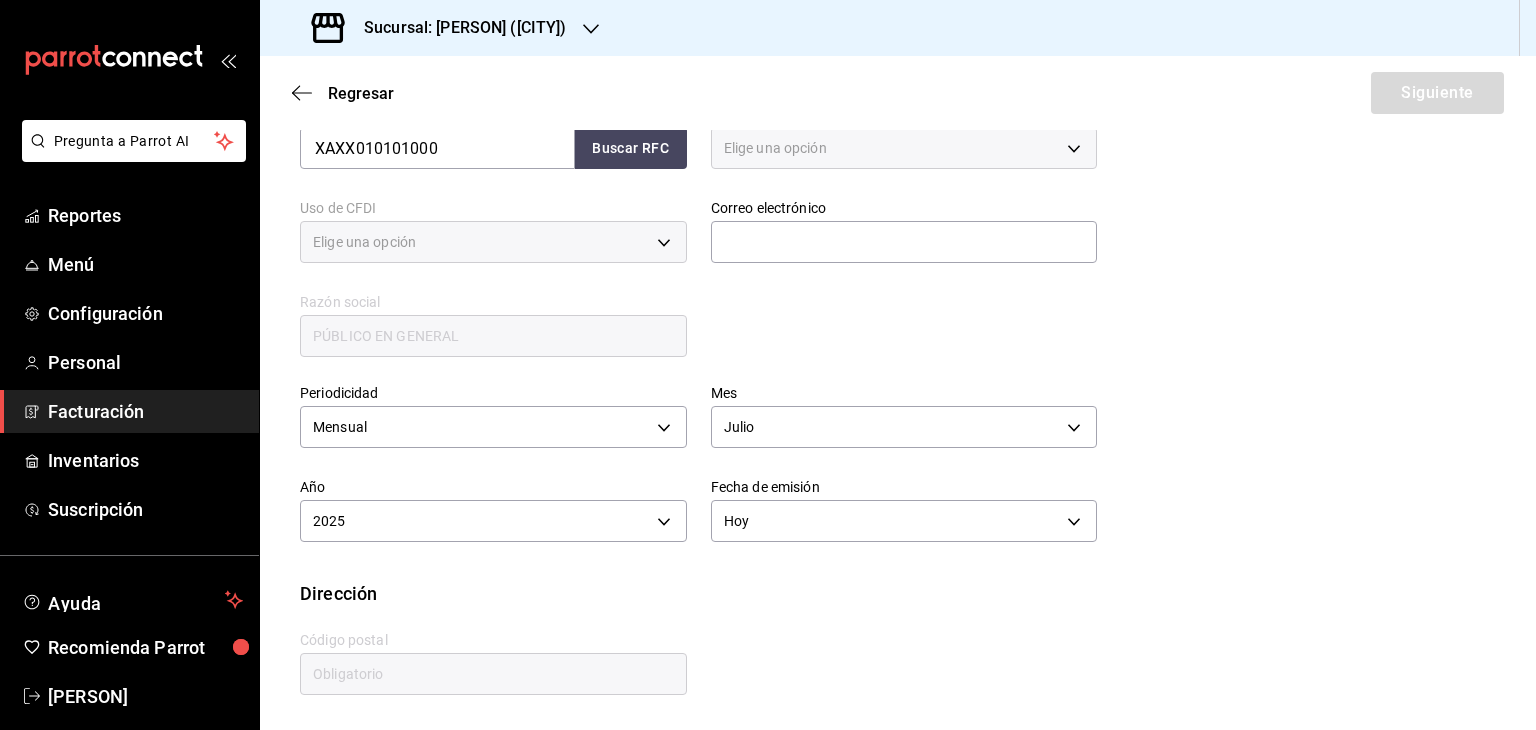 type on "S01" 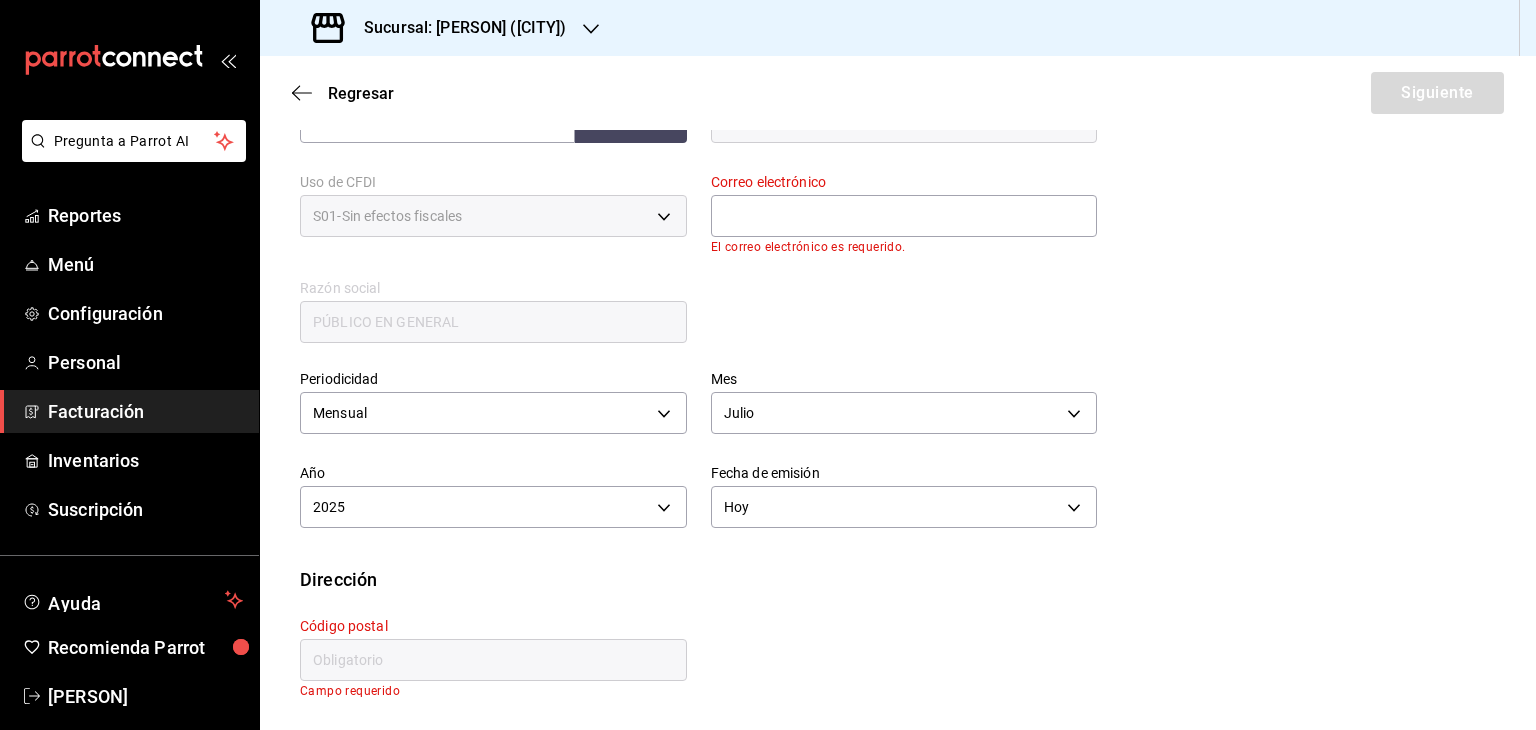 scroll, scrollTop: 354, scrollLeft: 0, axis: vertical 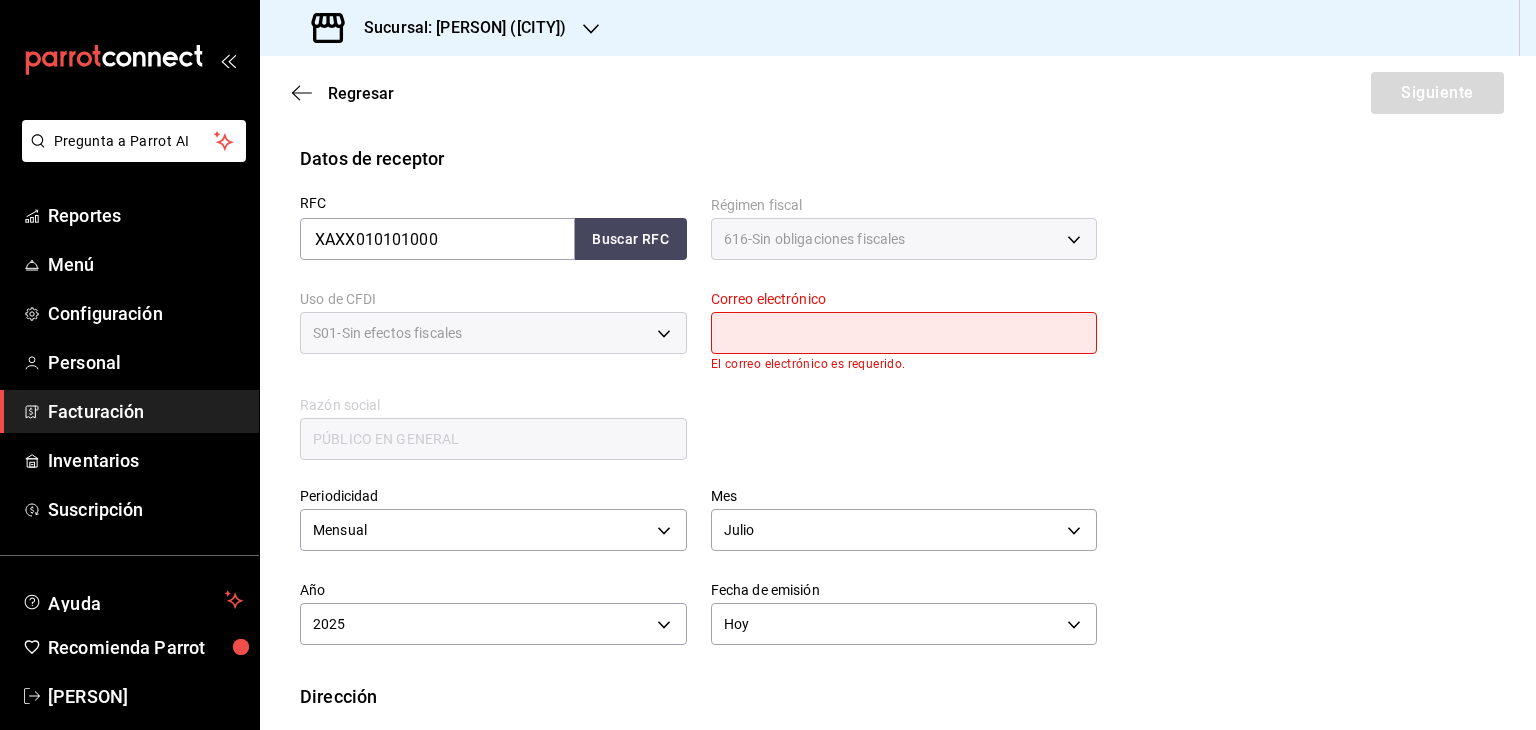 click at bounding box center (904, 333) 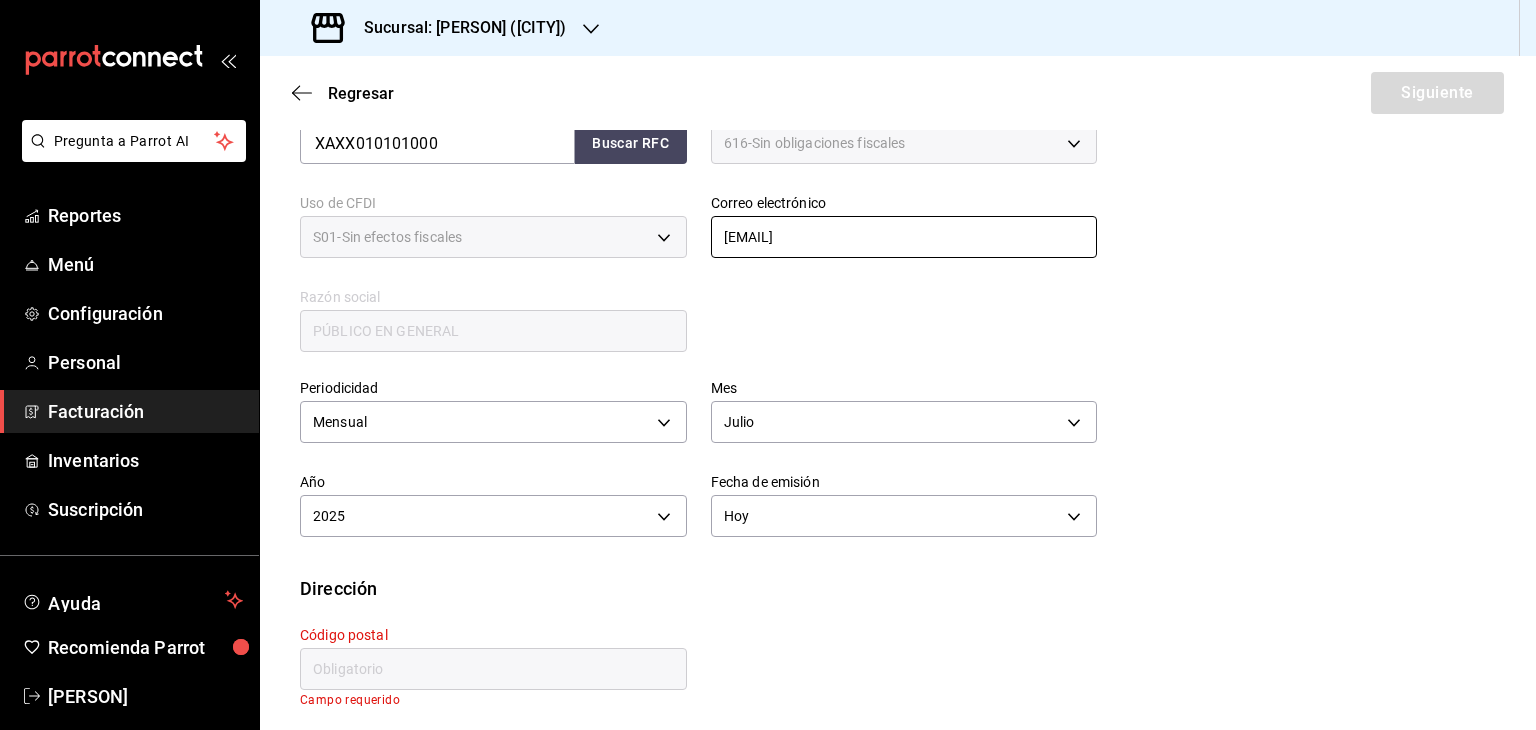 scroll, scrollTop: 460, scrollLeft: 0, axis: vertical 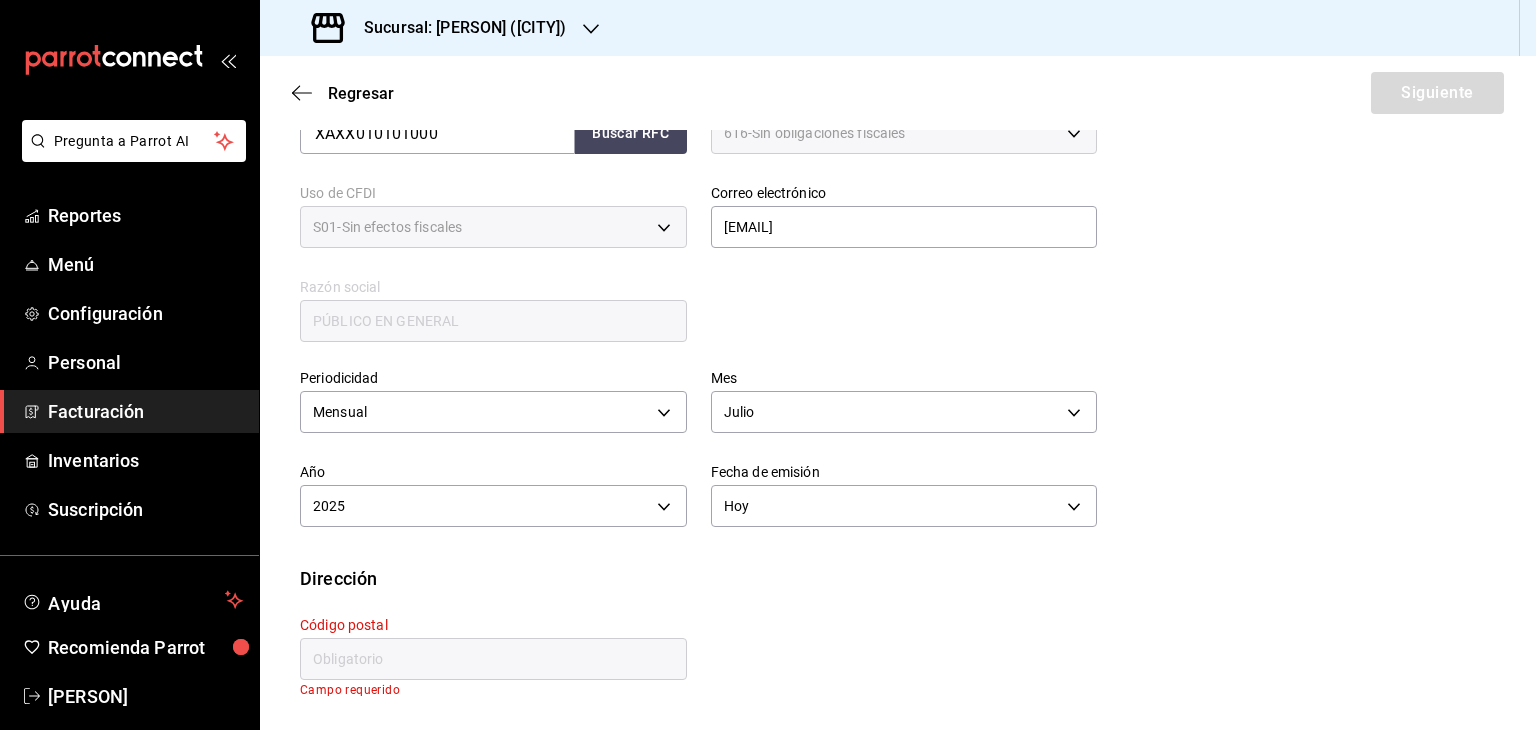 click at bounding box center [493, 659] 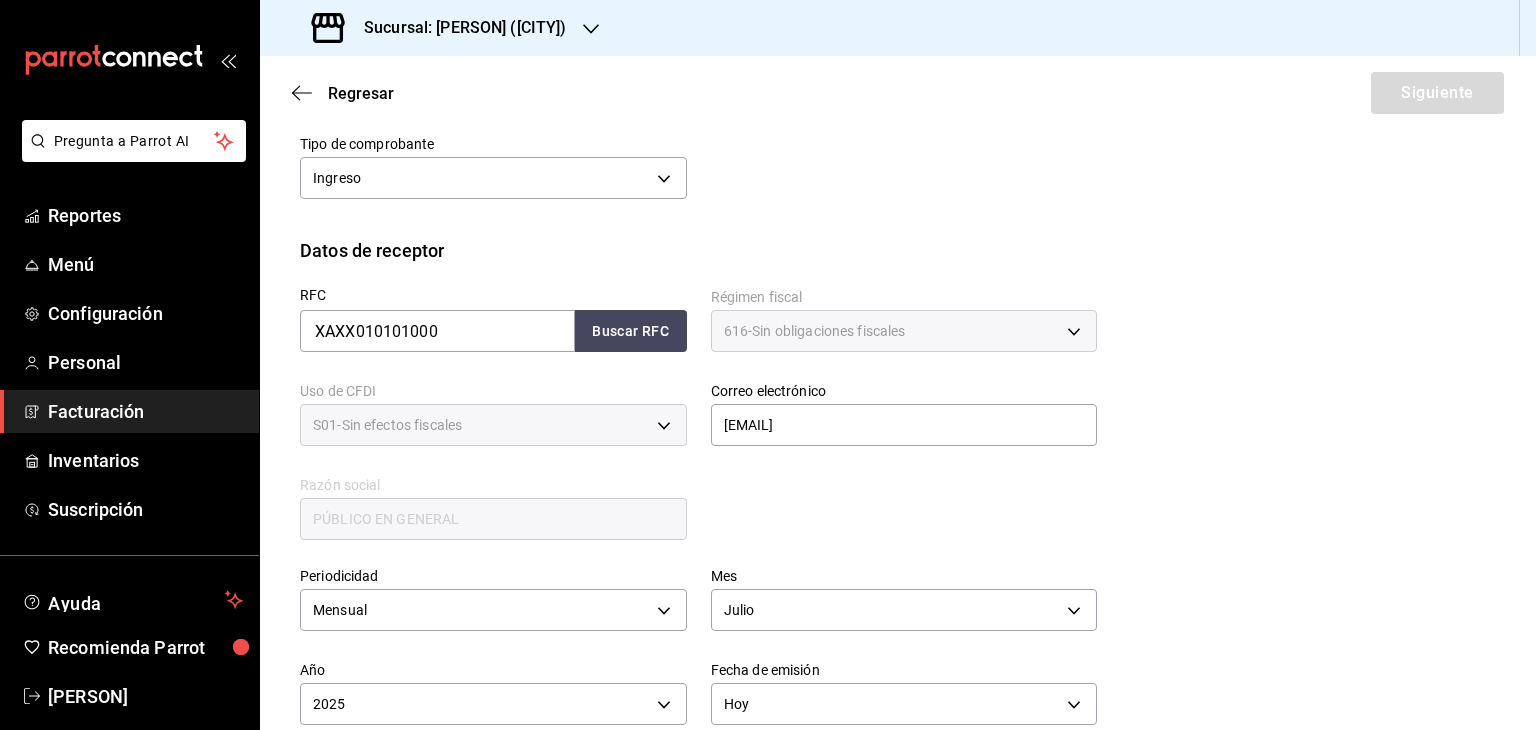 scroll, scrollTop: 0, scrollLeft: 0, axis: both 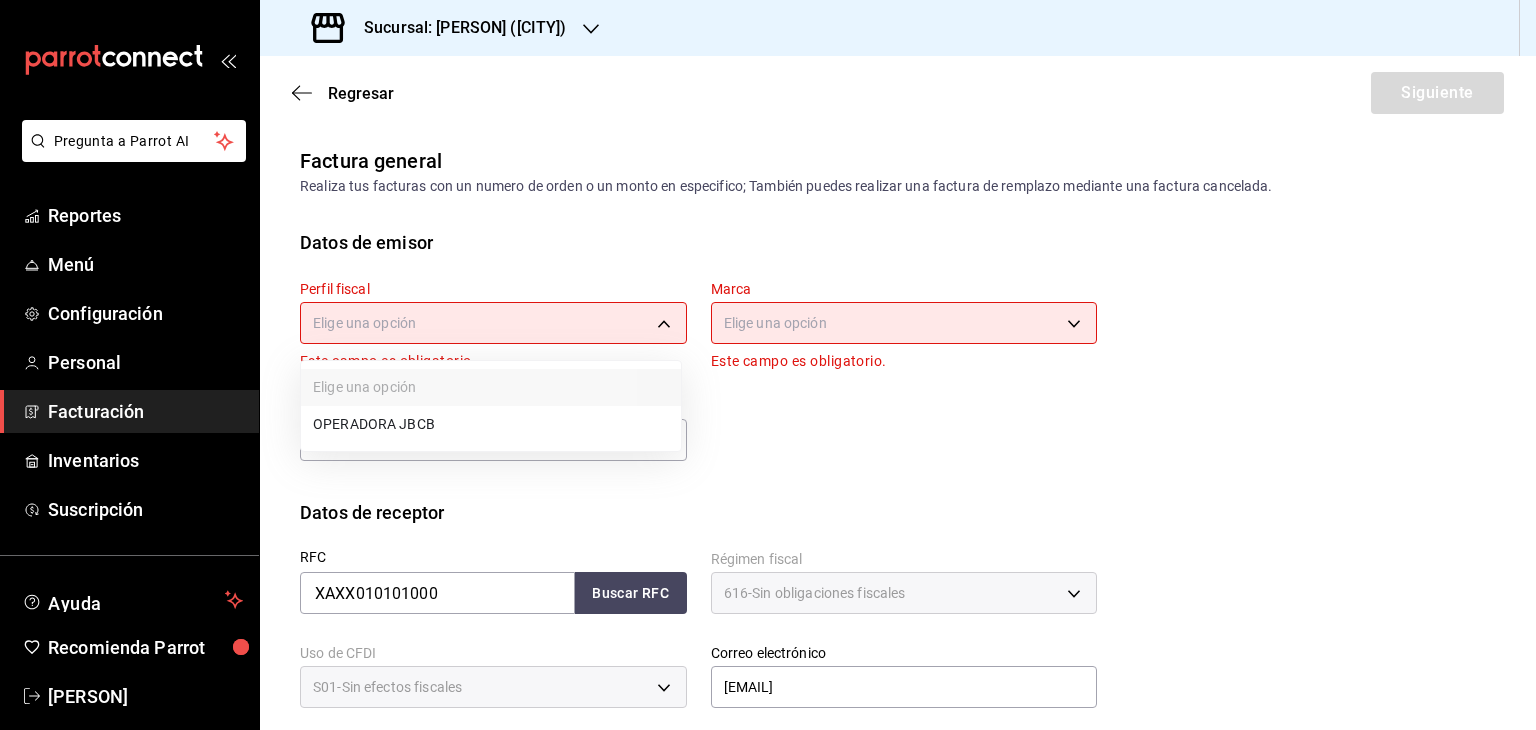 click on "Pregunta a Parrot AI Reportes   Menú   Configuración   Personal   Facturación   Inventarios   Suscripción   Ayuda Recomienda Parrot   Carmen Cortes   Sugerir nueva función   Sucursal: Jimmy Boy ([CITY]) Regresar Siguiente Factura general Realiza tus facturas con un numero de orden o un monto en especifico; También puedes realizar una factura de remplazo mediante una factura cancelada. Datos de emisor Perfil fiscal Elige una opción Este campo es obligatorio. Marca Elige una opción Este campo es obligatorio. Tipo de comprobante Ingreso I Datos de receptor RFC XAXX010101000 Buscar RFC Régimen fiscal 616  -  Sin obligaciones fiscales 616 Uso de CFDI S01  -  Sin efectos fiscales S01 Correo electrónico jimmyboycafebistropp@example.com generic Razón social PÚBLICO EN GENERAL Periodicidad Mensual MONTHLY Mes Julio 7 Año 2025 2025 Fecha de emisión Hoy TODAY Dirección Calle # exterior # interior Código postal Campo requerido Estado ​ Municipio ​ Colonia ​ Pregunta a Parrot AI Reportes   Menú" at bounding box center (768, 365) 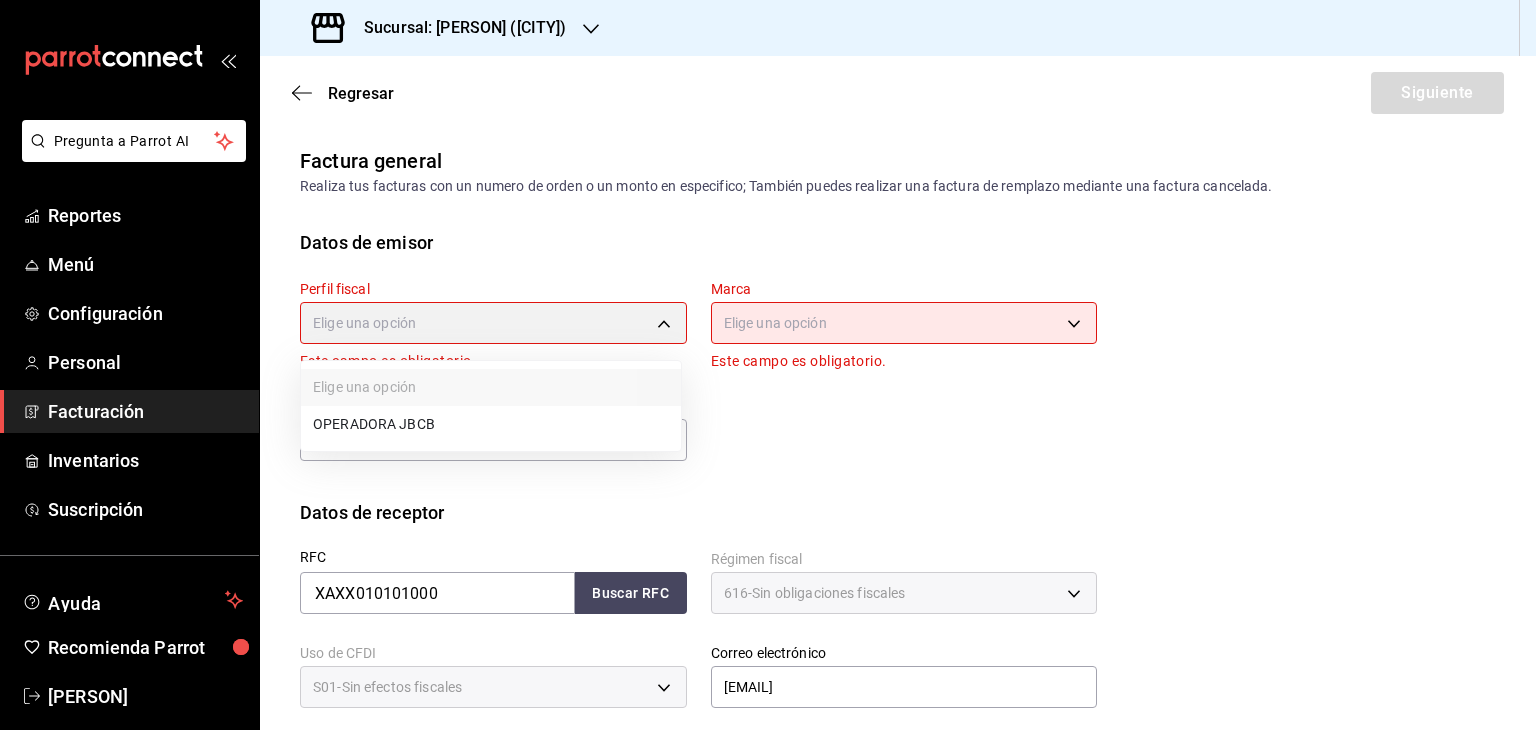 type on "b54305d6-e2aa-4d78-8945-c36f9d9c9a77" 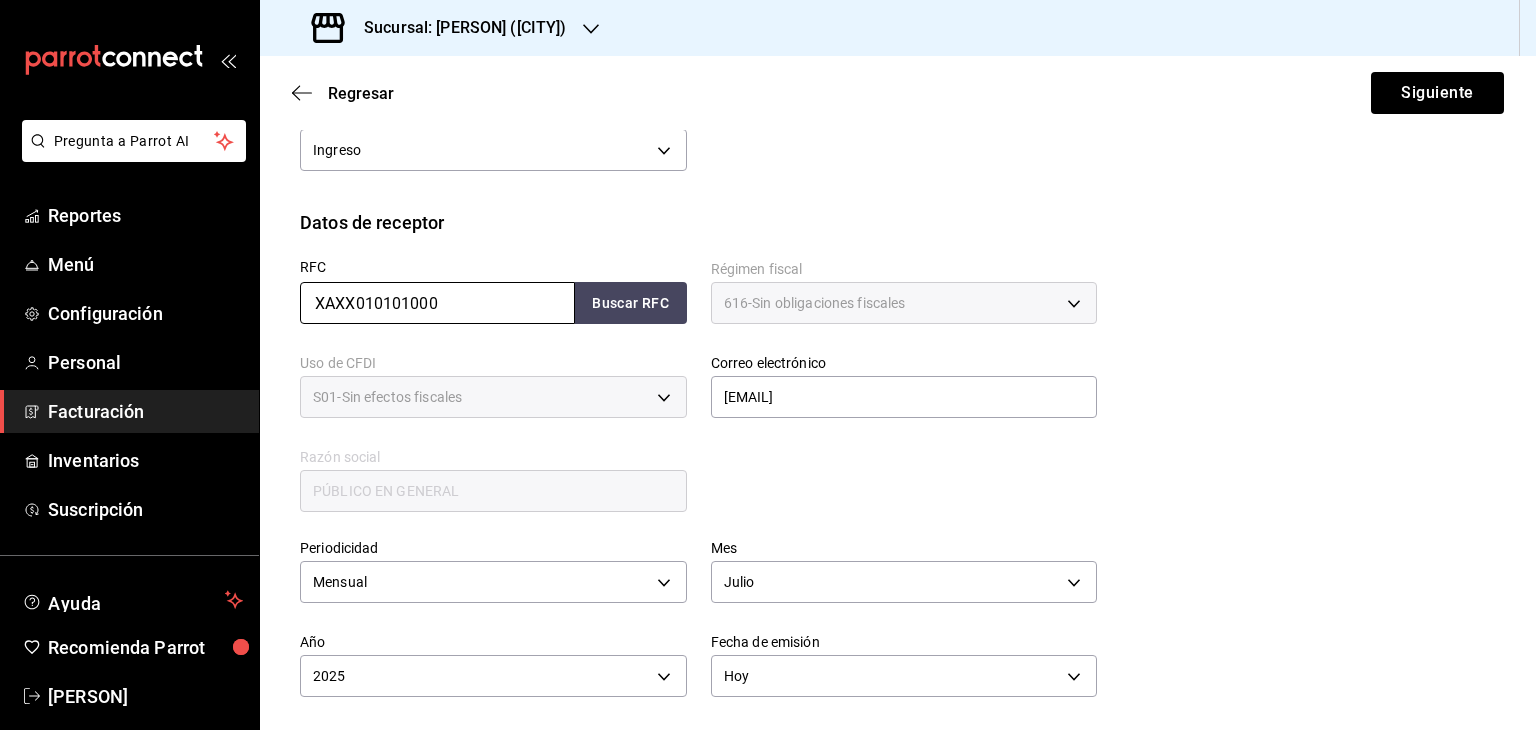scroll, scrollTop: 422, scrollLeft: 0, axis: vertical 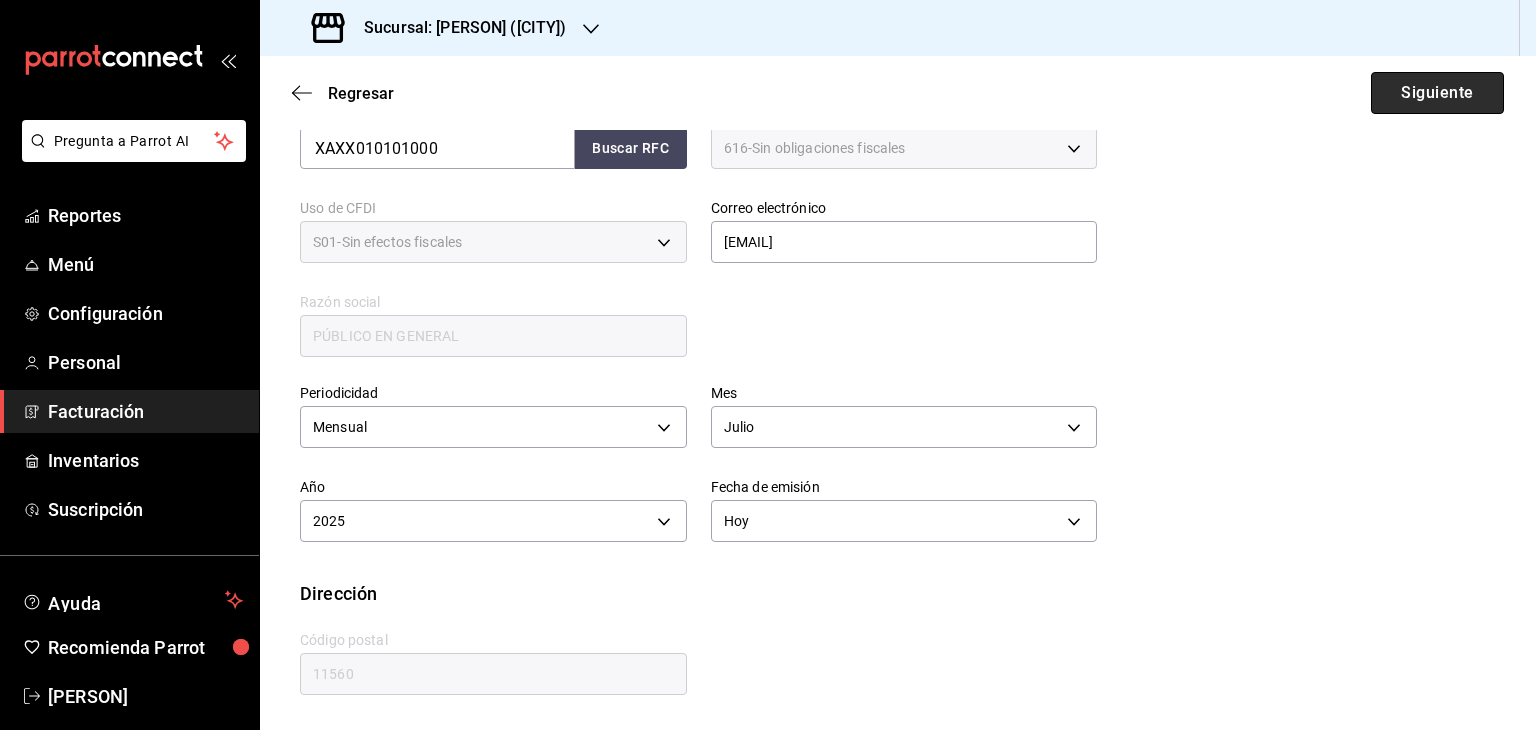 click on "Siguiente" at bounding box center [1437, 93] 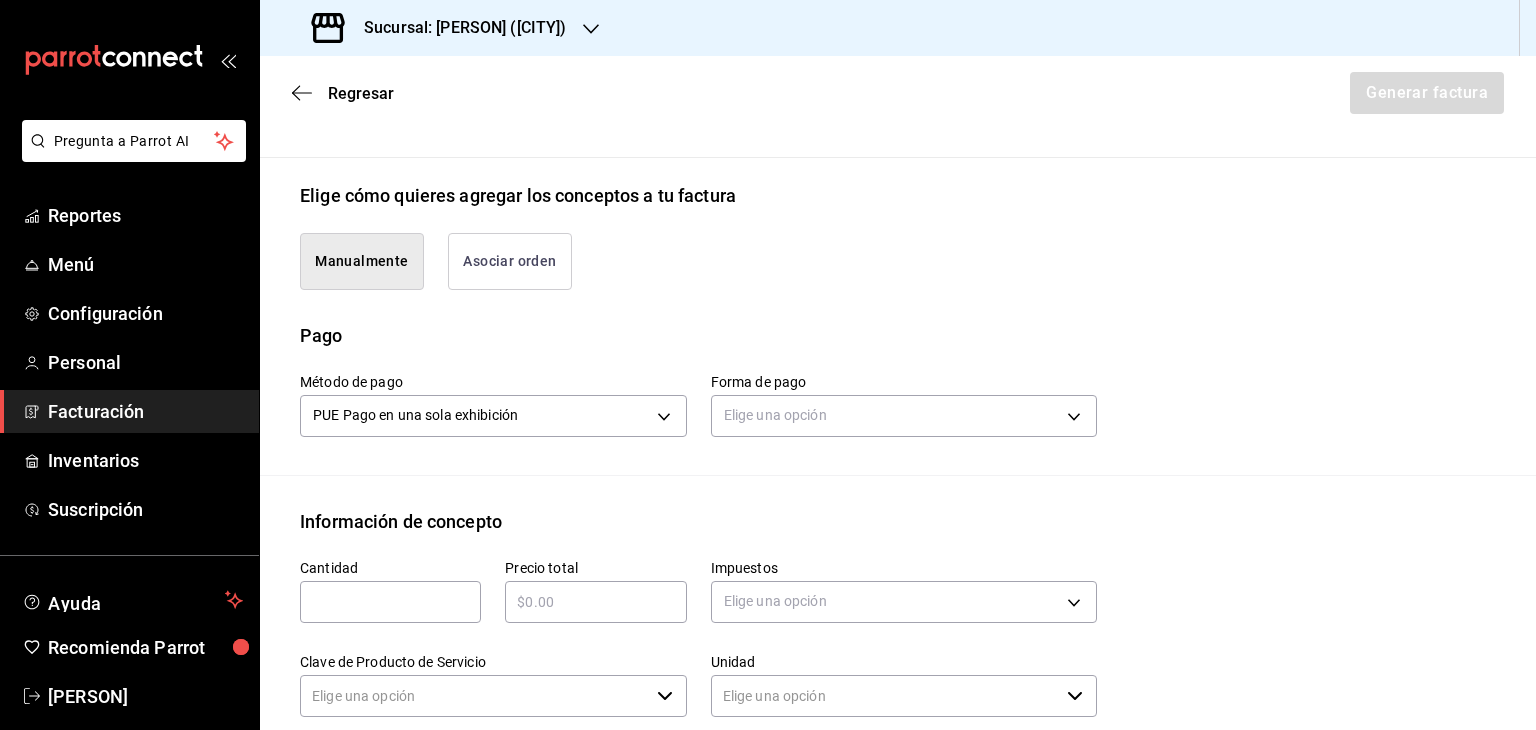 type on "90101500 - Establecimientos para comer y beber" 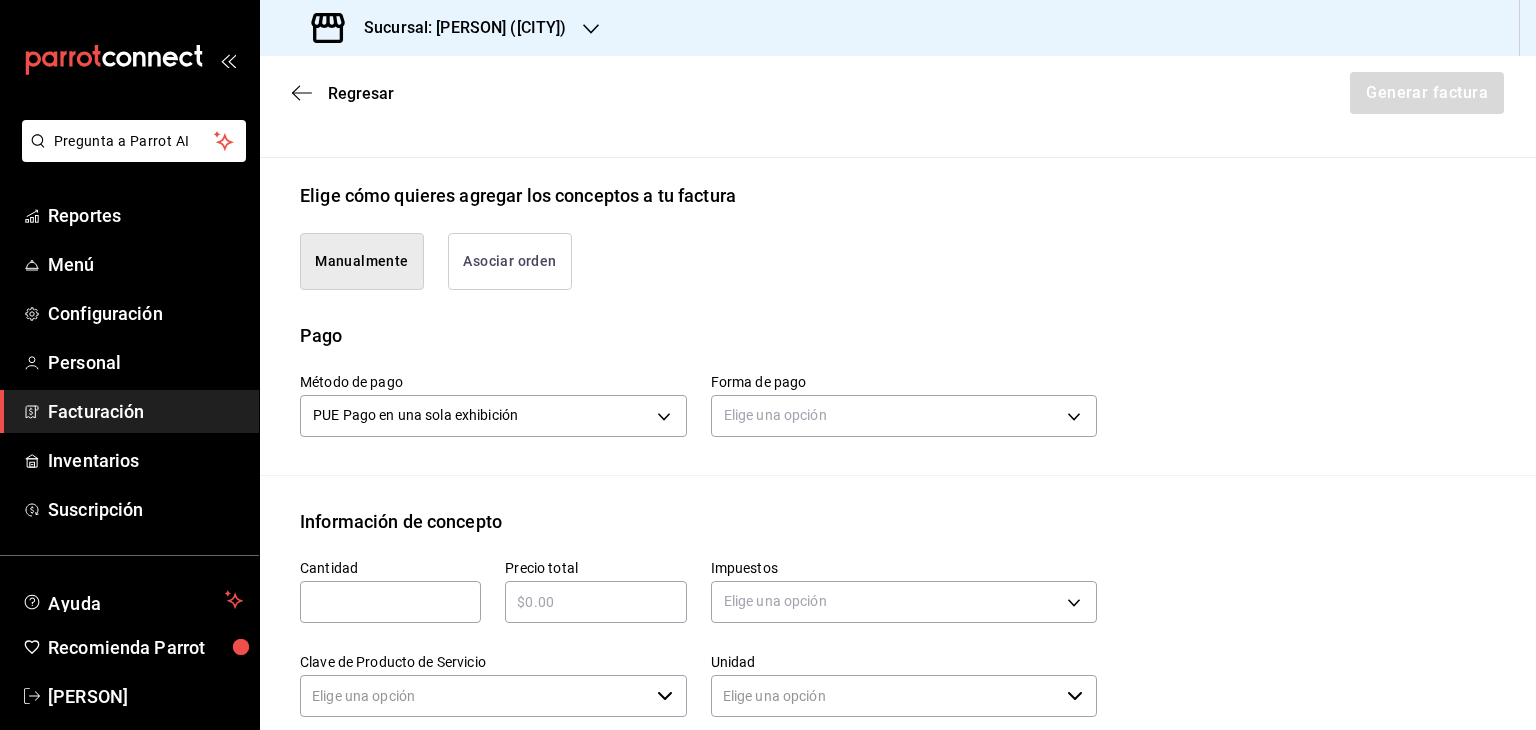 type on "E48 - Unidad de Servicio" 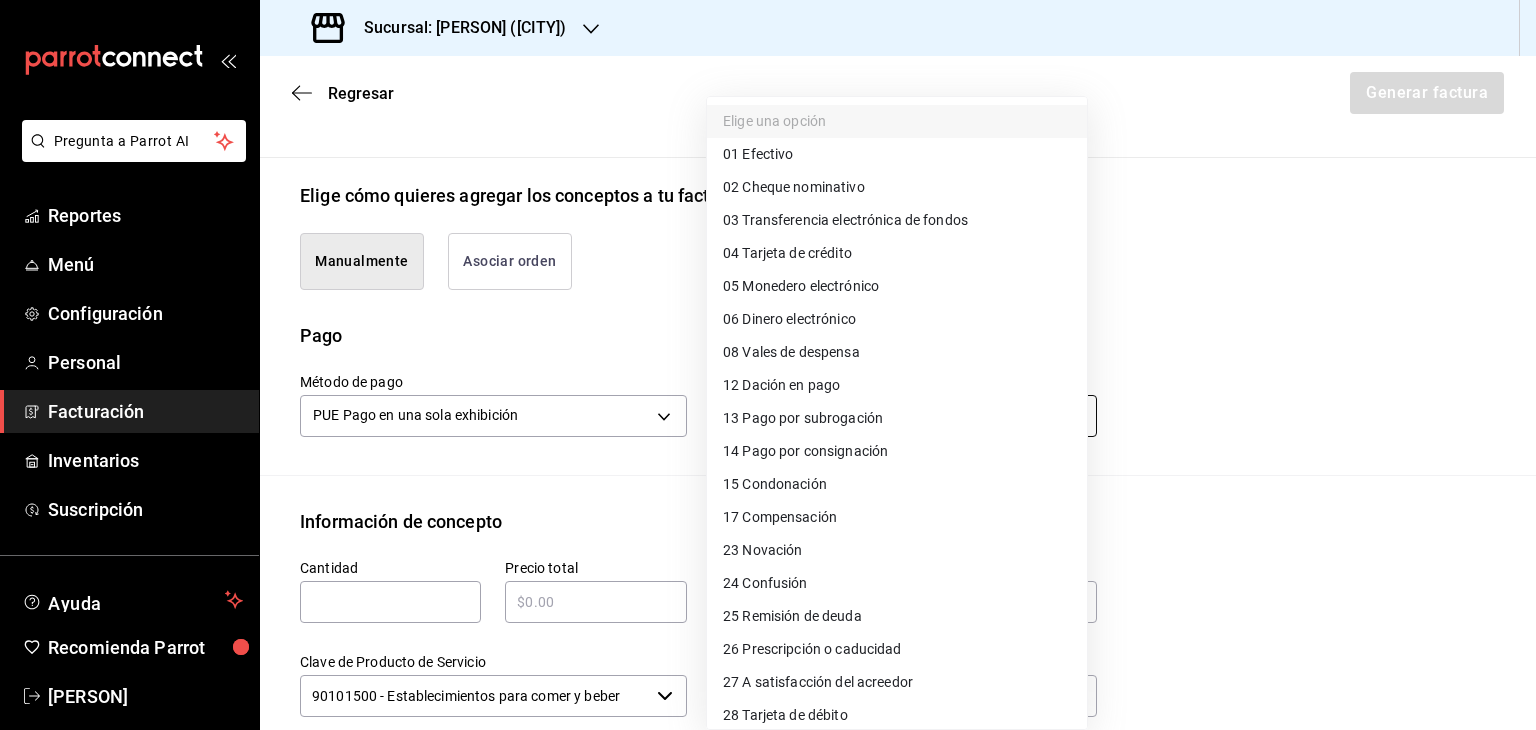 click on "Pregunta a Parrot AI Reportes   Menú   Configuración   Personal   Facturación   Inventarios   Suscripción   Ayuda Recomienda Parrot   Carmen Cortes   Sugerir nueva función   Sucursal: Jimmy Boy ([CITY]) Regresar Generar factura Emisor Perfil fiscal OPERADORA JBCB Tipo de comprobante Ingreso Receptor Nombre / Razón social PÚBLICO EN GENERAL RFC Receptor XAXX010101000 Régimen fiscal Sin obligaciones fiscales Uso de CFDI S01: Sin efectos fiscales Correo electrónico jimmyboycafebistropp@example.com Elige cómo quieres agregar los conceptos a tu factura Manualmente Asociar orden Pago Método de pago PUE   Pago en una sola exhibición PUE Forma de pago Elige una opción Información de concepto Cantidad ​ Precio total ​ Impuestos Elige una opción Clave de Producto de Servicio 90101500 - Establecimientos para comer y beber ​ Unidad E48 - Unidad de Servicio ​ Descripción Agregar IVA Total $0.00 IEPS Total $0.00 Subtotal $0.00 Total $0.00 Orden Cantidad Clave Unidad Monto Impuesto Subtotal Total   Menú" at bounding box center (768, 365) 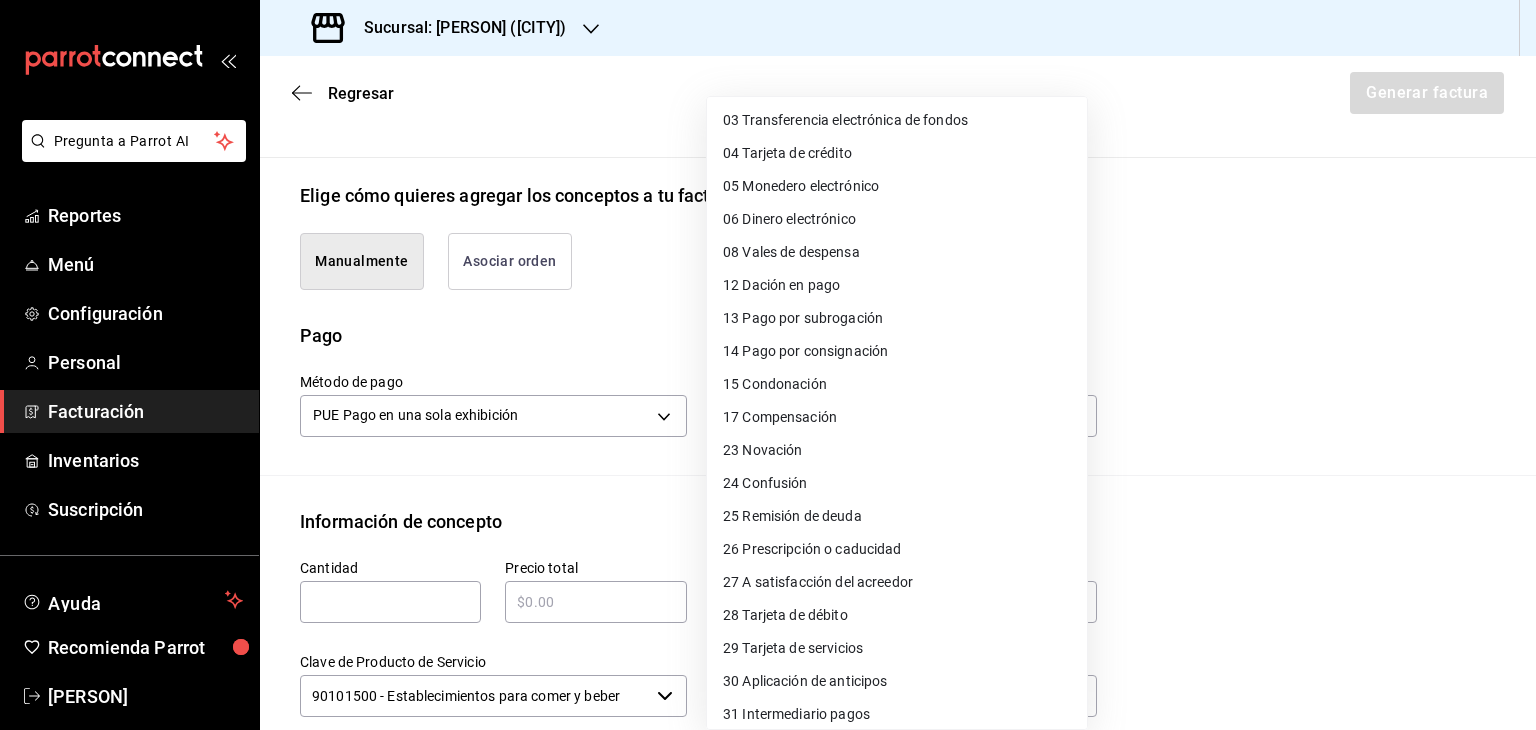 scroll, scrollTop: 143, scrollLeft: 0, axis: vertical 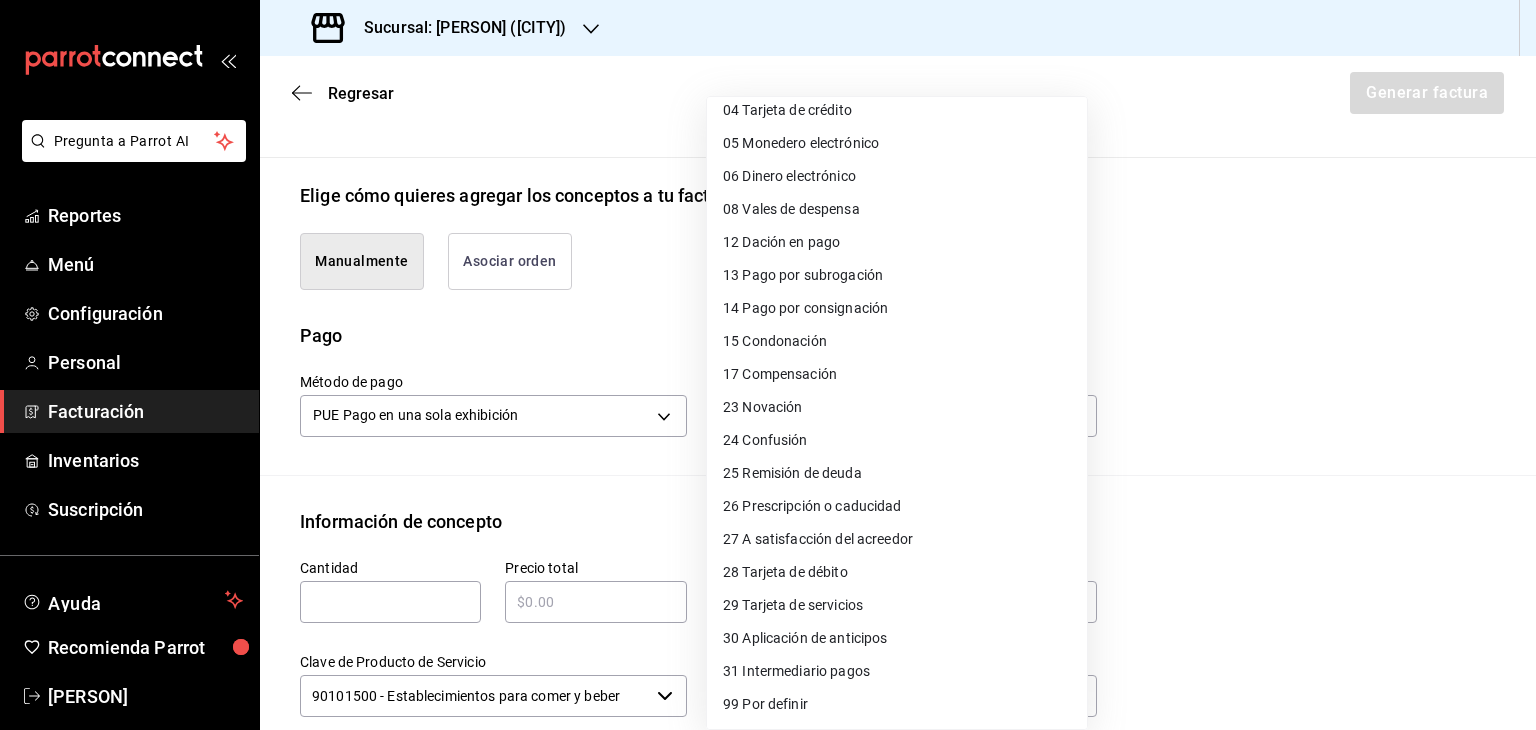 click at bounding box center (768, 365) 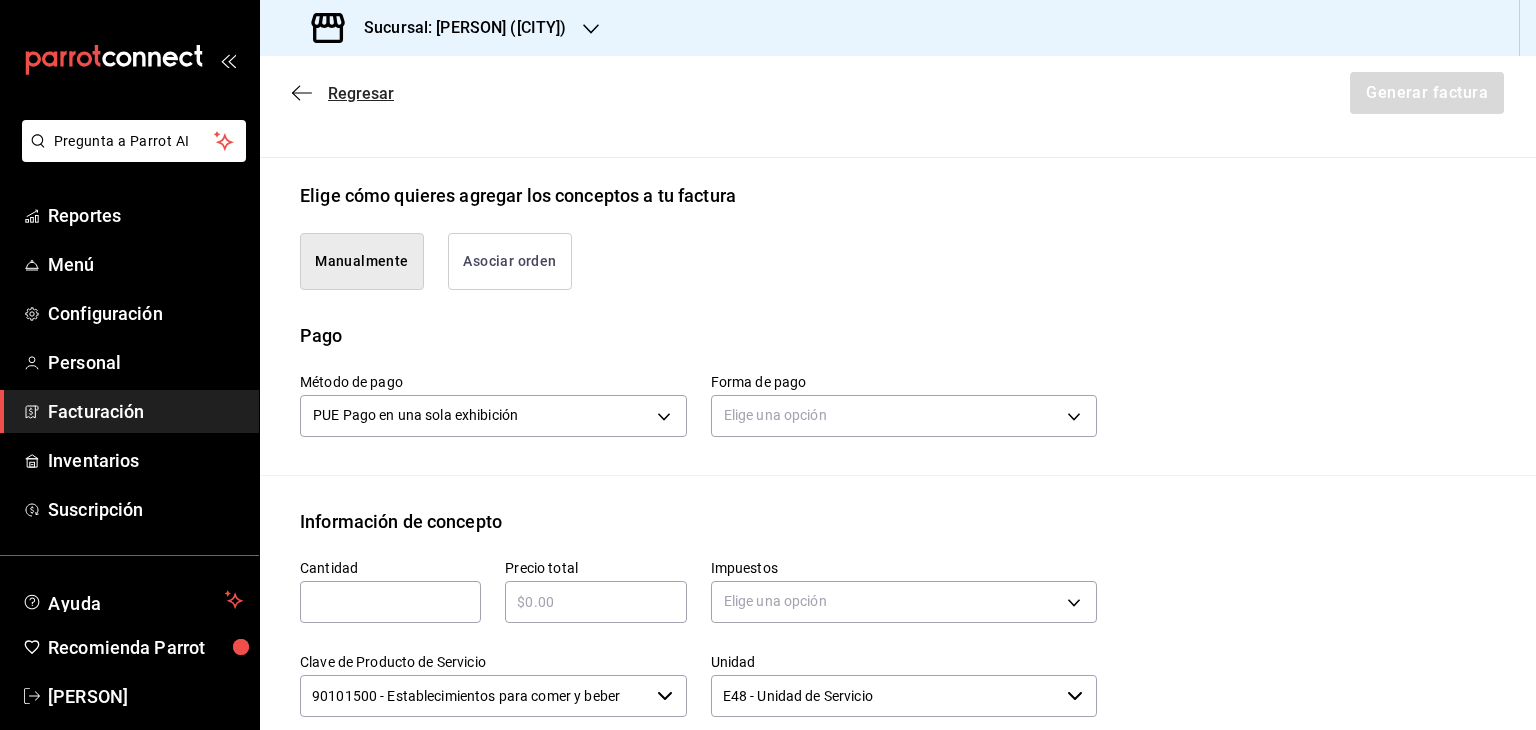 click on "Regresar" at bounding box center [361, 93] 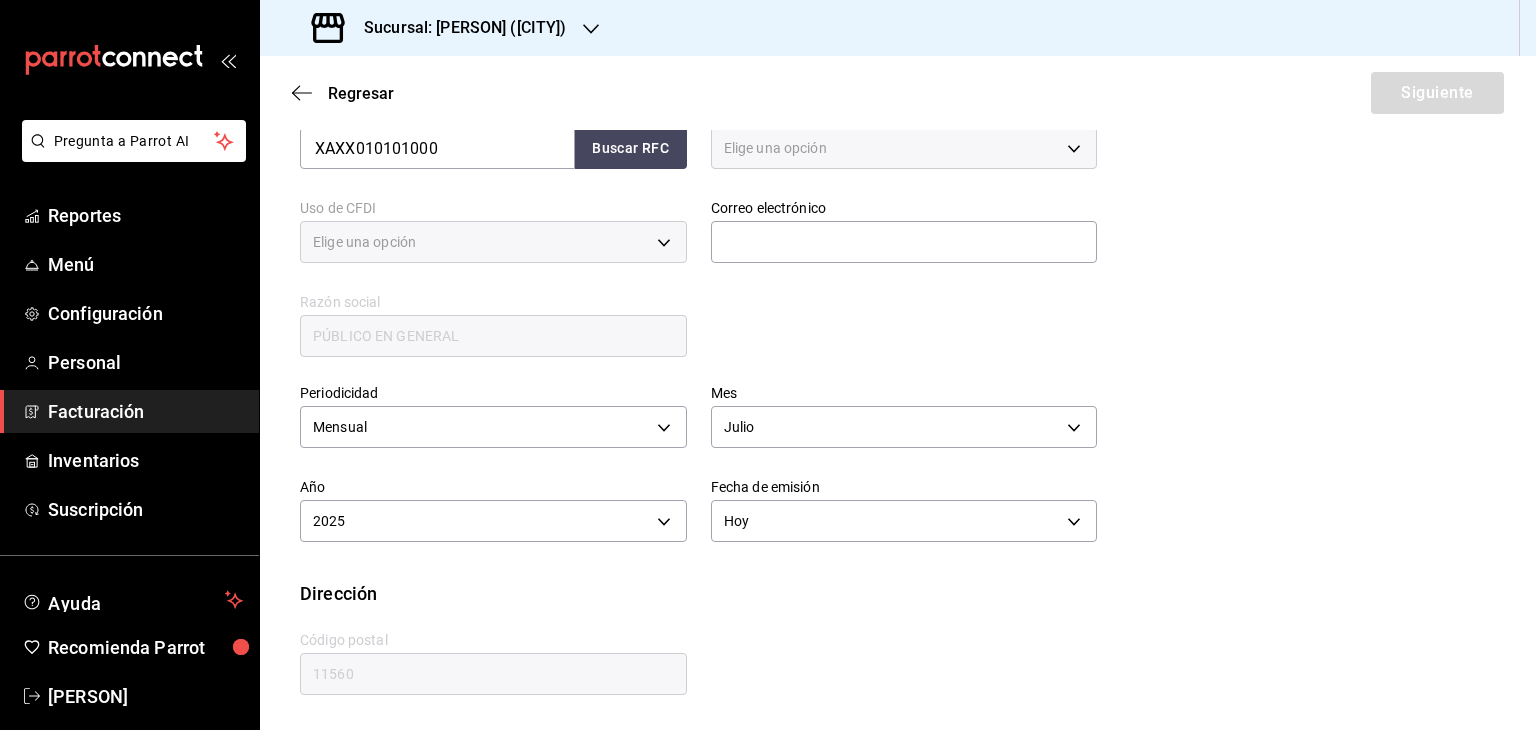 type on "616" 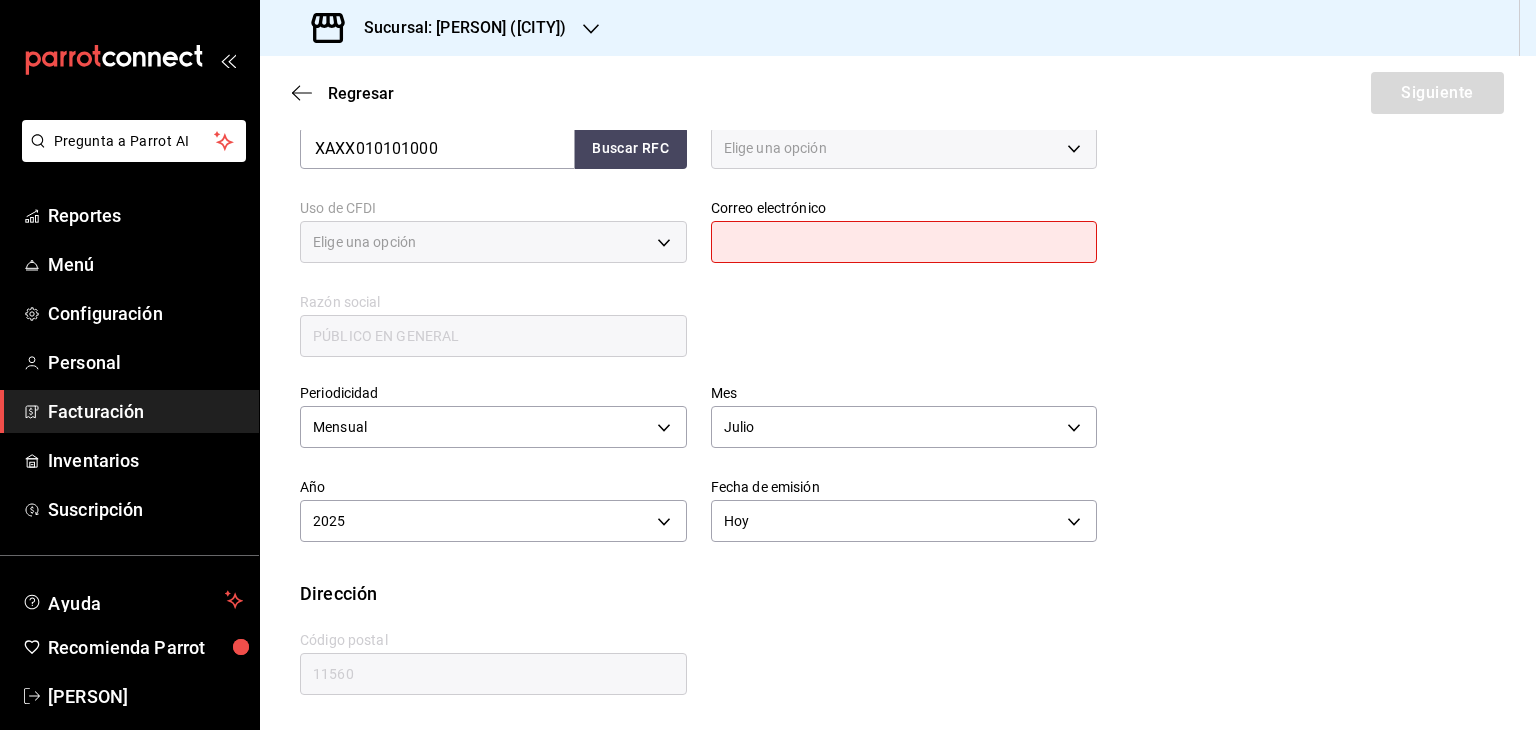 scroll, scrollTop: 331, scrollLeft: 0, axis: vertical 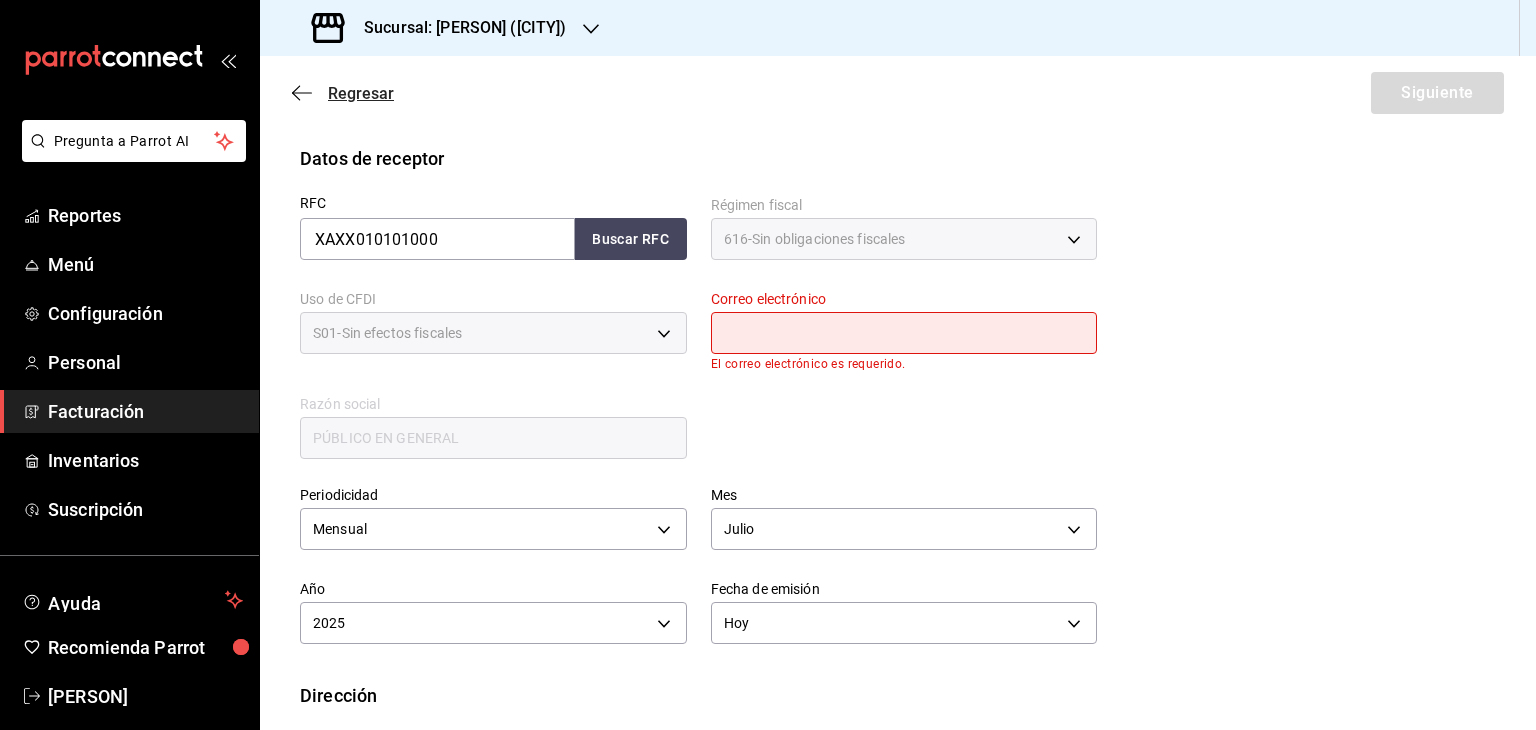 click on "Regresar" at bounding box center (361, 93) 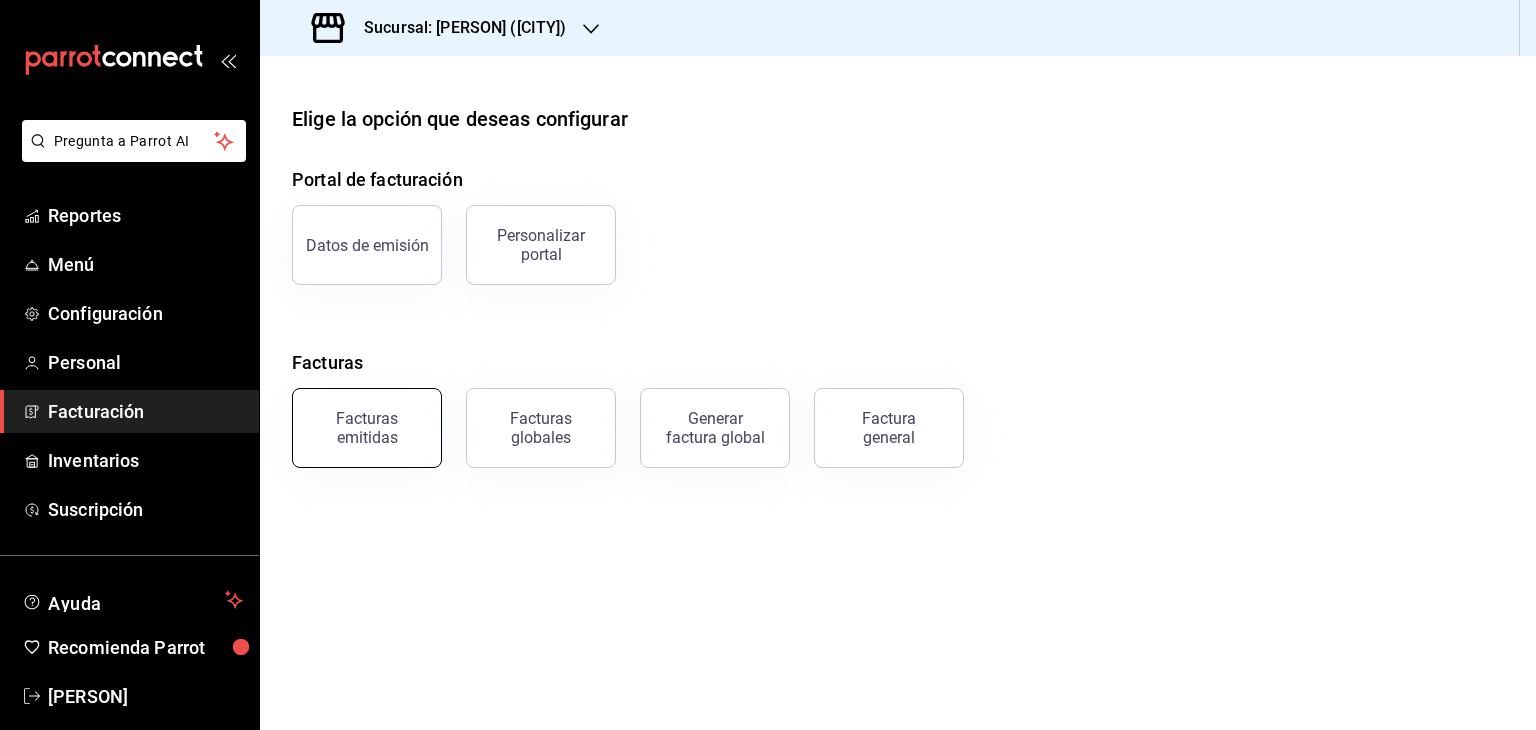 click on "Facturas emitidas" at bounding box center (367, 428) 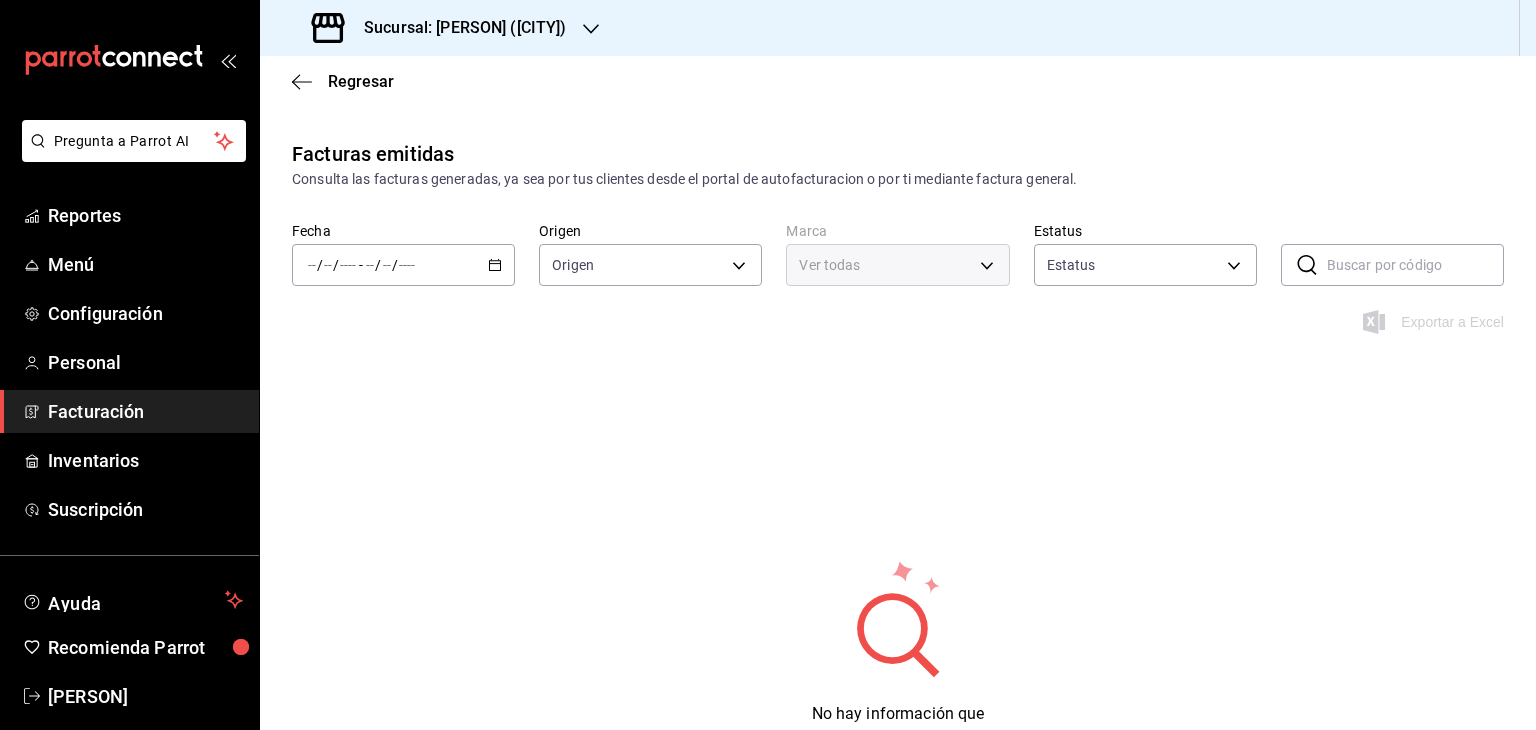type on "ORDER_INVOICE,GENERAL_INVOICE" 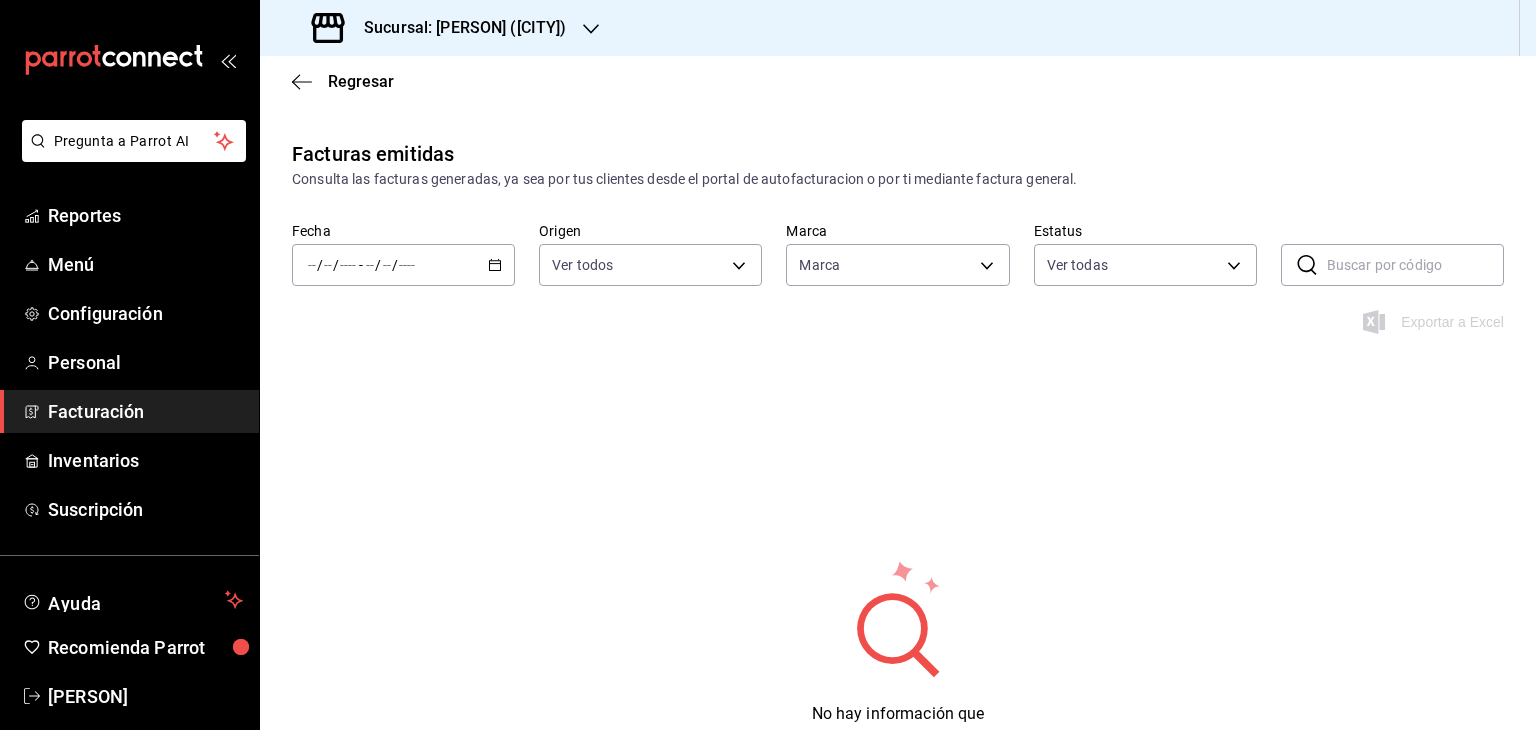 type on "9d857179-f675-4b4b-a0fb-66a1373ffd7d" 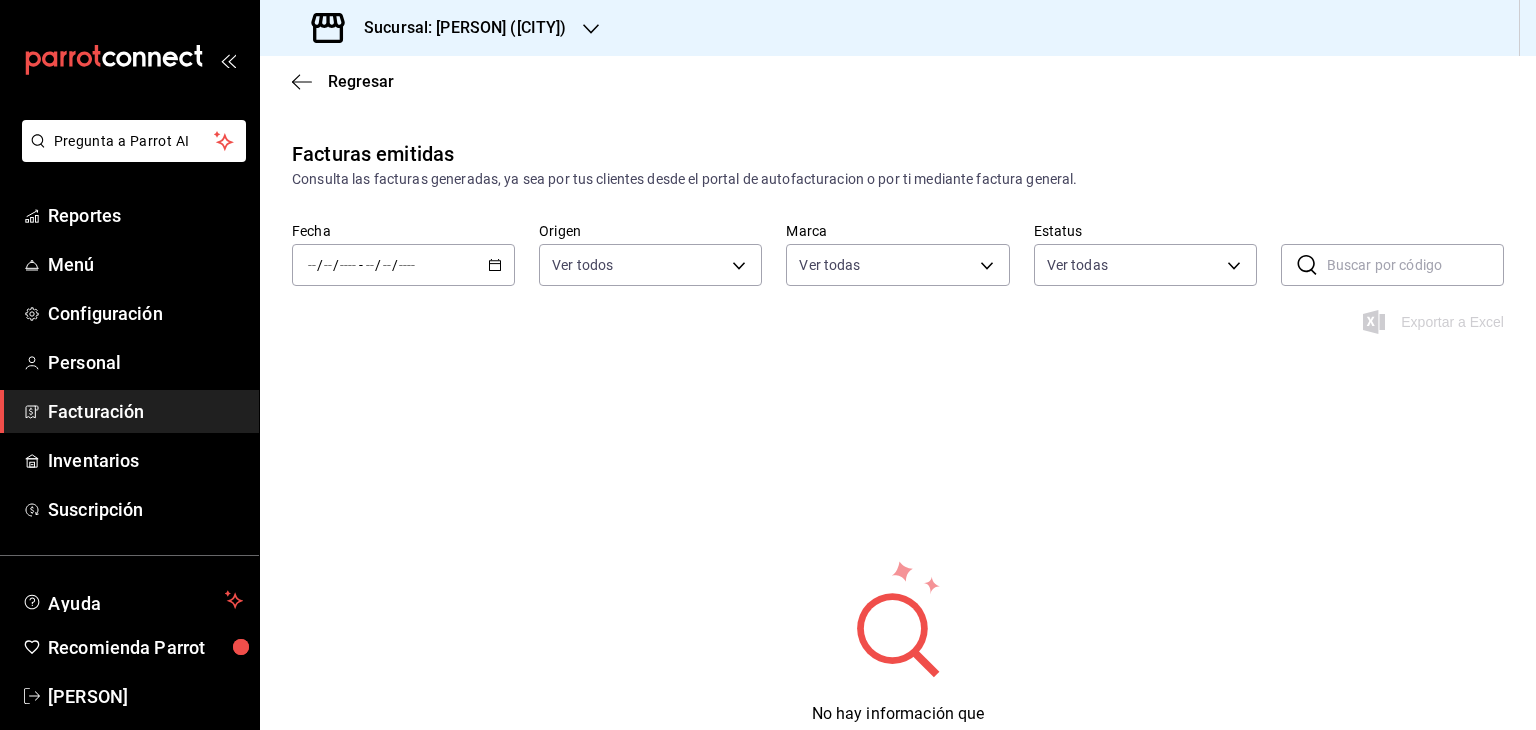 click 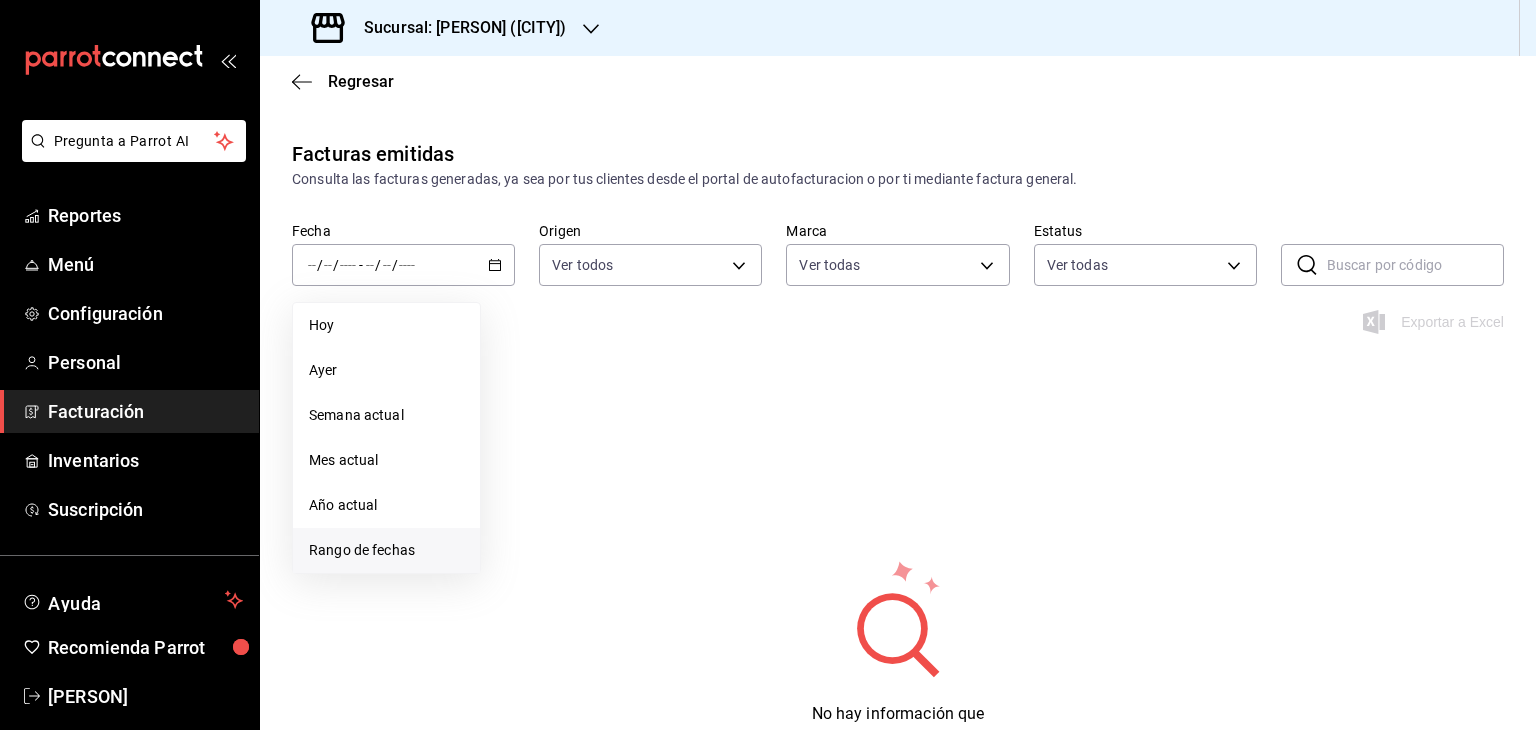 click on "Rango de fechas" at bounding box center [386, 550] 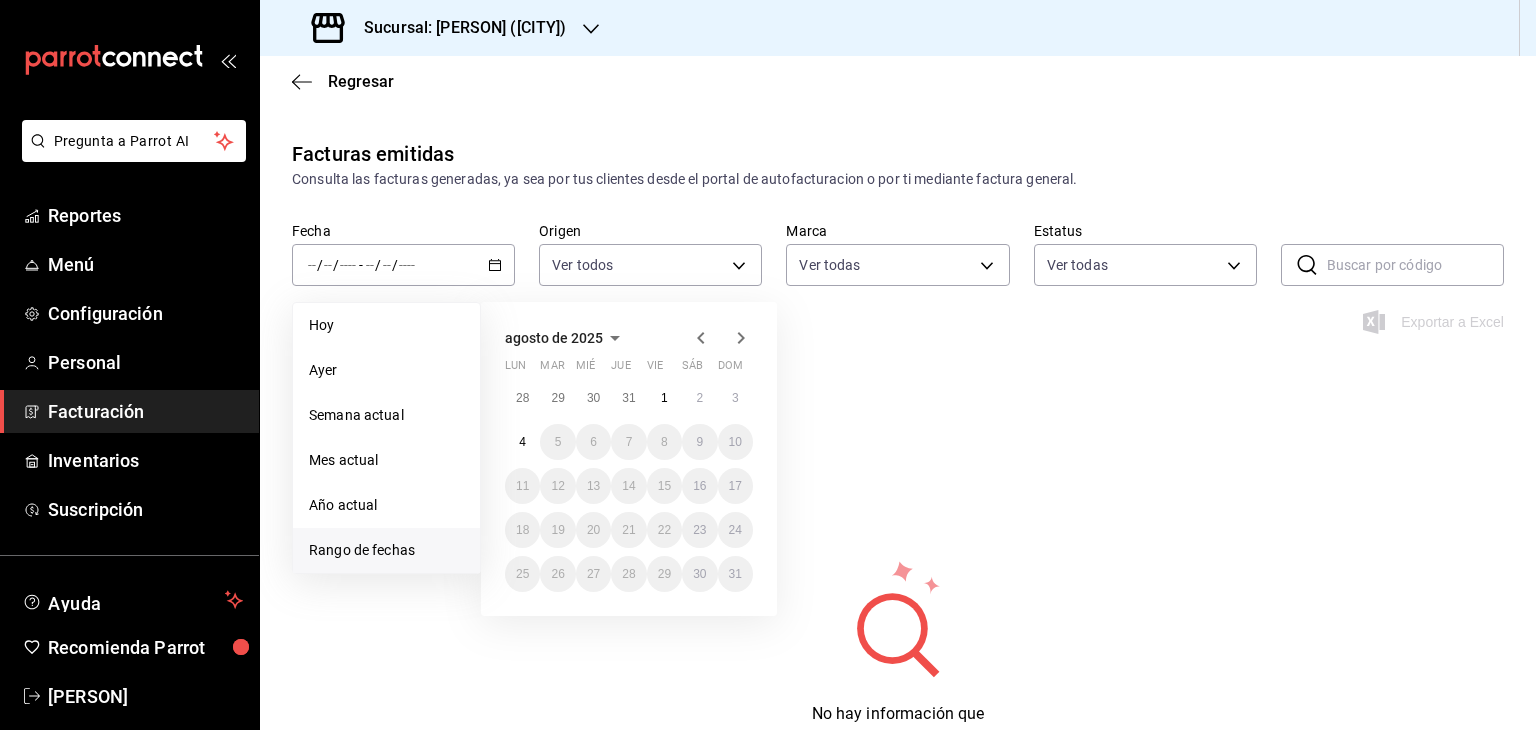 click 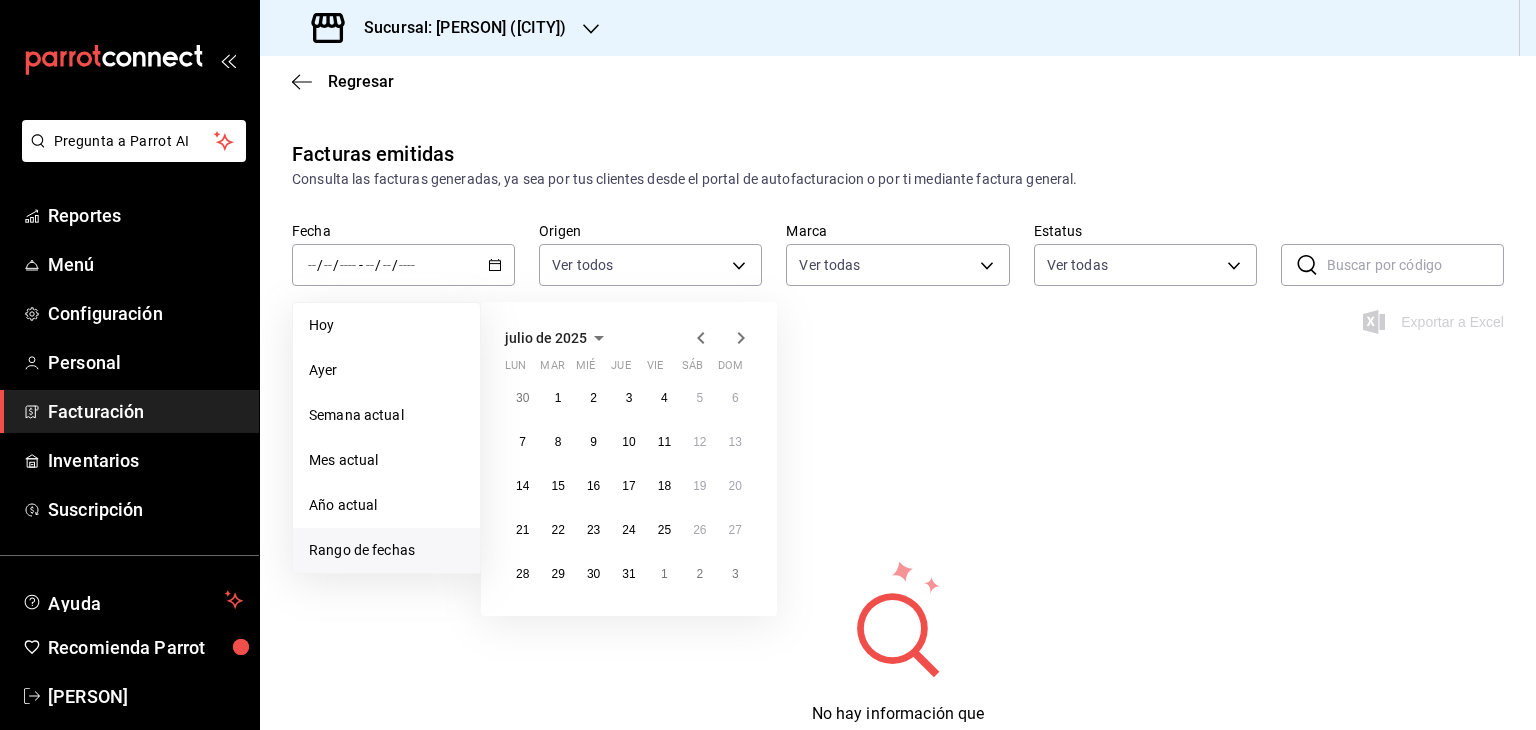 click 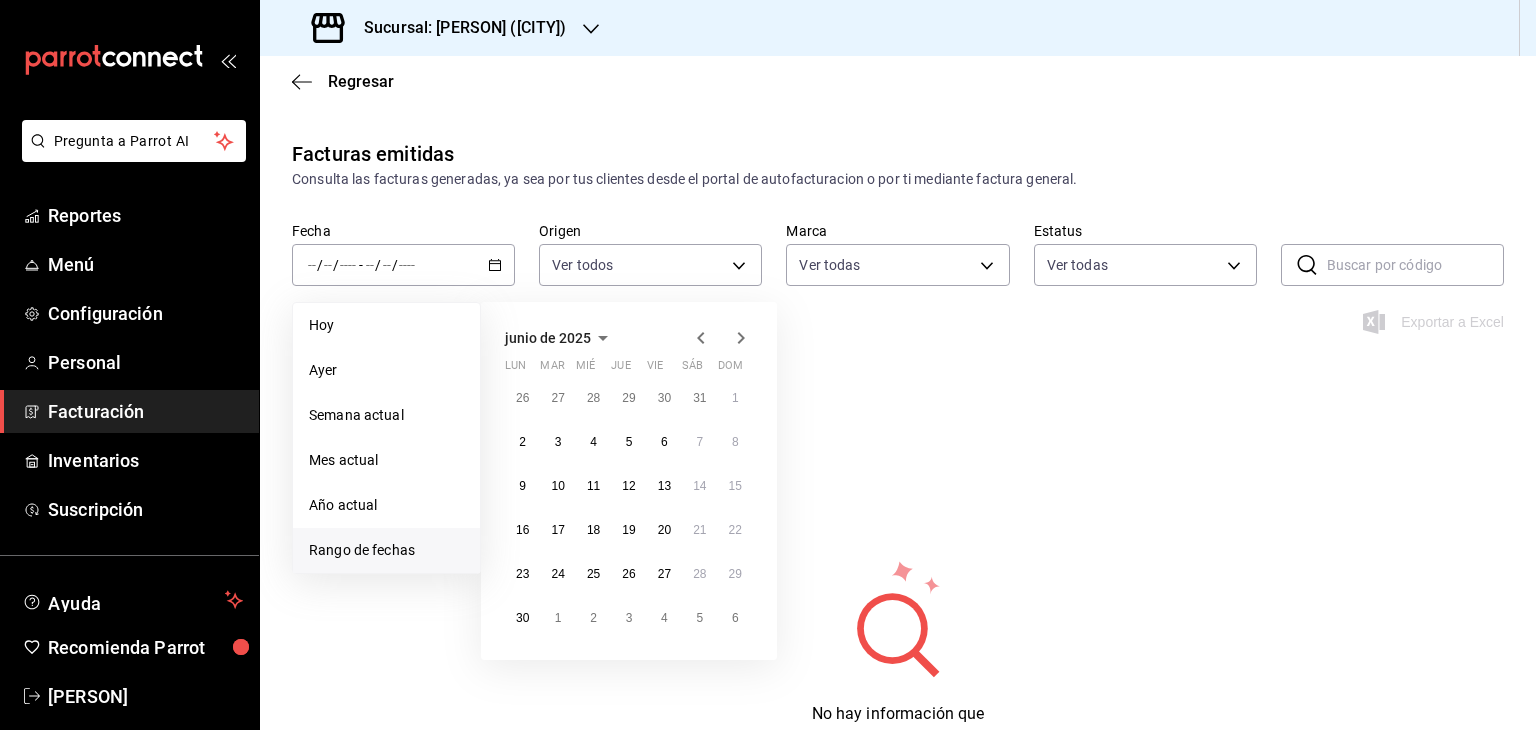 click 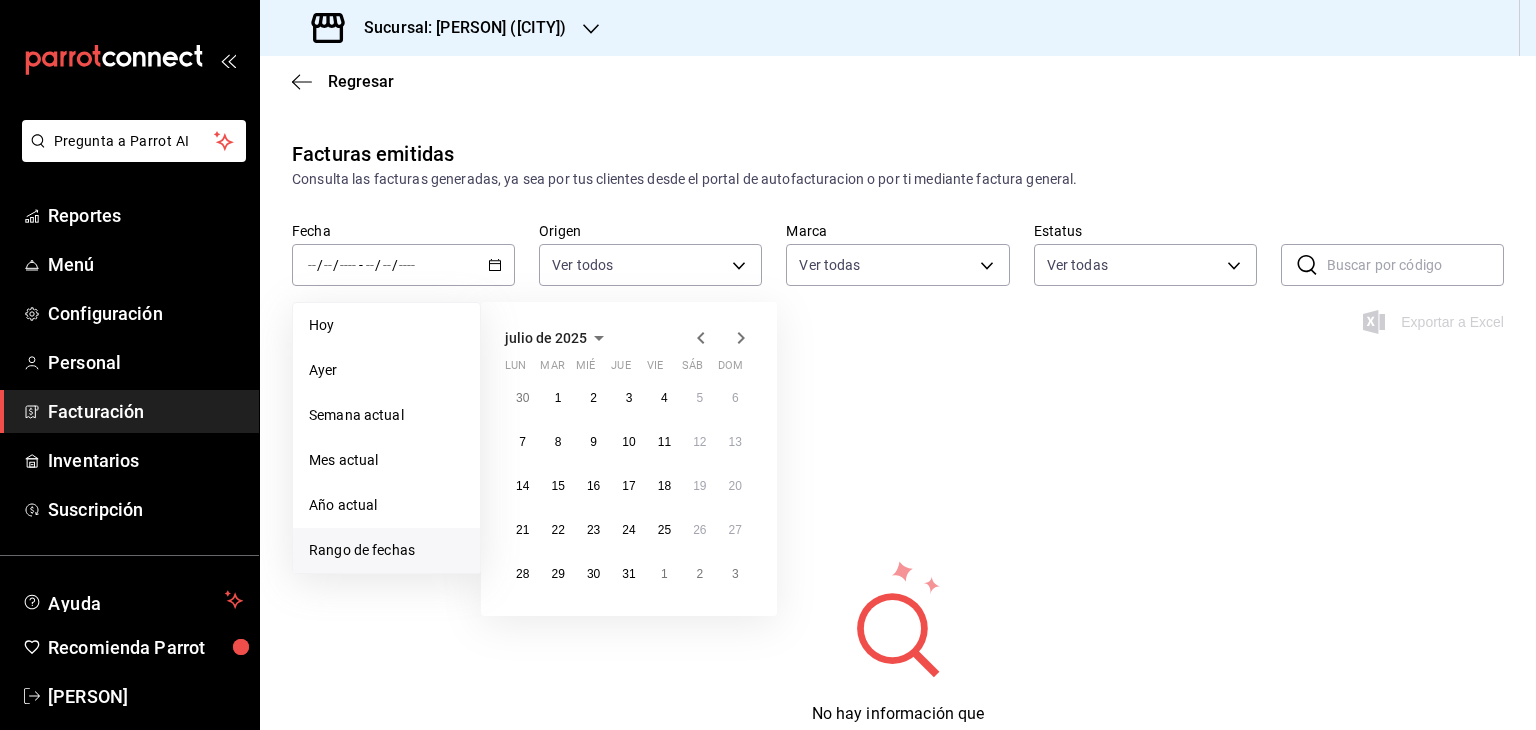 click 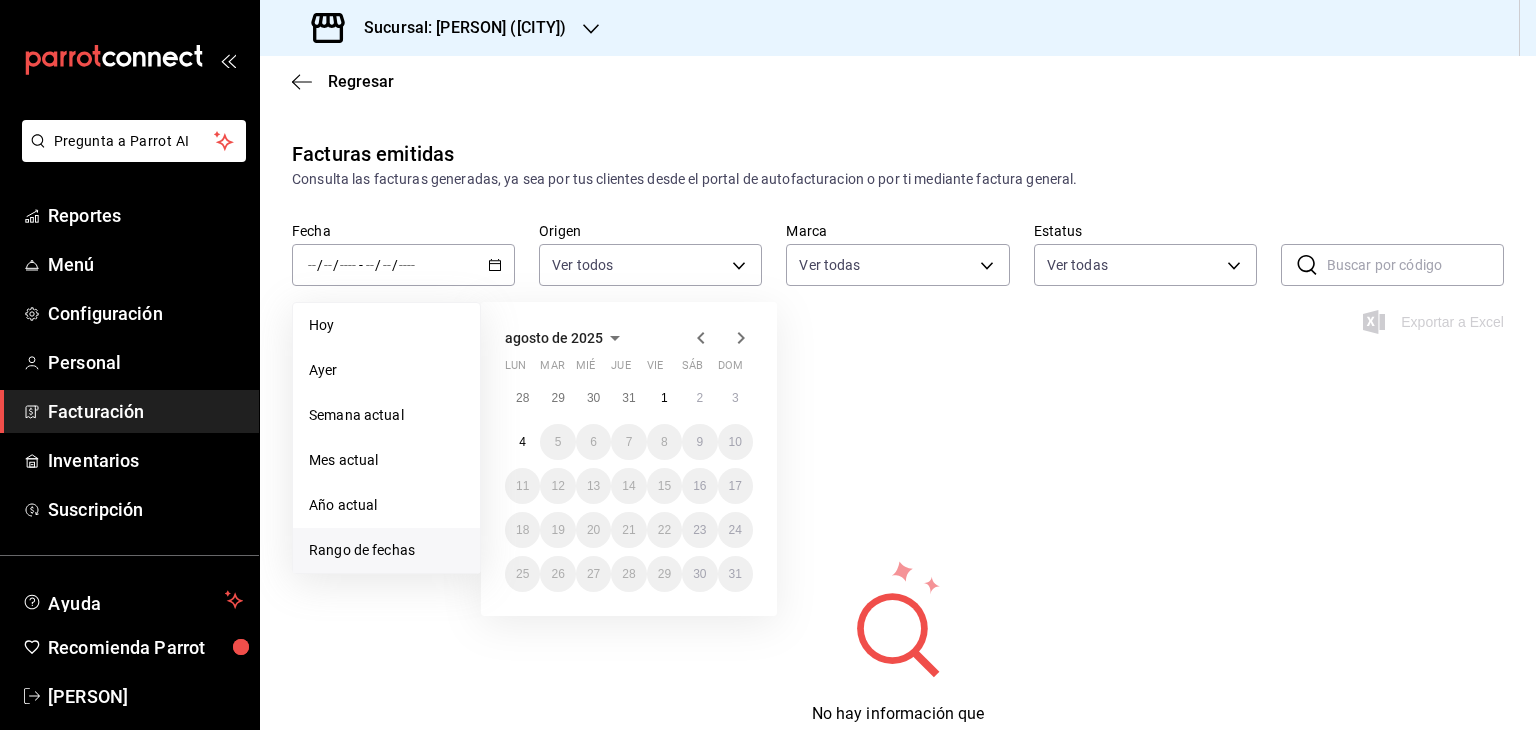 click 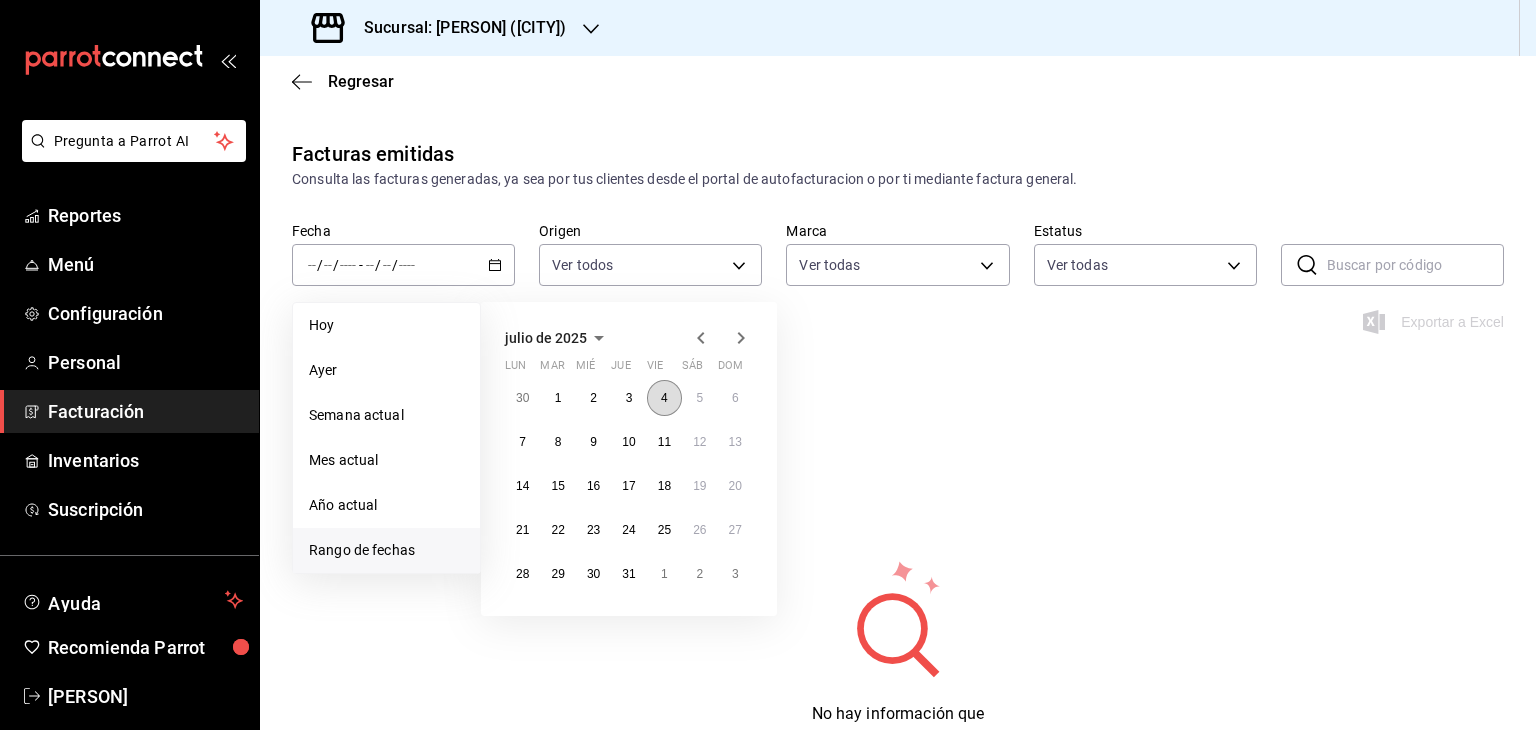click on "4" at bounding box center [664, 398] 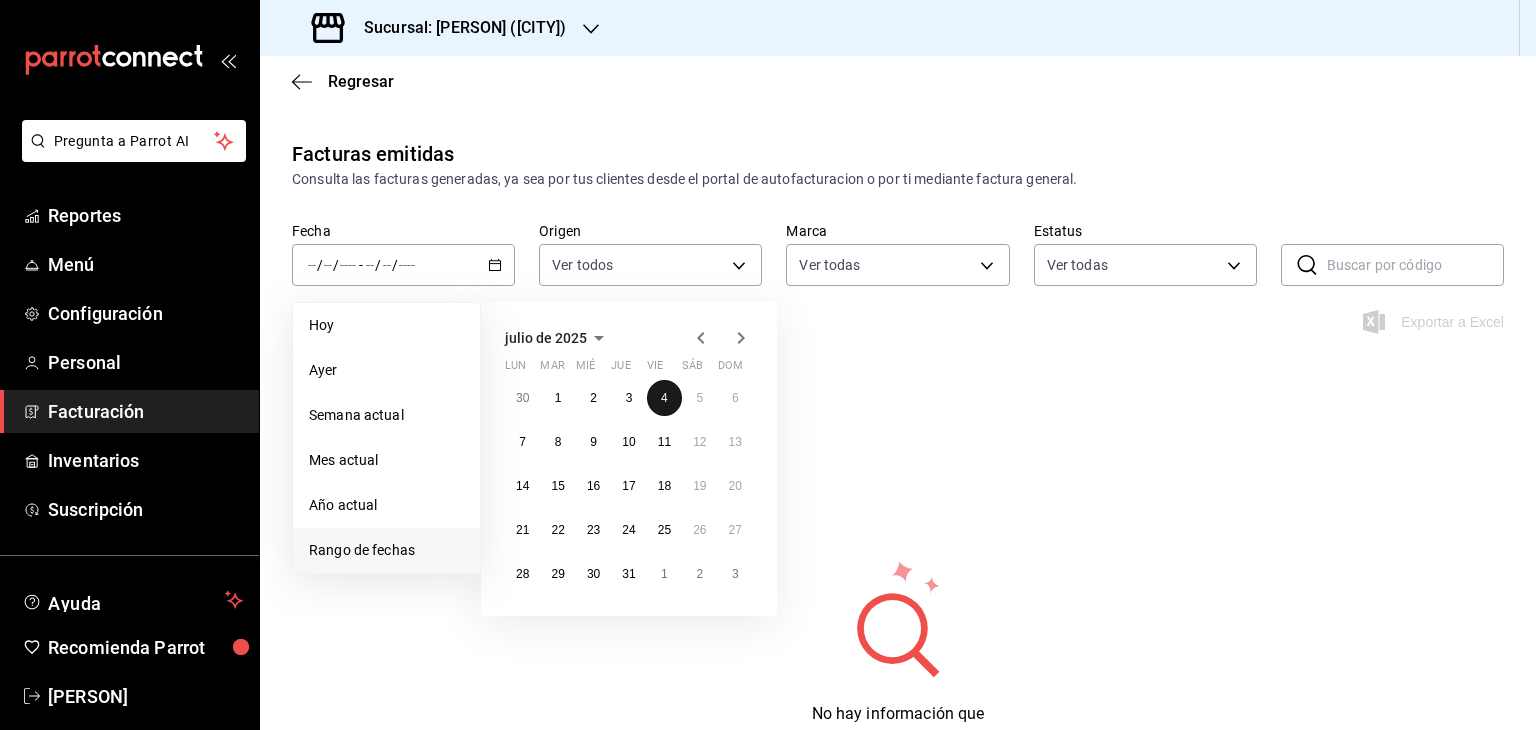click on "4" at bounding box center [664, 398] 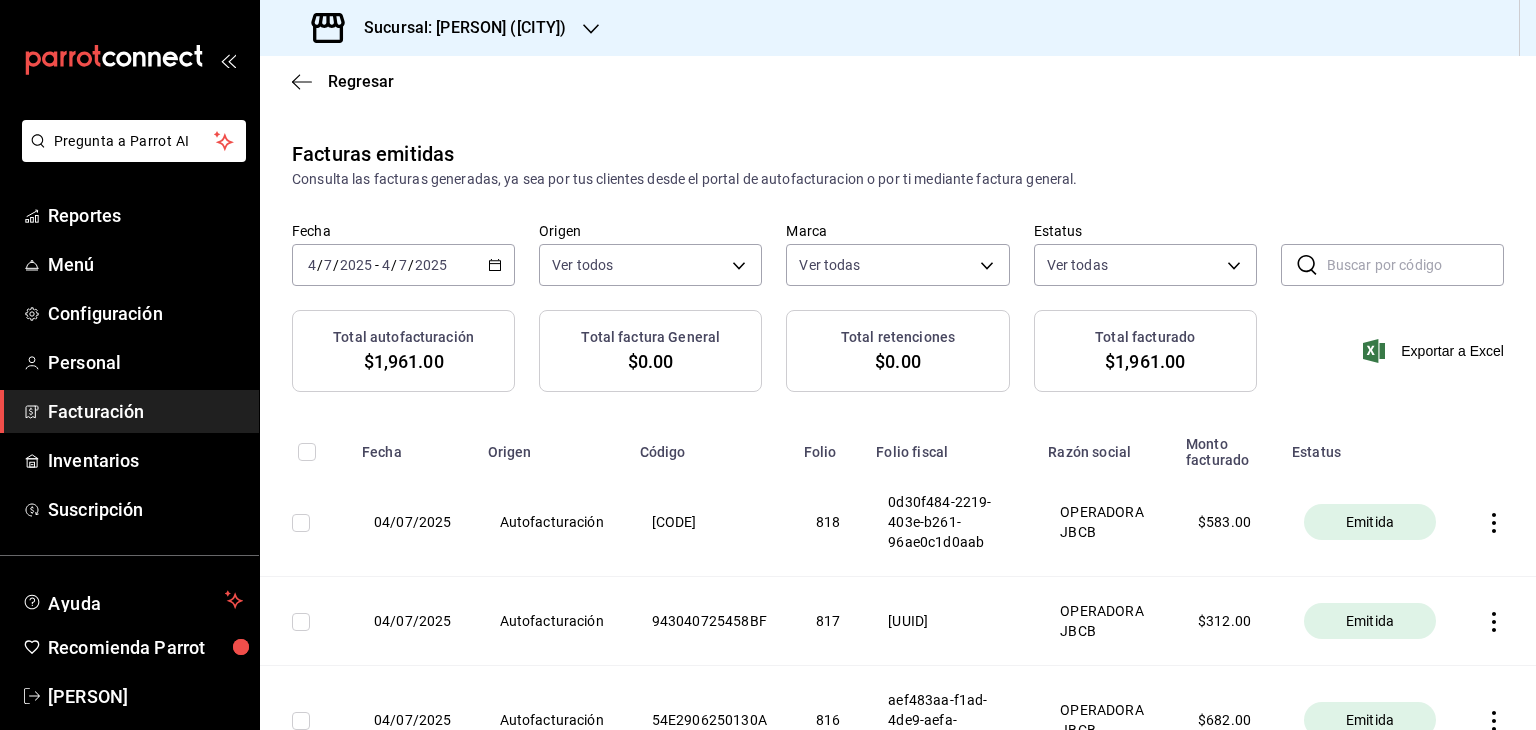 click on "[DATE] [DATE] - [DATE] [DATE]" at bounding box center (403, 265) 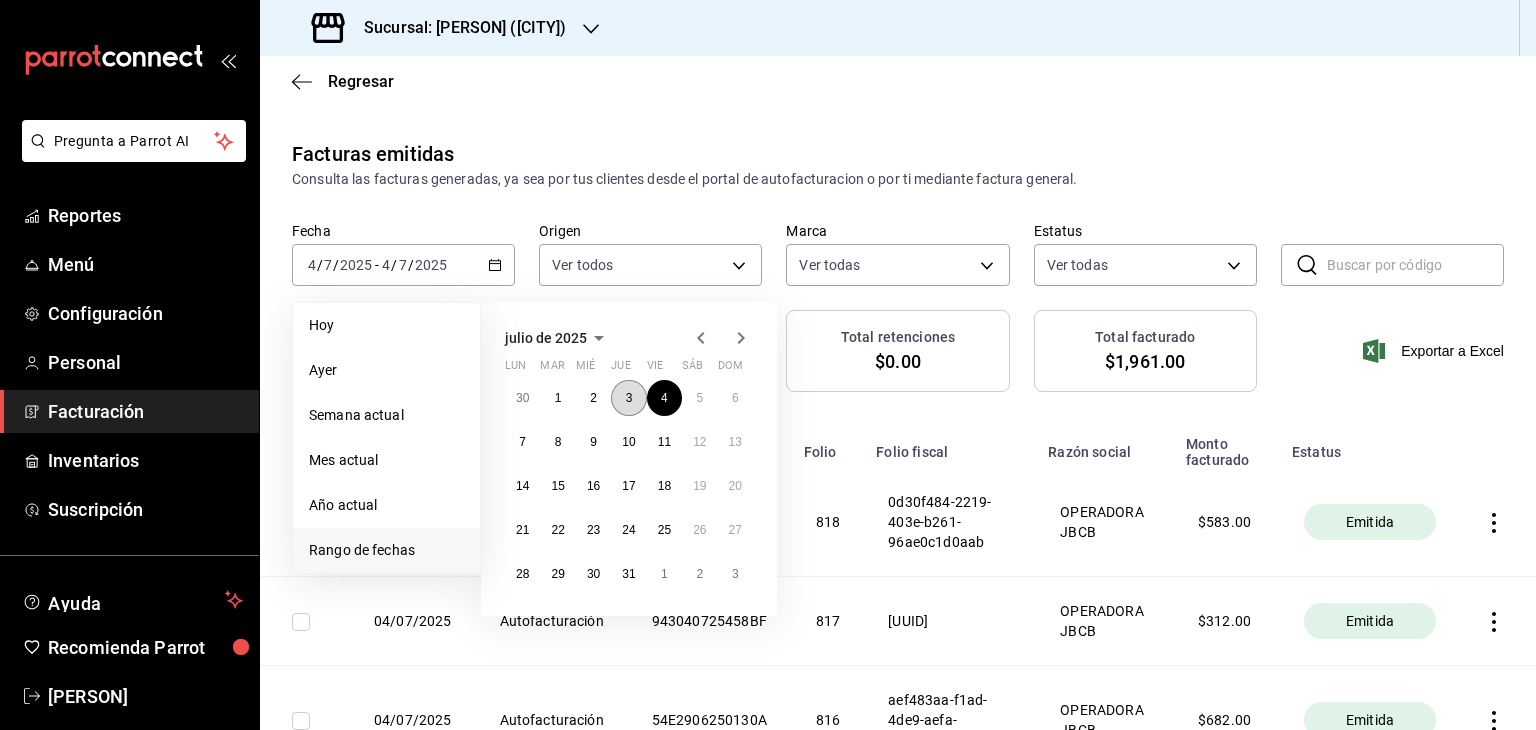 click on "3" at bounding box center [628, 398] 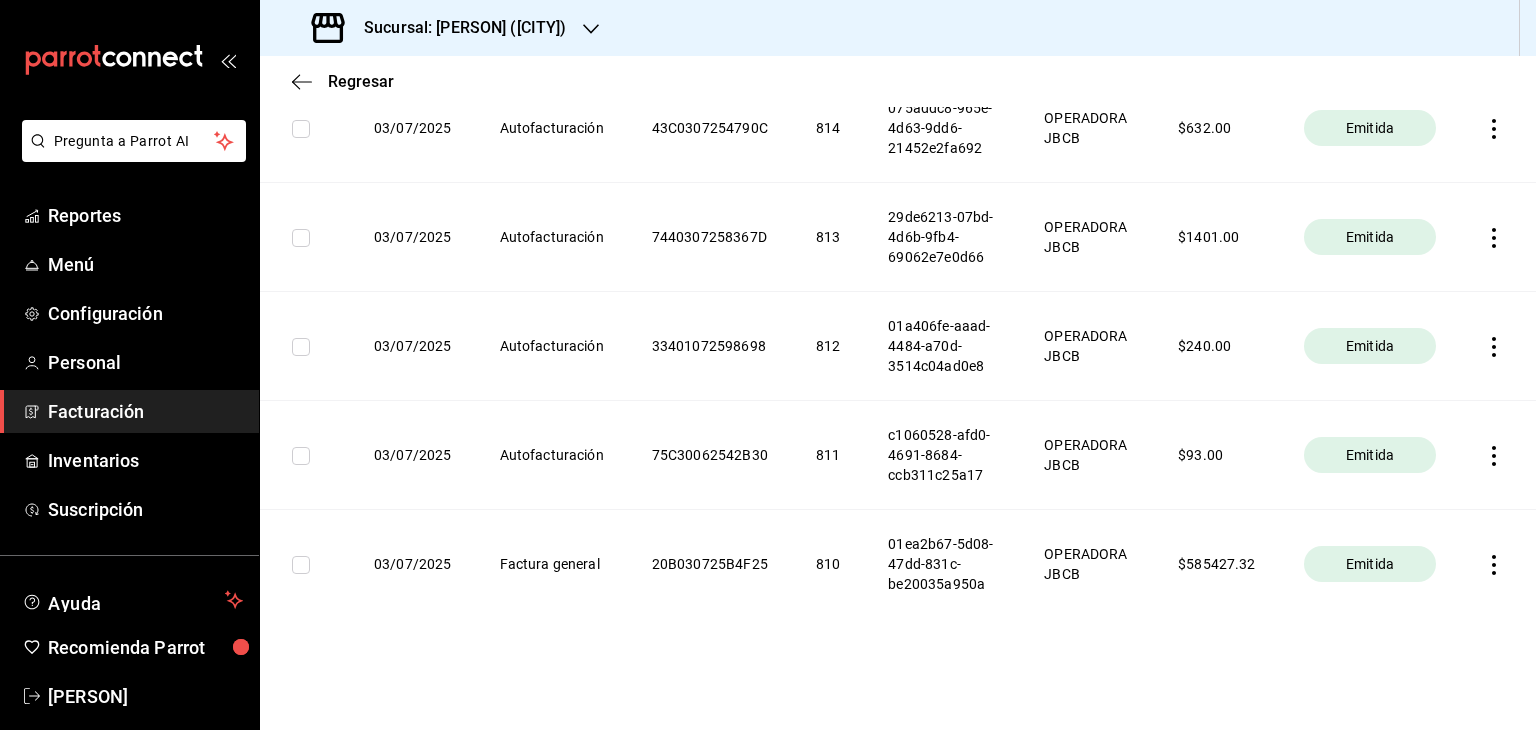 scroll, scrollTop: 455, scrollLeft: 0, axis: vertical 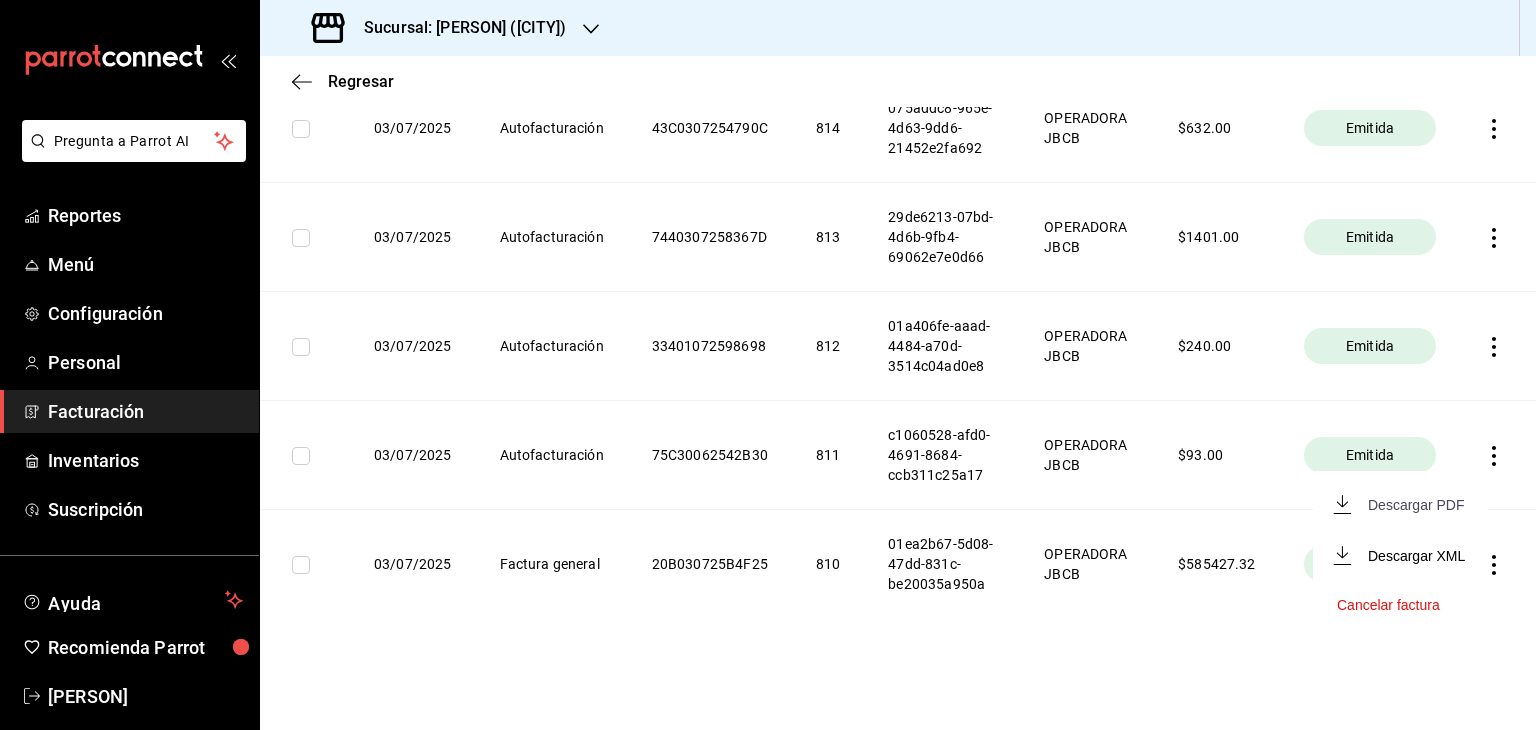 click on "Descargar PDF" at bounding box center (1416, 505) 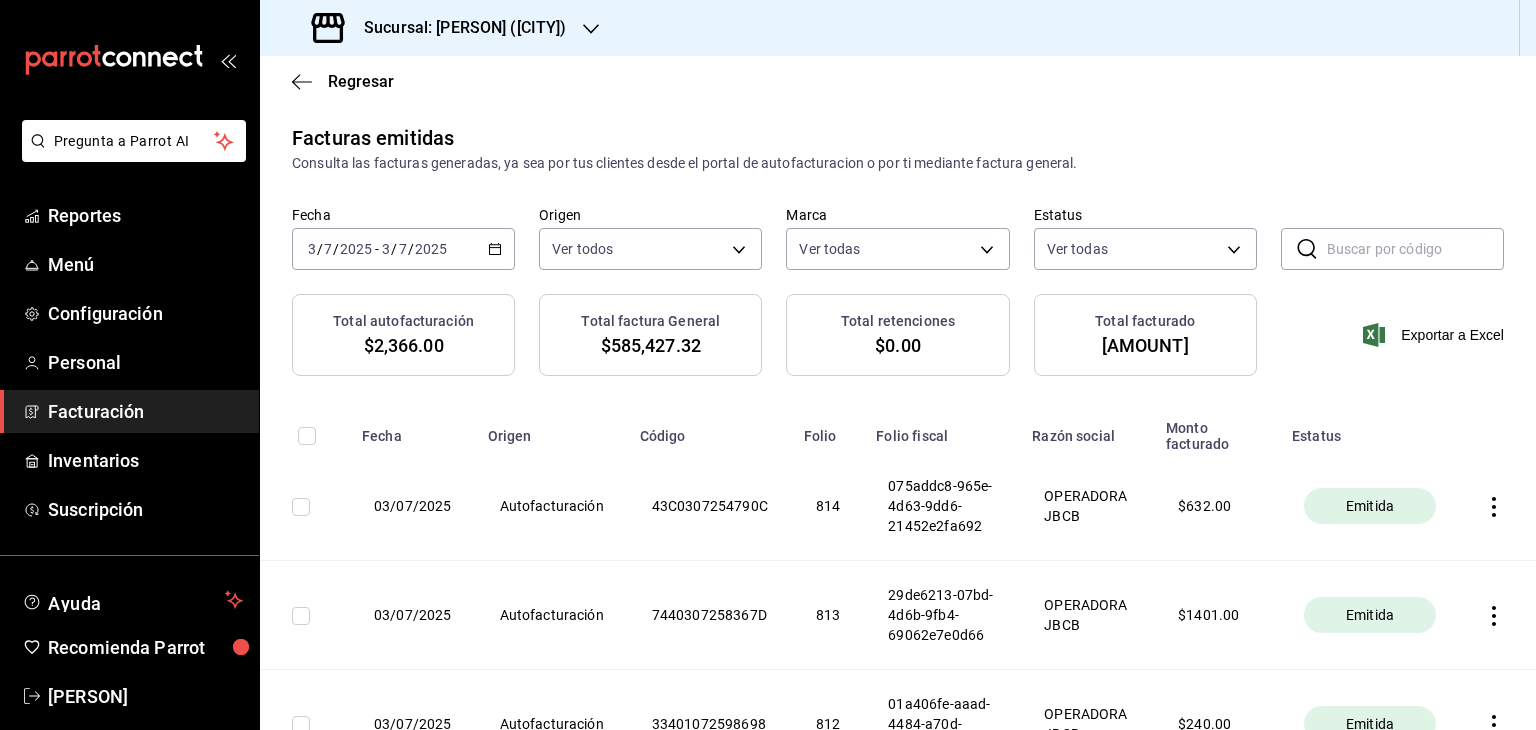 scroll, scrollTop: 0, scrollLeft: 0, axis: both 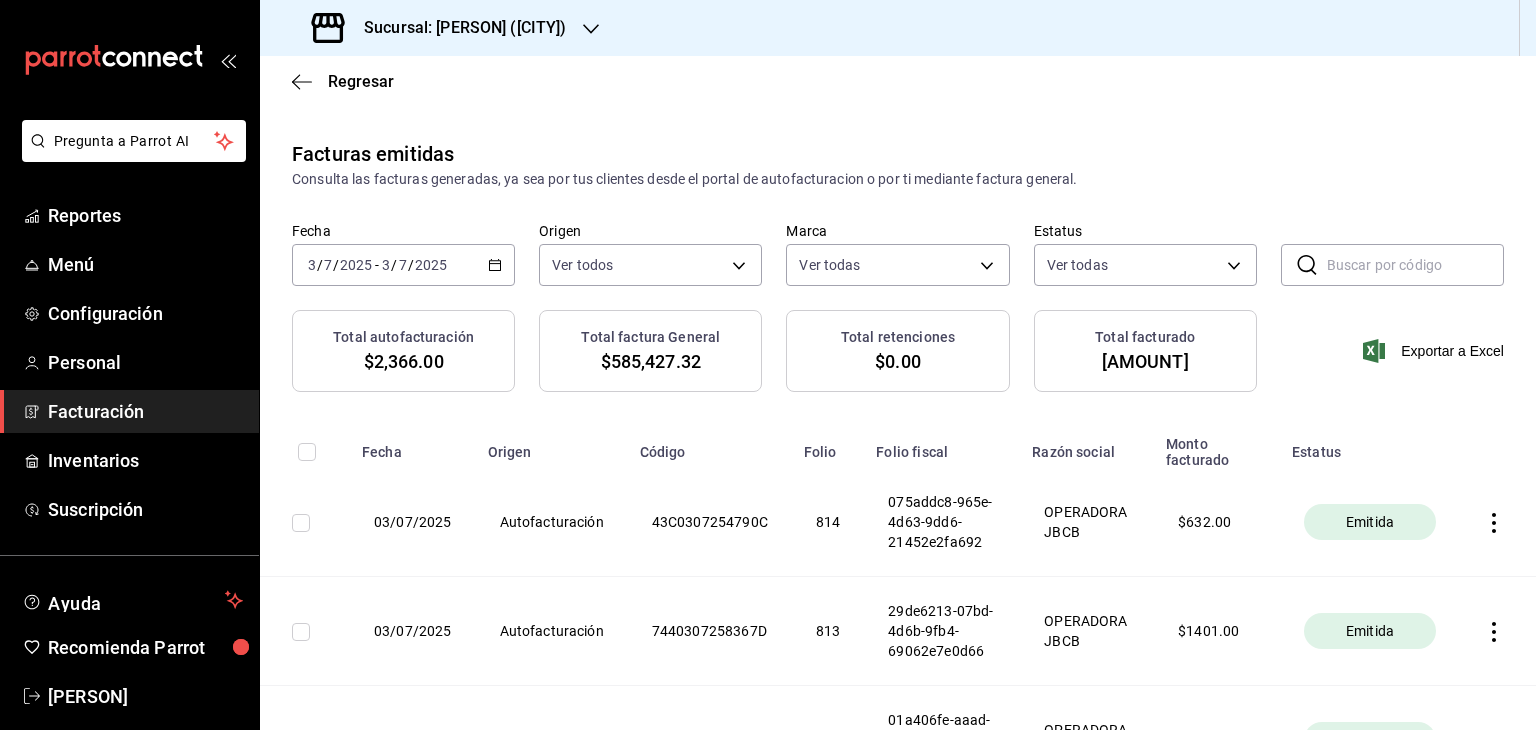 click 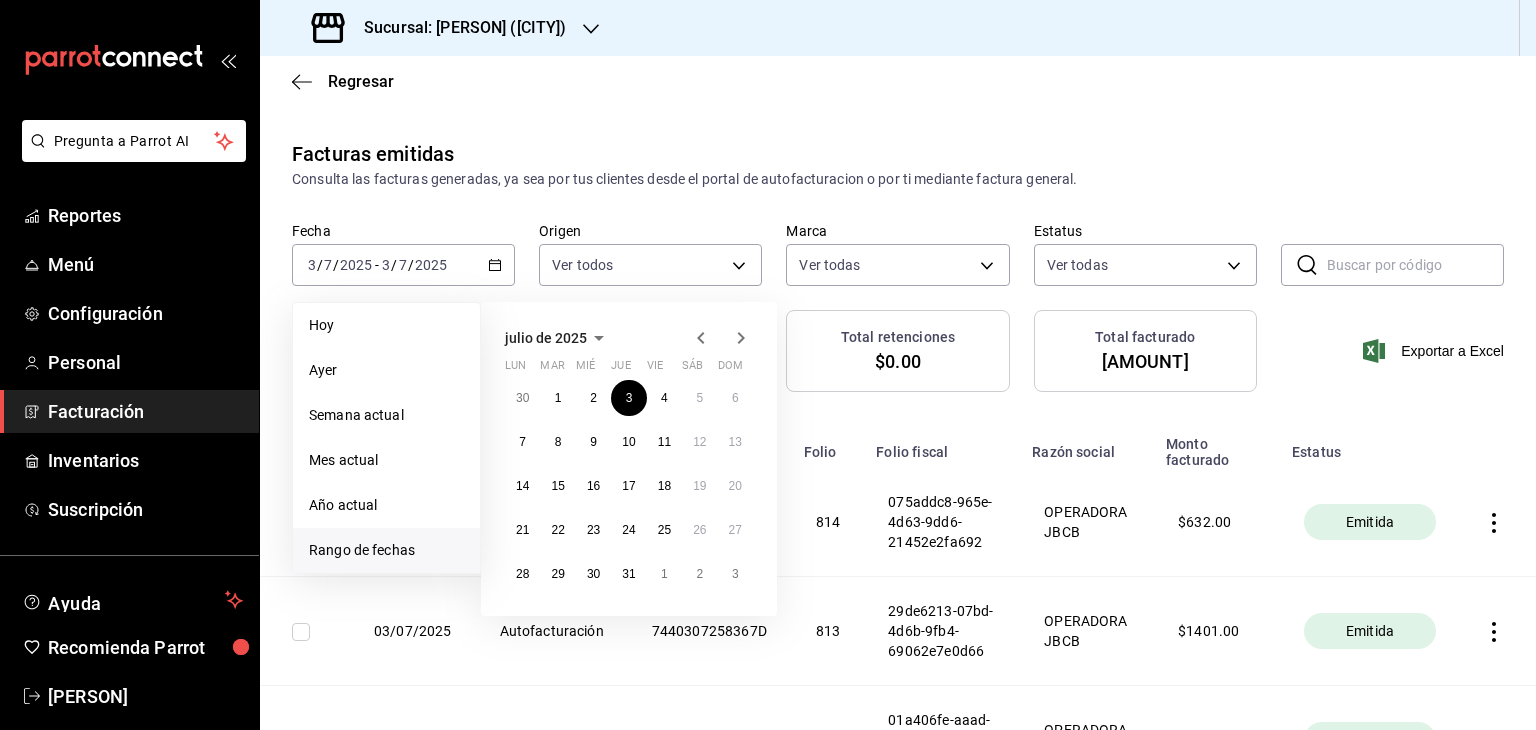 click 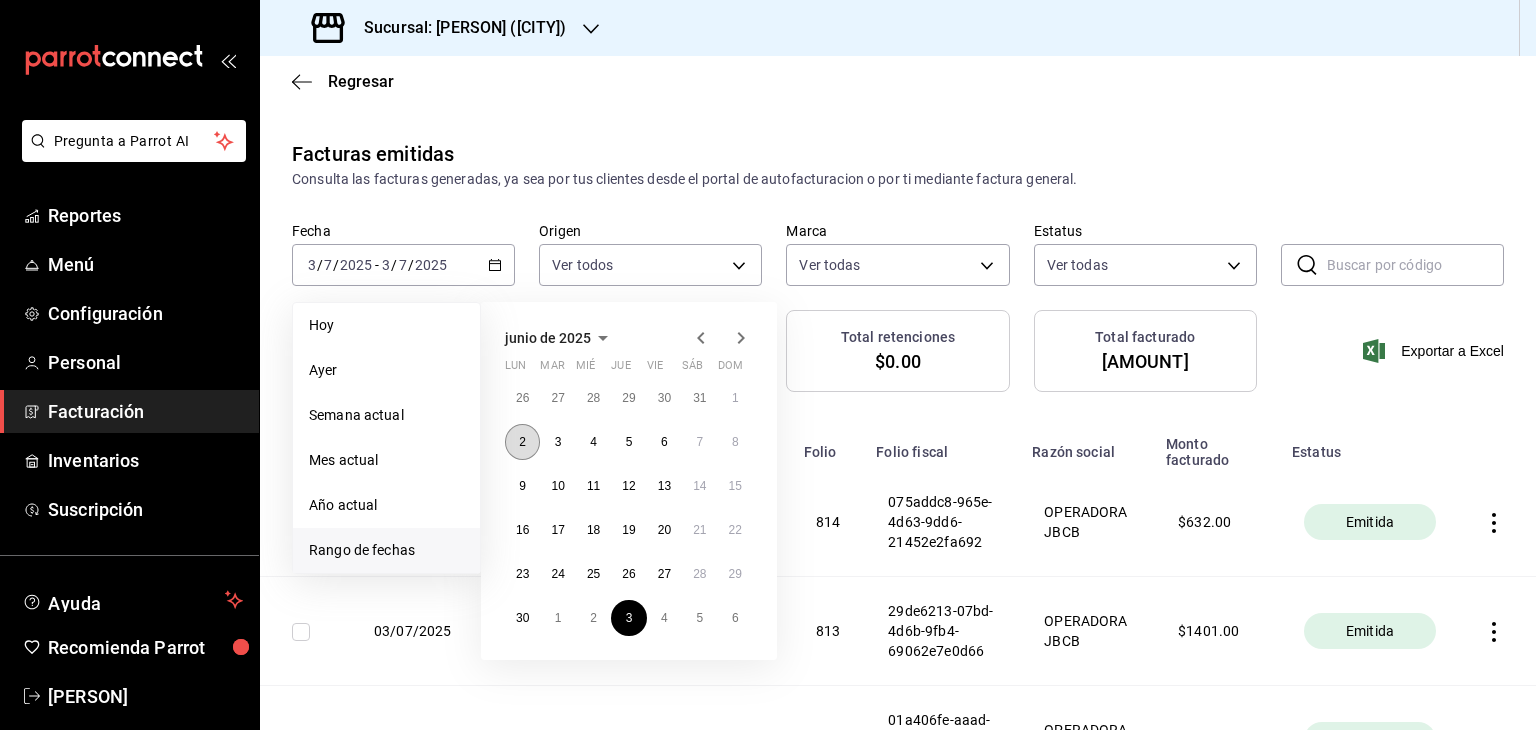 click on "2" at bounding box center [522, 442] 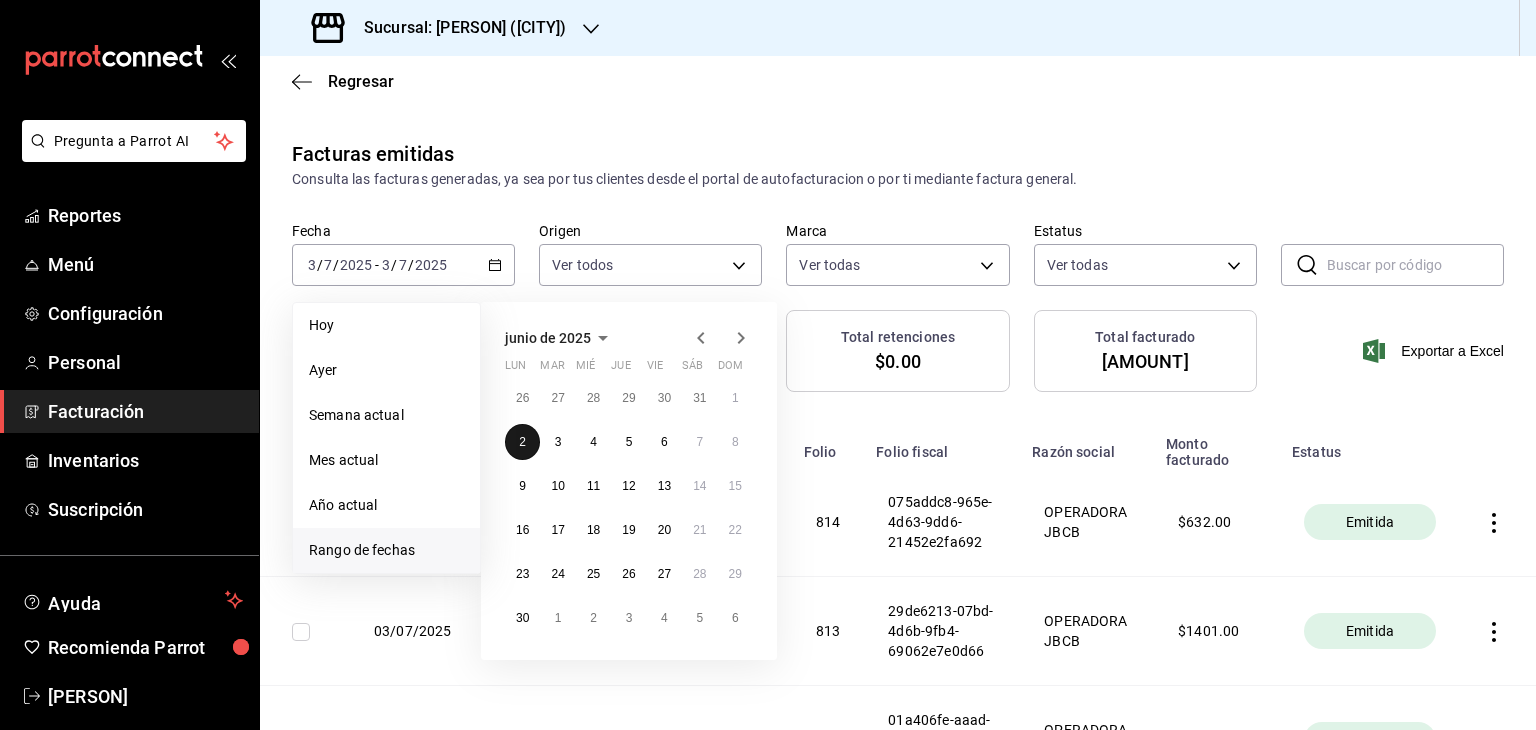 click on "2" at bounding box center (522, 442) 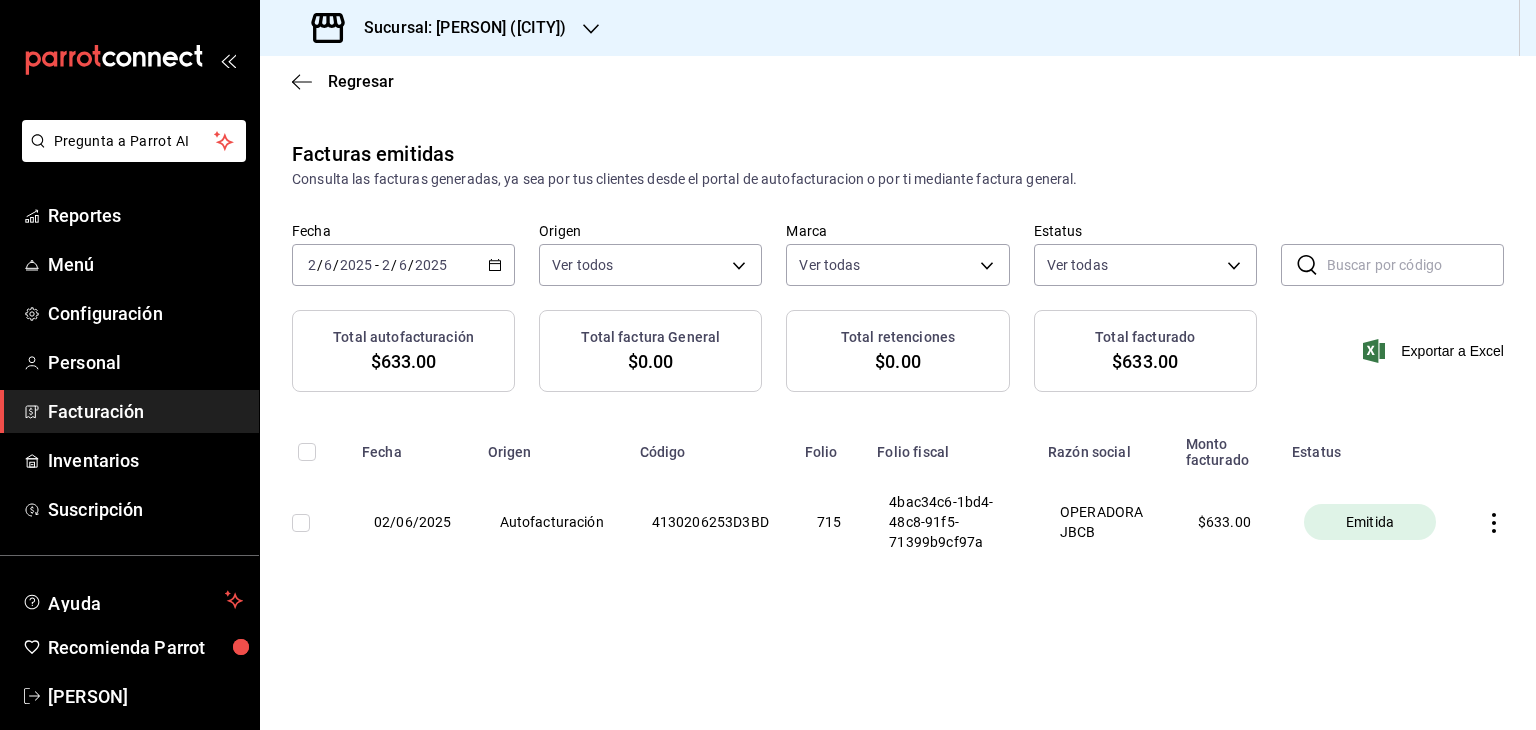 click on "[DATE] [DATE] - [DATE] [DATE]" at bounding box center (403, 265) 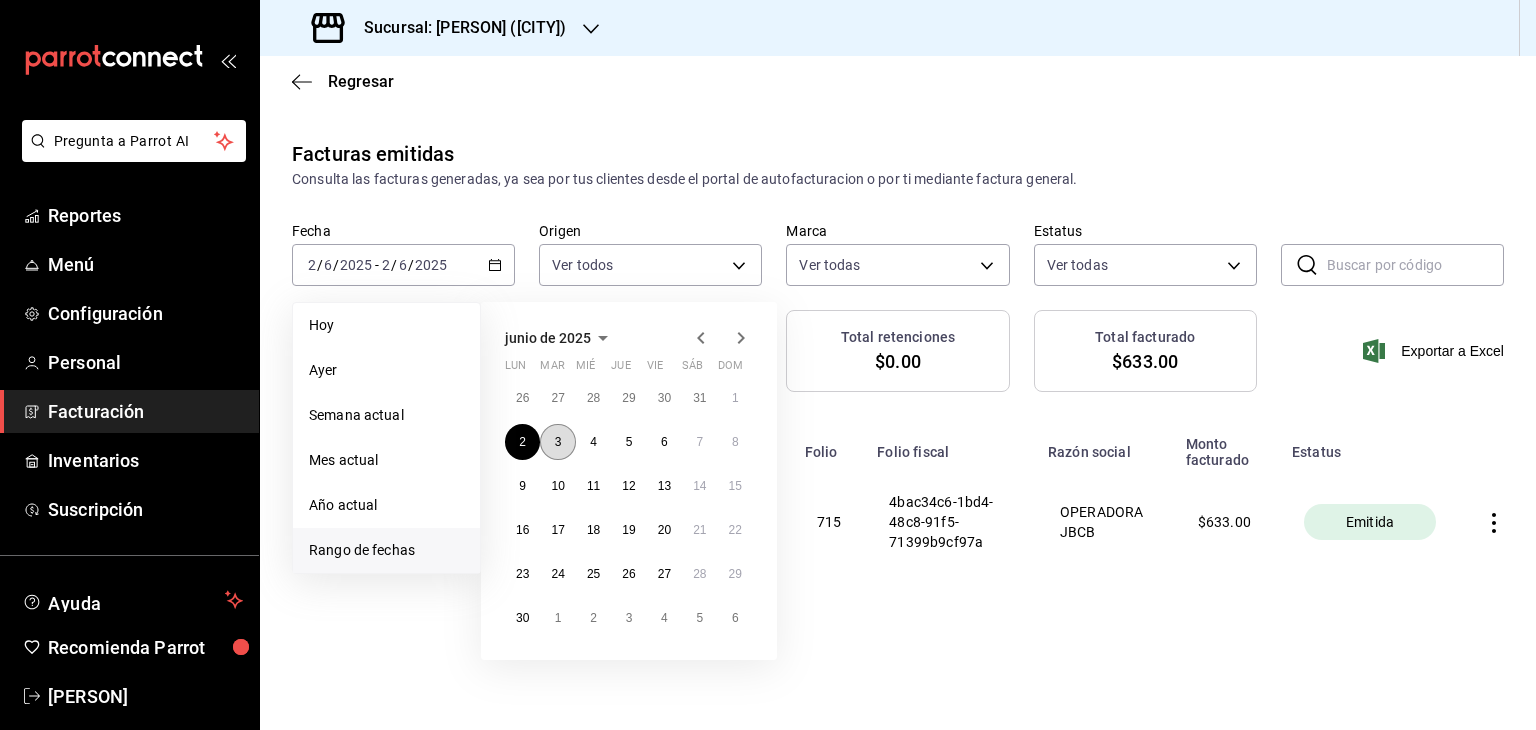 click on "3" at bounding box center [557, 442] 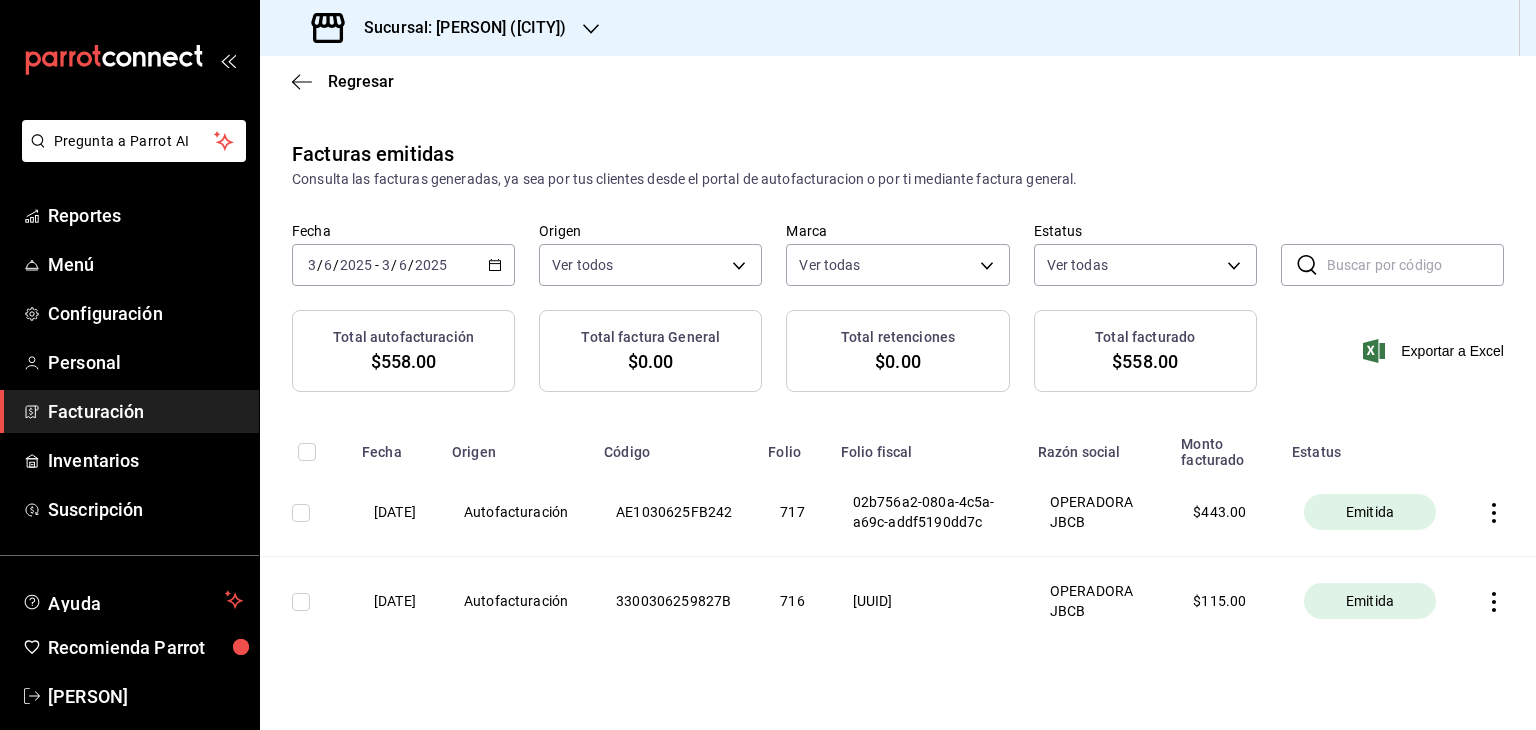 click on "2025-06-03 3 / 6 / 2025 - 2025-06-03 3 / 6 / 2025" at bounding box center [403, 265] 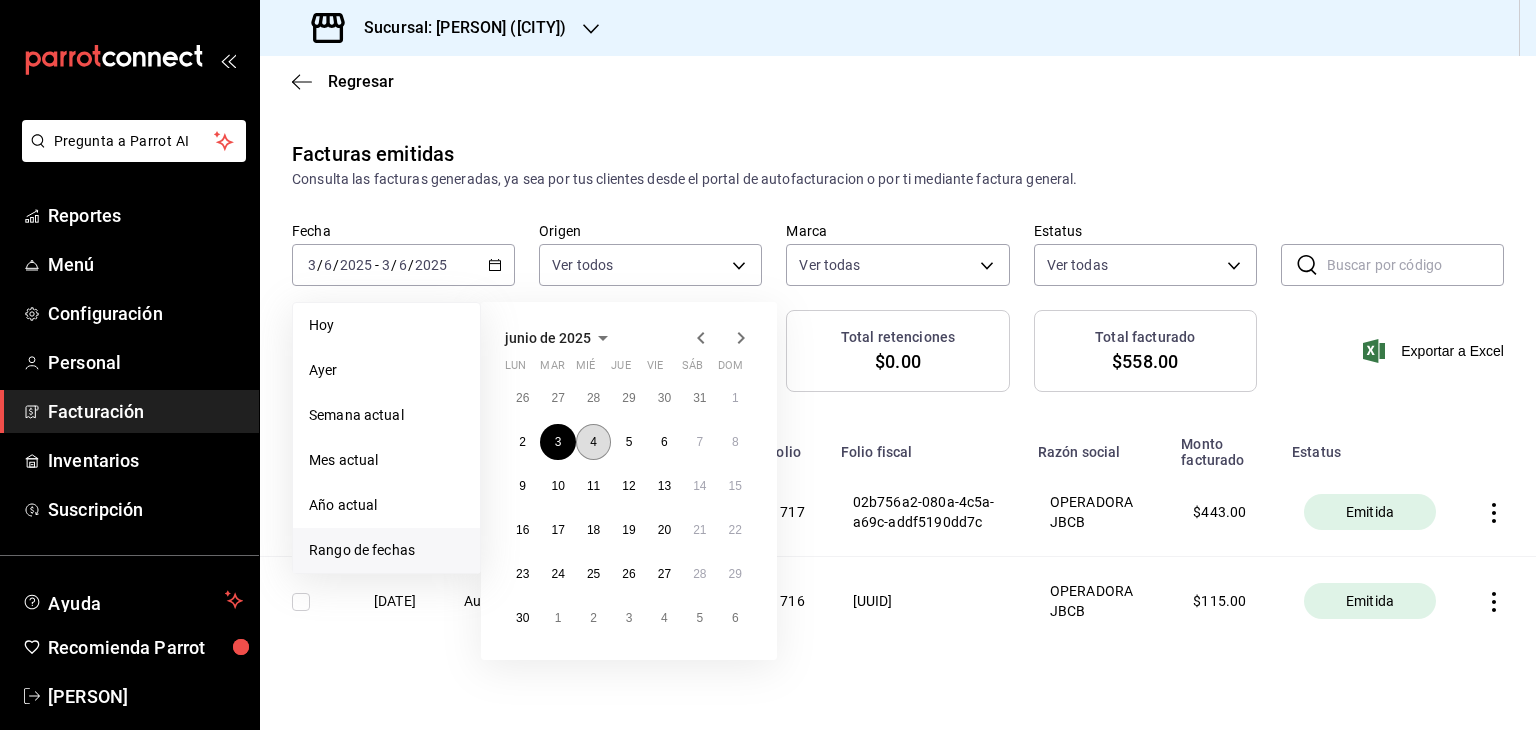 click on "4" at bounding box center (593, 442) 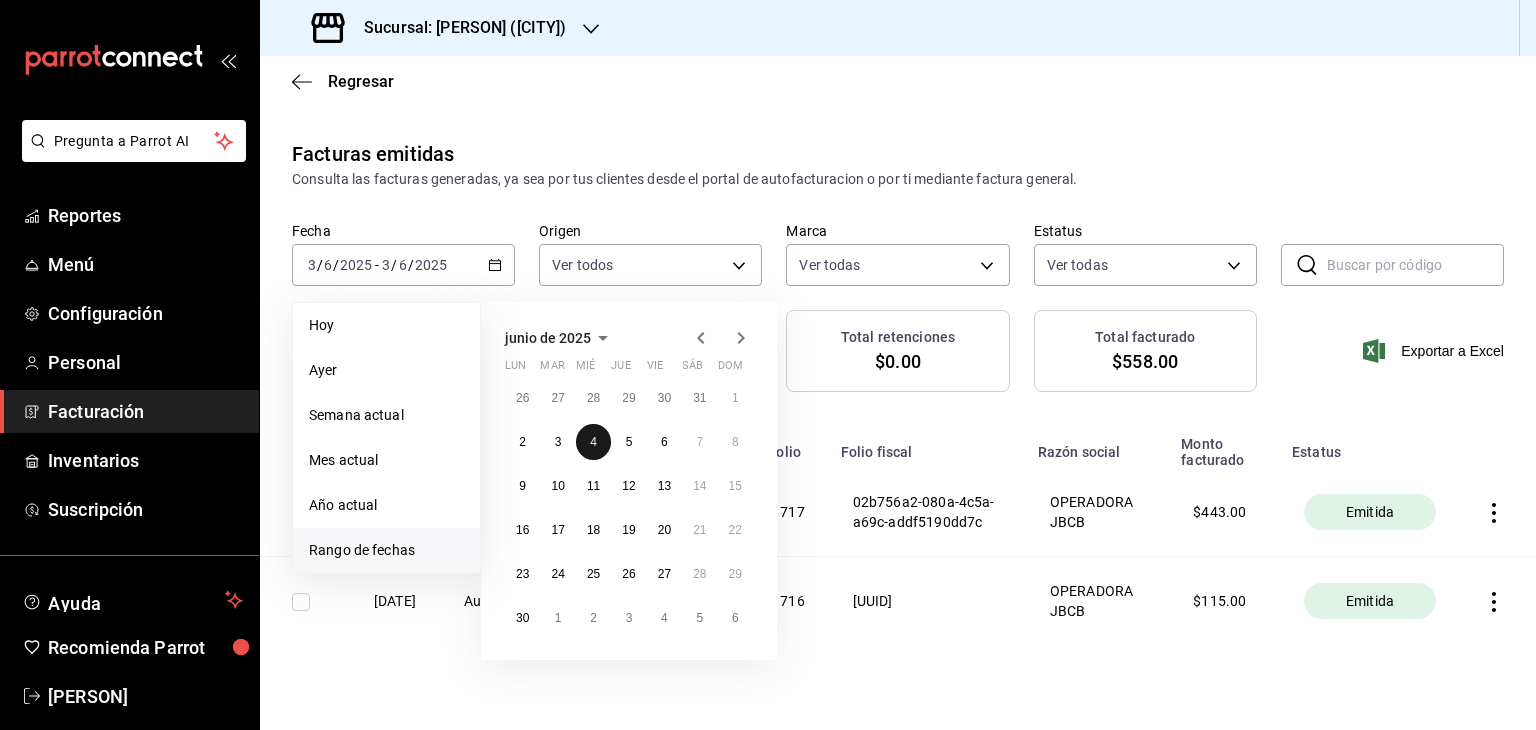 click on "4" at bounding box center [593, 442] 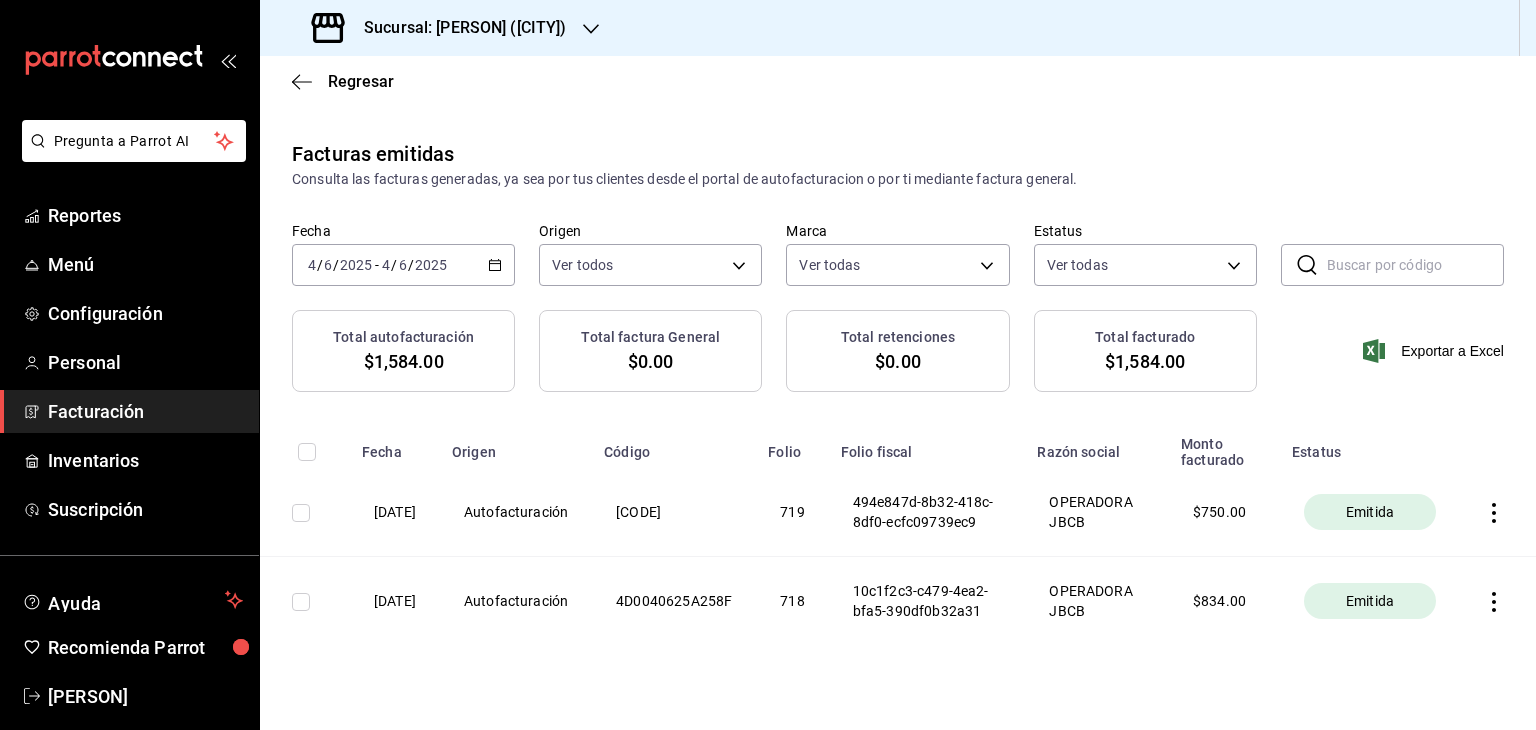 click 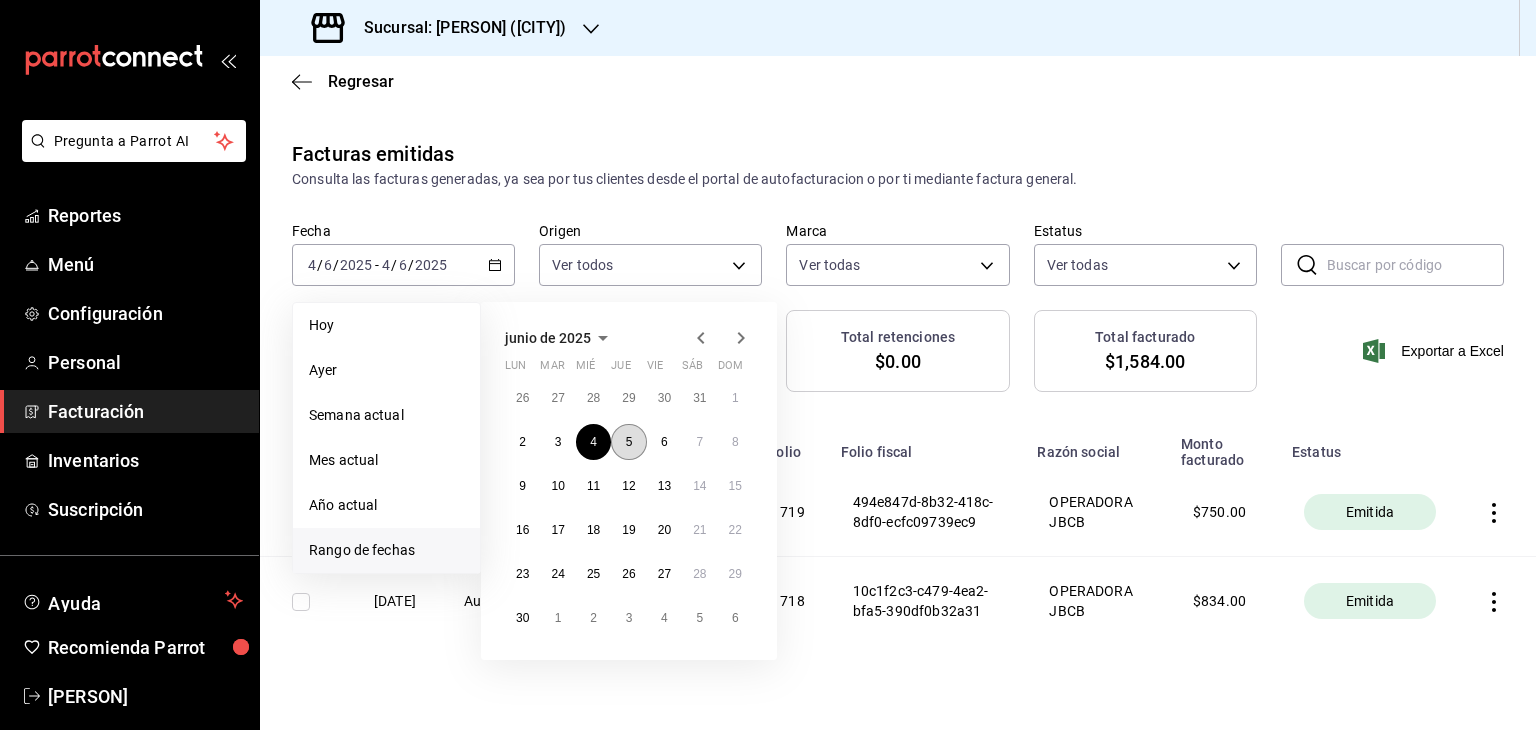 click on "5" at bounding box center (628, 442) 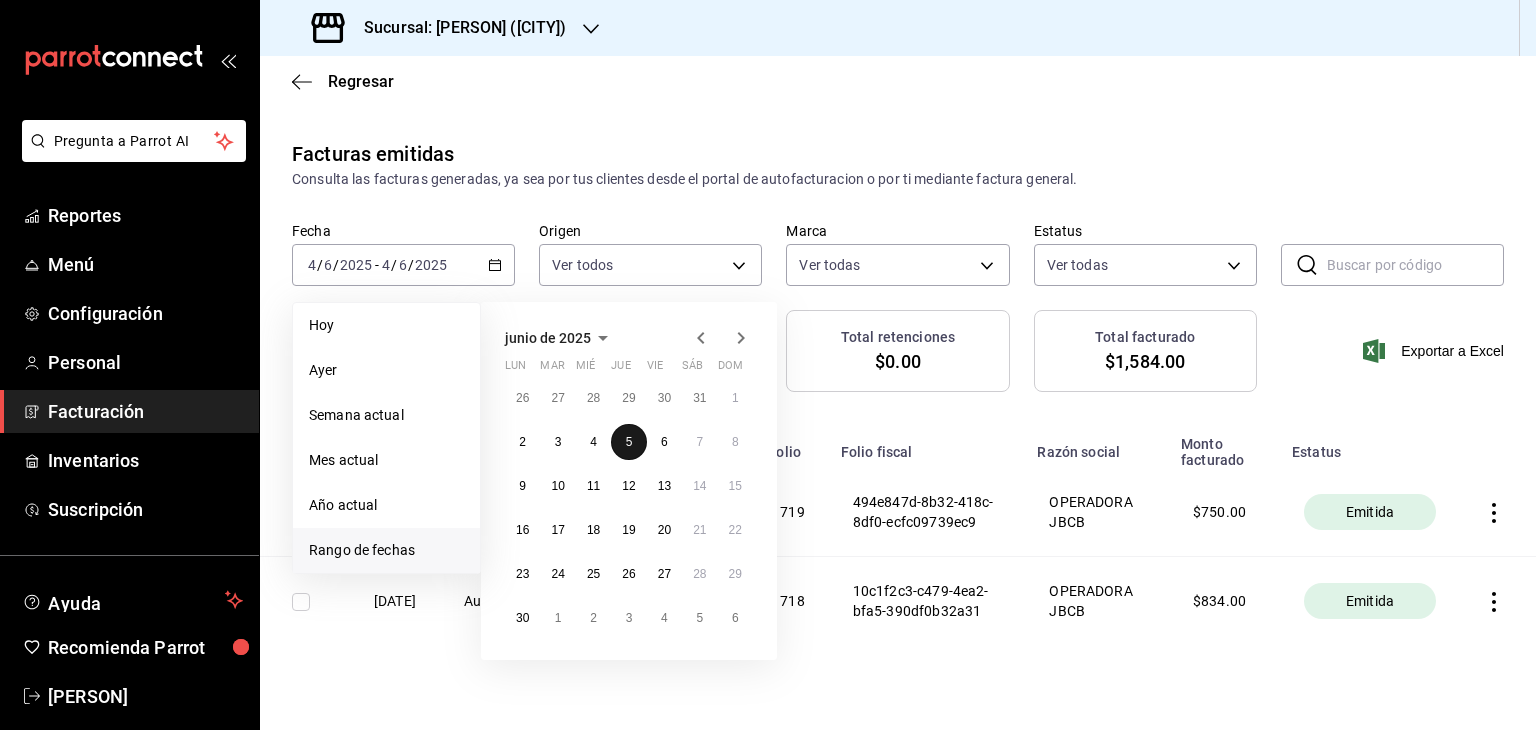 click on "5" at bounding box center [628, 442] 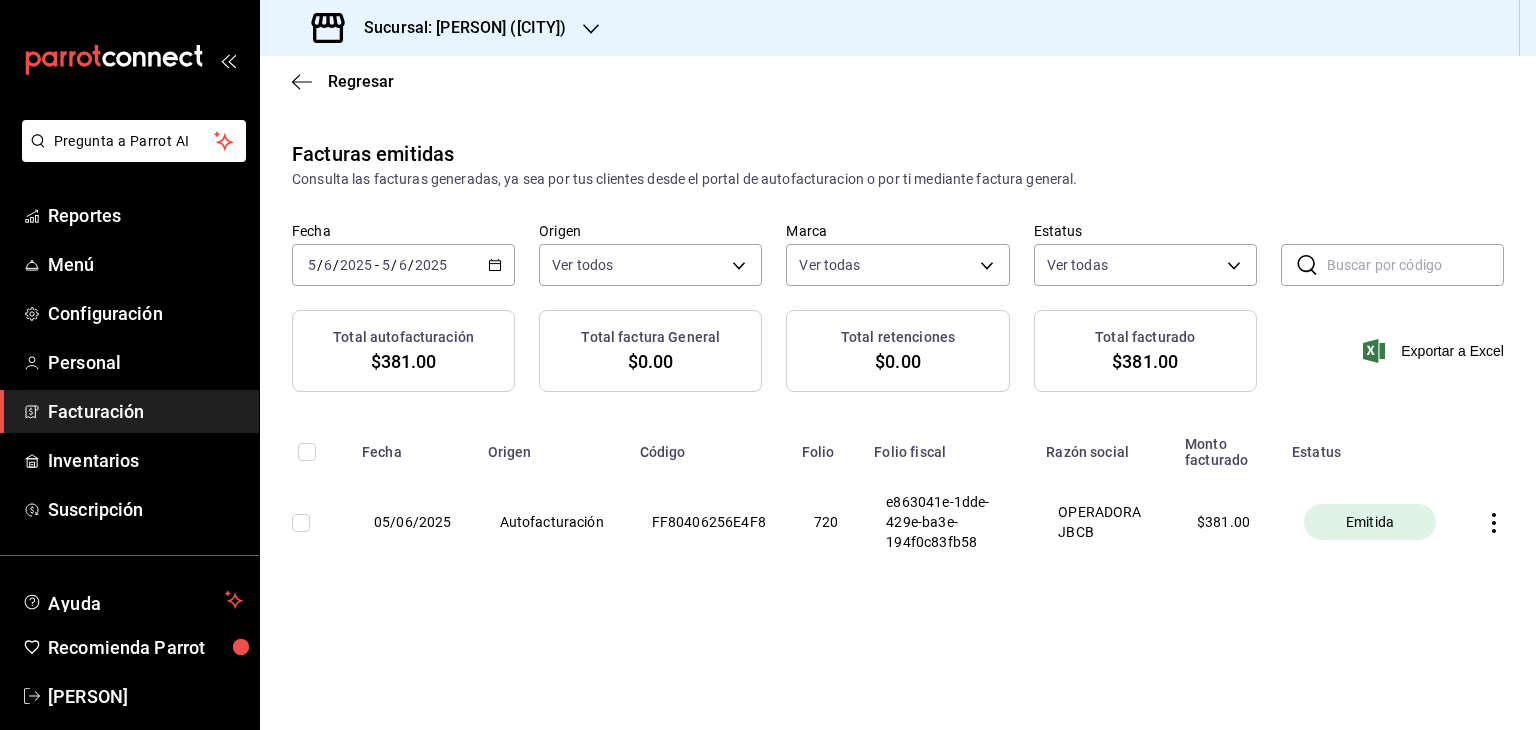 click 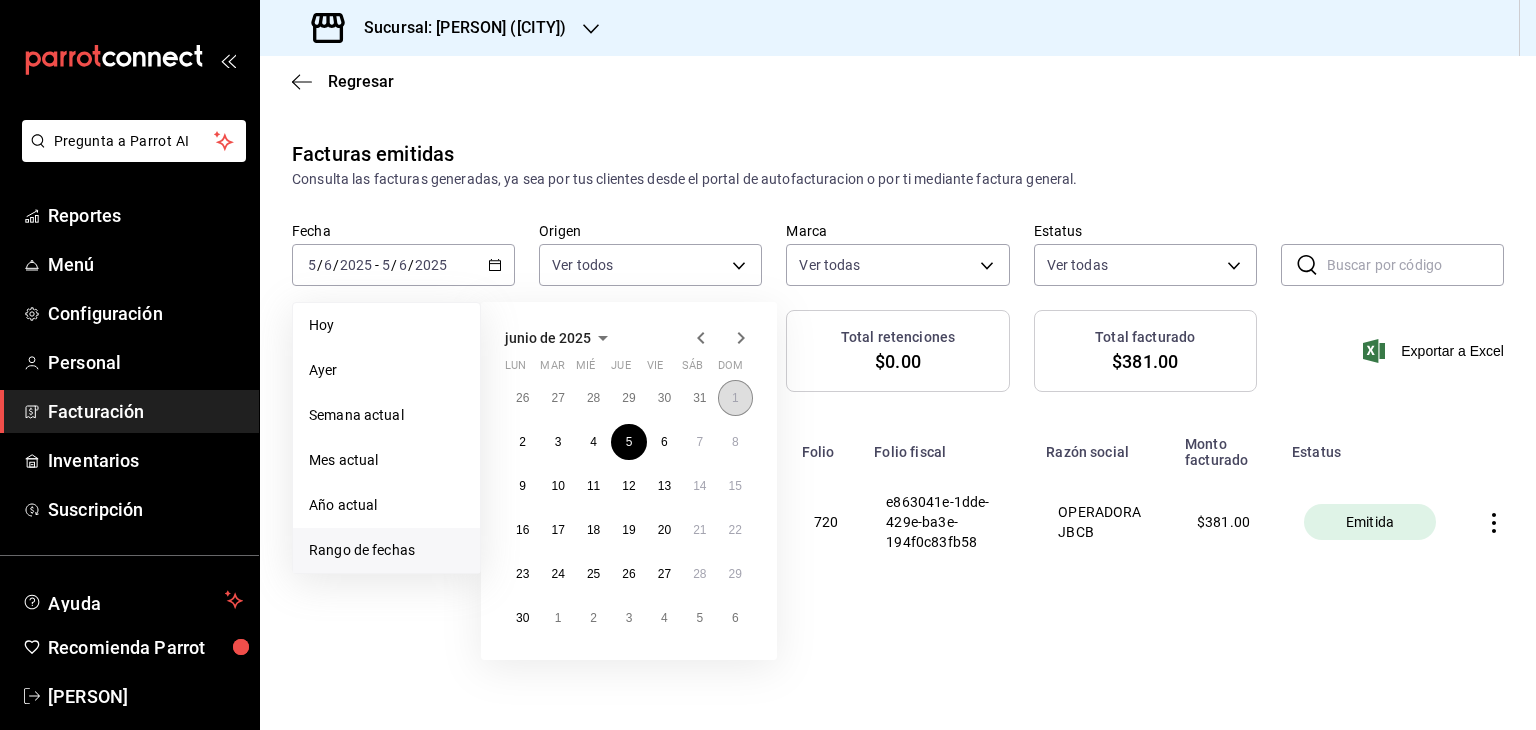 click on "1" at bounding box center [735, 398] 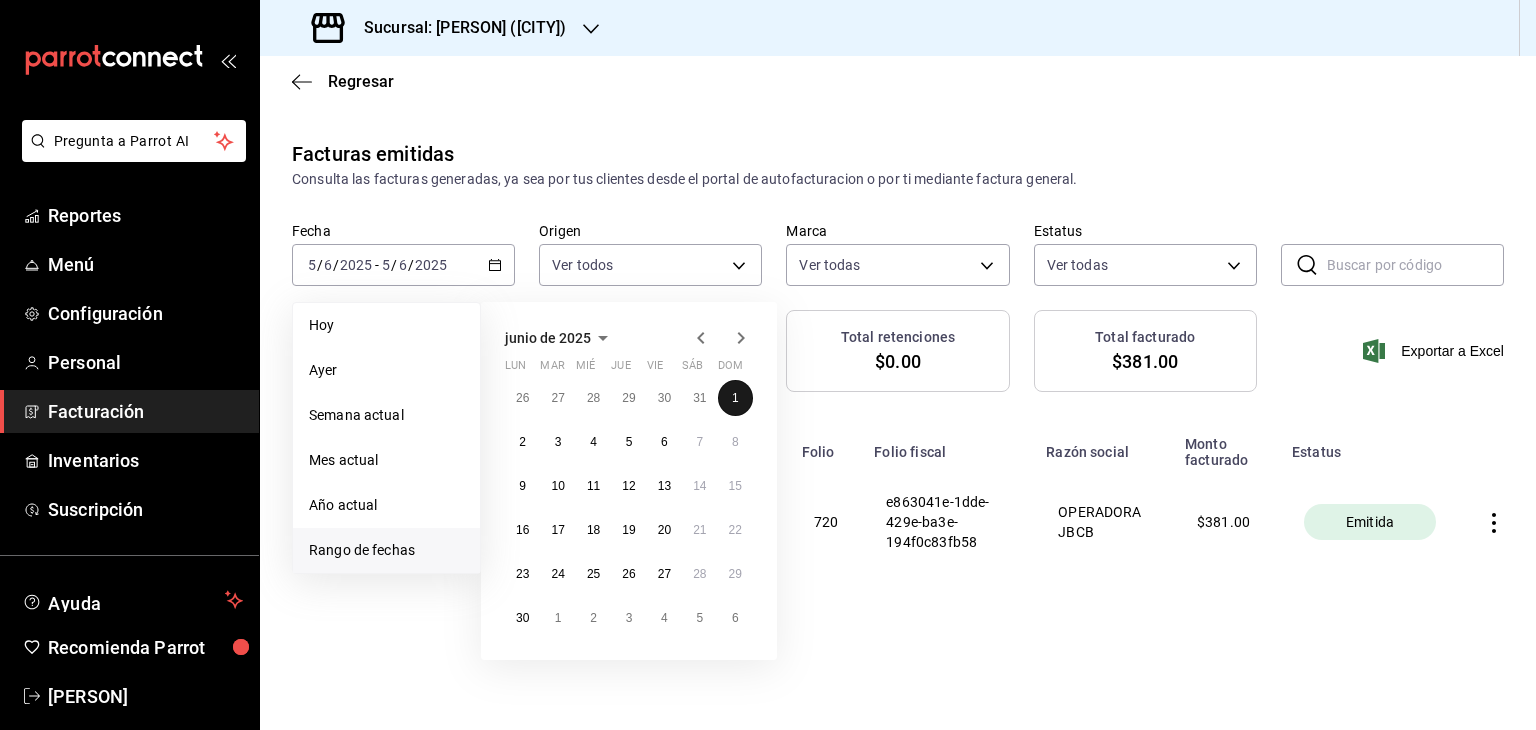 click on "1" at bounding box center [735, 398] 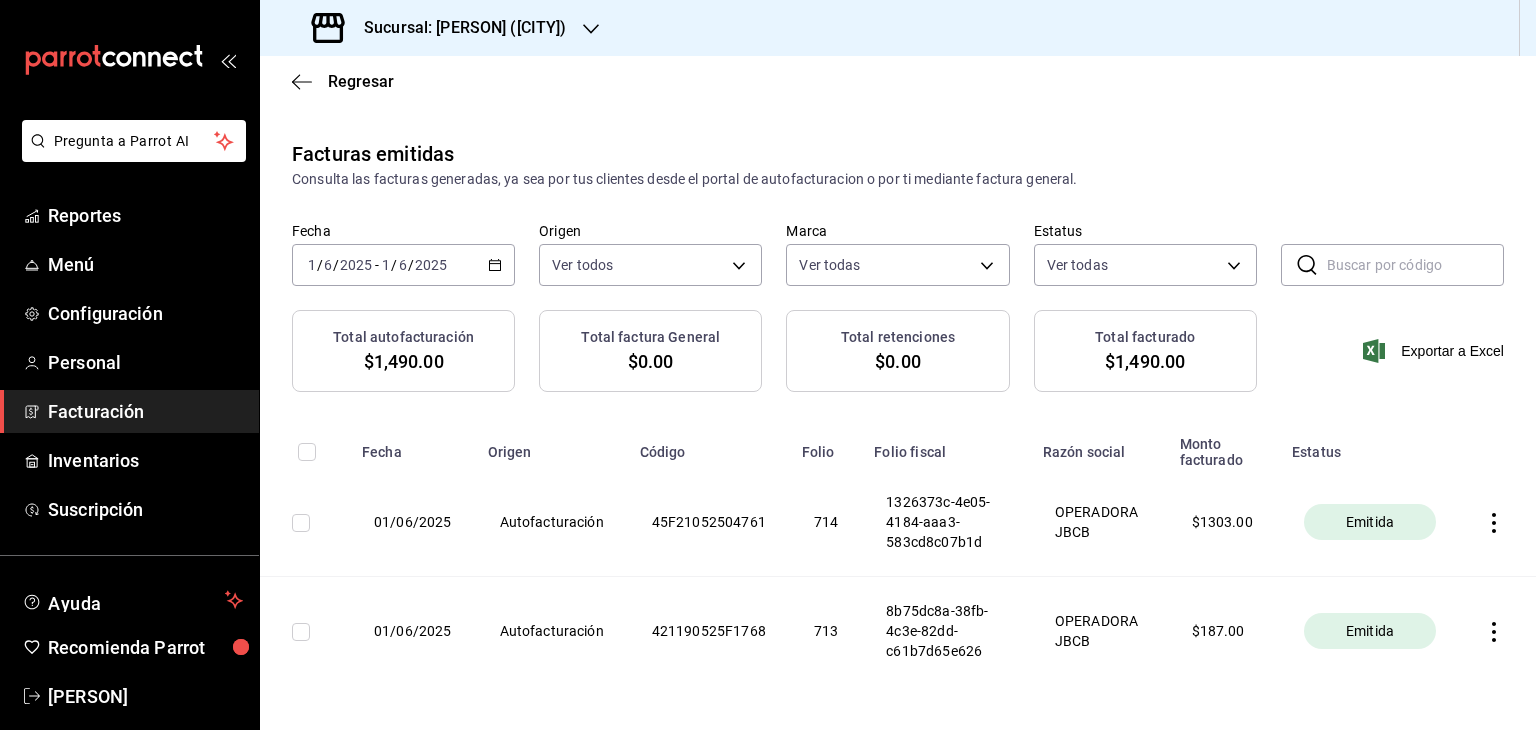 click 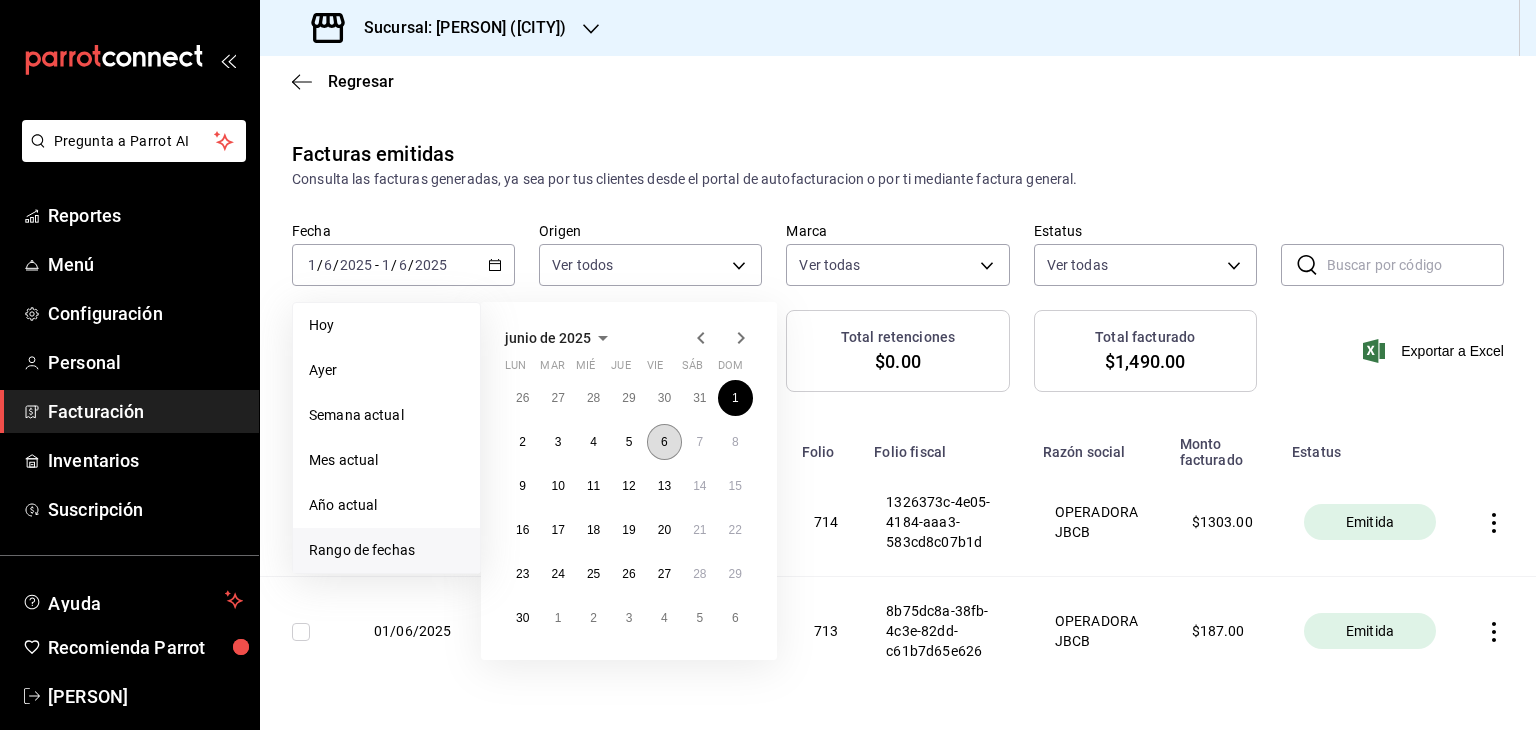 click on "6" at bounding box center [664, 442] 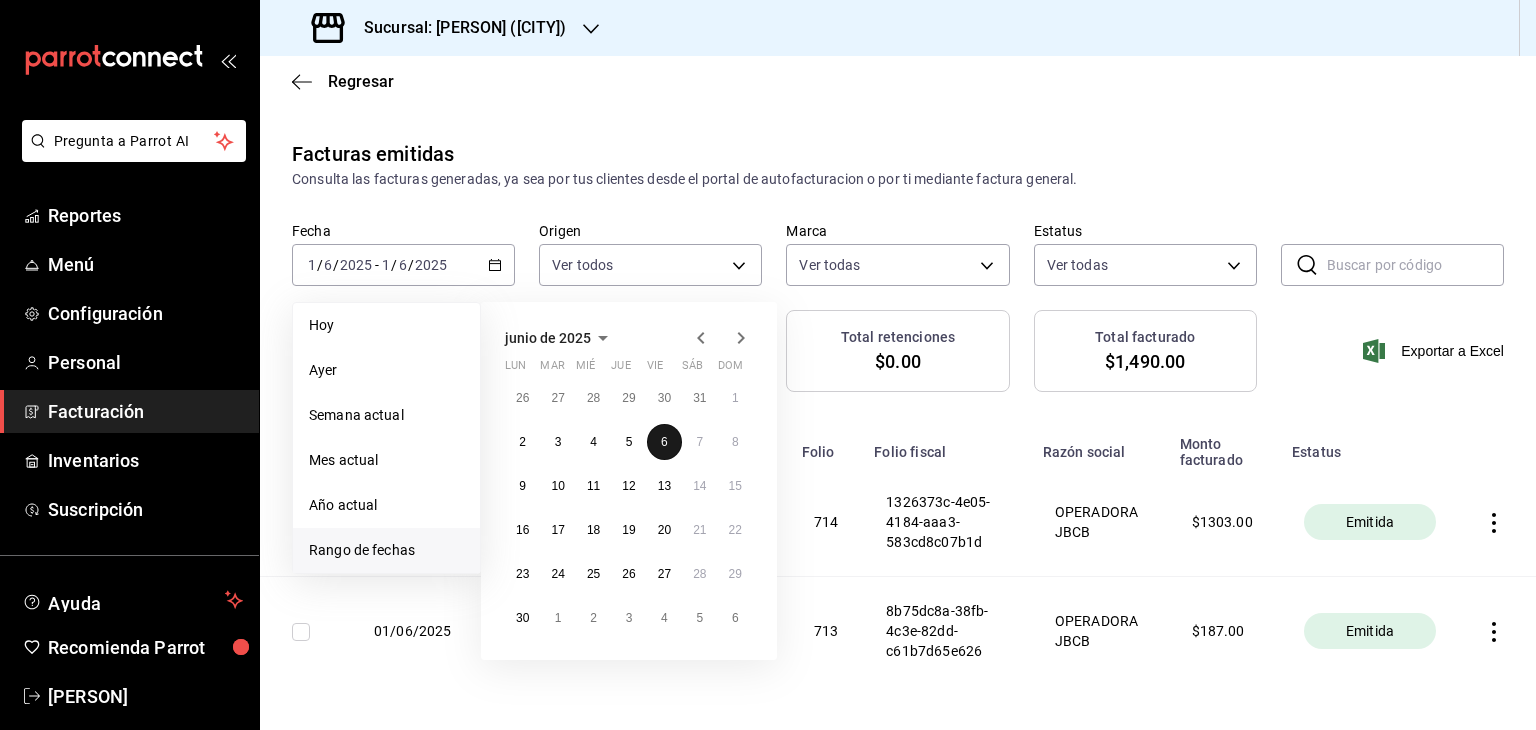 click on "6" at bounding box center (664, 442) 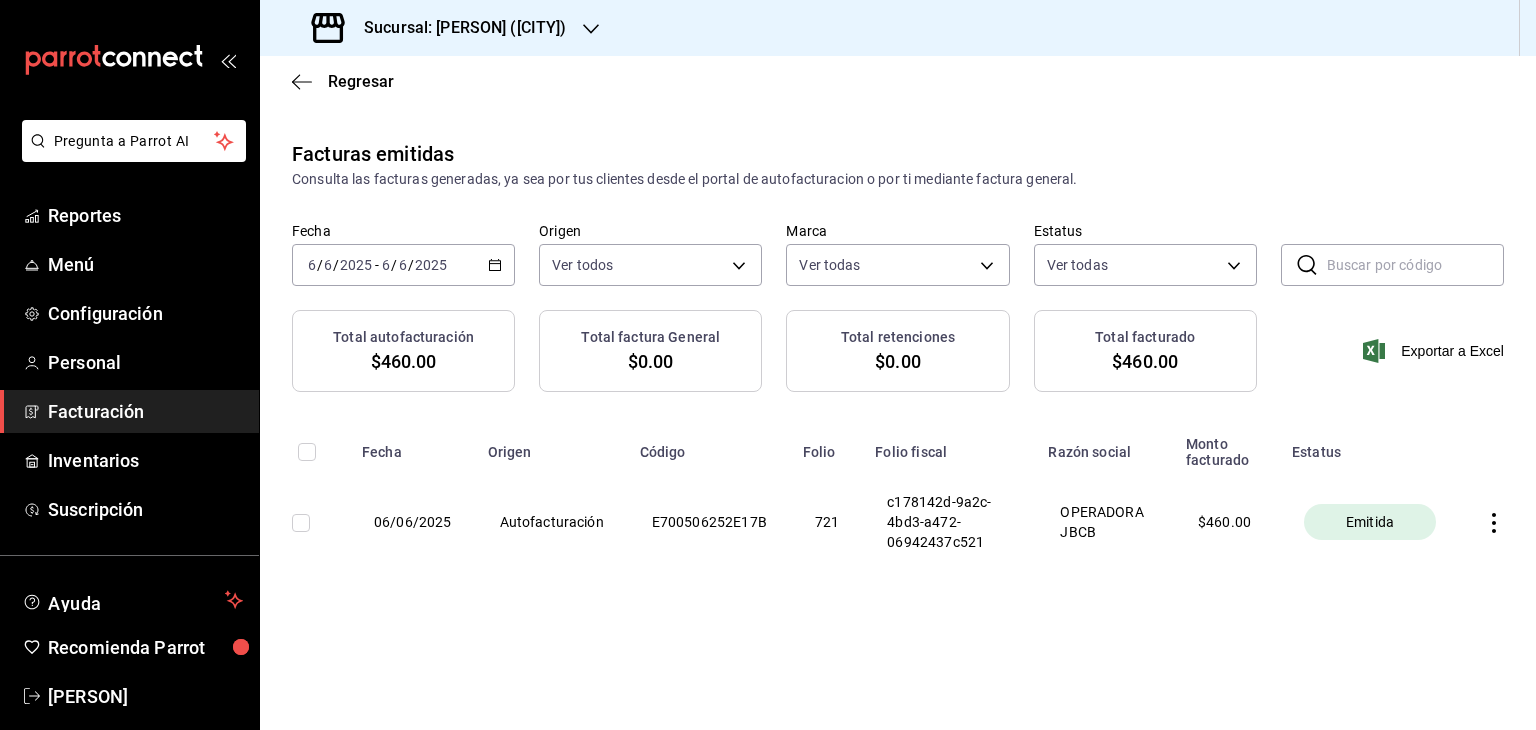 click 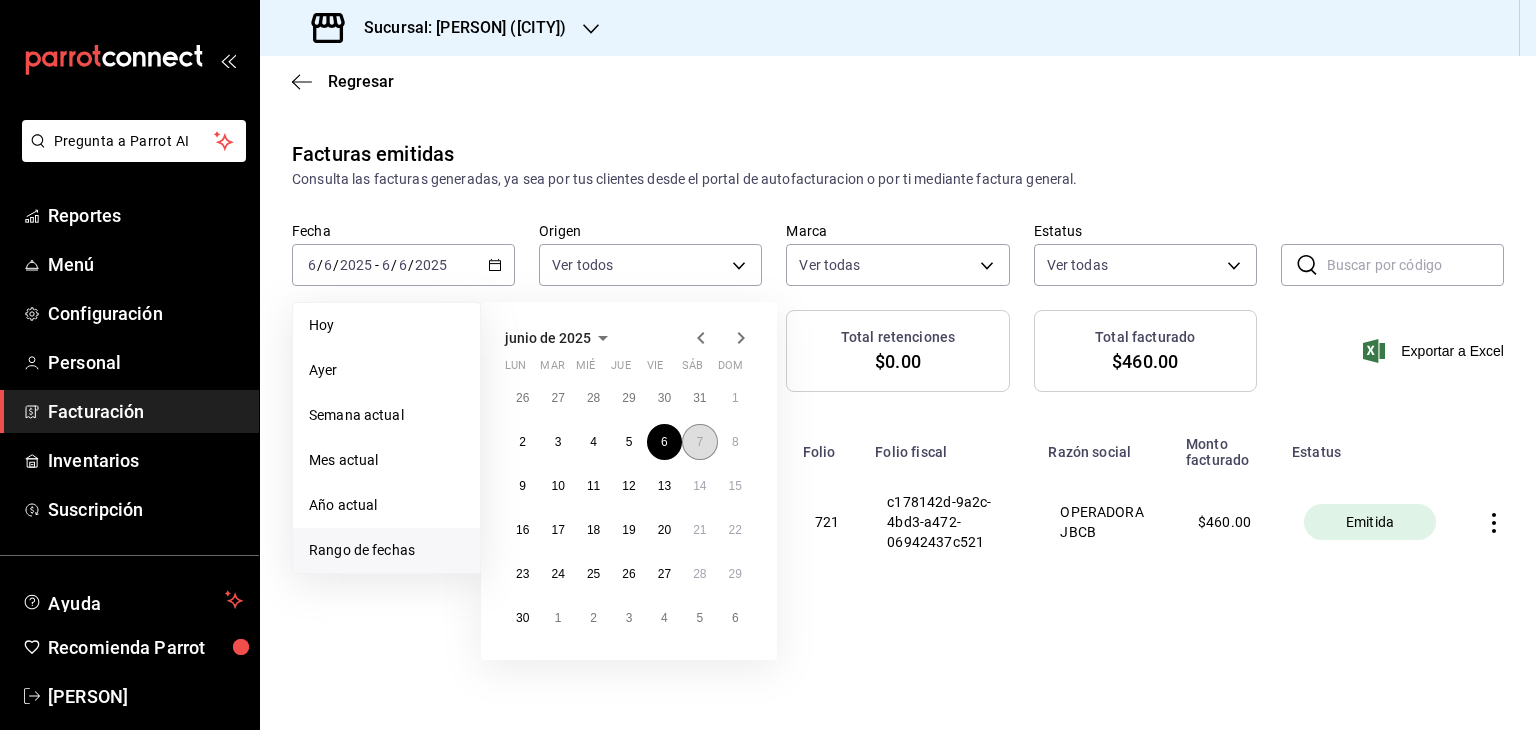 click on "7" at bounding box center [699, 442] 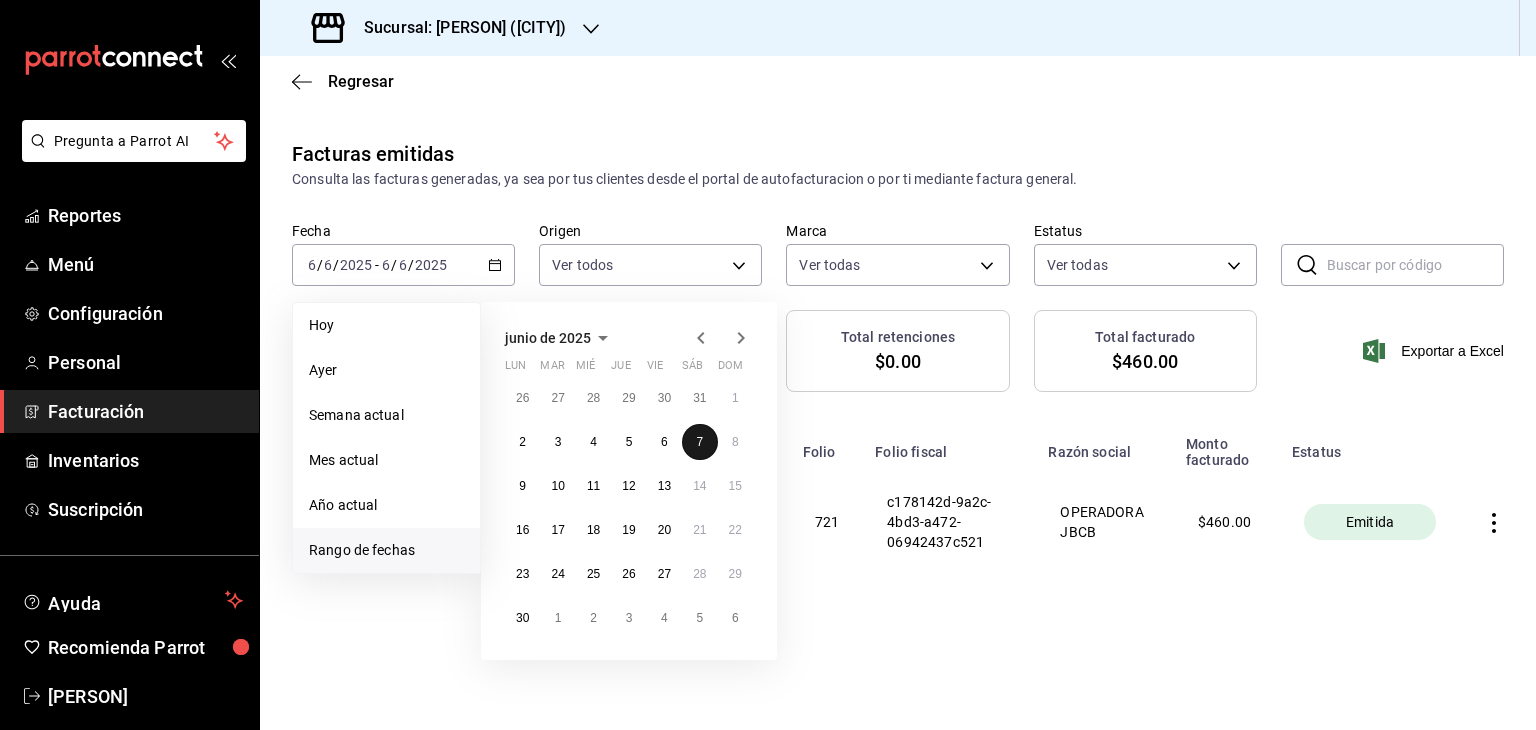 click on "7" at bounding box center [699, 442] 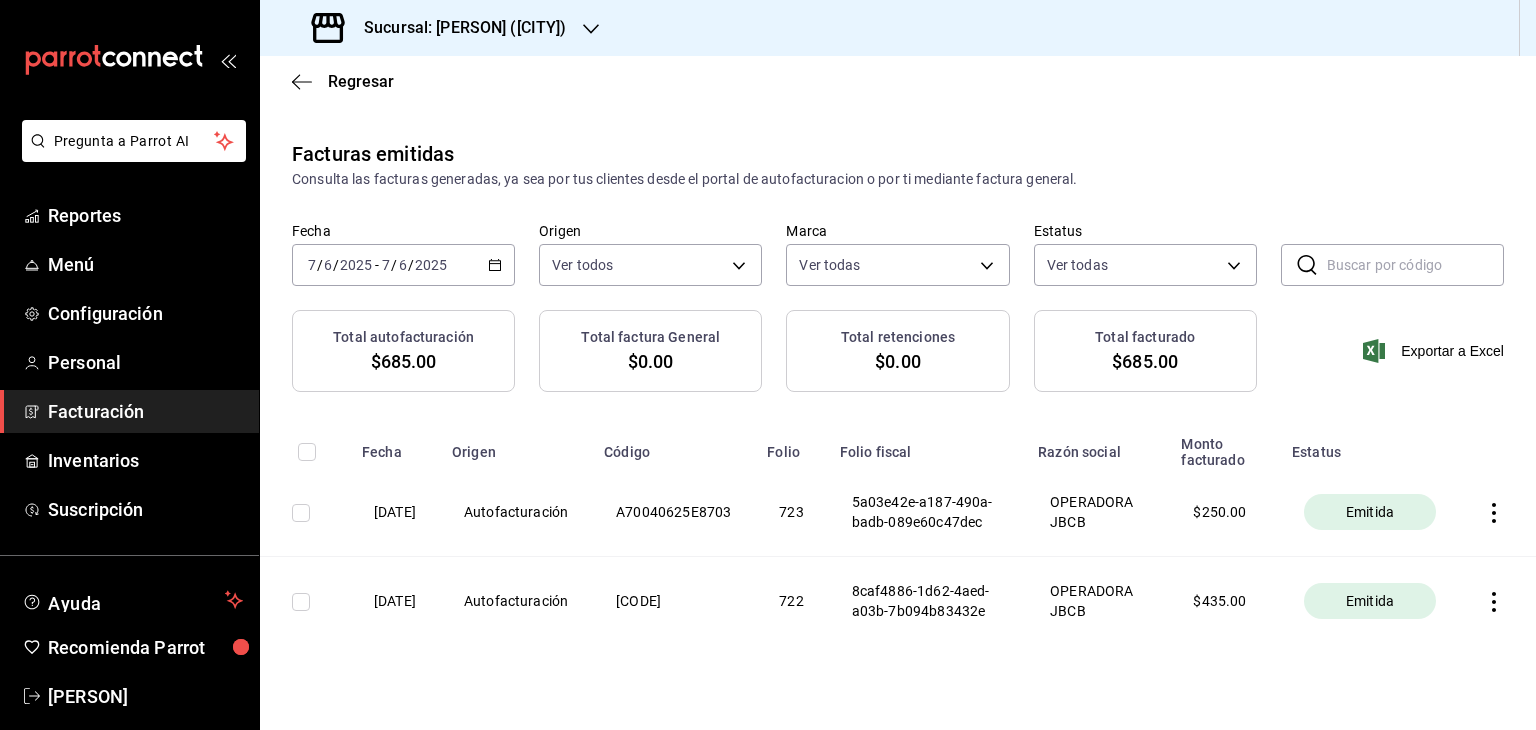 click 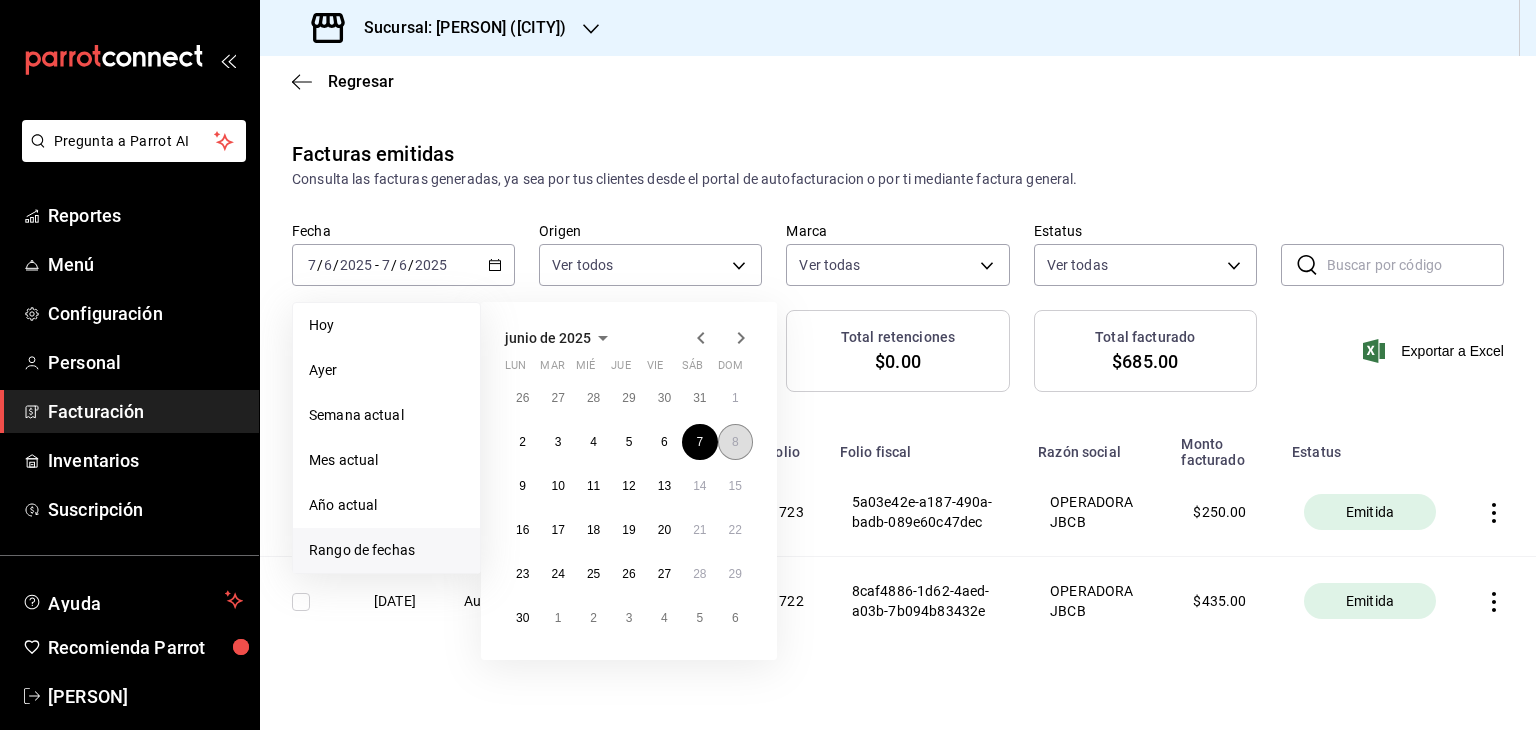 click on "8" at bounding box center (735, 442) 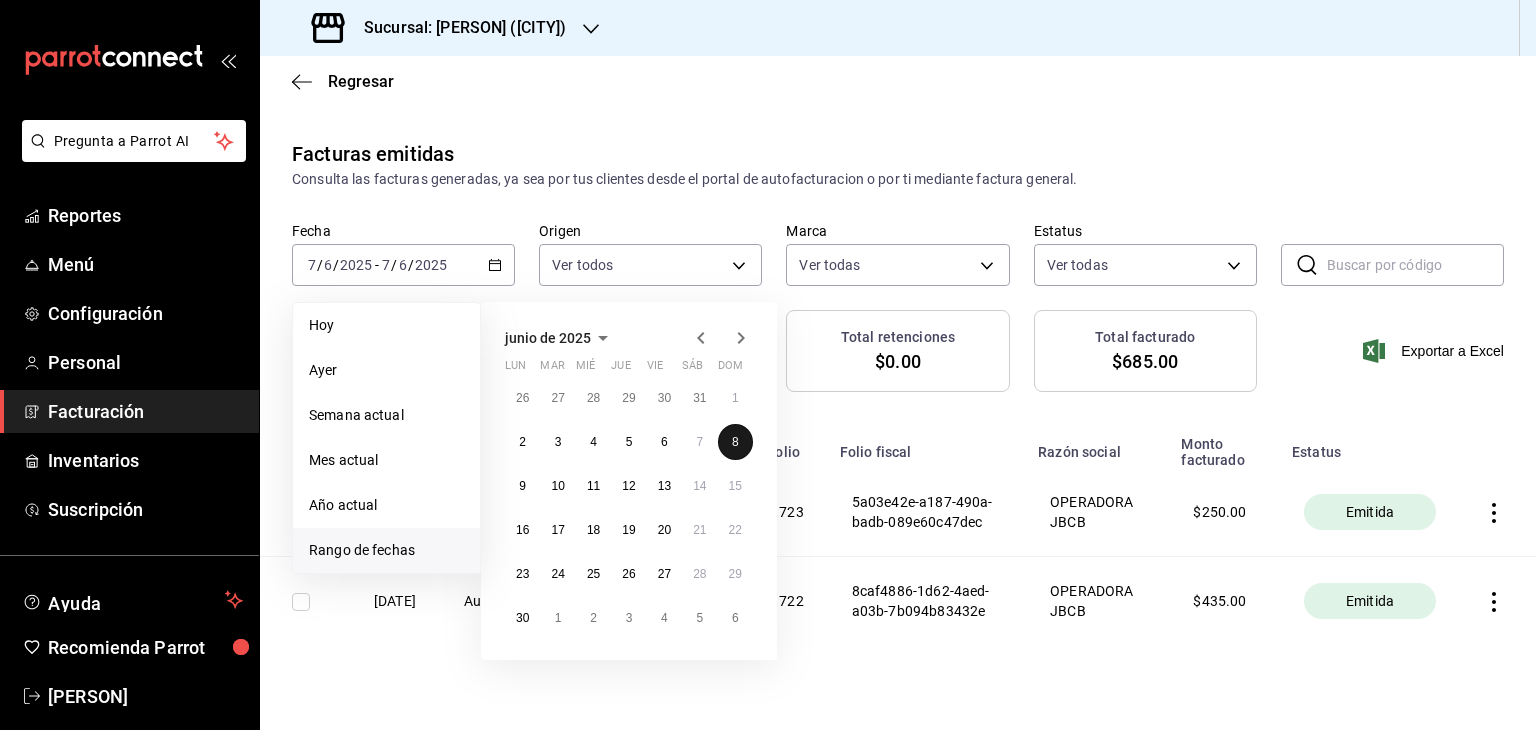 click on "8" at bounding box center (735, 442) 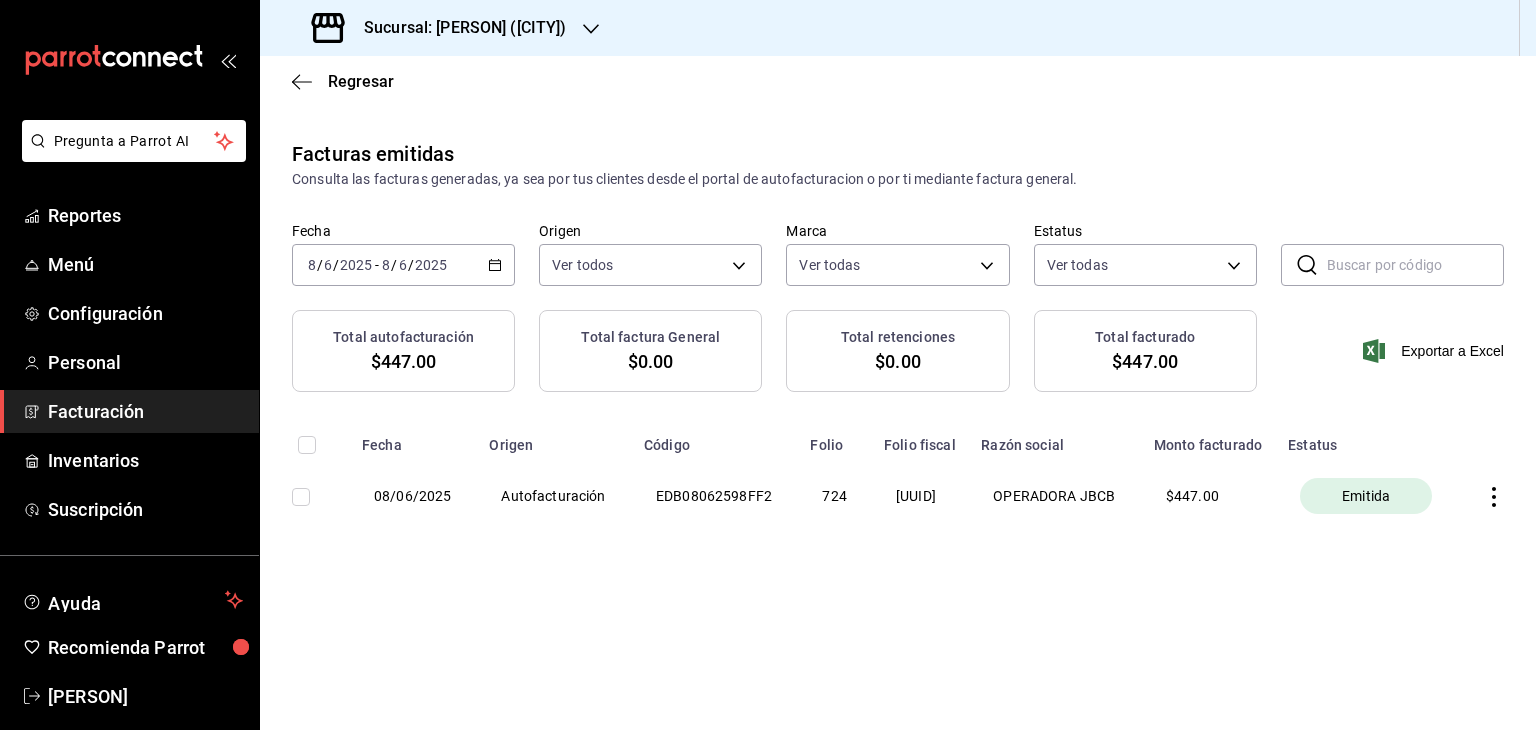 click on "[DATE] [DATE] - [DATE] [DATE]" at bounding box center [403, 265] 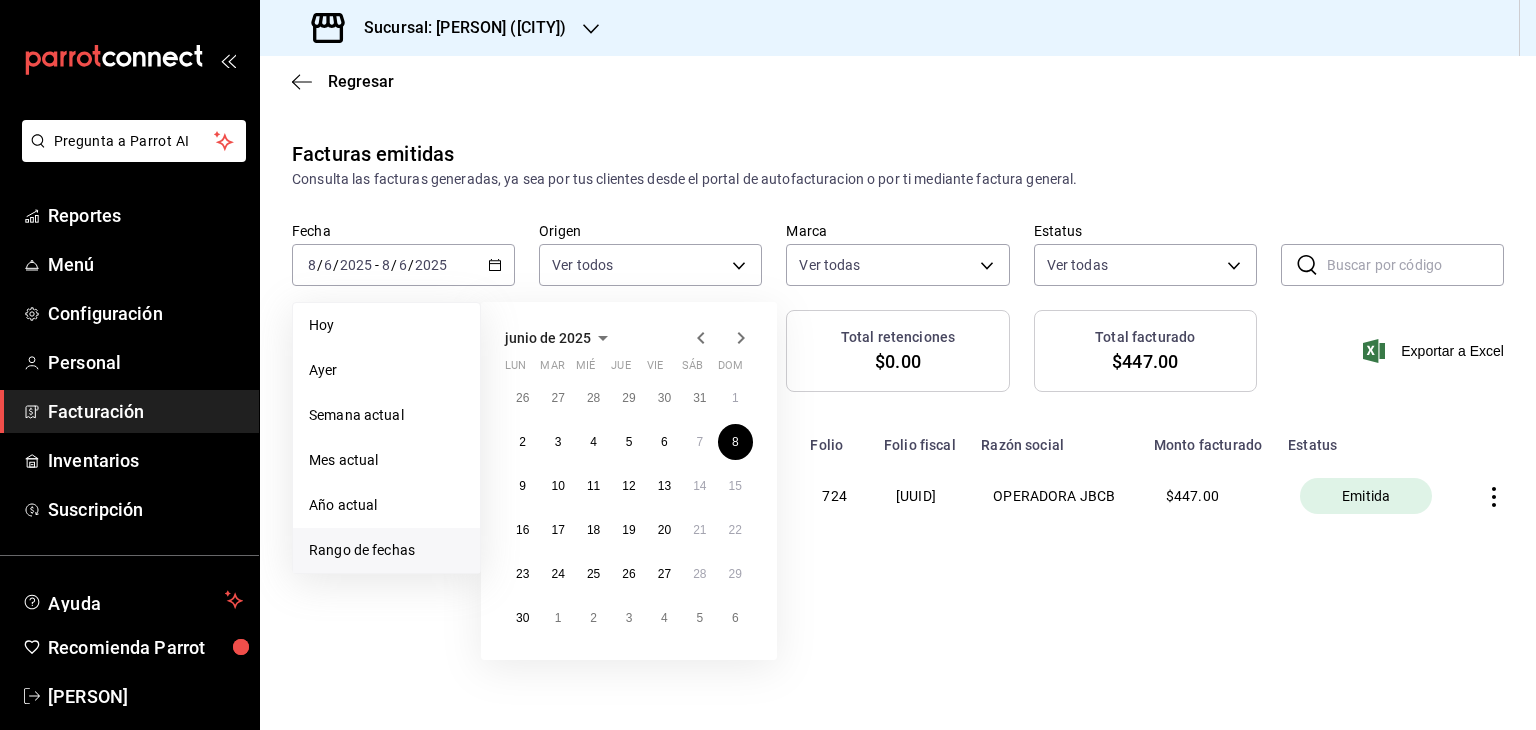 click 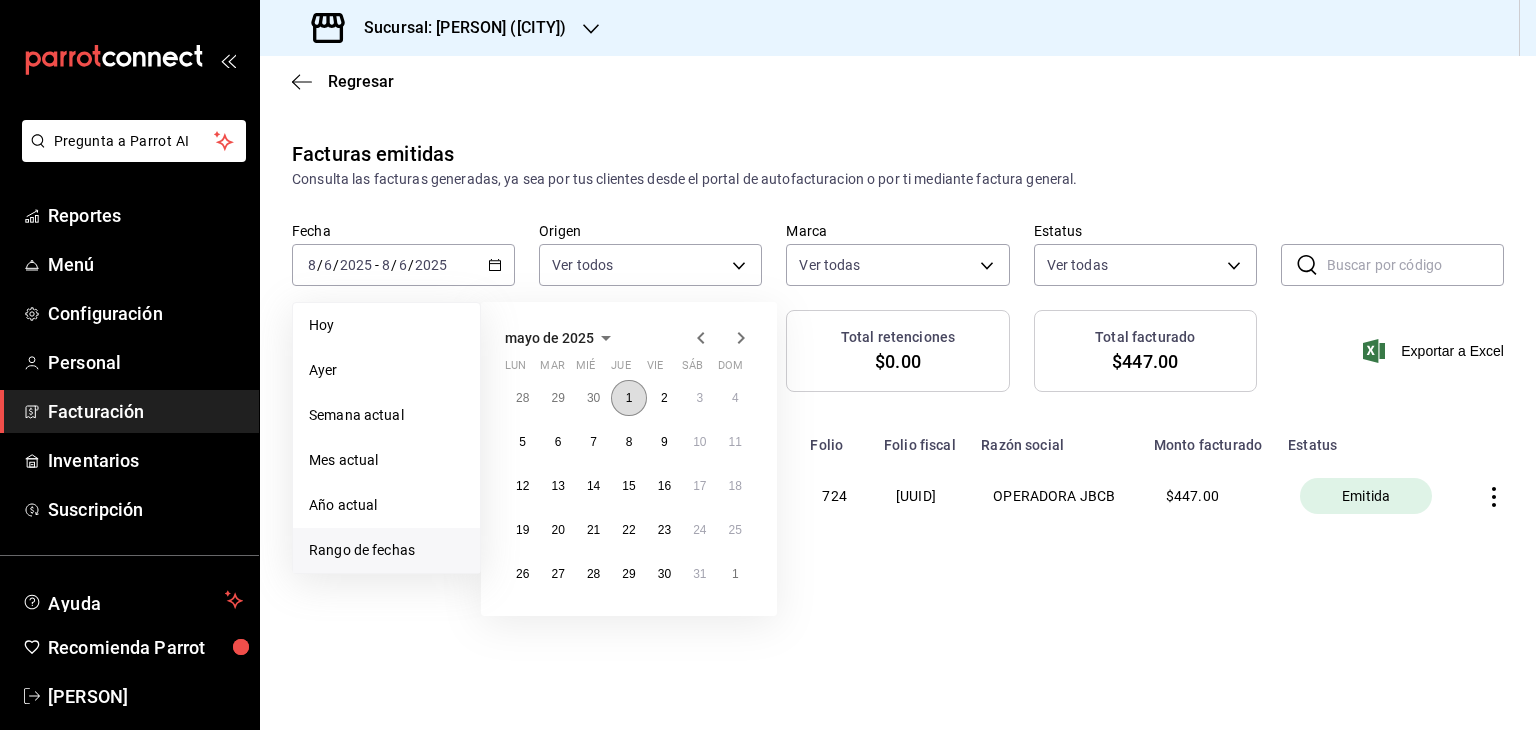 click on "1" at bounding box center [629, 398] 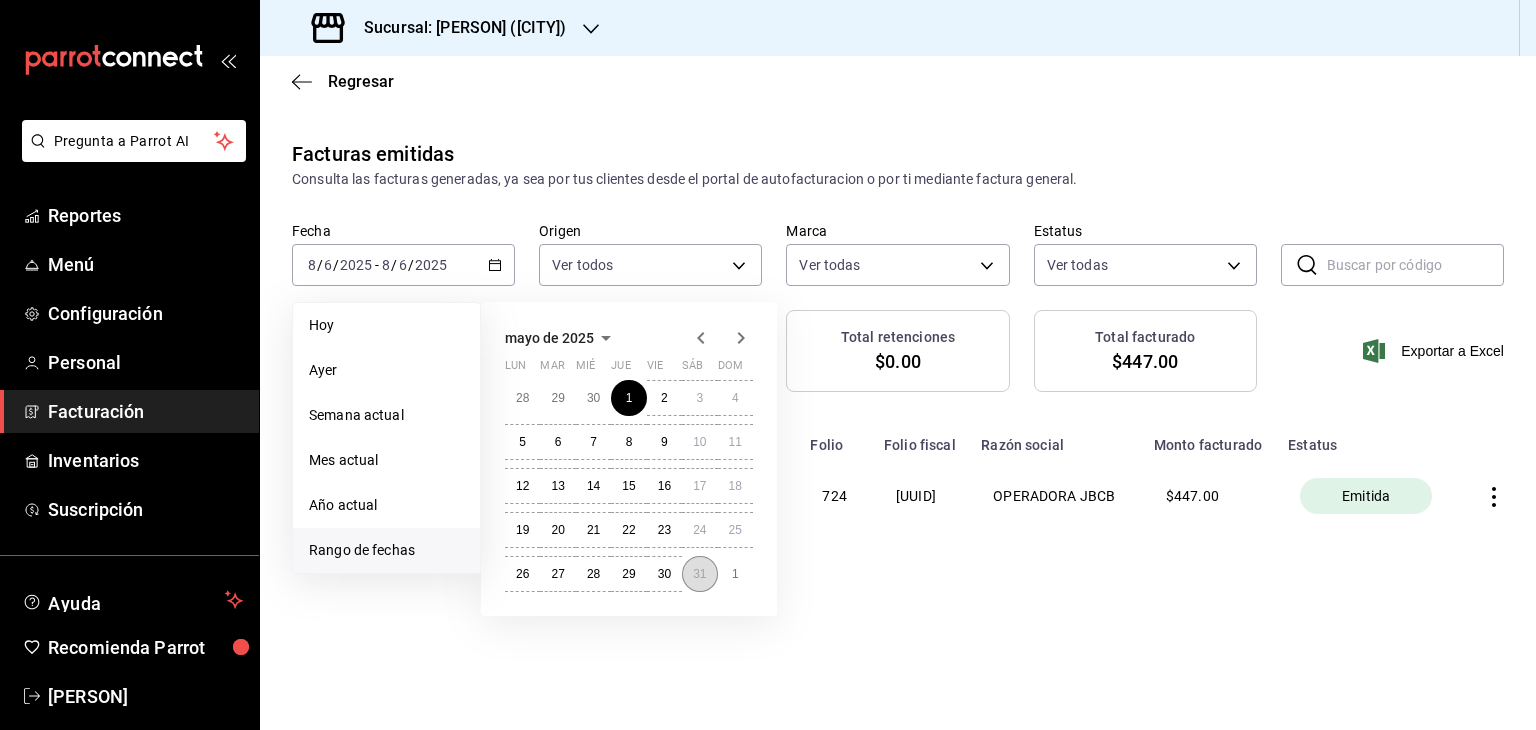 click on "31" at bounding box center [699, 574] 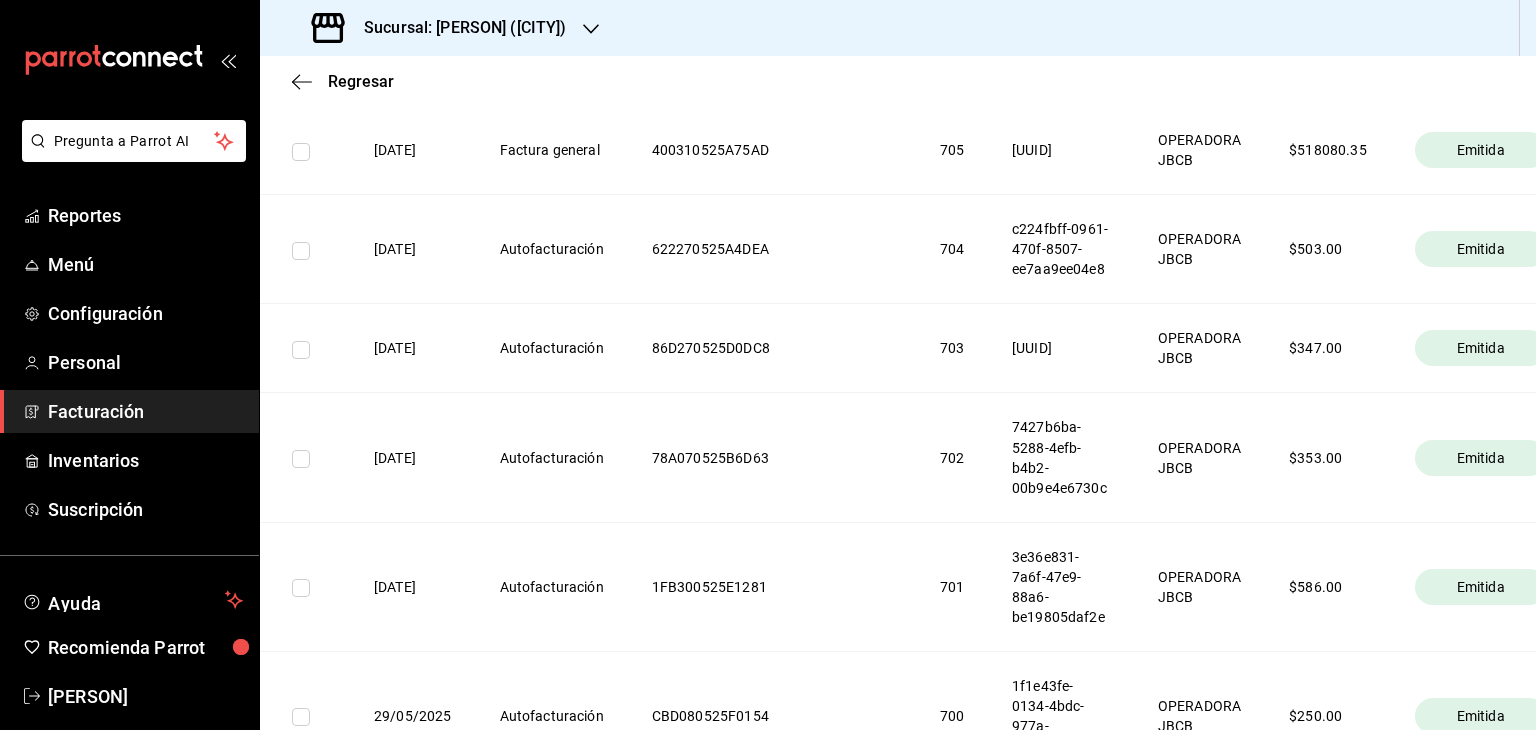 scroll, scrollTop: 1200, scrollLeft: 0, axis: vertical 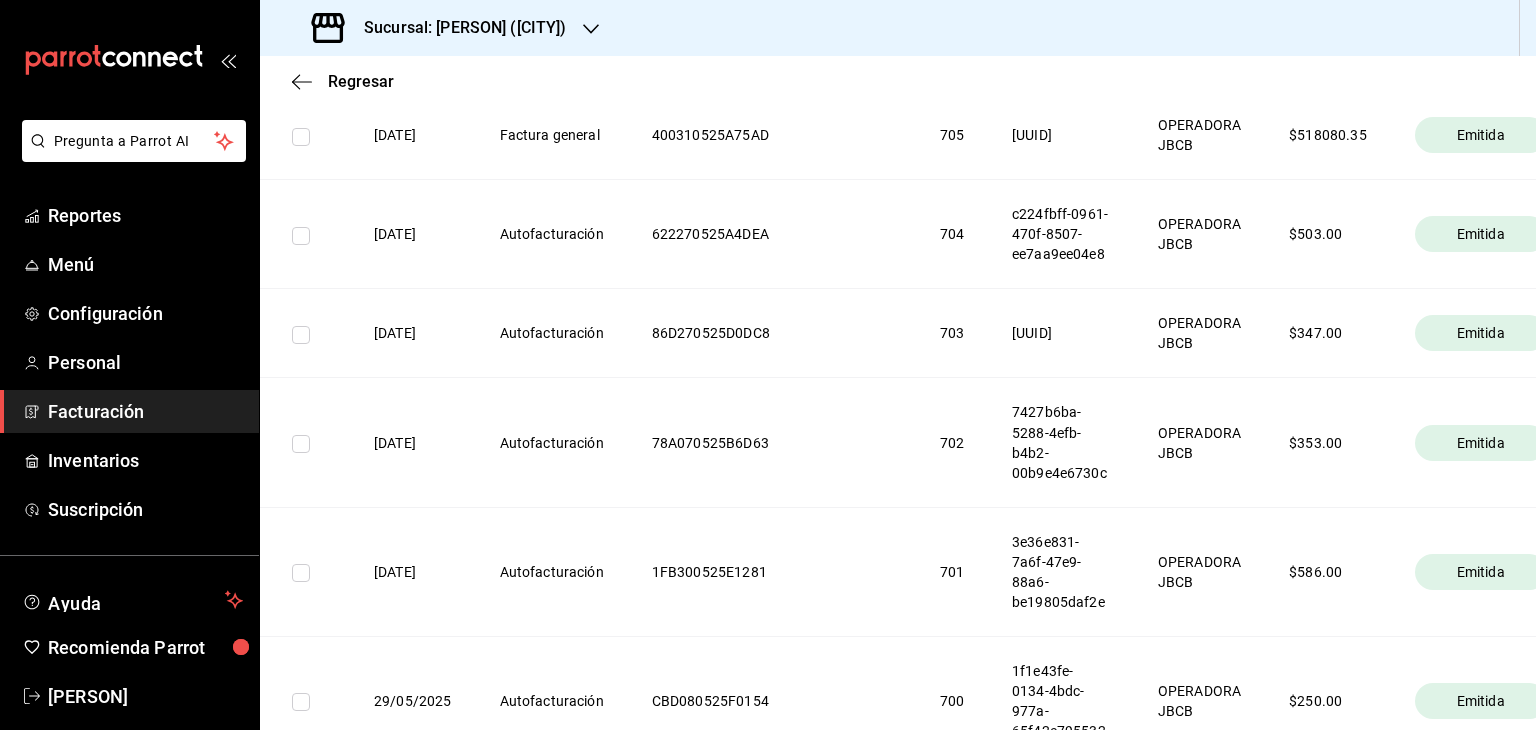 click 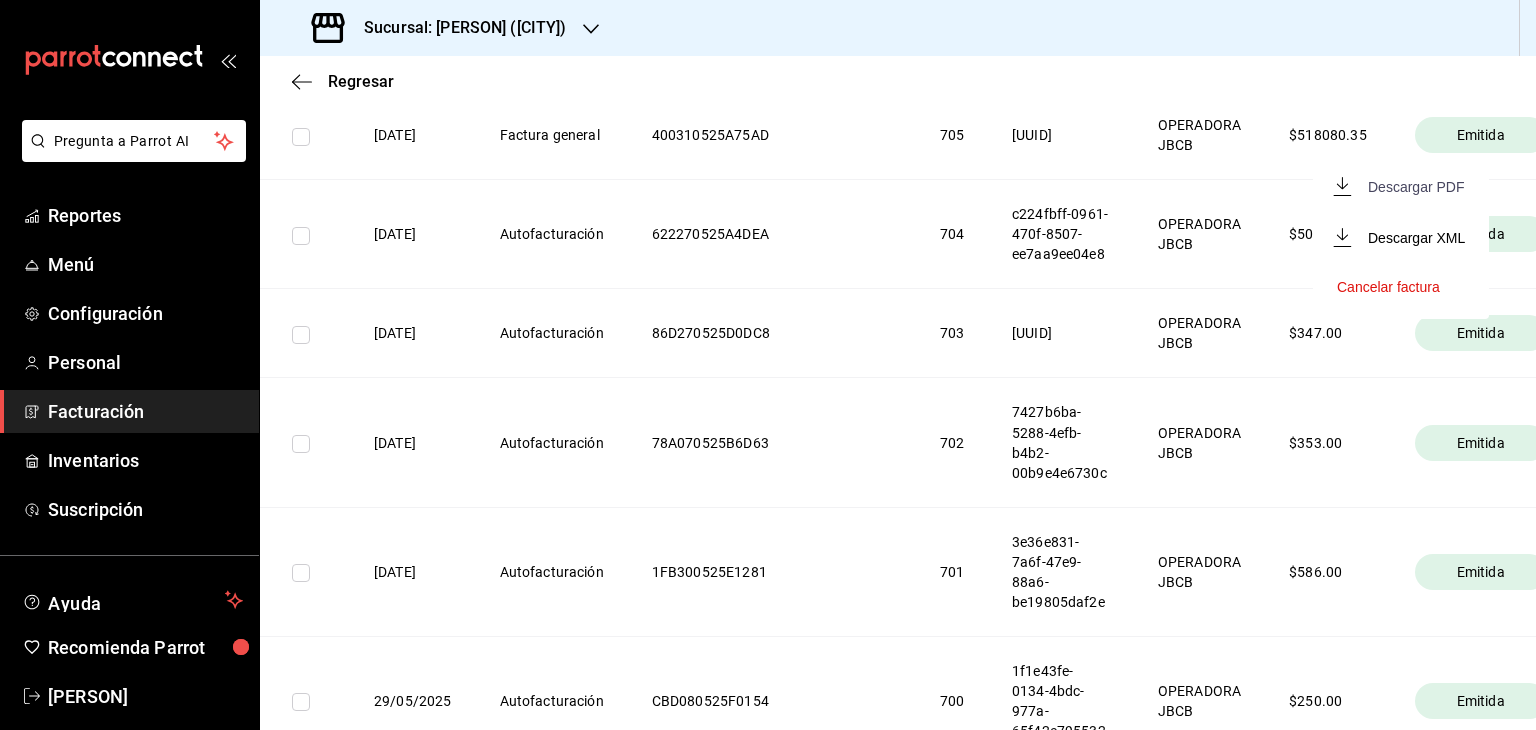 click on "Descargar PDF" at bounding box center (1416, 187) 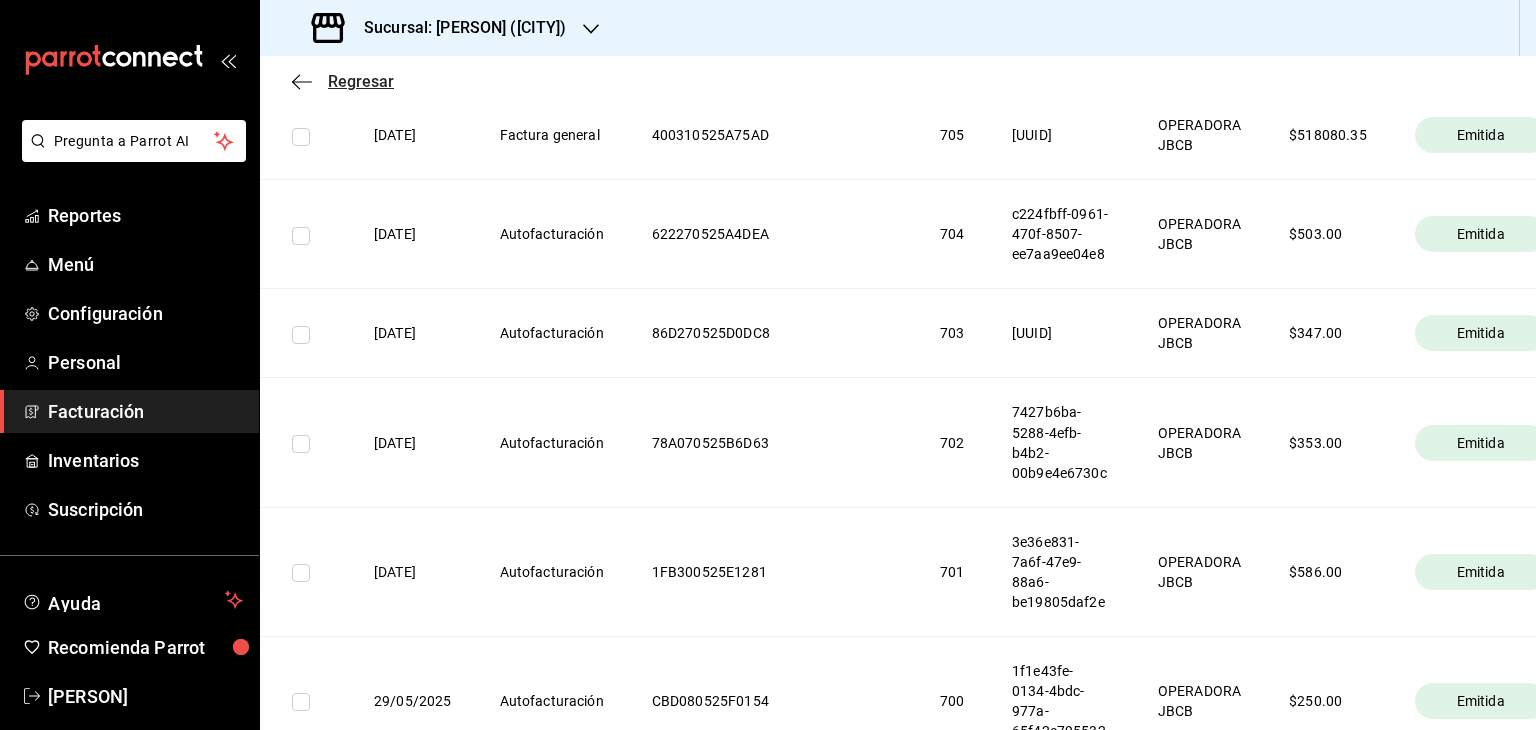 click on "Regresar" at bounding box center (361, 81) 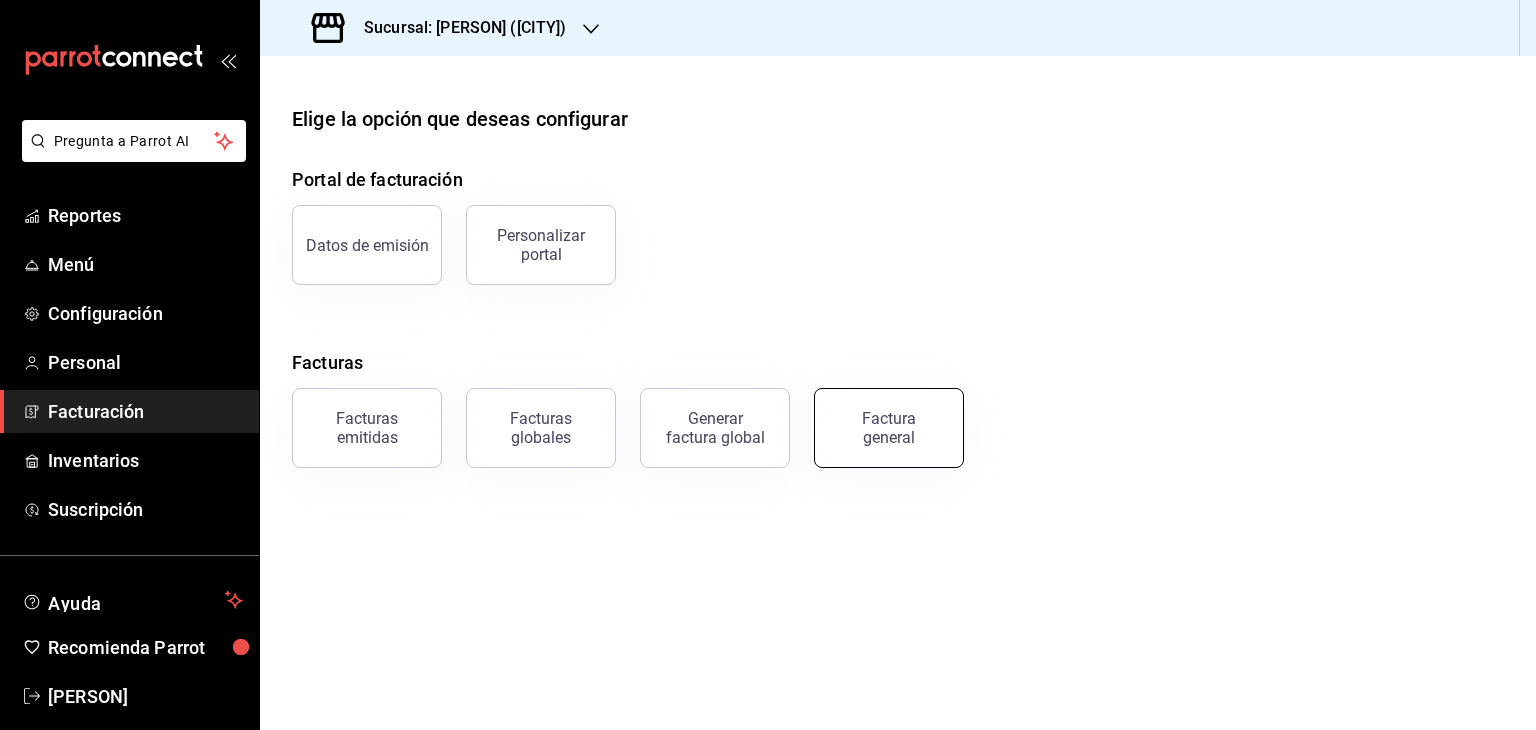 click on "Factura general" at bounding box center [889, 428] 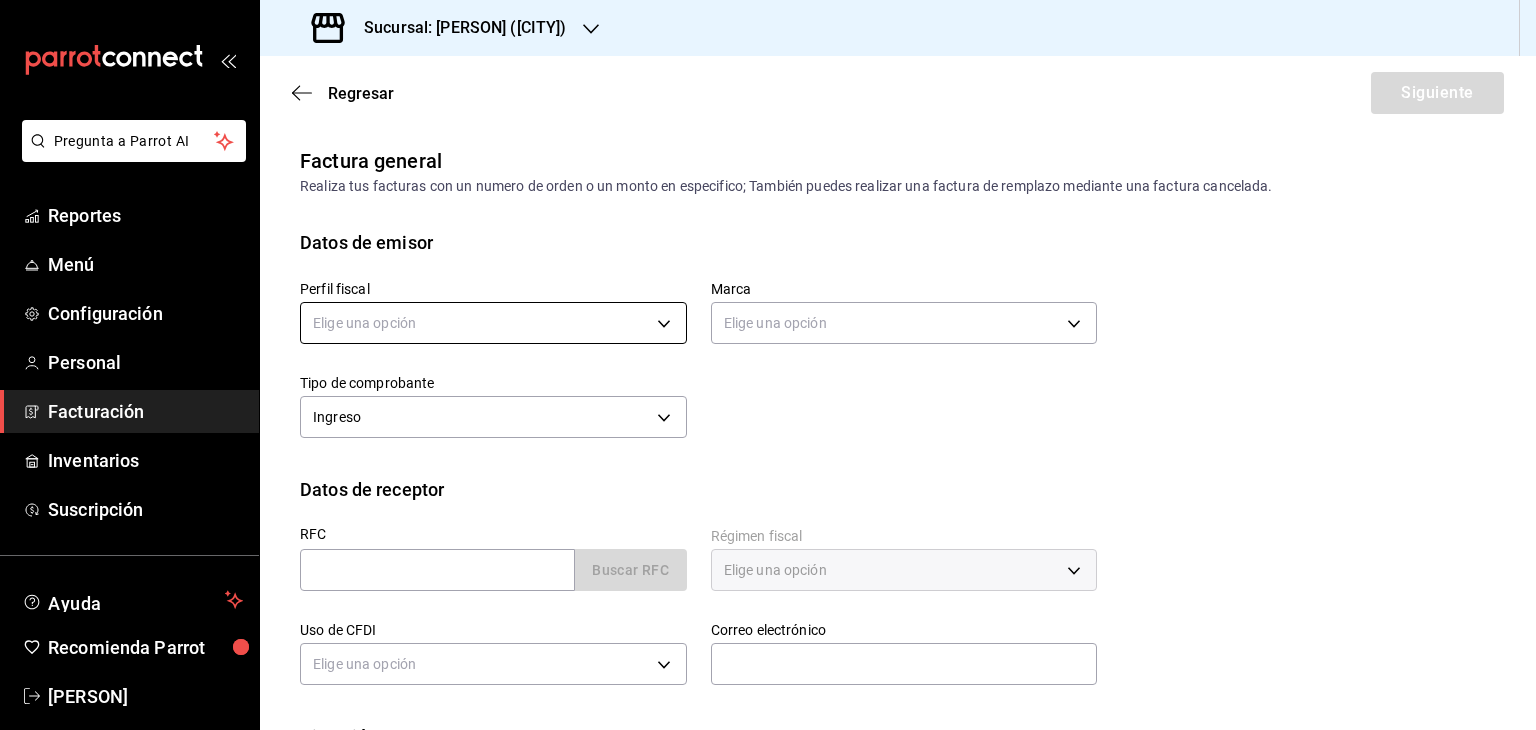 click on "Pregunta a Parrot AI Reportes   Menú   Configuración   Personal   Facturación   Inventarios   Suscripción   Ayuda Recomienda Parrot   [PERSON]   Sugerir nueva función   Sucursal: [PERSON] ([CITY]) Regresar Siguiente Factura general Realiza tus facturas con un numero de orden o un monto en especifico; También puedes realizar una factura de remplazo mediante una factura cancelada. Datos de emisor Perfil fiscal Elige una opción Marca Elige una opción Tipo de comprobante Ingreso I Datos de receptor RFC Buscar RFC Régimen fiscal Elige una opción Uso de CFDI Elige una opción Correo electrónico Dirección Calle # exterior # interior Código postal ​ Estado ​ Municipio ​ Colonia ​ Pregunta a Parrot AI Reportes   Menú   Configuración   Personal   Facturación   Inventarios   Suscripción   Ayuda Recomienda Parrot   [PERSON]   Sugerir nueva función   GANA 1 MES GRATIS EN TU SUSCRIPCIÓN AQUÍ Visitar centro de ayuda ([PHONE]) [EMAIL] Visitar centro de ayuda" at bounding box center [768, 365] 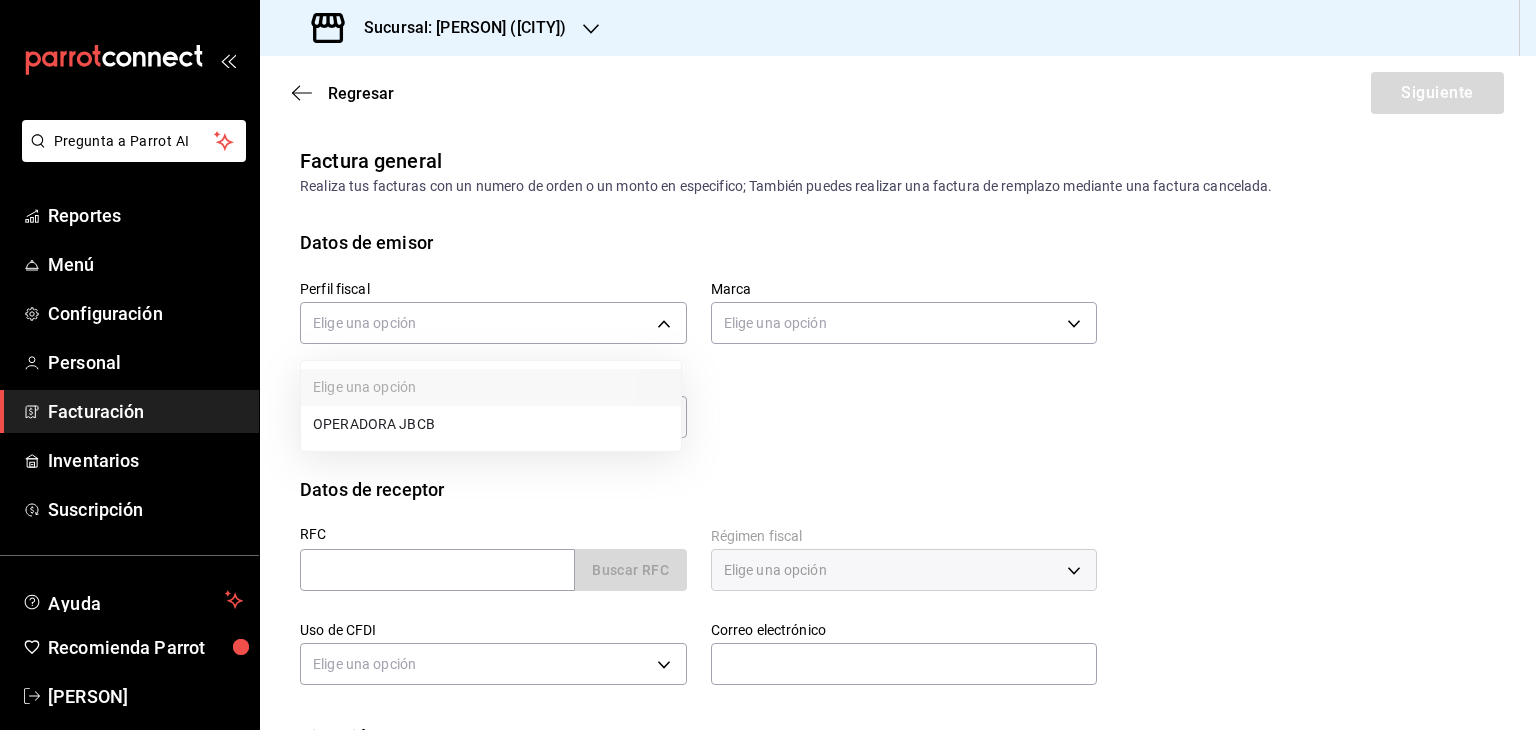 click on "OPERADORA JBCB" at bounding box center (491, 424) 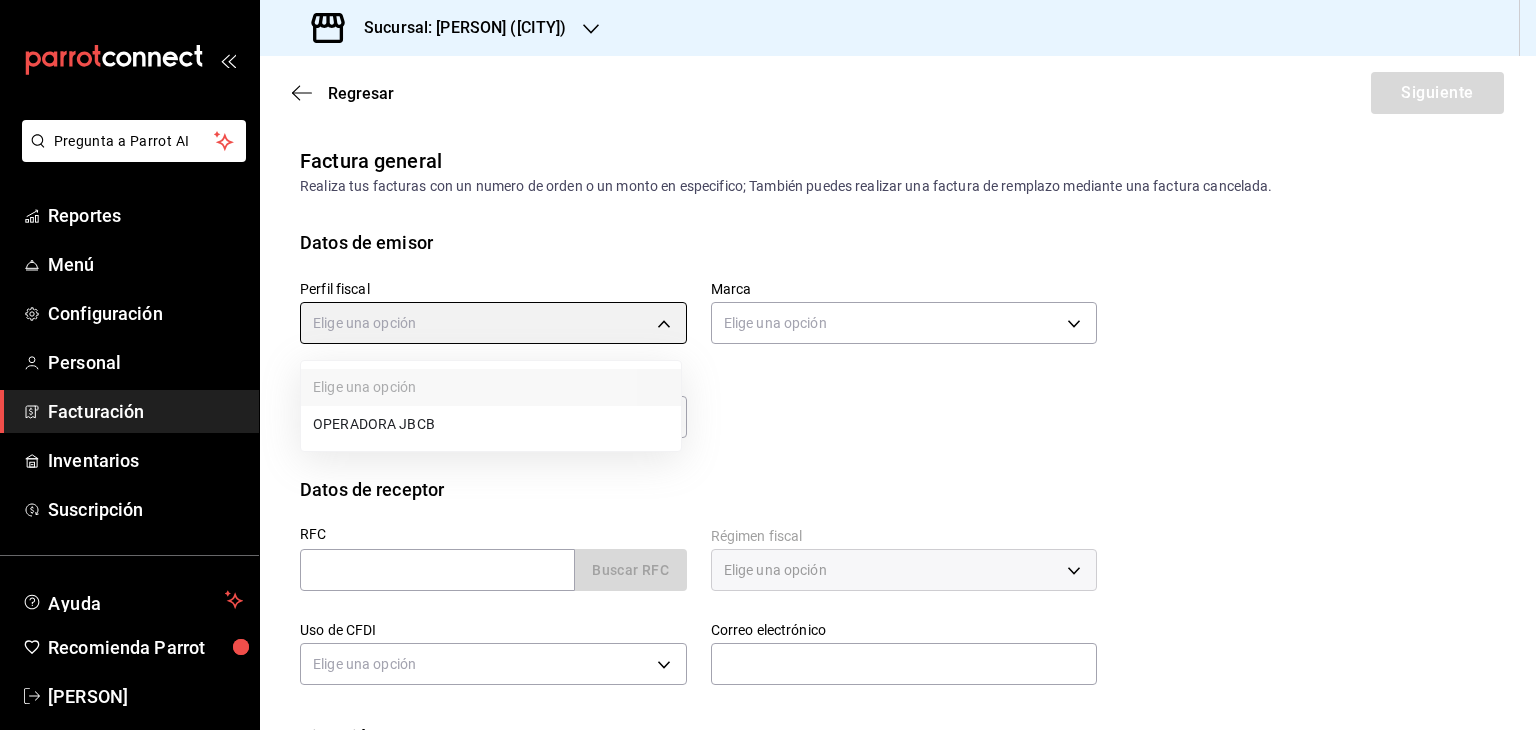 type on "b54305d6-e2aa-4d78-8945-c36f9d9c9a77" 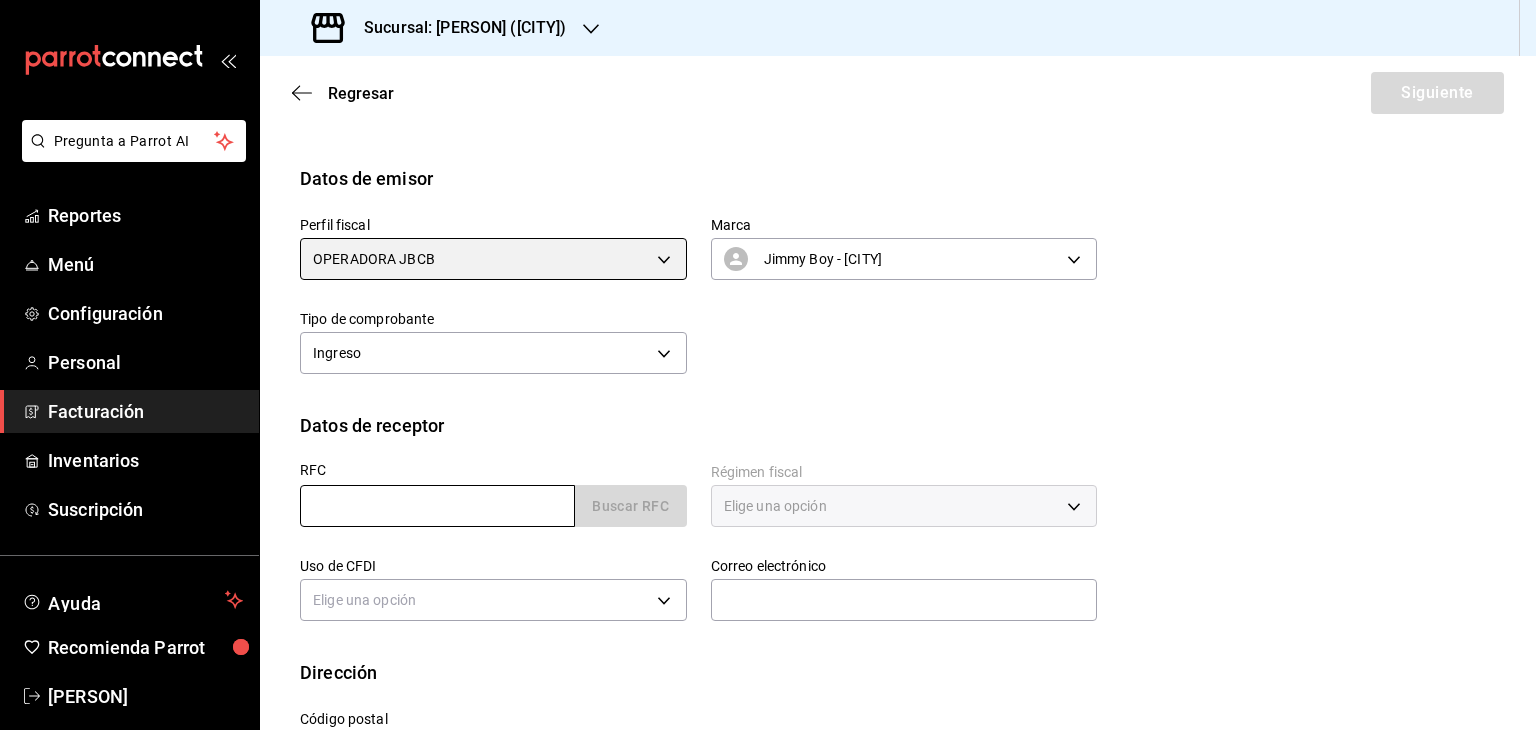 scroll, scrollTop: 100, scrollLeft: 0, axis: vertical 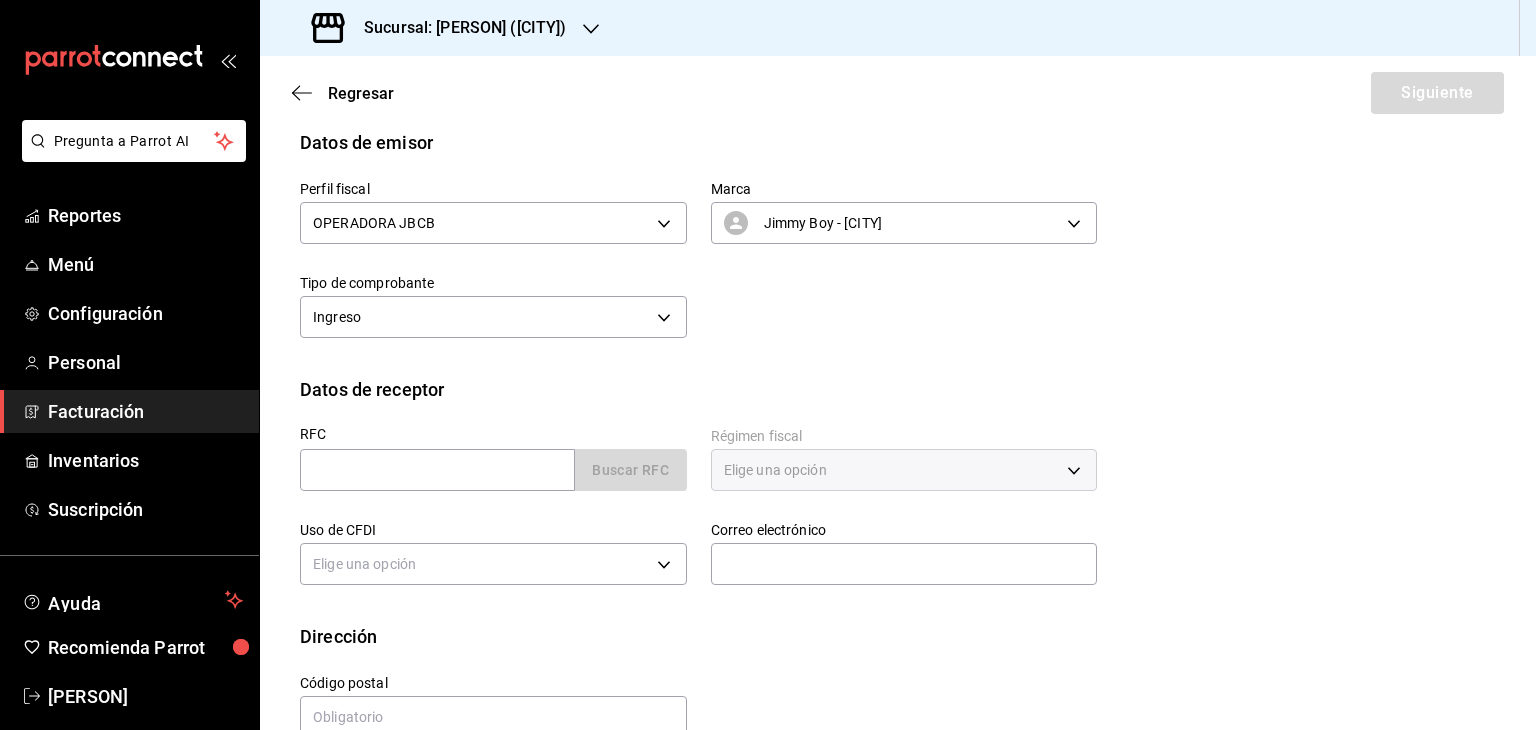 click on "Uso de CFDI Elige una opción" at bounding box center (481, 544) 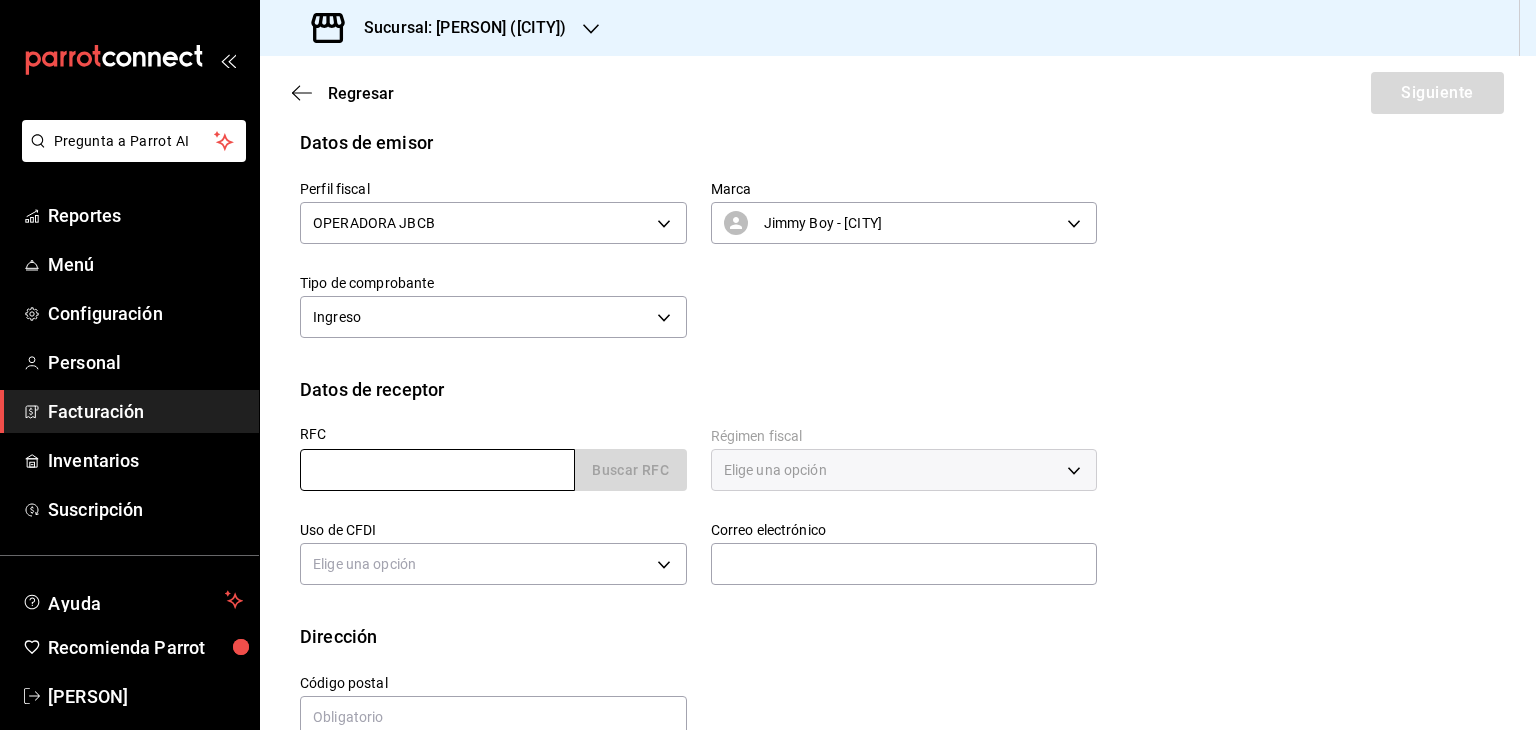 click at bounding box center (437, 470) 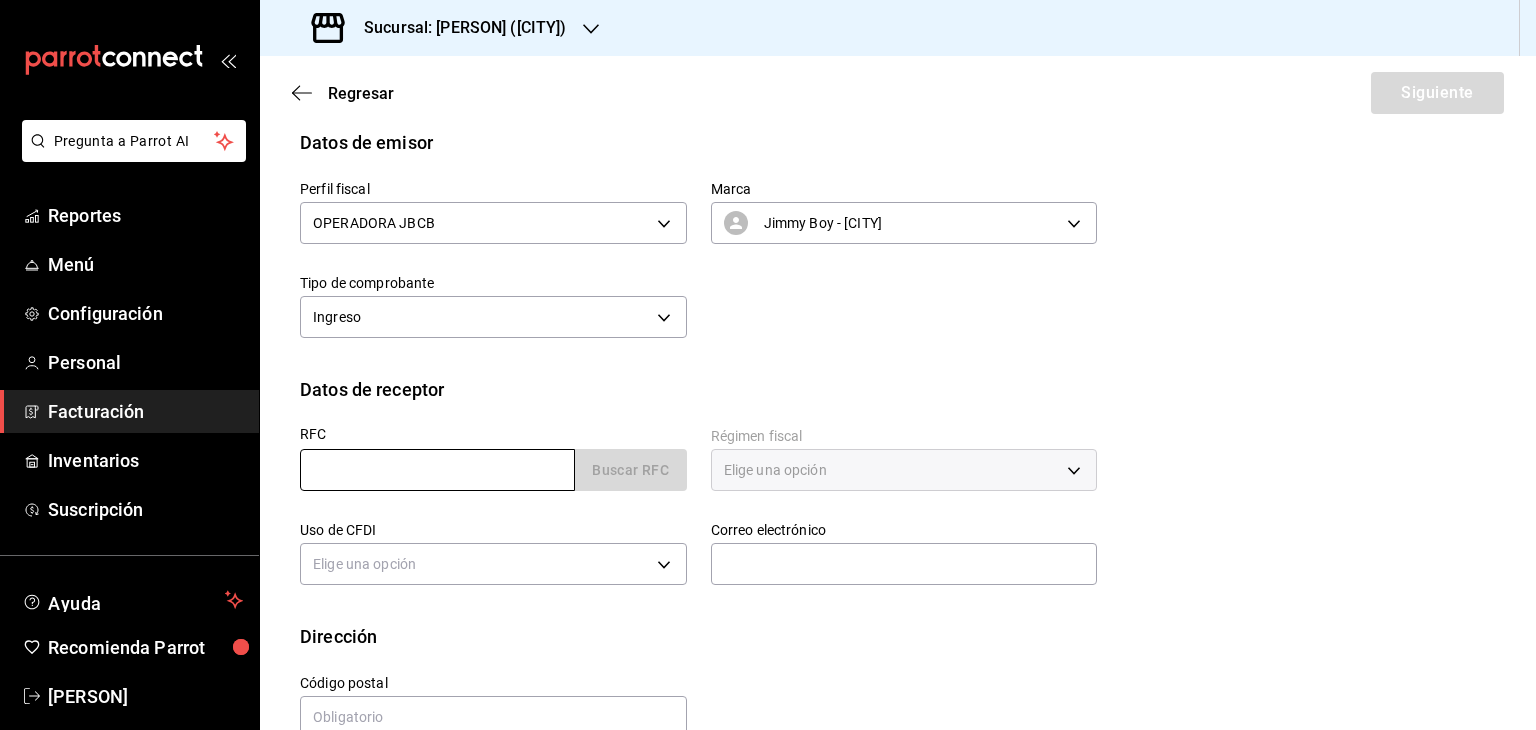 type on "XAXX010101000" 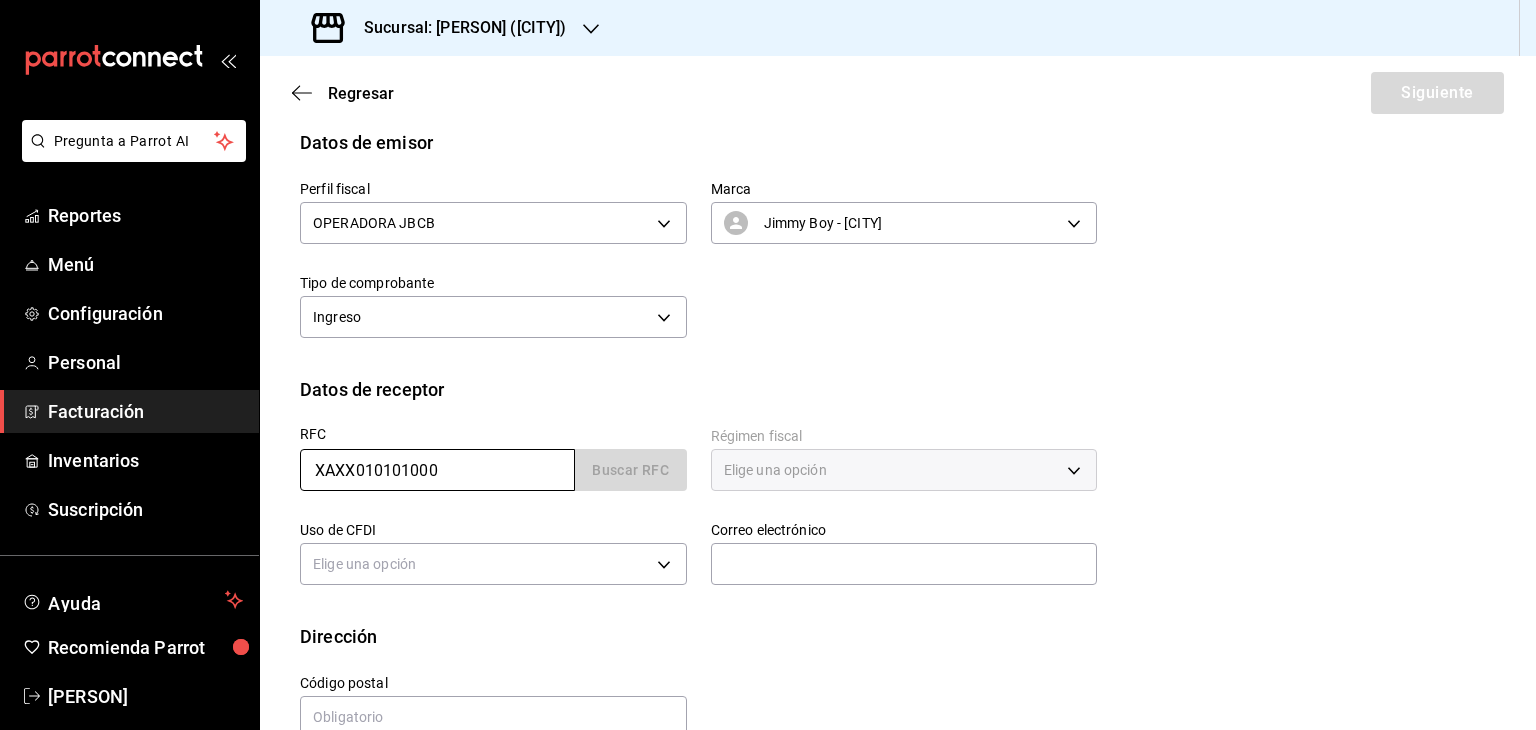 type on "11560" 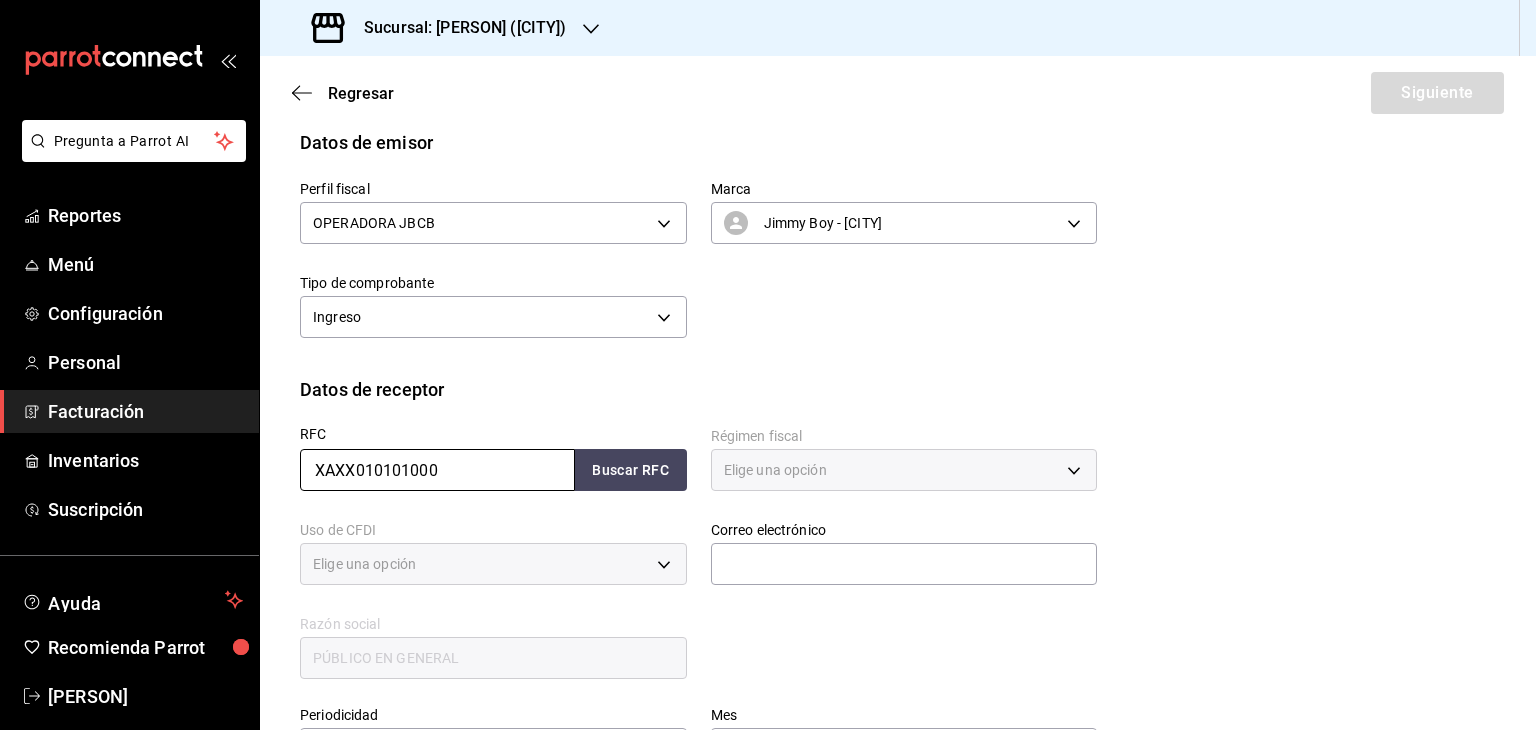 type on "616" 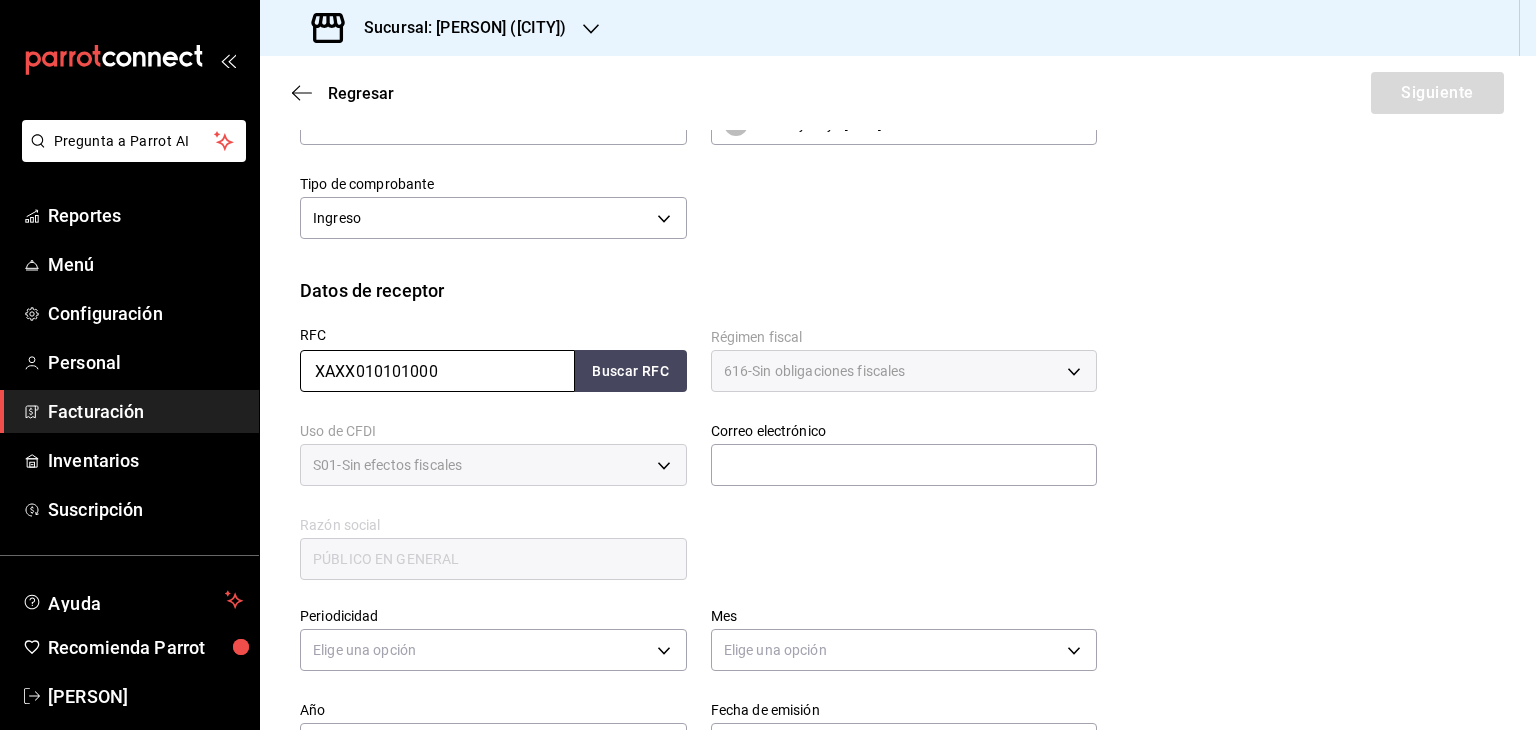 scroll, scrollTop: 300, scrollLeft: 0, axis: vertical 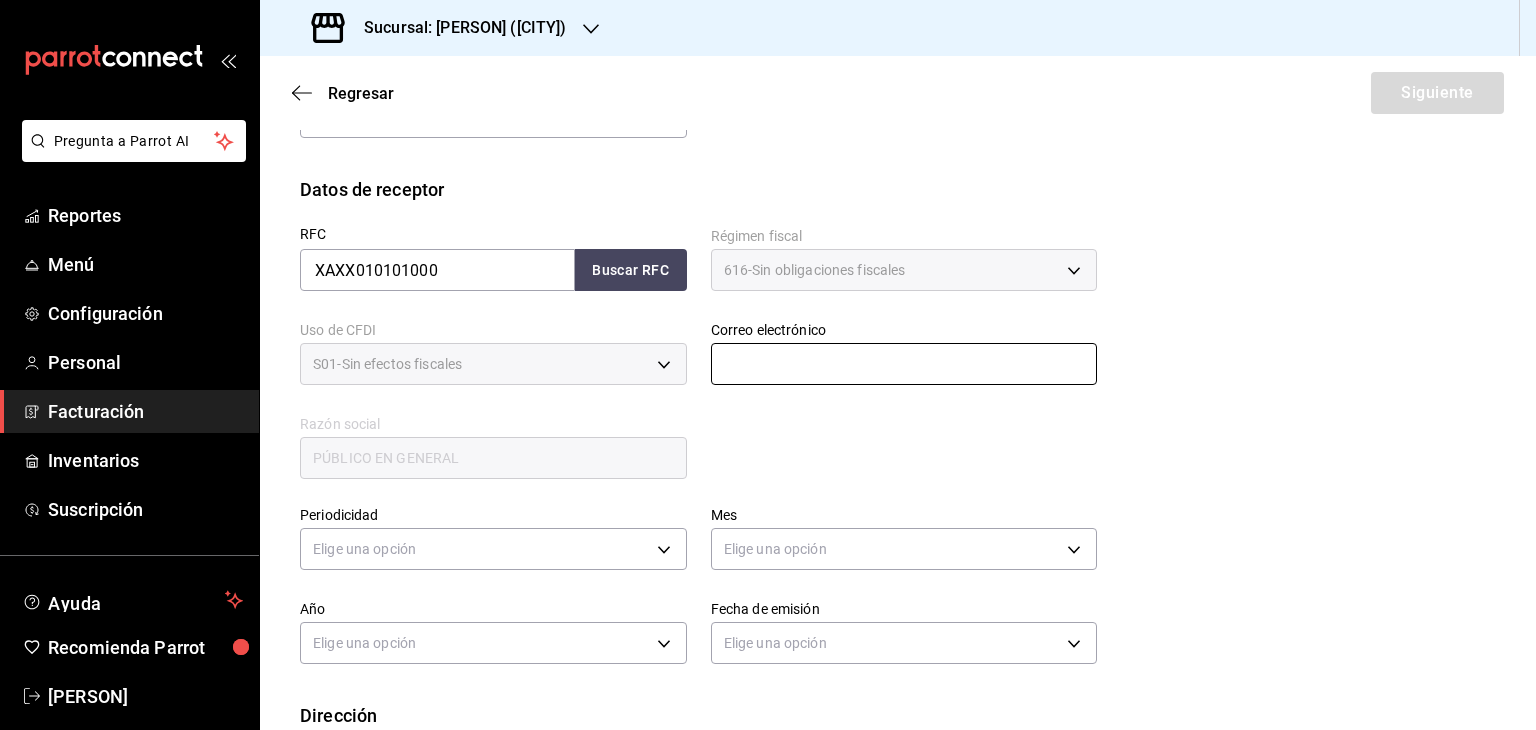 click at bounding box center [904, 364] 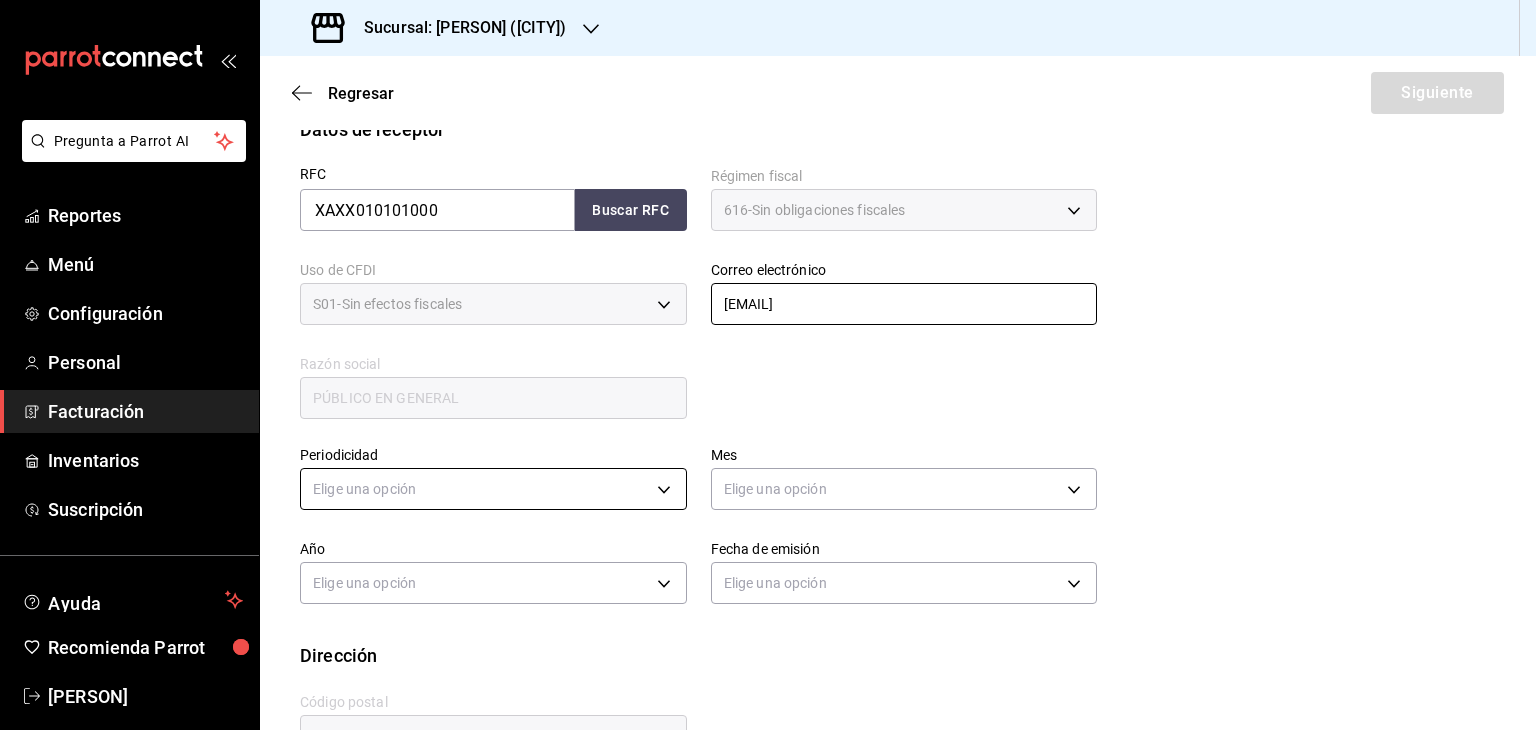 scroll, scrollTop: 422, scrollLeft: 0, axis: vertical 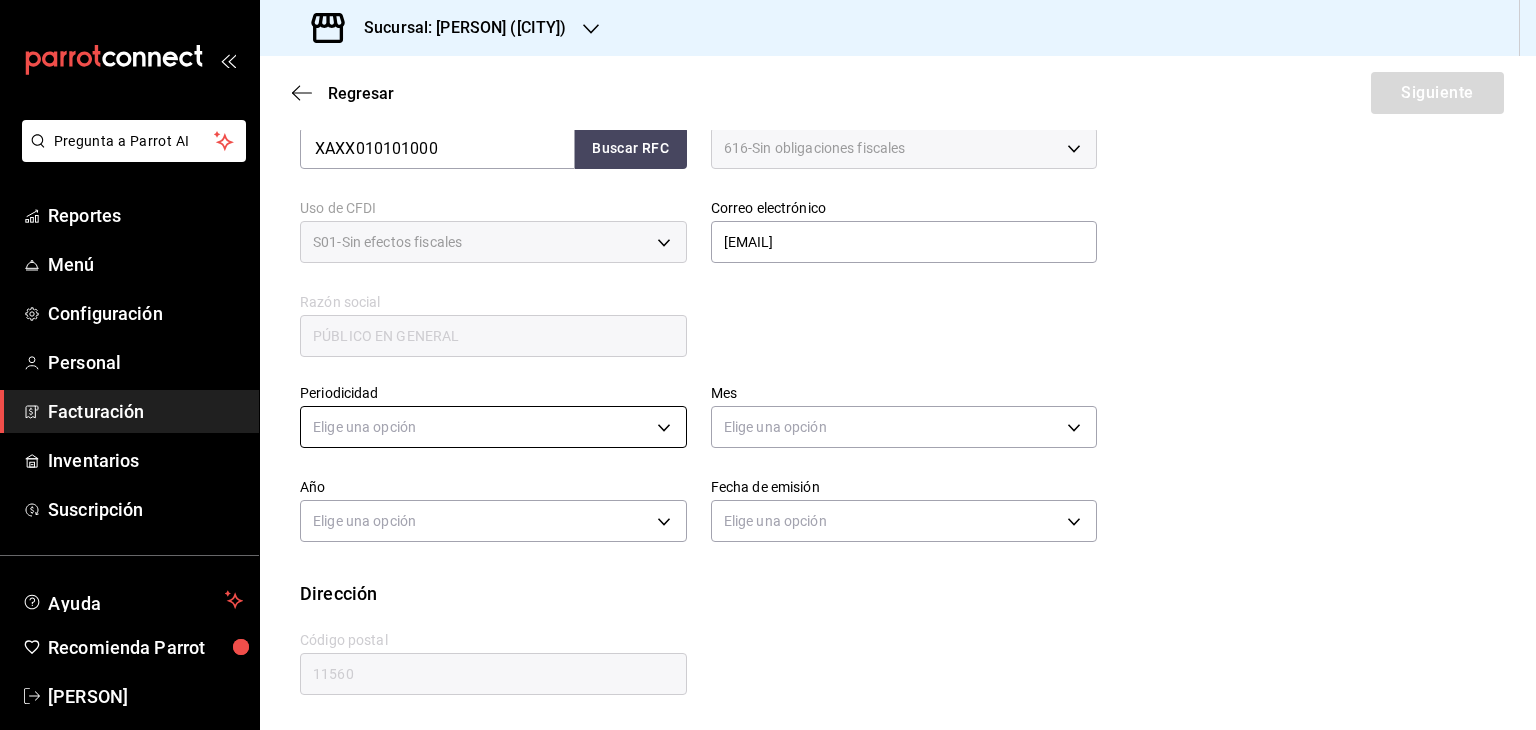 click on "Pregunta a Parrot AI Reportes   Menú   Configuración   Personal   Facturación   Inventarios   Suscripción   Ayuda Recomienda Parrot   [PERSON]   Sugerir nueva función   Sucursal: Jimmy Boy ([CITY]) Regresar Siguiente Factura general Realiza tus facturas con un numero de orden o un monto en especifico; También puedes realizar una factura de remplazo mediante una factura cancelada. Datos de emisor Perfil fiscal OPERADORA JBCB [UUID] Marca Jimmy Boy - [CITY] [UUID] Tipo de comprobante Ingreso I Datos de receptor RFC XAXX010101000 Buscar RFC Régimen fiscal 616  -  Sin obligaciones fiscales 616 Uso de CFDI S01  -  Sin efectos fiscales S01 Correo electrónico [EMAIL] generic Razón social PÚBLICO EN GENERAL Periodicidad Elige una opción Mes Elige una opción Año Elige una opción Fecha de emisión Elige una opción Dirección Calle # exterior # interior Código postal [POSTAL_CODE] Estado ​ Municipio ​ Colonia ​ Reportes" at bounding box center [768, 365] 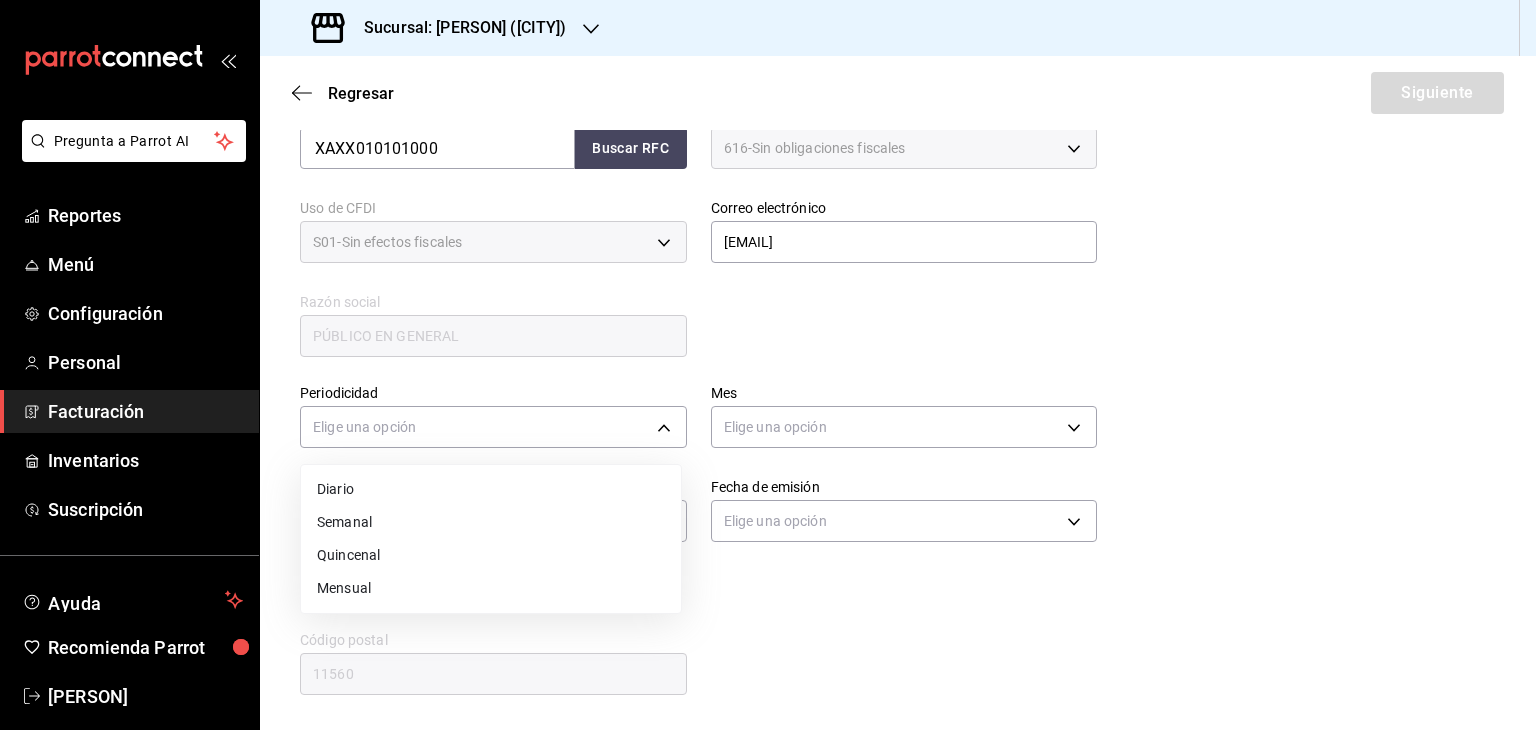 click on "Mensual" at bounding box center [491, 588] 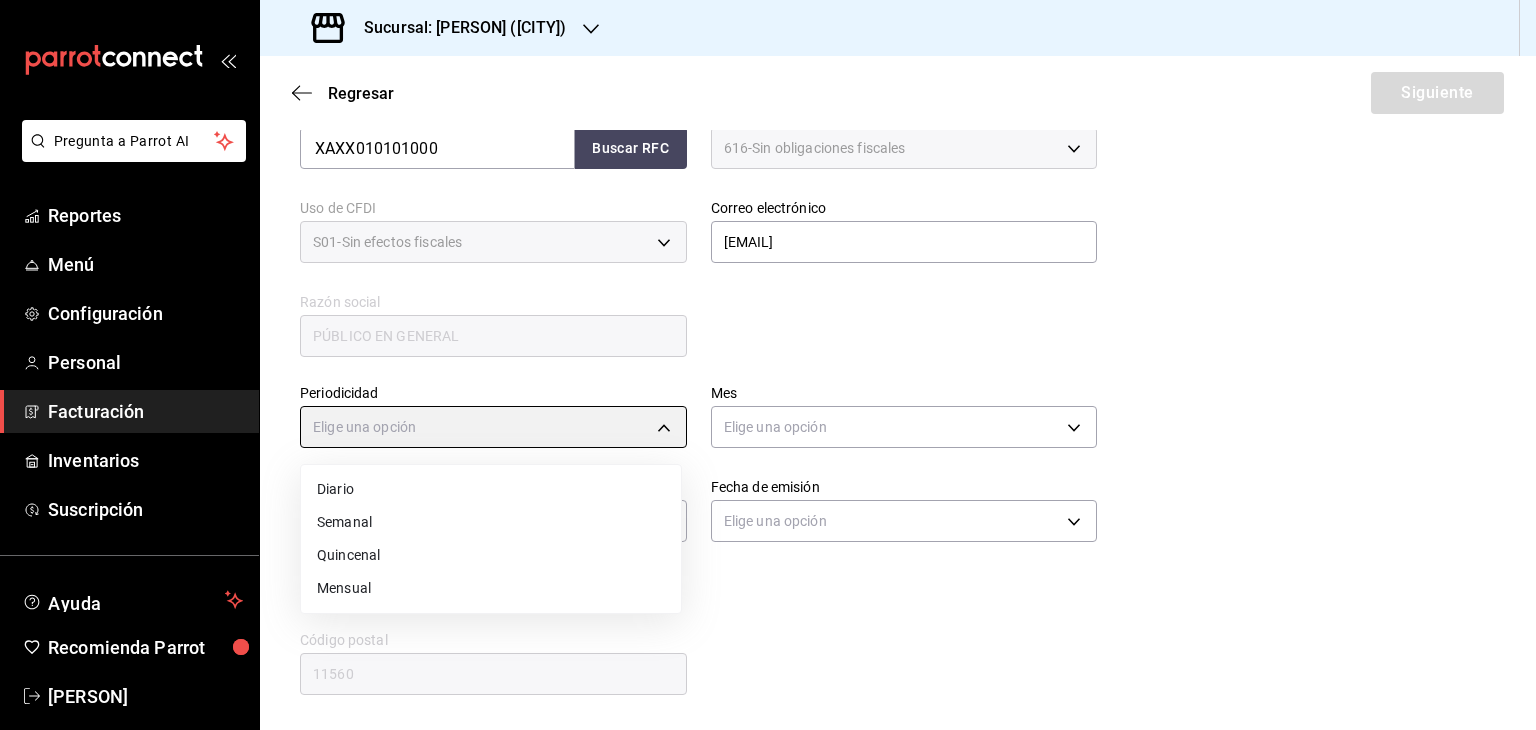 type on "MONTHLY" 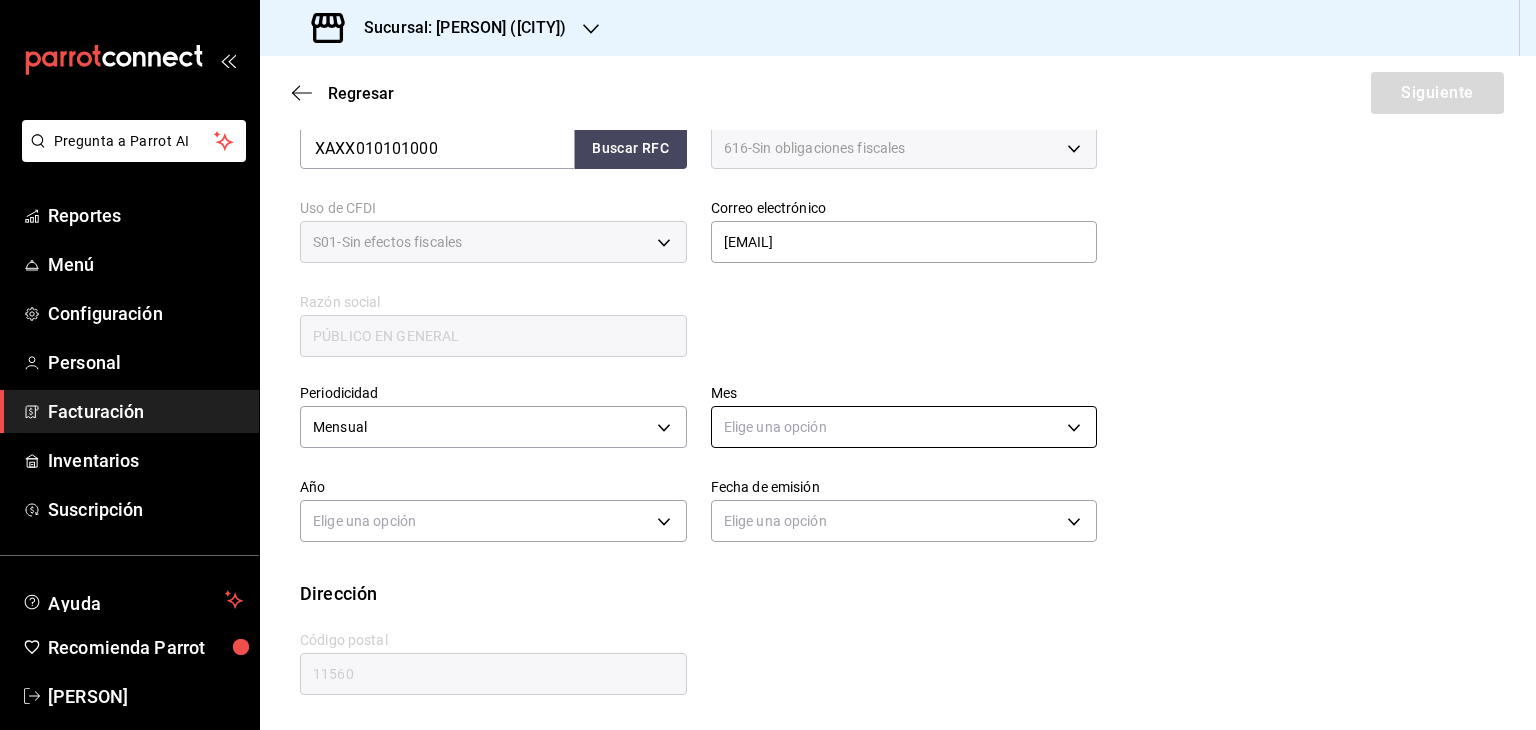 click on "Pregunta a Parrot AI Reportes   Menú   Configuración   Personal   Facturación   Inventarios   Suscripción   Ayuda Recomienda Parrot   [PERSON]   Sugerir nueva función   Sucursal: [PERSON] ([CITY]) Regresar Siguiente Factura general Realiza tus facturas con un numero de orden o un monto en especifico; También puedes realizar una factura de remplazo mediante una factura cancelada. Datos de emisor Perfil fiscal OPERADORA JBCB [UUID] Marca [PERSON] - [CITY] [UUID] Tipo de comprobante Ingreso I Datos de receptor RFC XAXX010101000 Buscar RFC Régimen fiscal 616  -  Sin obligaciones fiscales 616 Uso de CFDI S01  -  Sin efectos fiscales S01 Correo electrónico [EMAIL] generic Razón social PÚBLICO EN GENERAL Periodicidad Mensual MONTHLY Mes Elige una opción Año Elige una opción Fecha de emisión Elige una opción Dirección Calle # exterior # interior Código postal 11560 Estado ​ Municipio ​ Colonia ​ Reportes" at bounding box center (768, 365) 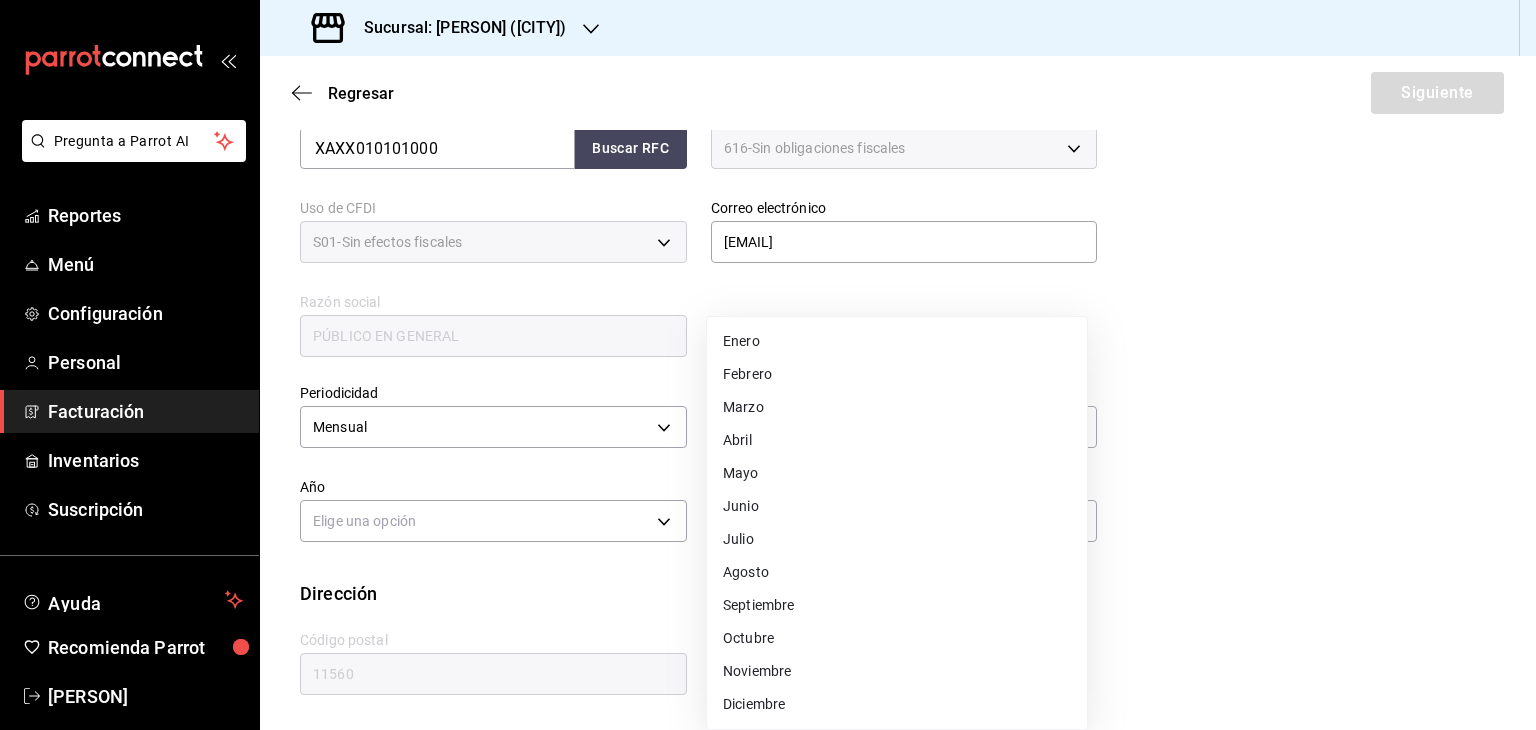 click on "Julio" at bounding box center [897, 539] 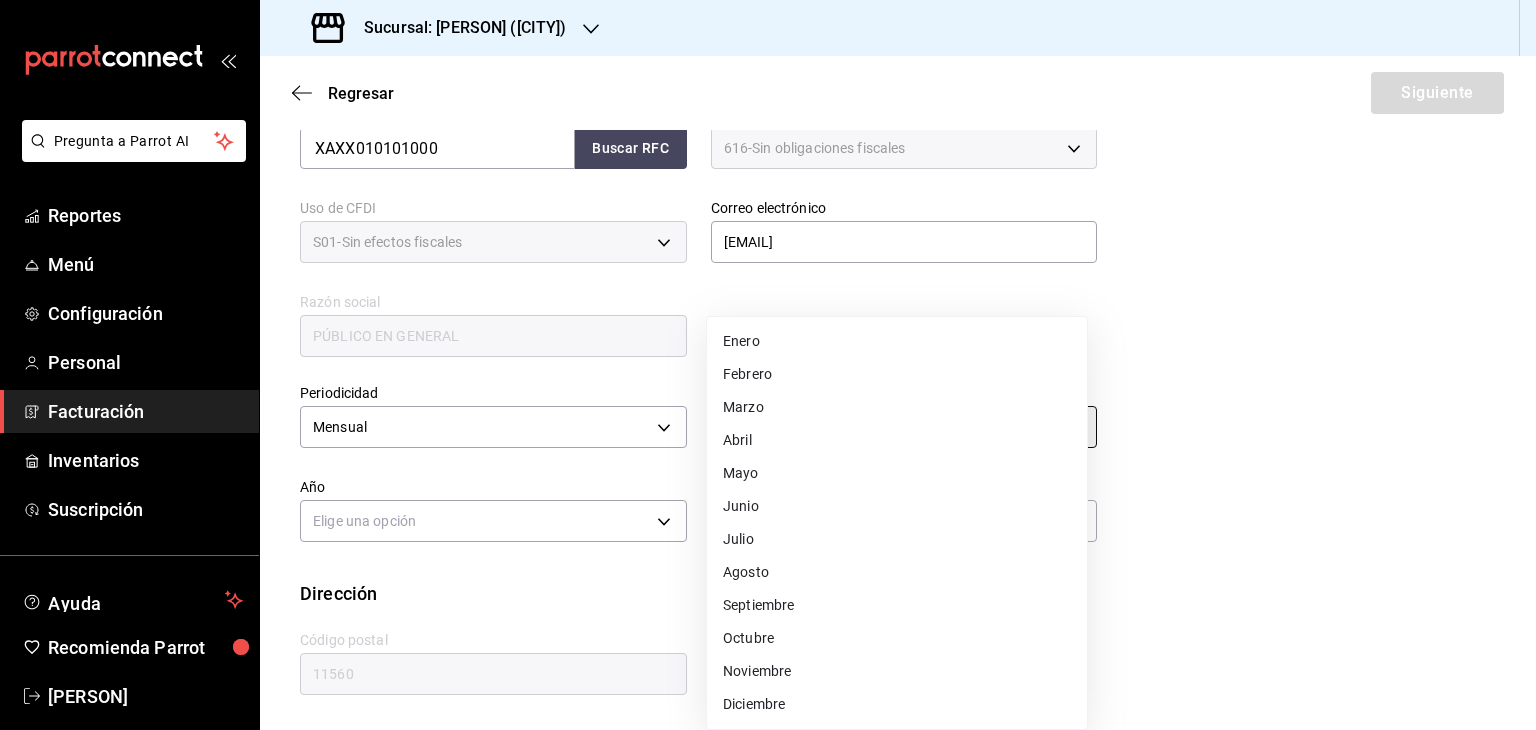 type on "7" 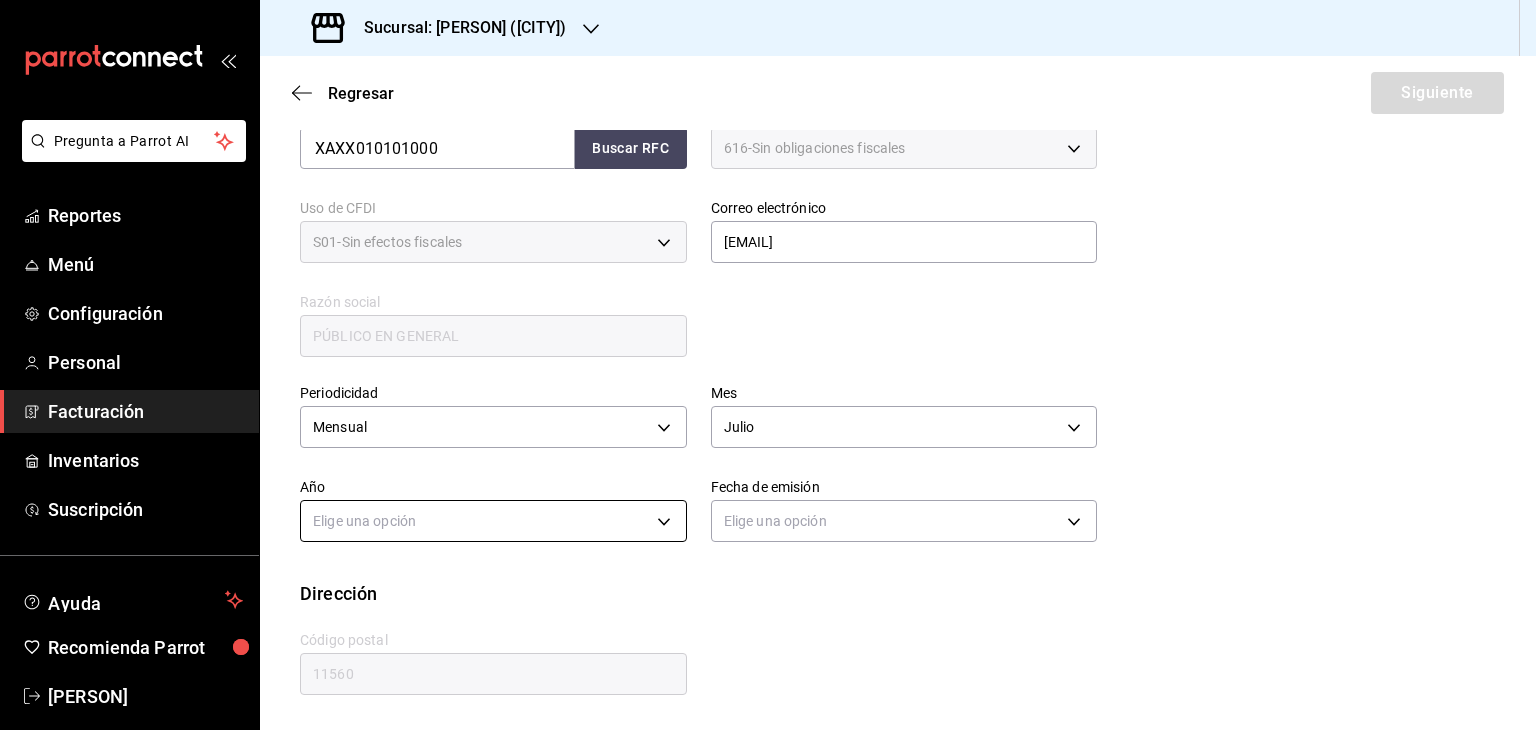 click on "Pregunta a Parrot AI Reportes   Menú   Configuración   Personal   Facturación   Inventarios   Suscripción   Ayuda Recomienda Parrot   [PERSON]   Sugerir nueva función   Sucursal: [PERSON] ([CITY]) Regresar Siguiente Factura general Realiza tus facturas con un numero de orden o un monto en especifico; También puedes realizar una factura de remplazo mediante una factura cancelada. Datos de emisor Perfil fiscal OPERADORA JBCB [UUID] Marca [PERSON] - [CITY] [UUID] Tipo de comprobante Ingreso I Datos de receptor RFC XAXX010101000 Buscar RFC Régimen fiscal 616  -  Sin obligaciones fiscales 616 Uso de CFDI S01  -  Sin efectos fiscales S01 Correo electrónico [EMAIL] generic Razón social PÚBLICO EN GENERAL Periodicidad Mensual MONTHLY Mes Julio 7 Año Elige una opción Fecha de emisión Elige una opción Dirección Calle # exterior # interior Código postal 11560 Estado ​ Municipio ​ Colonia ​ Pregunta a Parrot AI" at bounding box center [768, 365] 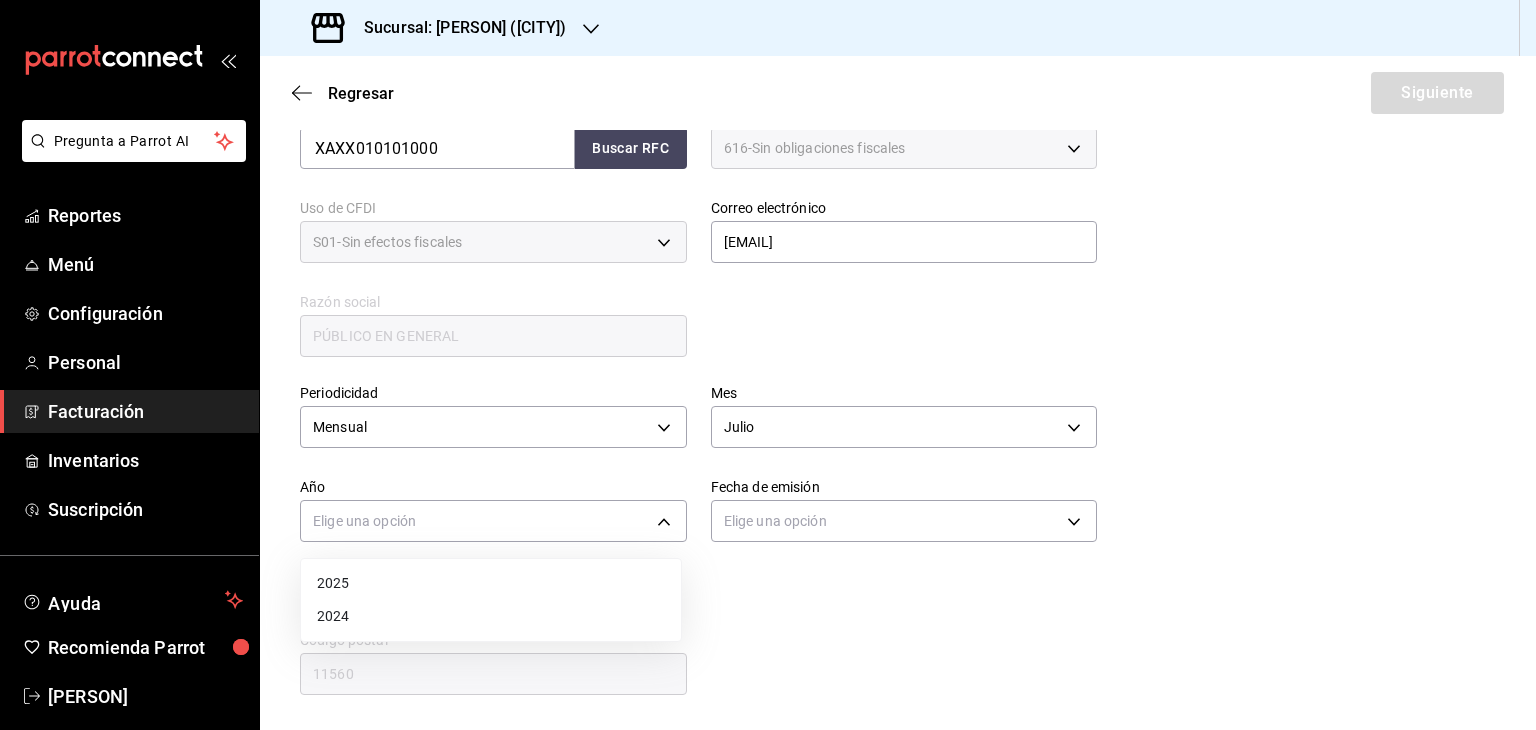 click on "2025" at bounding box center [491, 583] 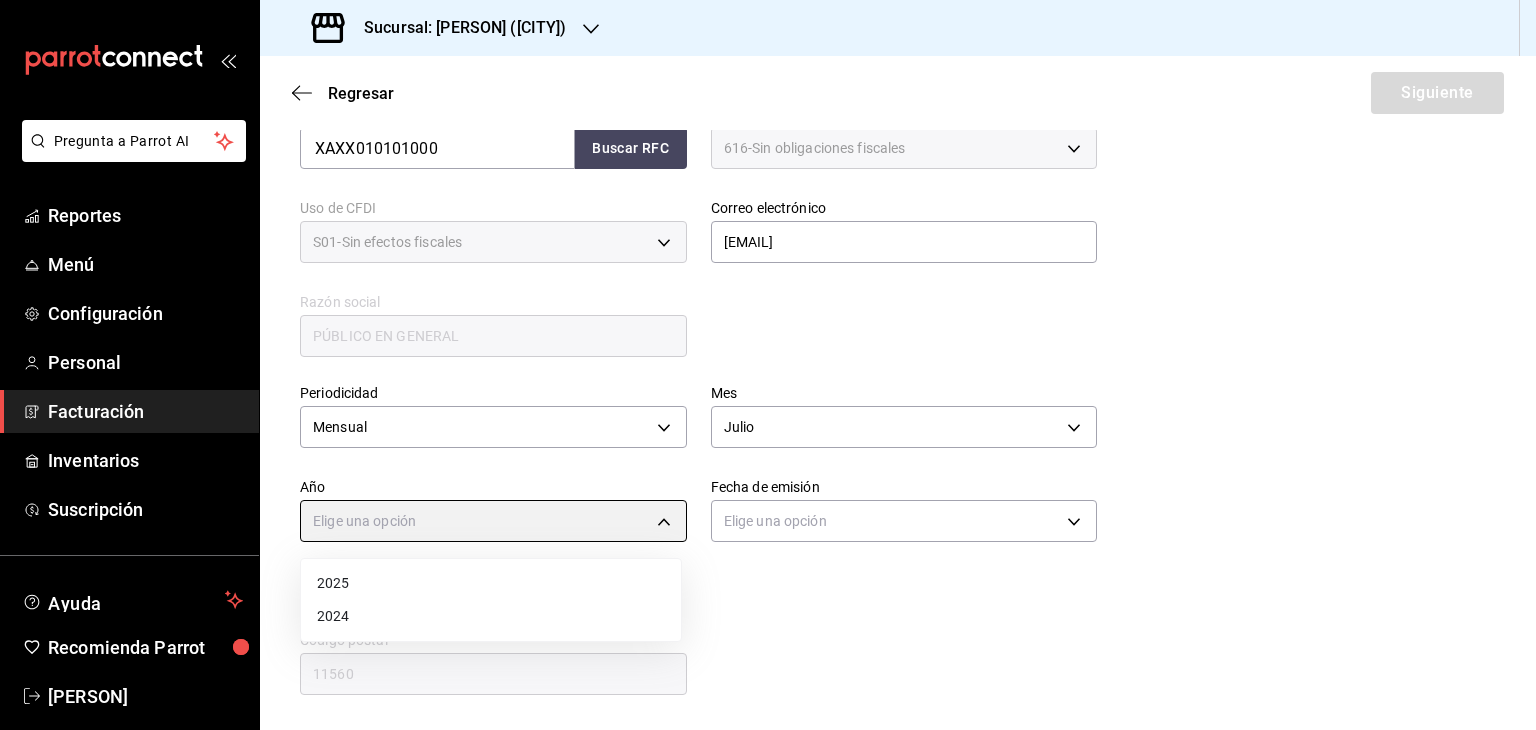 type on "2025" 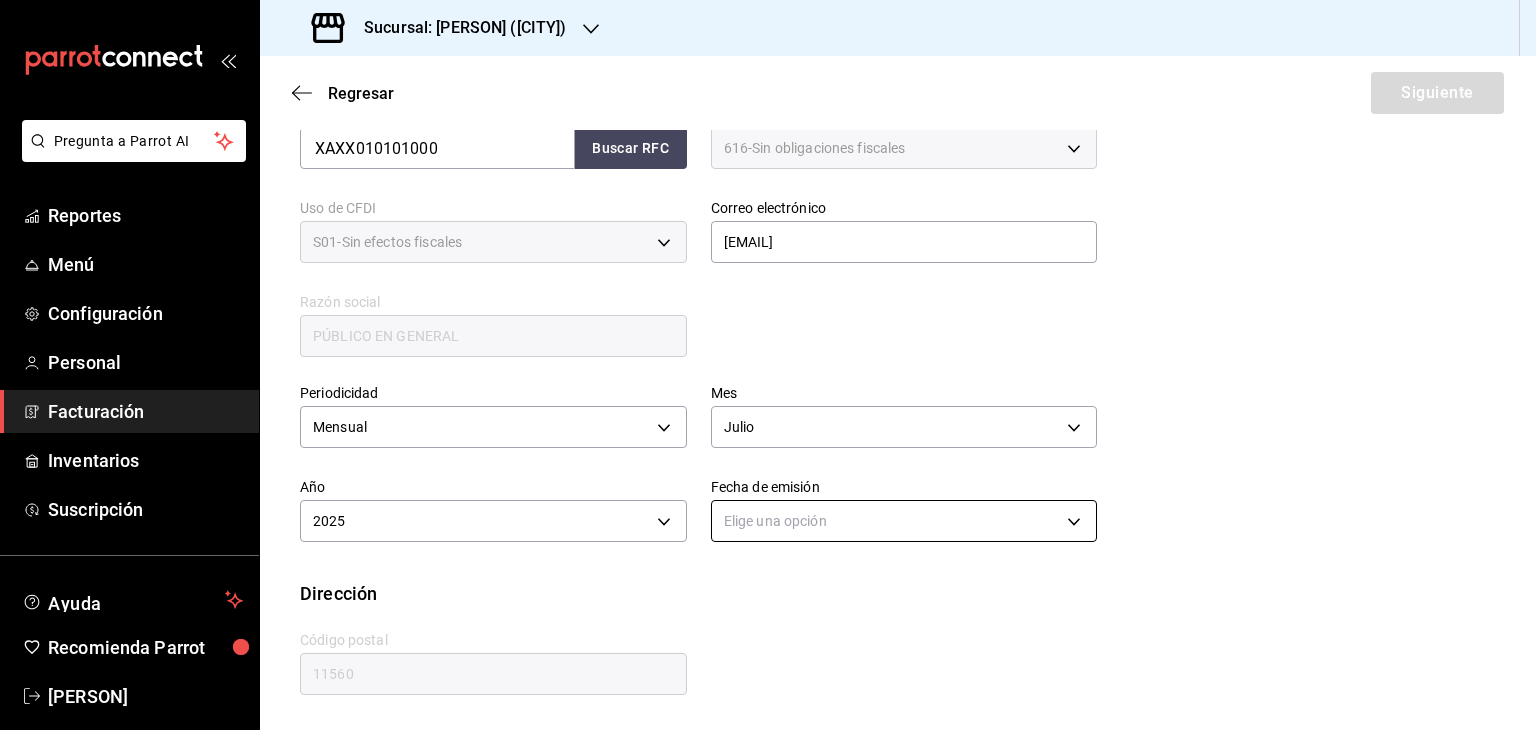 click on "Pregunta a Parrot AI Reportes   Menú   Configuración   Personal   Facturación   Inventarios   Suscripción   Ayuda Recomienda Parrot   [PERSON]   Sugerir nueva función   Sucursal: [PERSON] ([CITY]) Regresar Siguiente Factura general Realiza tus facturas con un numero de orden o un monto en especifico; También puedes realizar una factura de remplazo mediante una factura cancelada. Datos de emisor Perfil fiscal OPERADORA JBCB [UUID] Marca [PERSON] - [CITY] [UUID] Tipo de comprobante Ingreso I Datos de receptor RFC XAXX010101000 Buscar RFC Régimen fiscal 616  -  Sin obligaciones fiscales 616 Uso de CFDI S01  -  Sin efectos fiscales S01 Correo electrónico [EMAIL] generic Razón social PÚBLICO EN GENERAL Periodicidad Mensual MONTHLY Mes Julio 7 Año 2025 2025 Fecha de emisión Elige una opción Dirección Calle # exterior # interior Código postal 11560 Estado ​ Municipio ​ Colonia ​ Pregunta a Parrot AI Reportes" at bounding box center [768, 365] 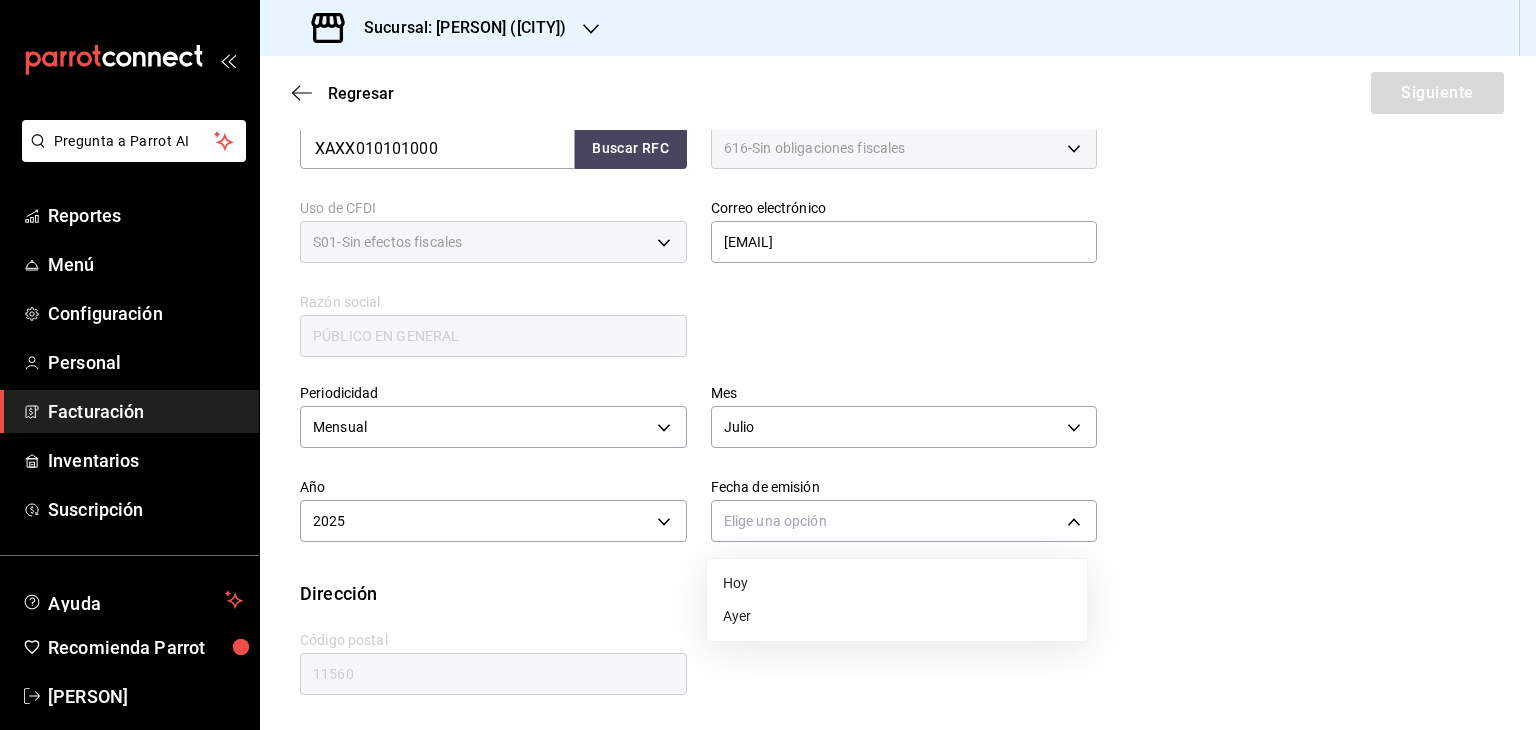 click on "Hoy" at bounding box center (897, 583) 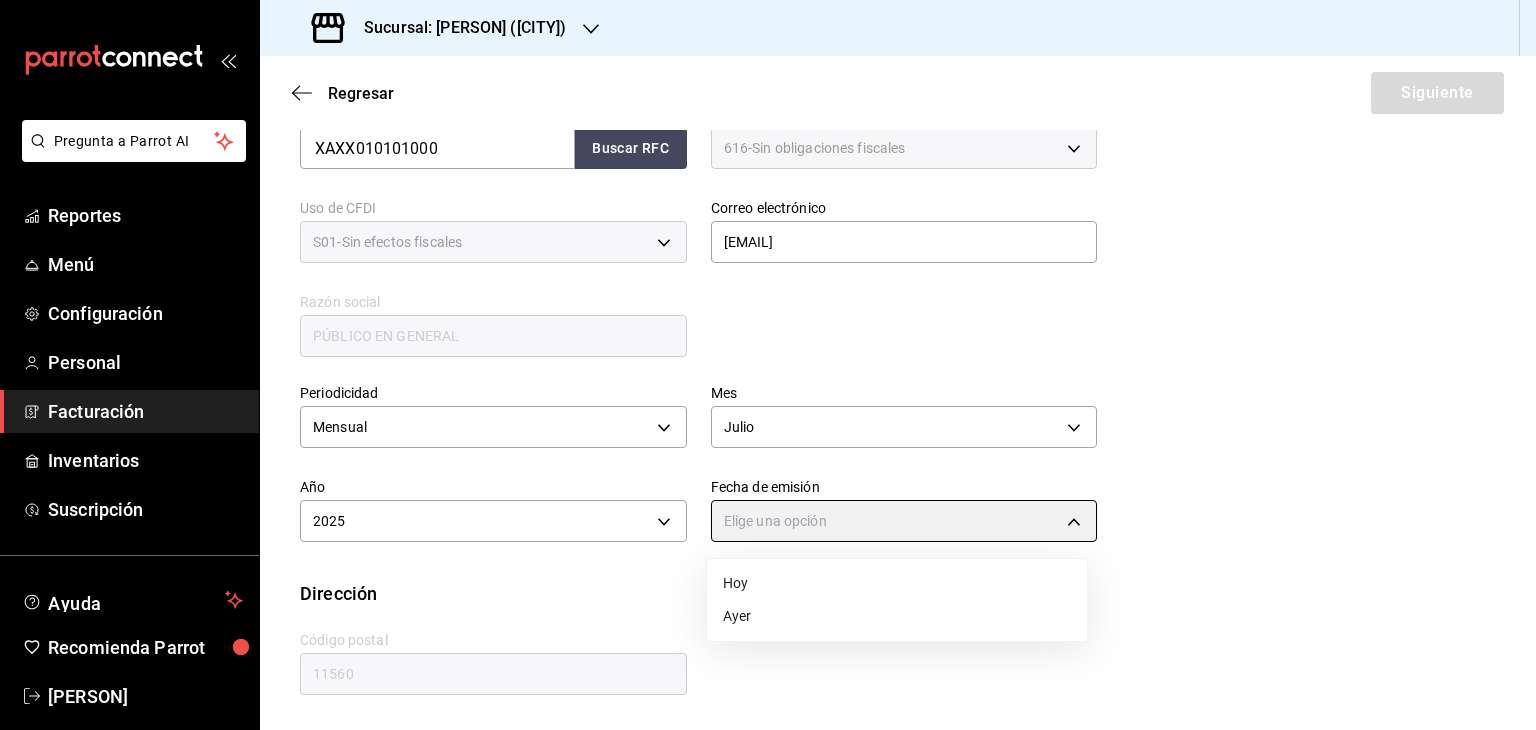 type on "TODAY" 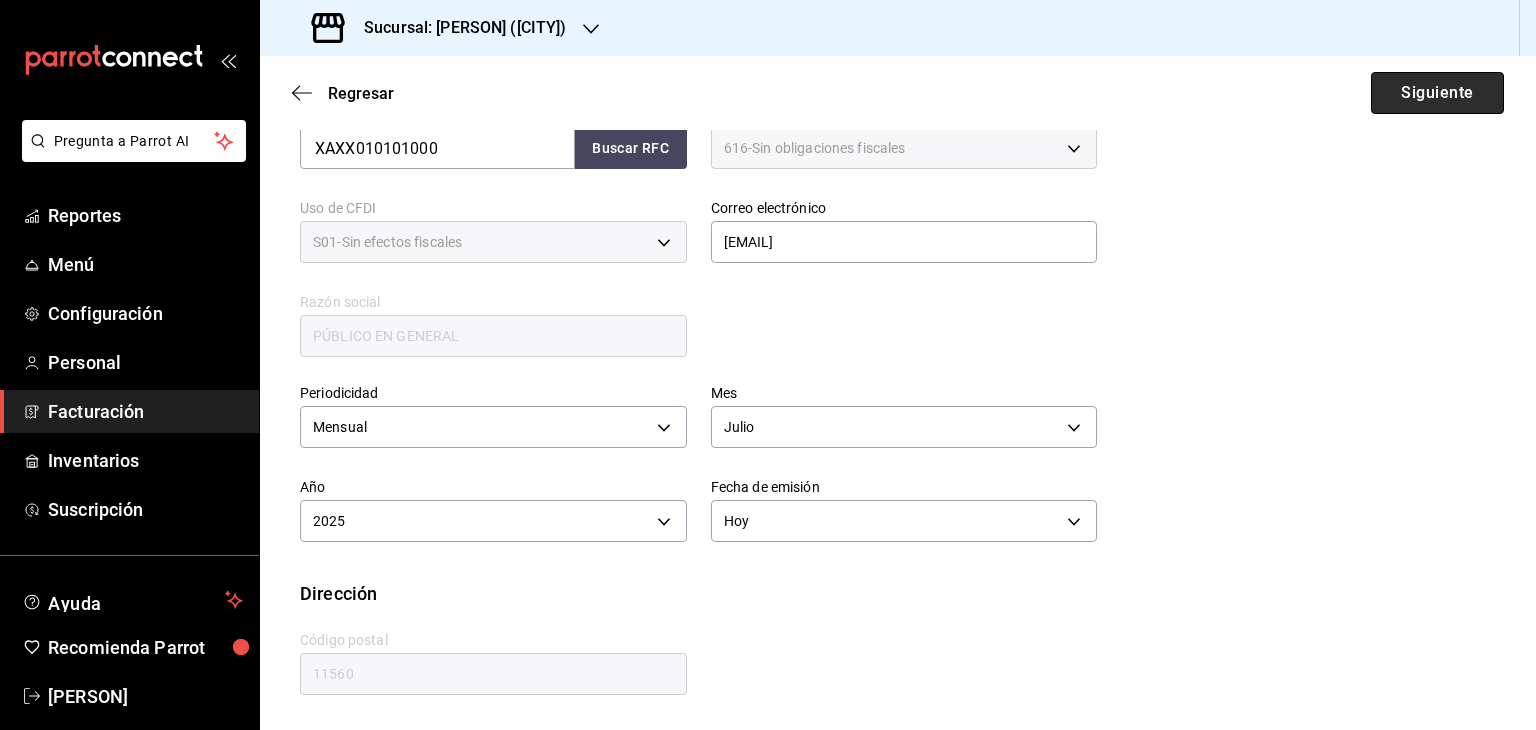 click on "Siguiente" at bounding box center [1437, 93] 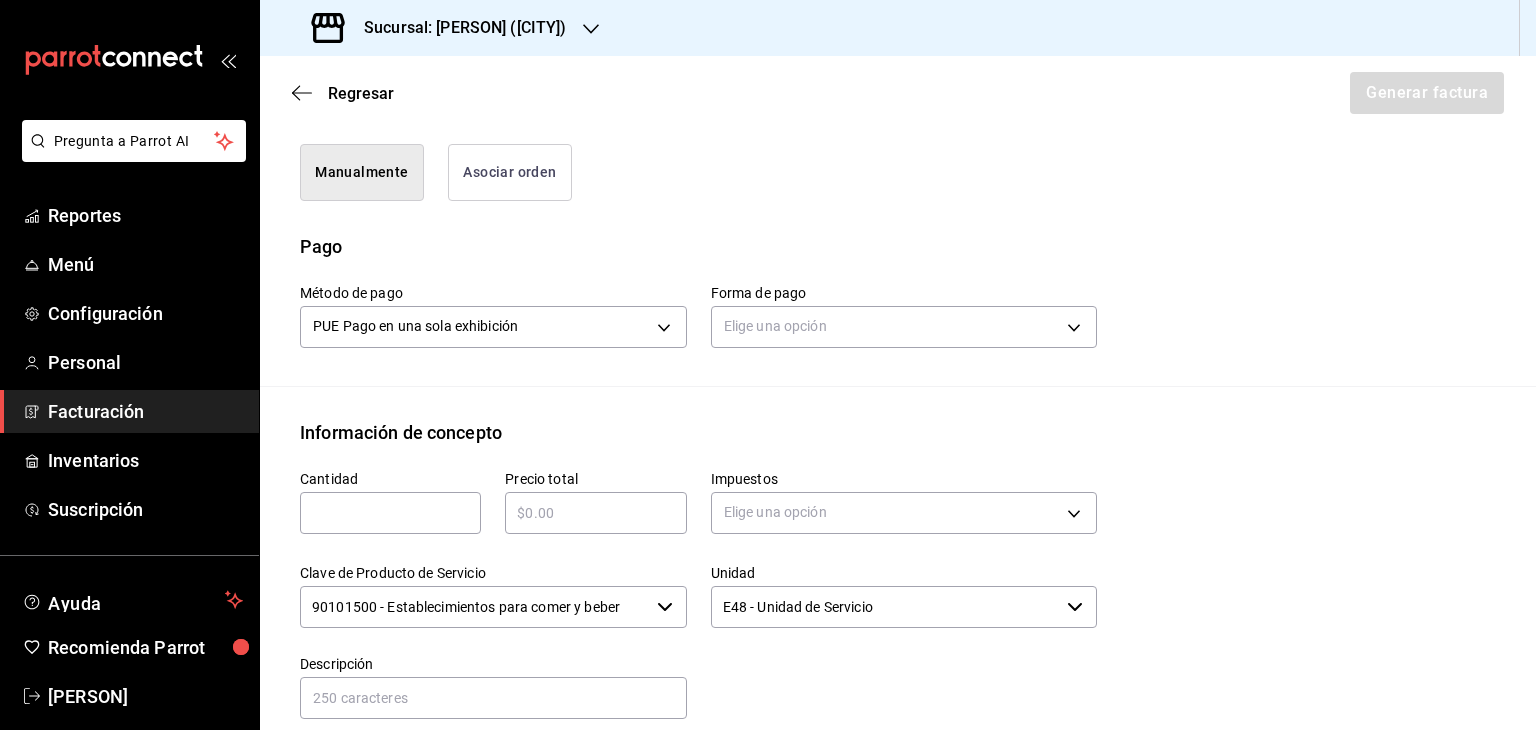 scroll, scrollTop: 522, scrollLeft: 0, axis: vertical 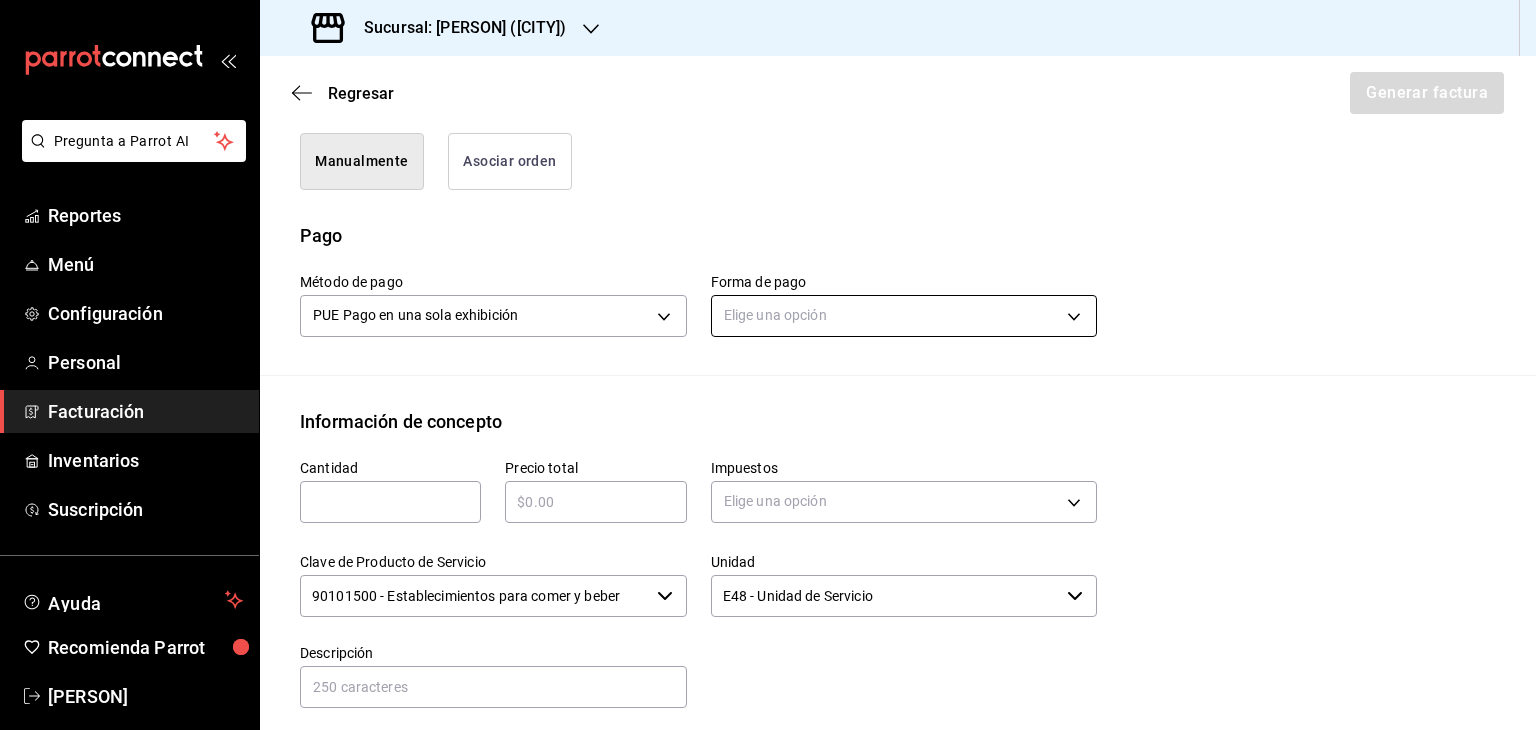 click on "Pregunta a Parrot AI Reportes   Menú   Configuración   Personal   Facturación   Inventarios   Suscripción   Ayuda Recomienda Parrot   Carmen Cortes   Sugerir nueva función   Sucursal: Jimmy Boy ([CITY]) Regresar Generar factura Emisor Perfil fiscal OPERADORA JBCB Tipo de comprobante Ingreso Receptor Nombre / Razón social PÚBLICO EN GENERAL RFC Receptor XAXX010101000 Régimen fiscal Sin obligaciones fiscales Uso de CFDI S01: Sin efectos fiscales Correo electrónico jimmyboycafebistropp@example.com Elige cómo quieres agregar los conceptos a tu factura Manualmente Asociar orden Pago Método de pago PUE   Pago en una sola exhibición PUE Forma de pago Elige una opción Información de concepto Cantidad ​ Precio total ​ Impuestos Elige una opción Clave de Producto de Servicio 90101500 - Establecimientos para comer y beber ​ Unidad E48 - Unidad de Servicio ​ Descripción Agregar IVA Total $0.00 IEPS Total $0.00 Subtotal $0.00 Total $0.00 Orden Cantidad Clave Unidad Monto Impuesto Subtotal Total   Menú" at bounding box center (768, 365) 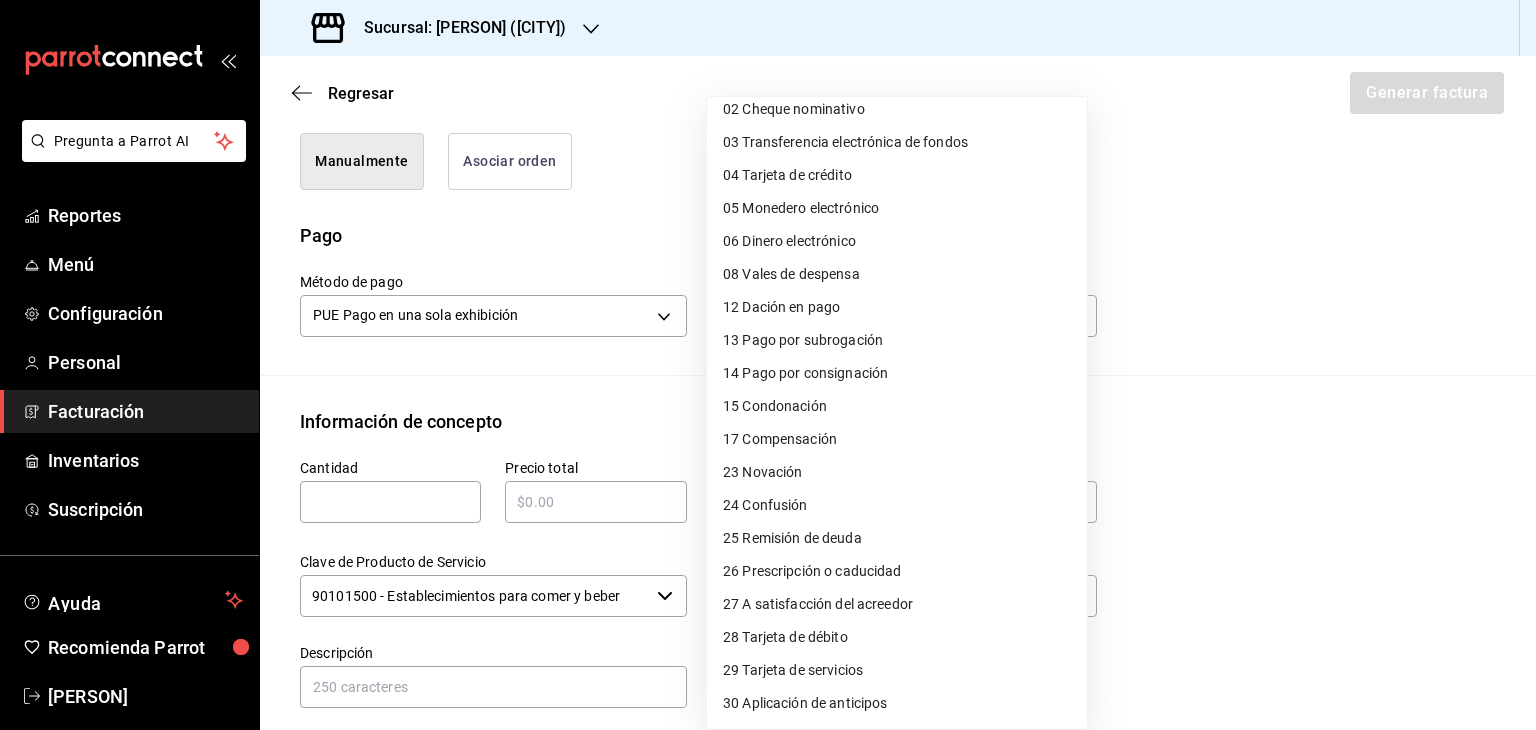 scroll, scrollTop: 143, scrollLeft: 0, axis: vertical 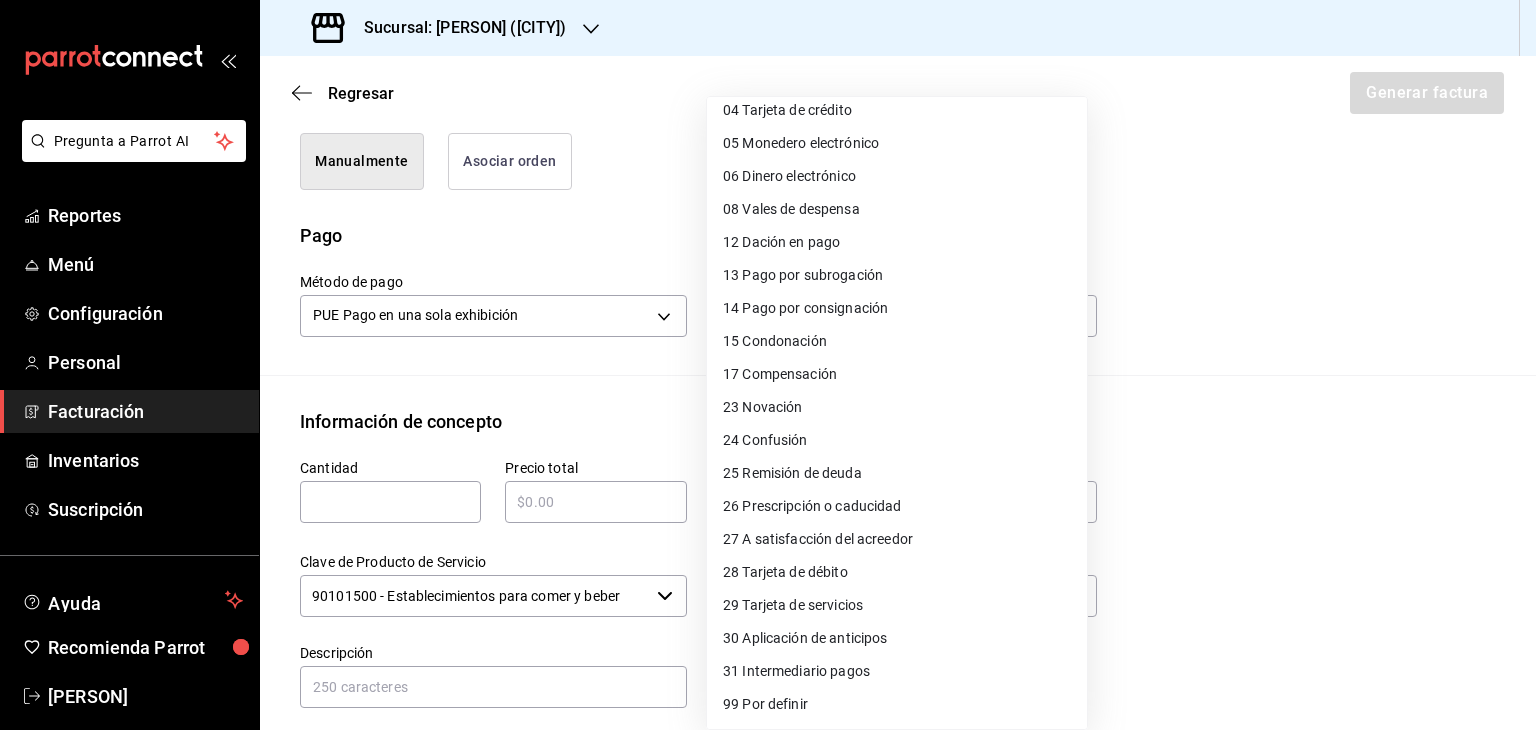 click on "99   Por definir" at bounding box center [765, 704] 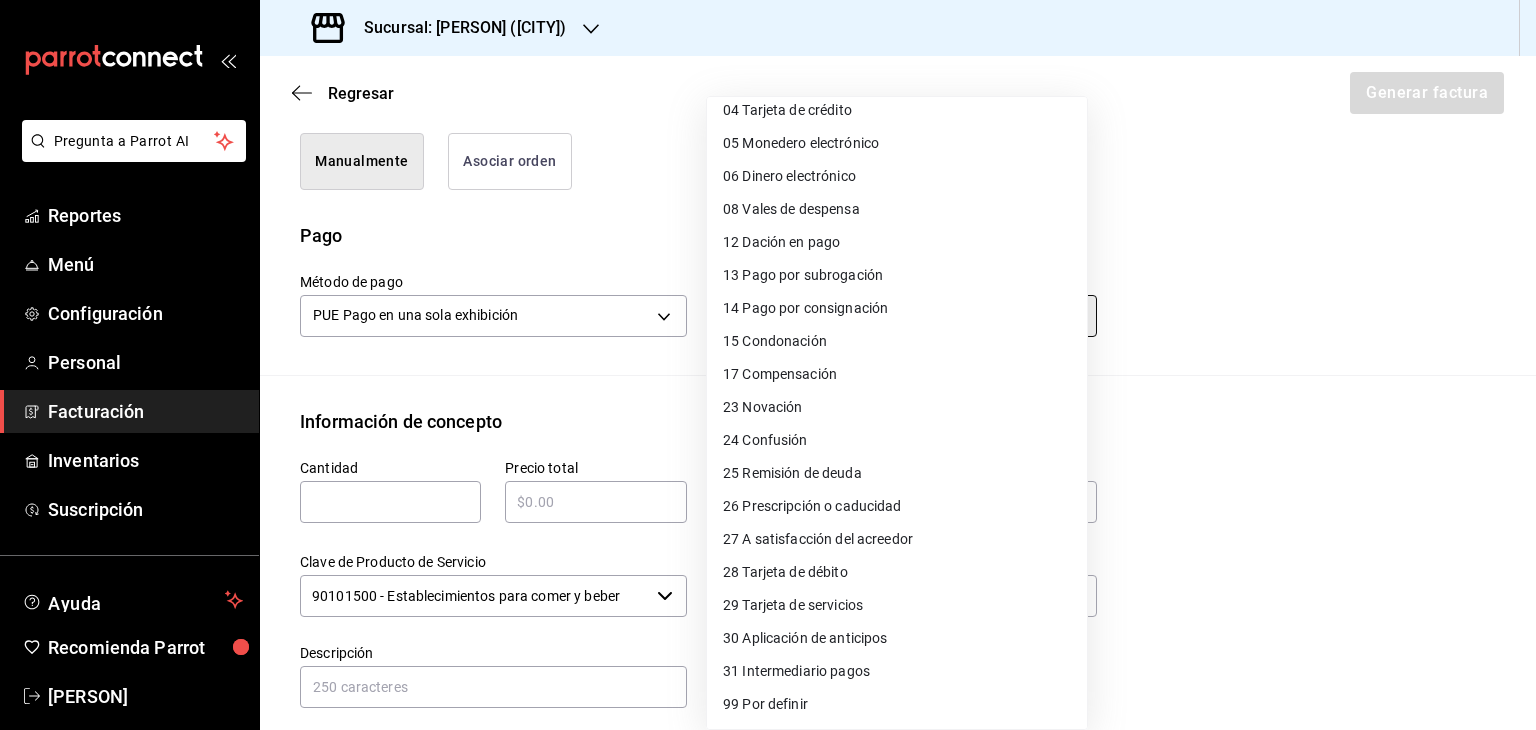 type on "99" 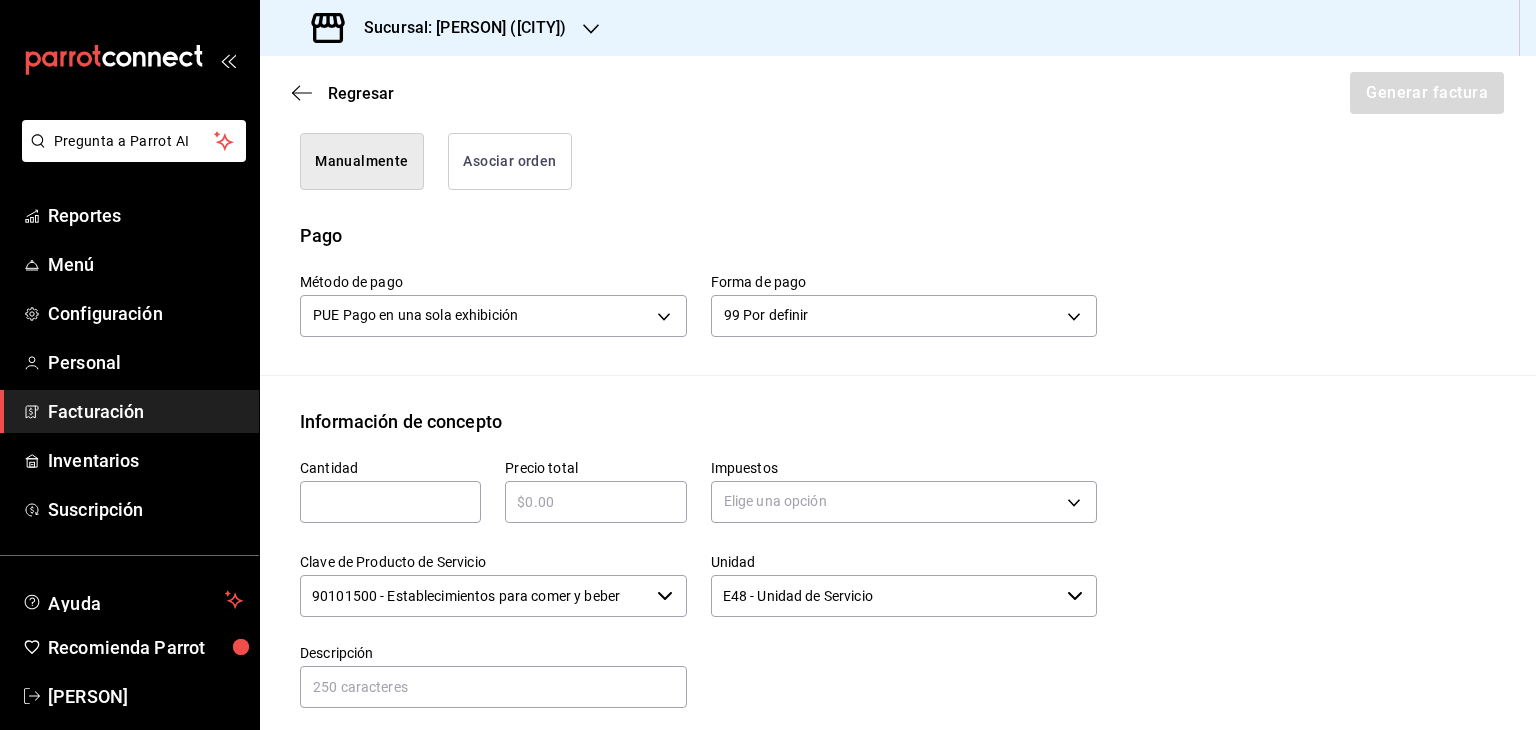 drag, startPoint x: 374, startPoint y: 501, endPoint x: 371, endPoint y: 485, distance: 16.27882 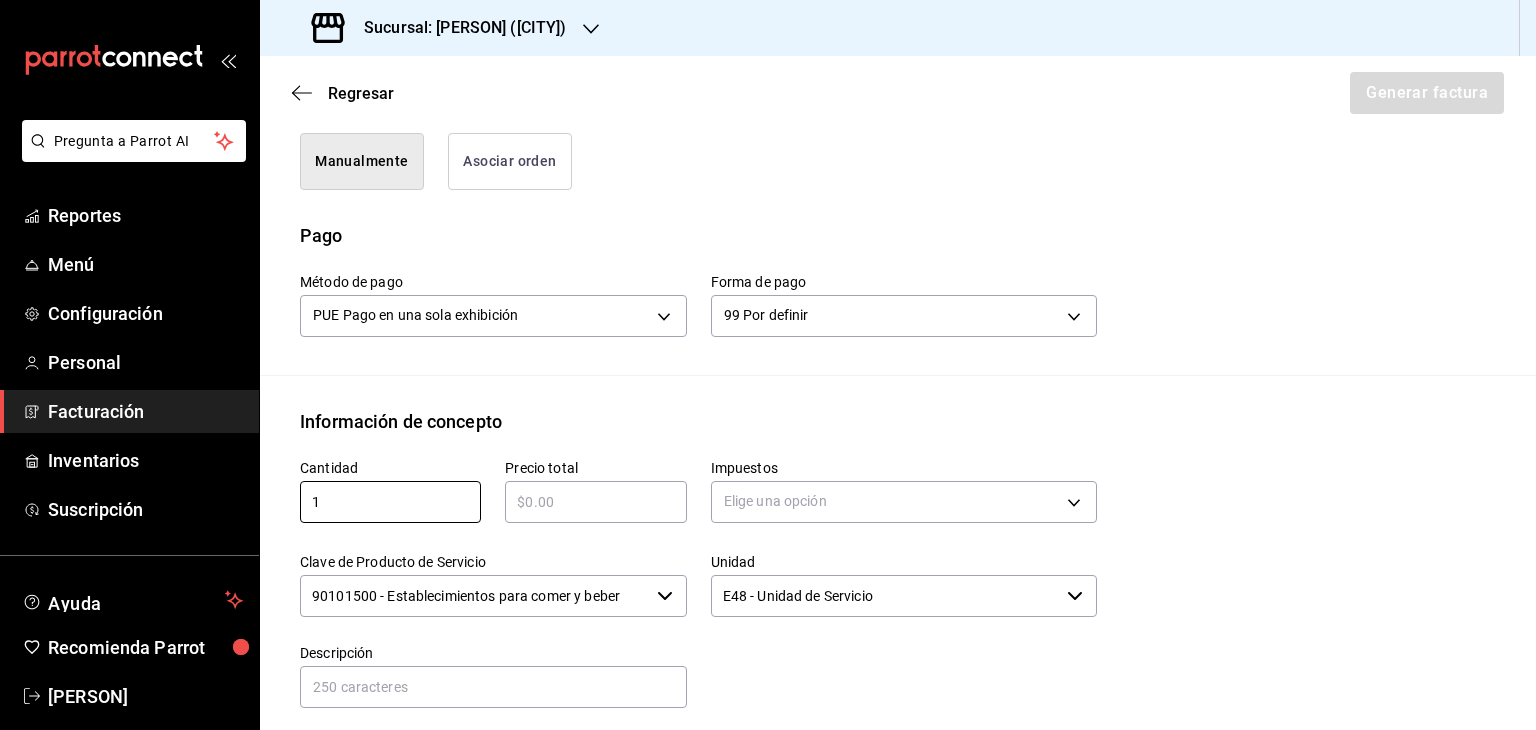 type on "1" 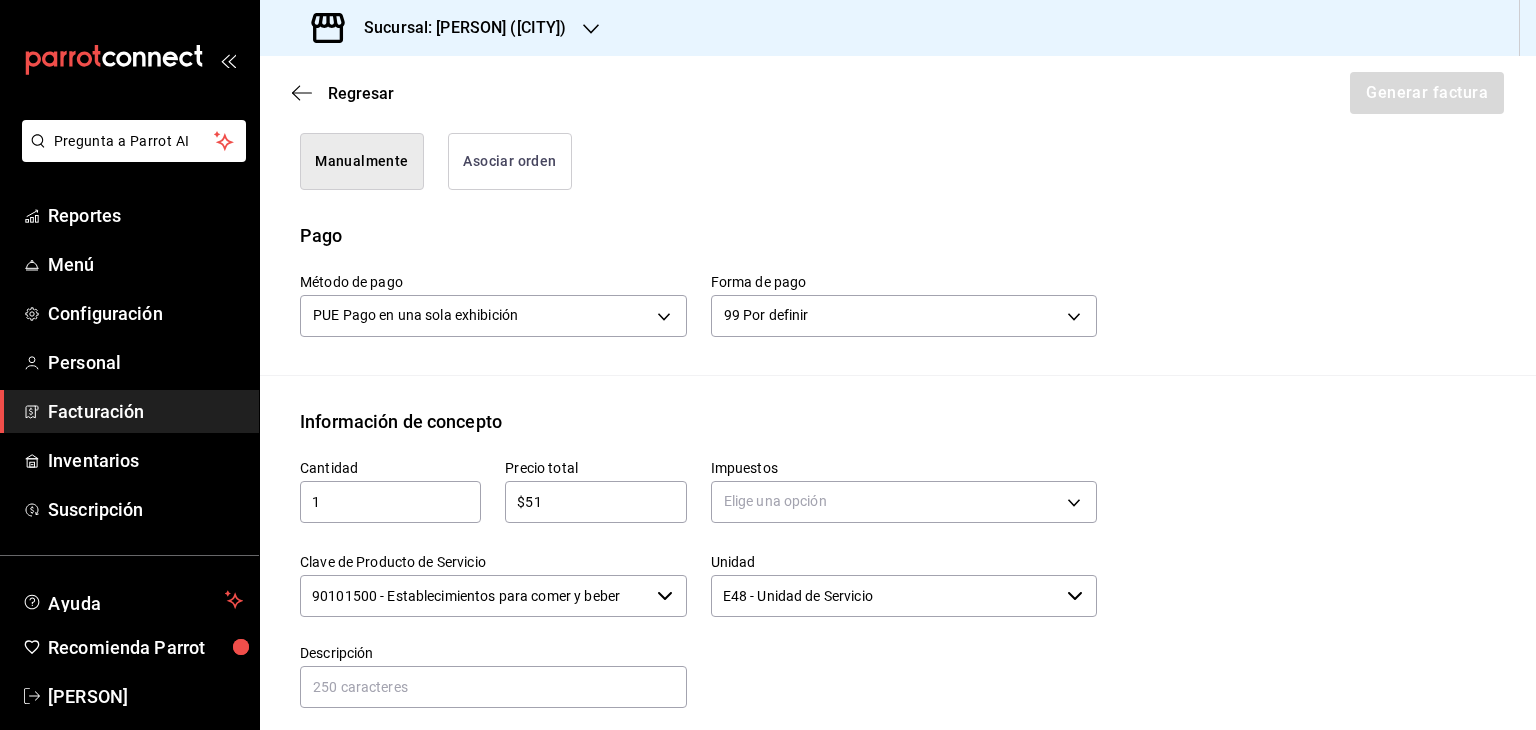 type on "$5" 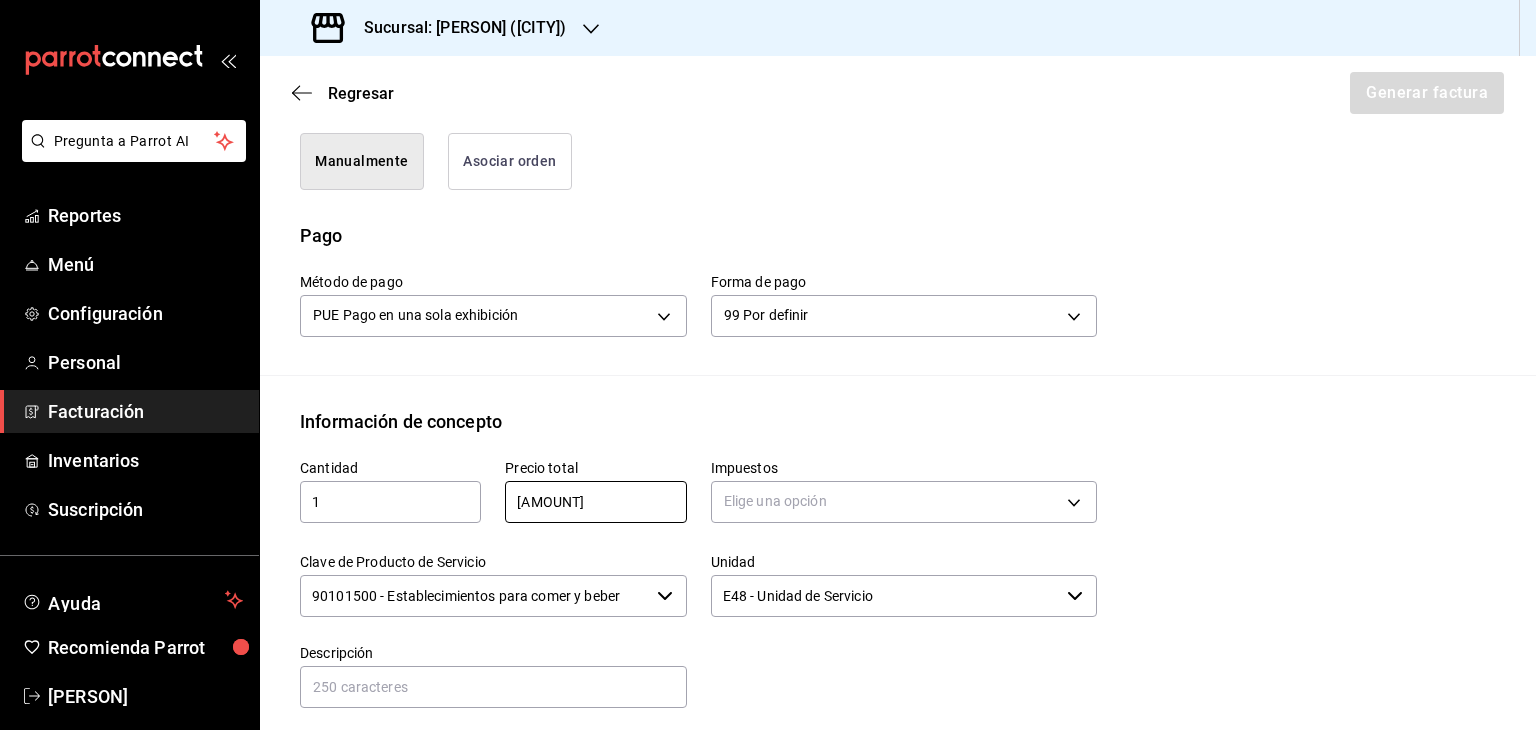 type on "[AMOUNT]" 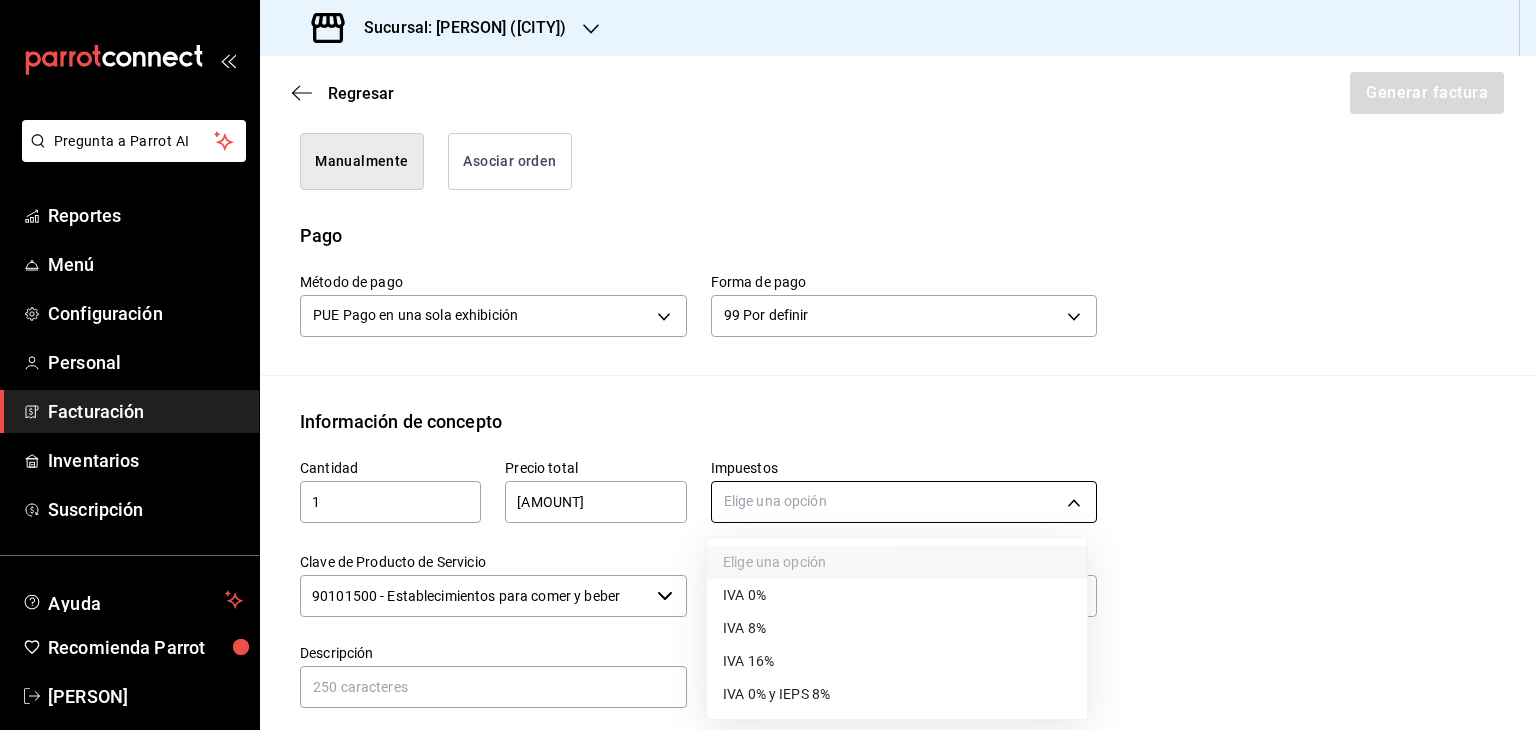 click on "Pregunta a Parrot AI Reportes   Menú   Configuración   Personal   Facturación   Inventarios   Suscripción   Ayuda Recomienda Parrot   Carmen Cortes   Sugerir nueva función   Sucursal: Jimmy Boy ([CITY]) Regresar Siguiente Factura general Realiza tus facturas con un numero de orden o un monto en especifico; También puedes realizar una factura de remplazo mediante una factura cancelada. Datos de emisor Perfil fiscal Elige una opción Este campo es obligatorio. Marca Elige una opción Este campo es obligatorio. Tipo de comprobante Ingreso I Datos de receptor RFC XAXX010101000 Buscar RFC Régimen fiscal 616  -  Sin obligaciones fiscales 616 Uso de CFDI S01  -  Sin efectos fiscales S01 Correo electrónico jimmyboycafebistropp@example.com generic Razón social PÚBLICO EN GENERAL Periodicidad Mensual MONTHLY Mes Julio 7 Año 2025 2025 Fecha de emisión Hoy TODAY Dirección Calle # exterior # interior Código postal Campo requerido Estado ​ Municipio ​ Colonia ​ Pregunta a Parrot AI Reportes   Menú" at bounding box center (768, 365) 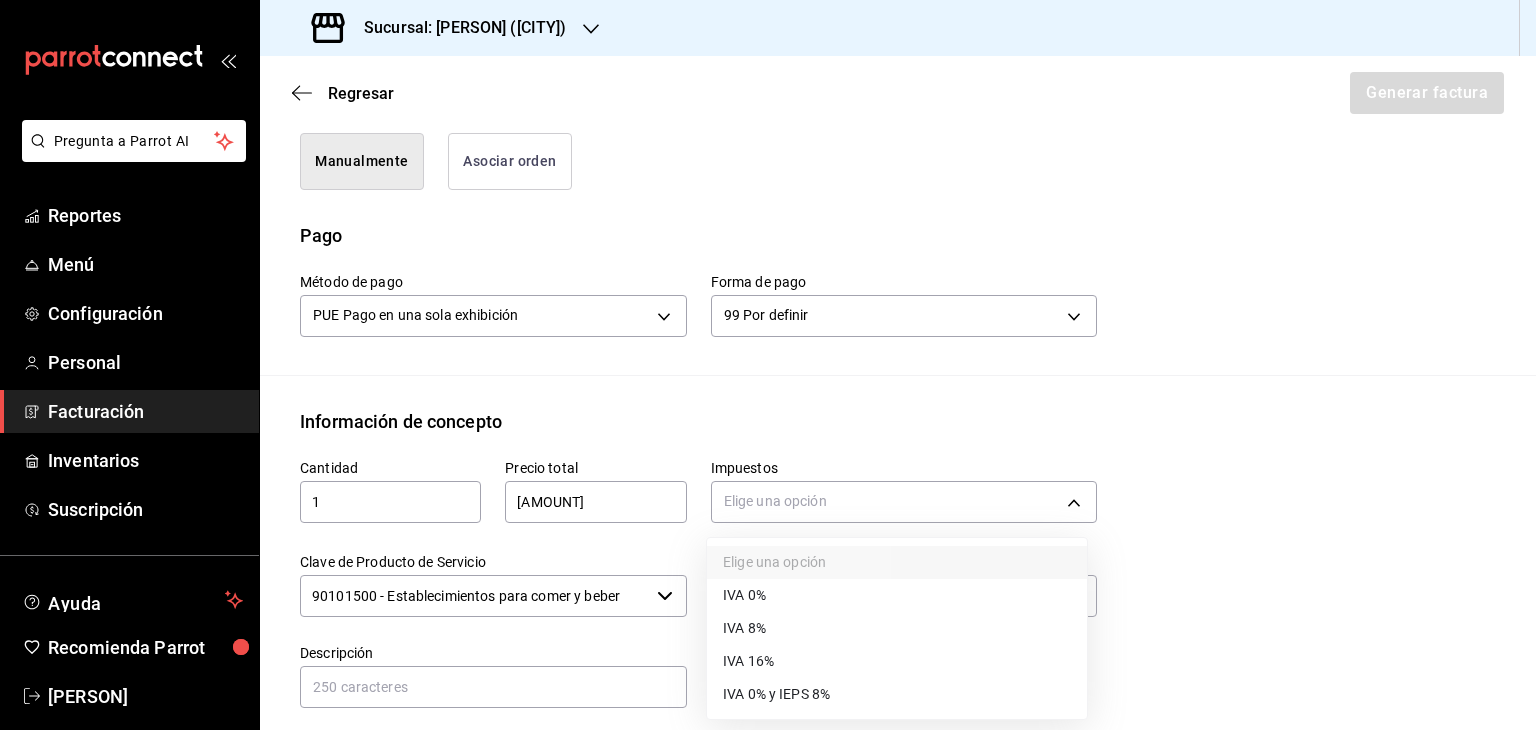 click on "IVA 16%" at bounding box center (897, 661) 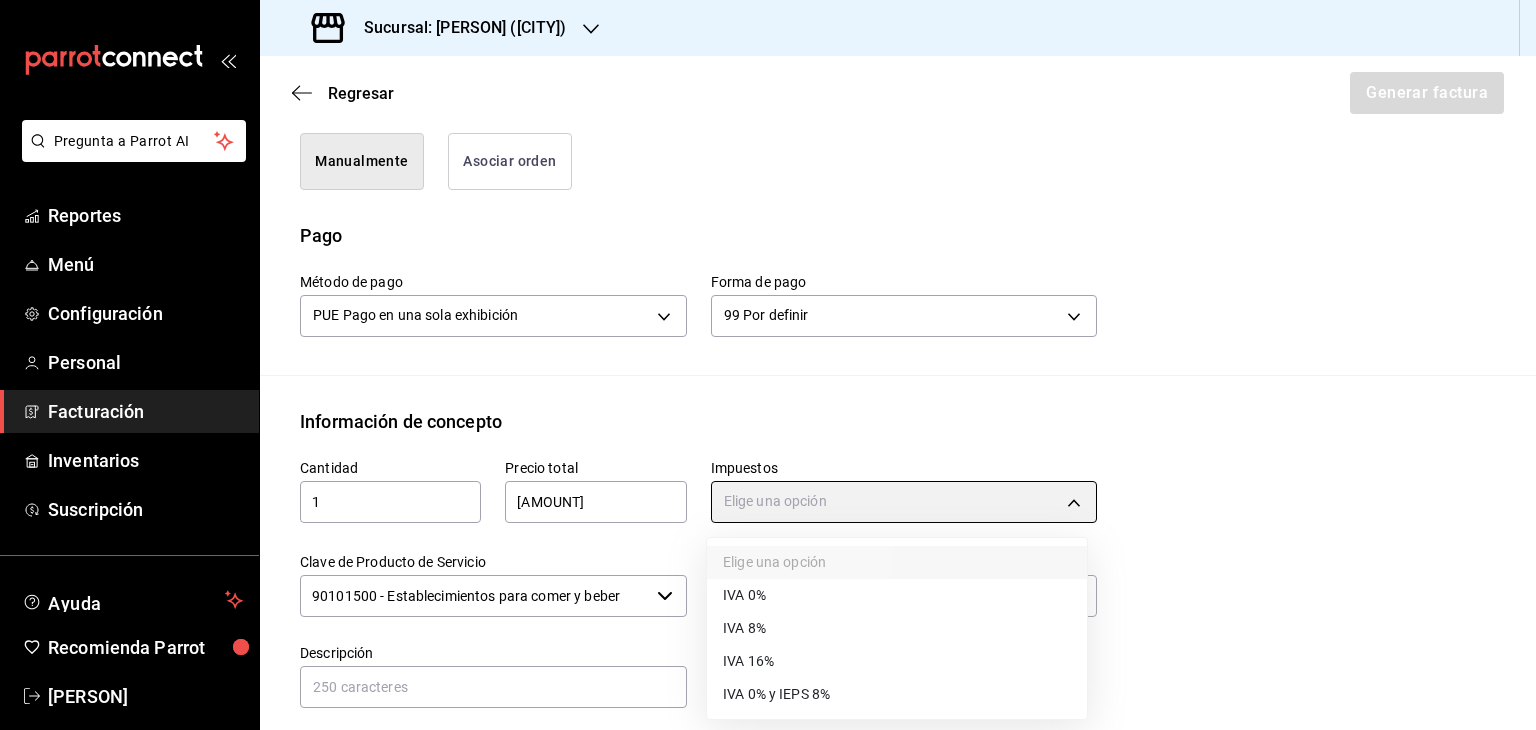 type on "IVA_16" 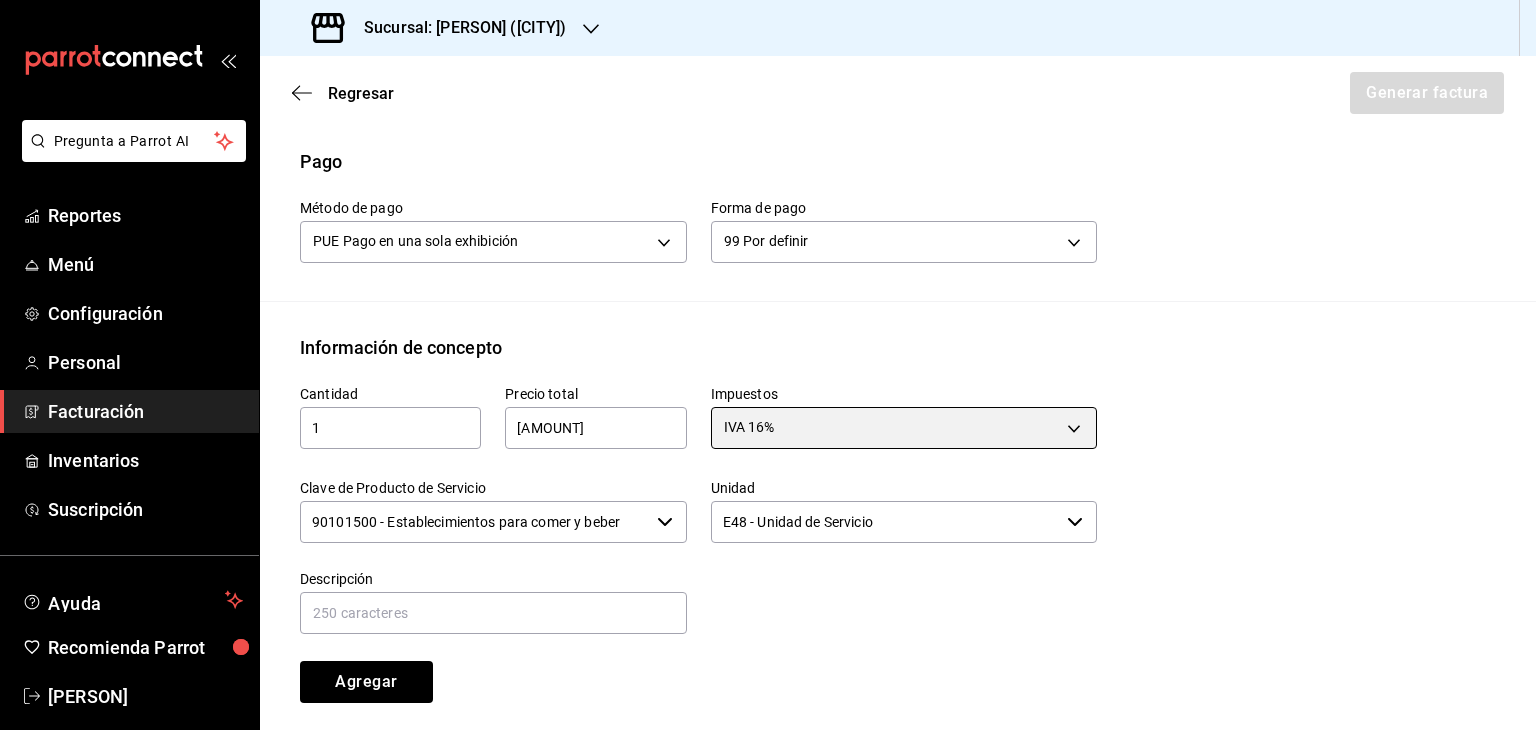 scroll, scrollTop: 722, scrollLeft: 0, axis: vertical 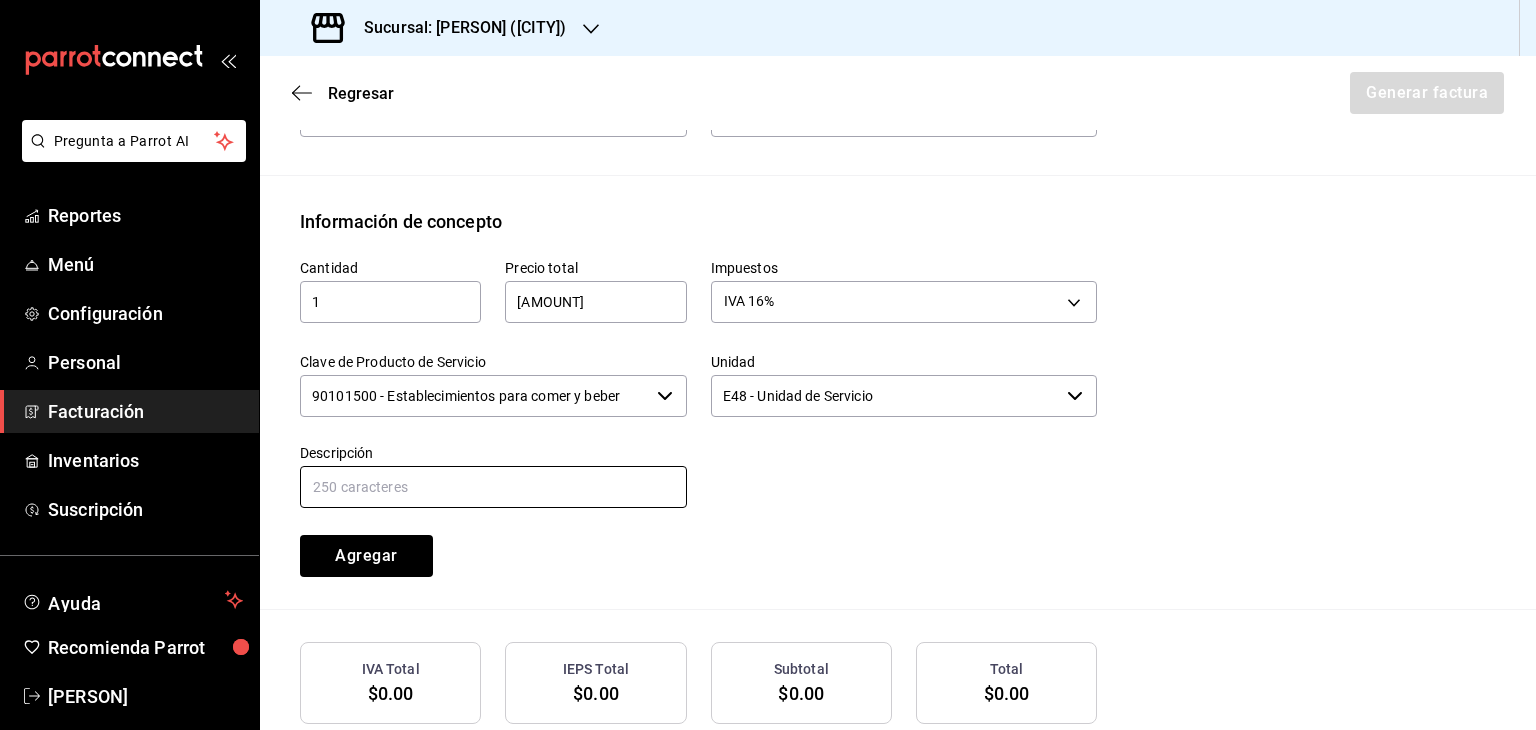 click at bounding box center (493, 487) 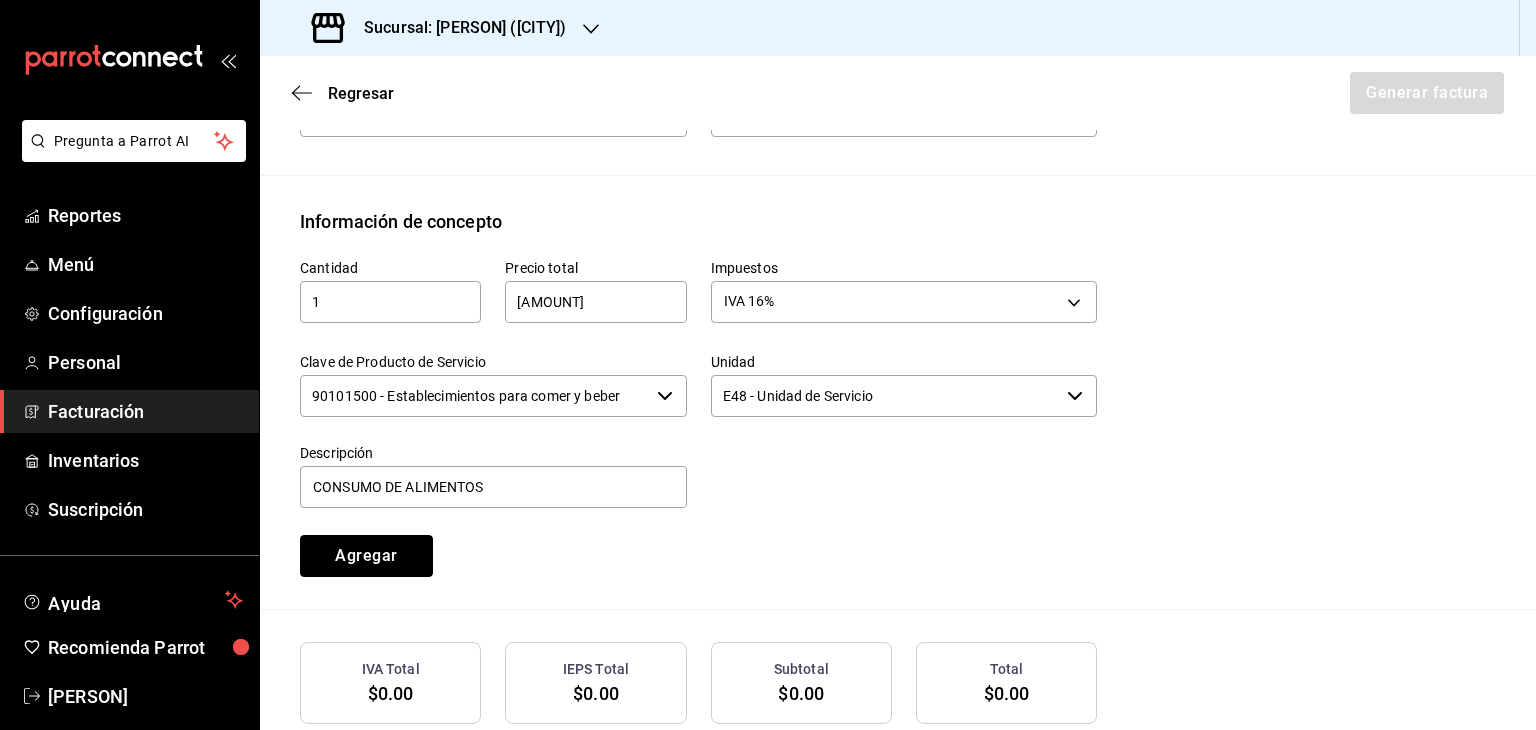 click on "Agregar" at bounding box center [366, 556] 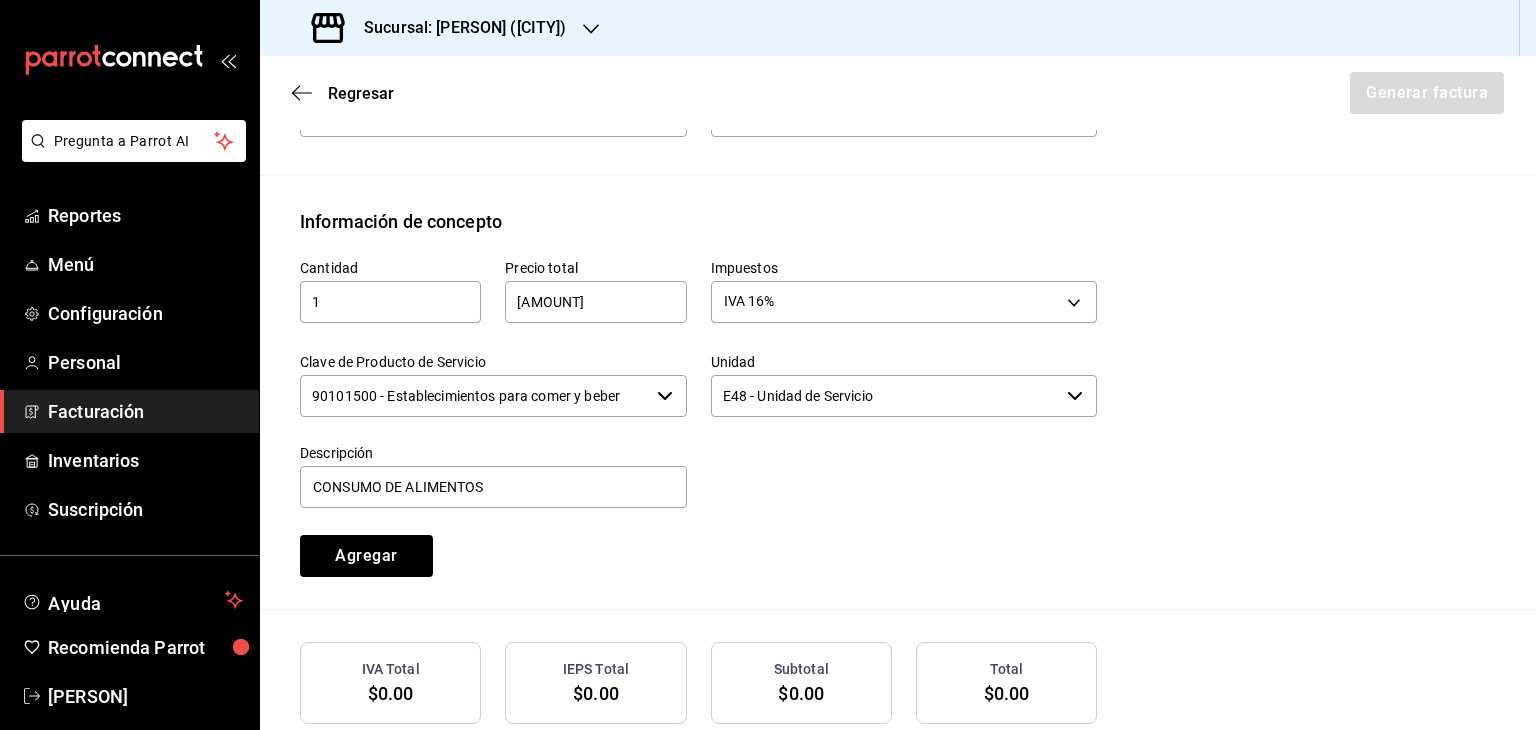 type 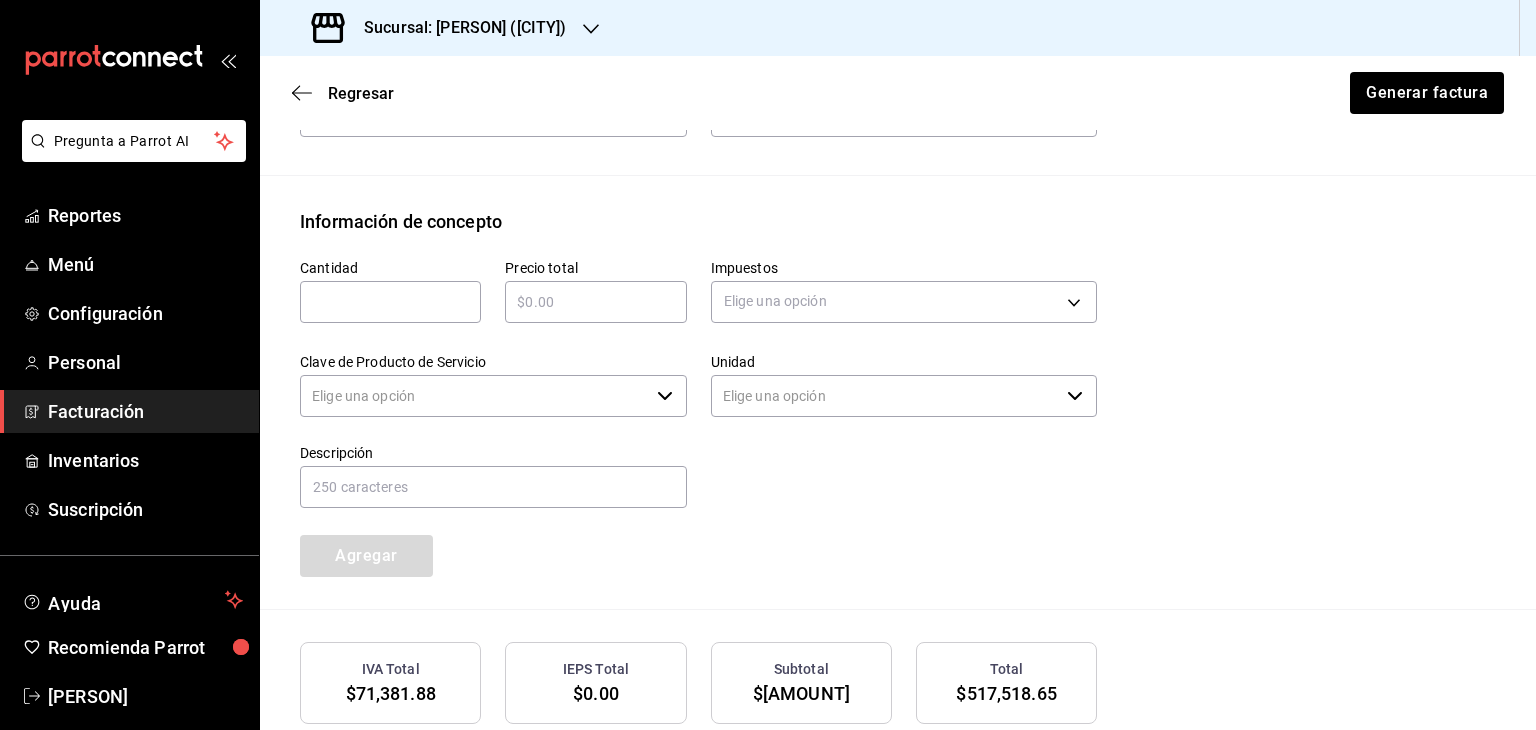 type on "90101500 - Establecimientos para comer y beber" 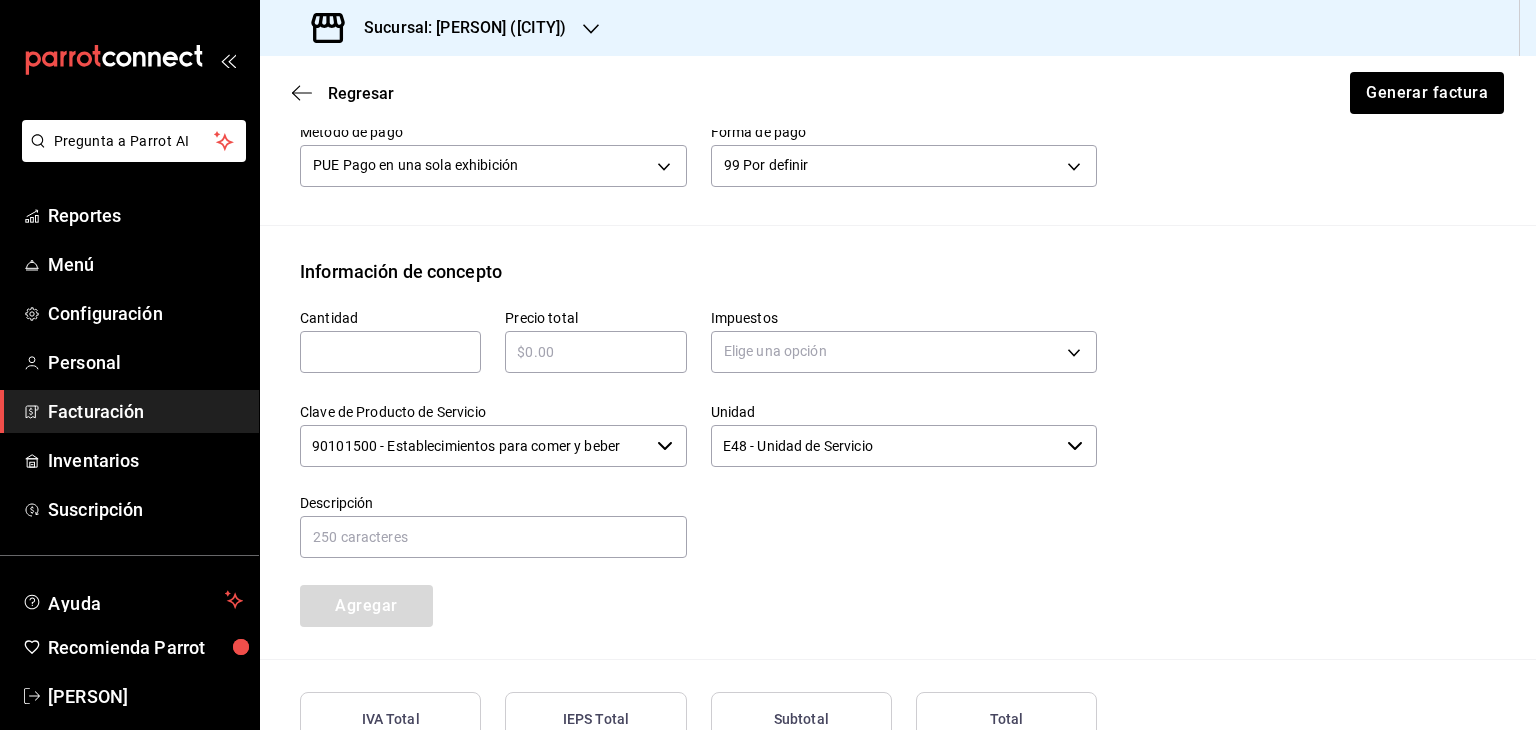 scroll, scrollTop: 884, scrollLeft: 0, axis: vertical 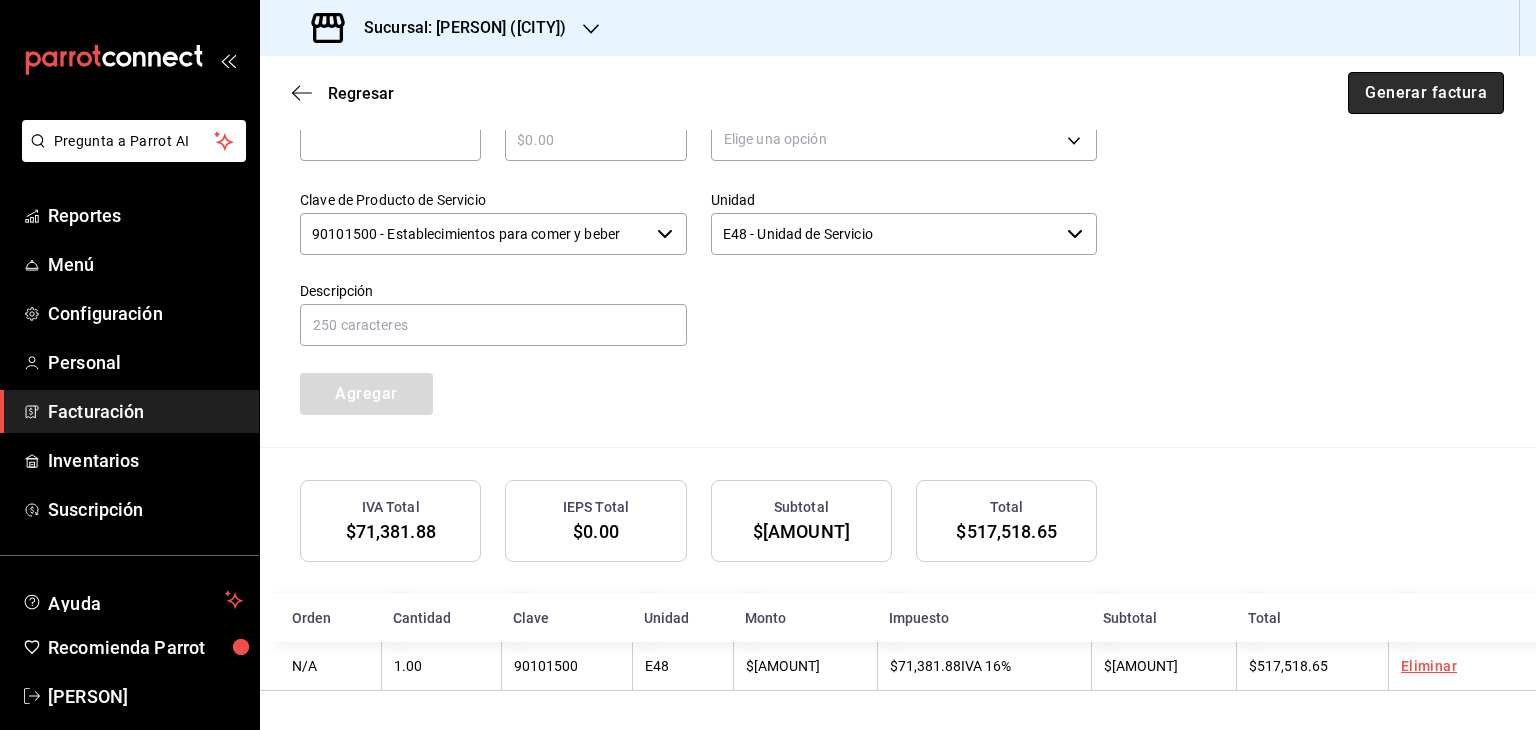 click on "Generar factura" at bounding box center (1426, 93) 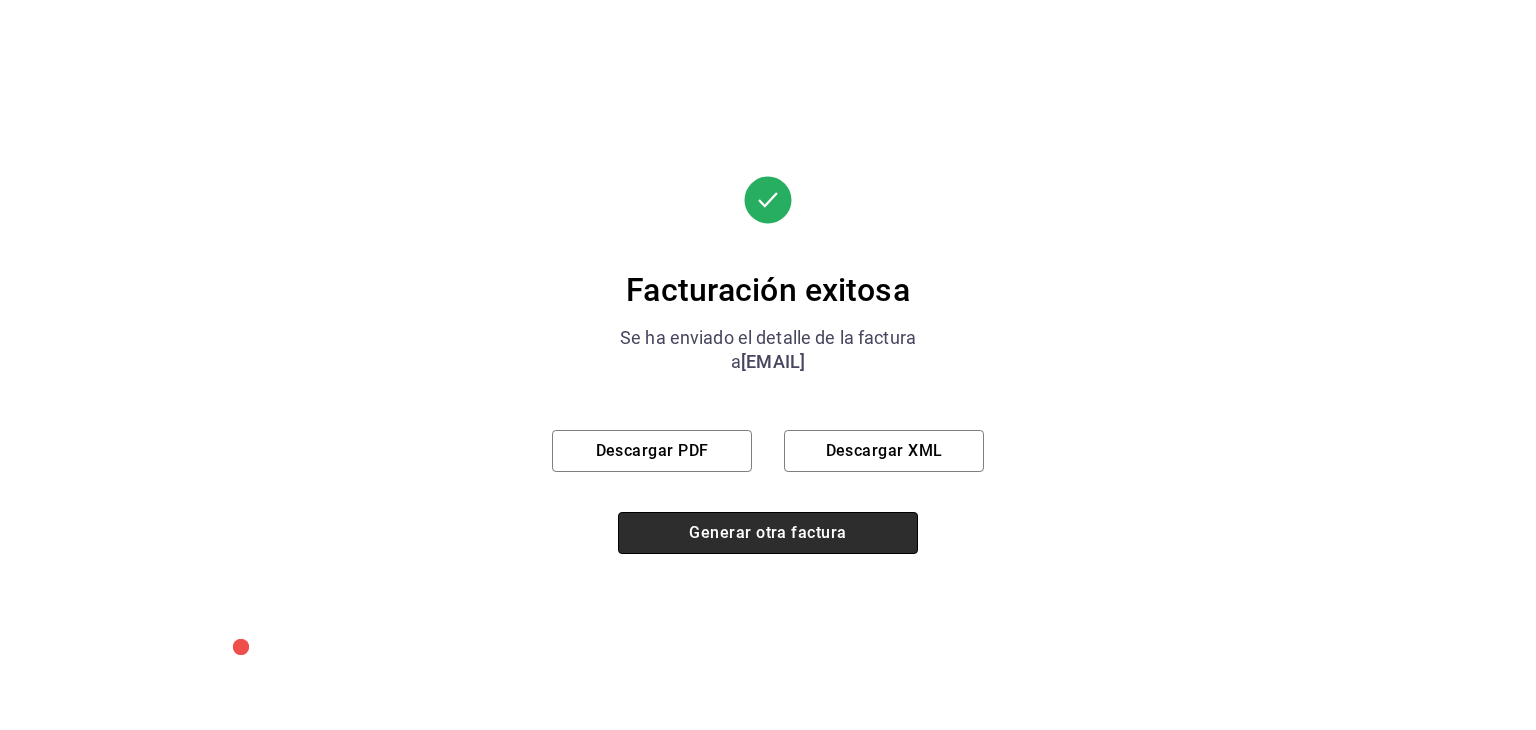 click on "Generar otra factura" at bounding box center [768, 533] 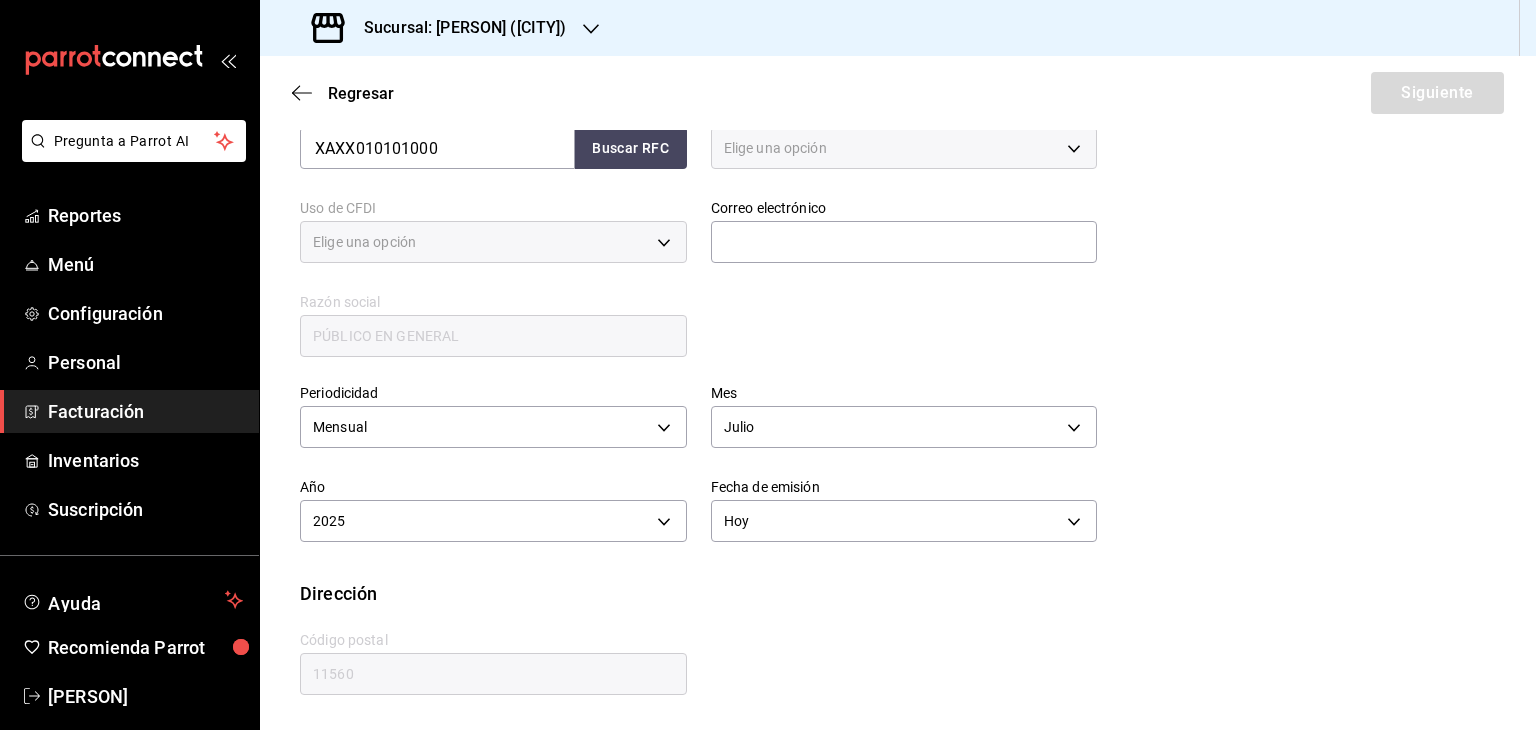 type on "616" 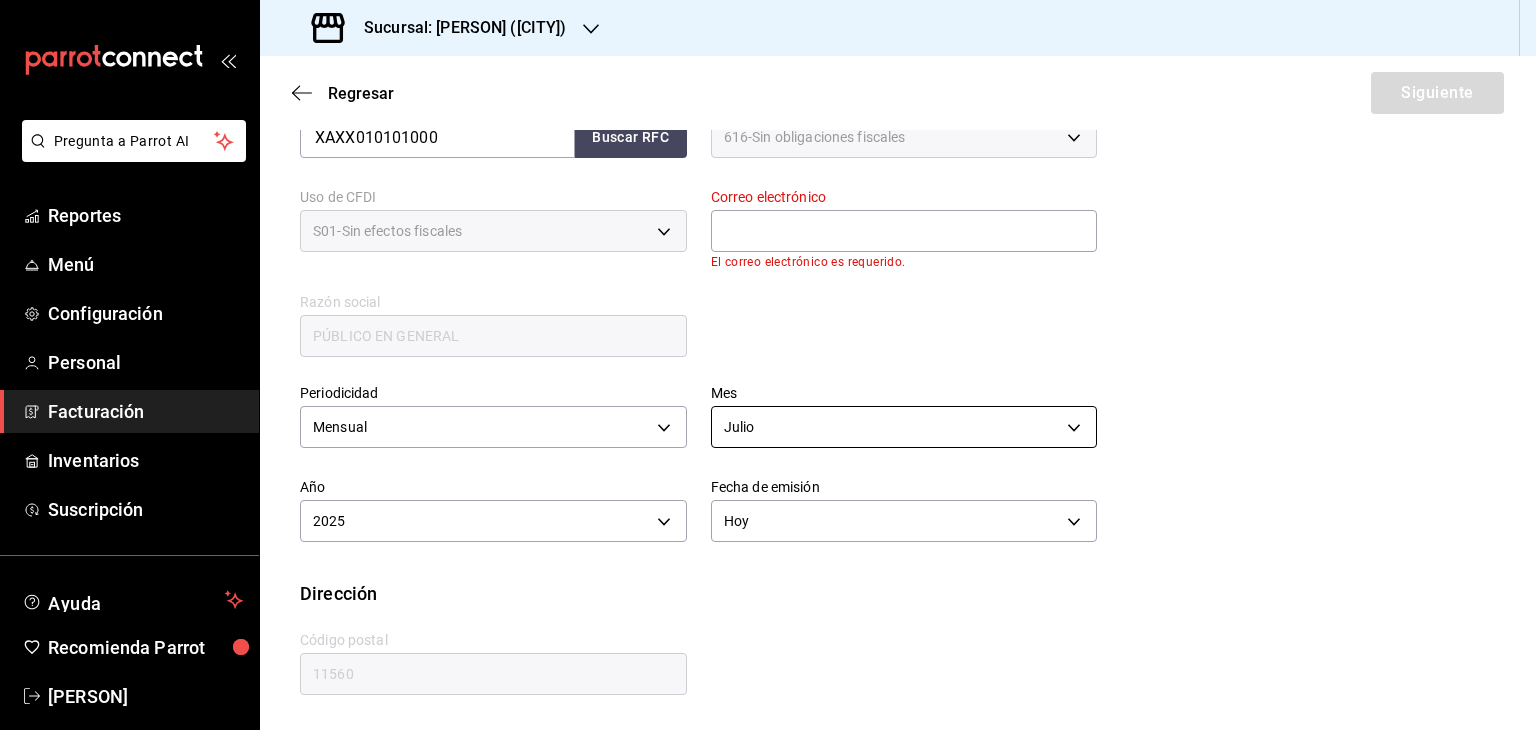 scroll, scrollTop: 331, scrollLeft: 0, axis: vertical 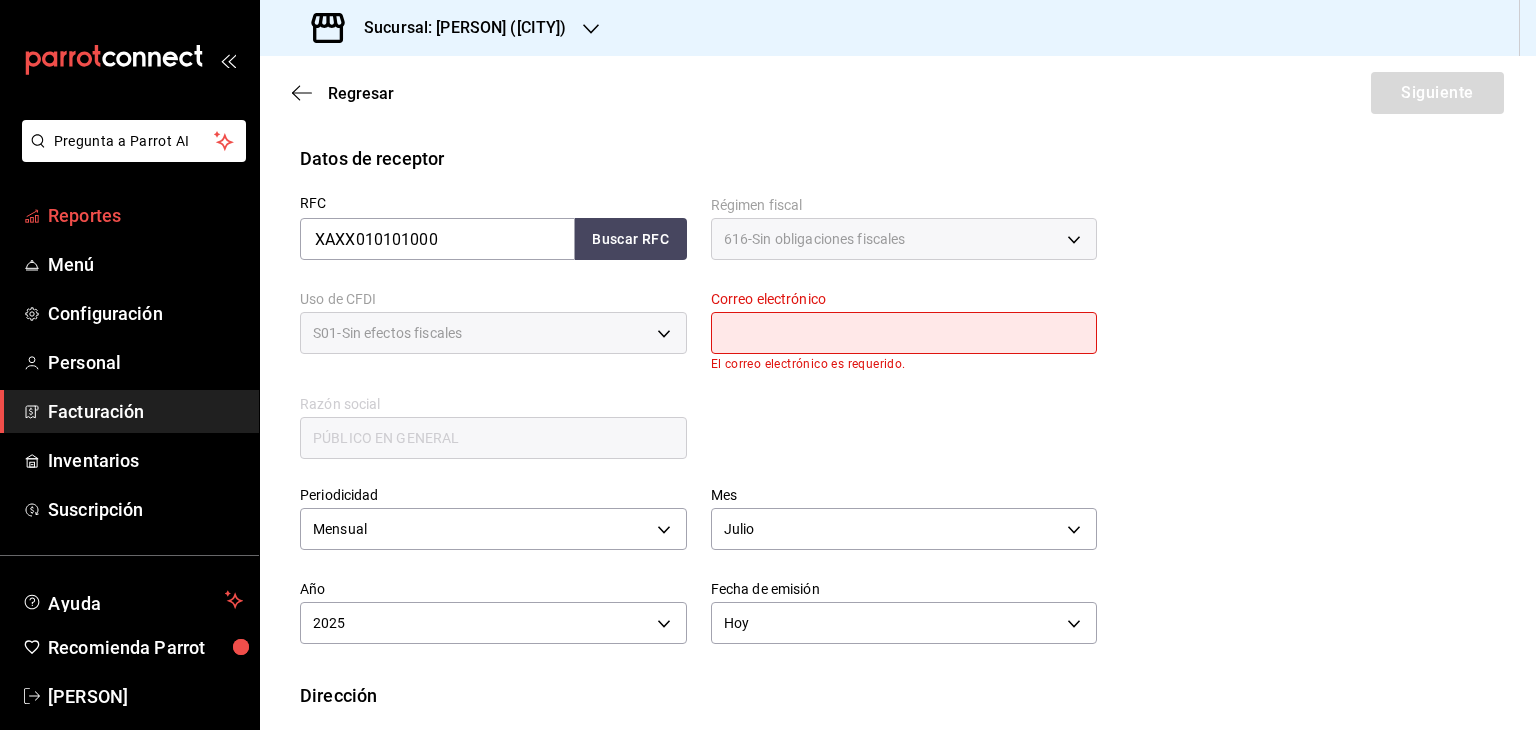 click on "Reportes" at bounding box center (145, 215) 